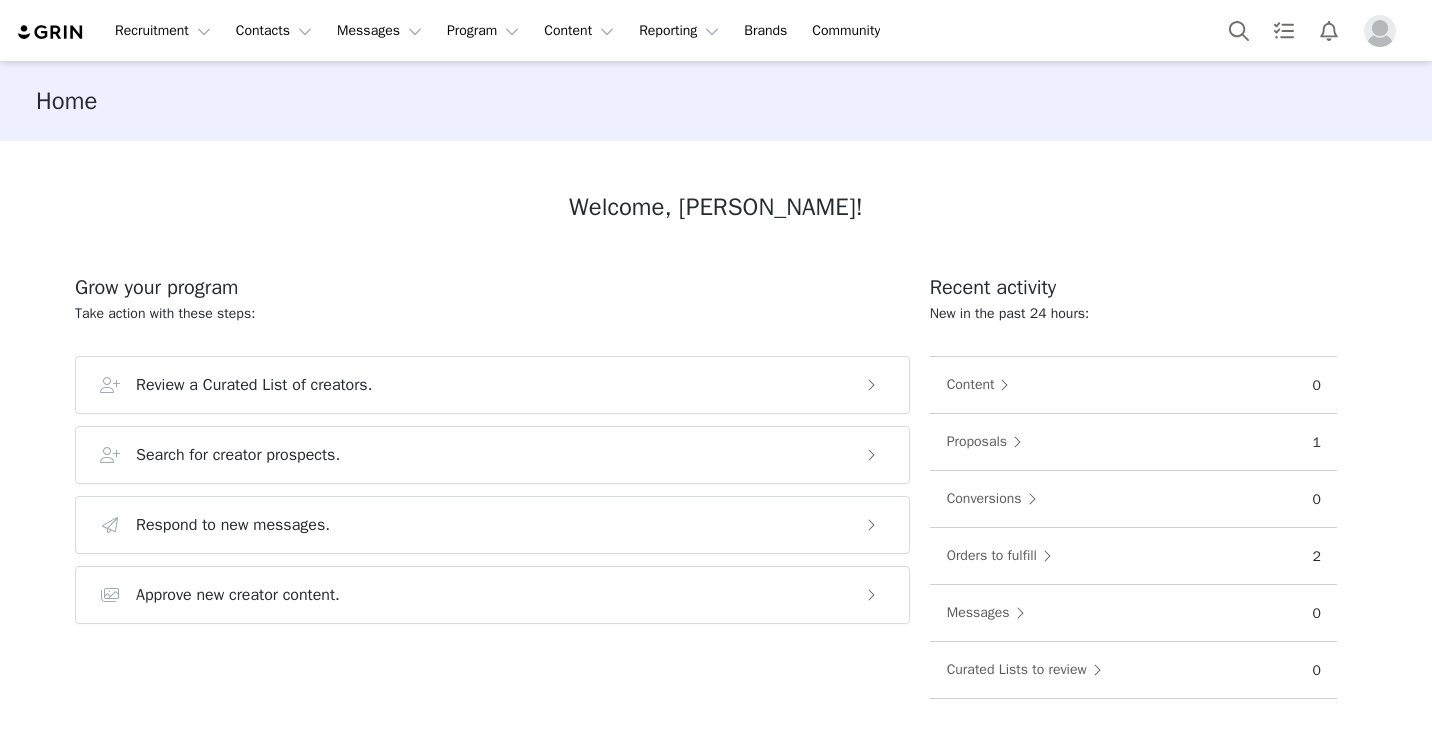 scroll, scrollTop: 0, scrollLeft: 0, axis: both 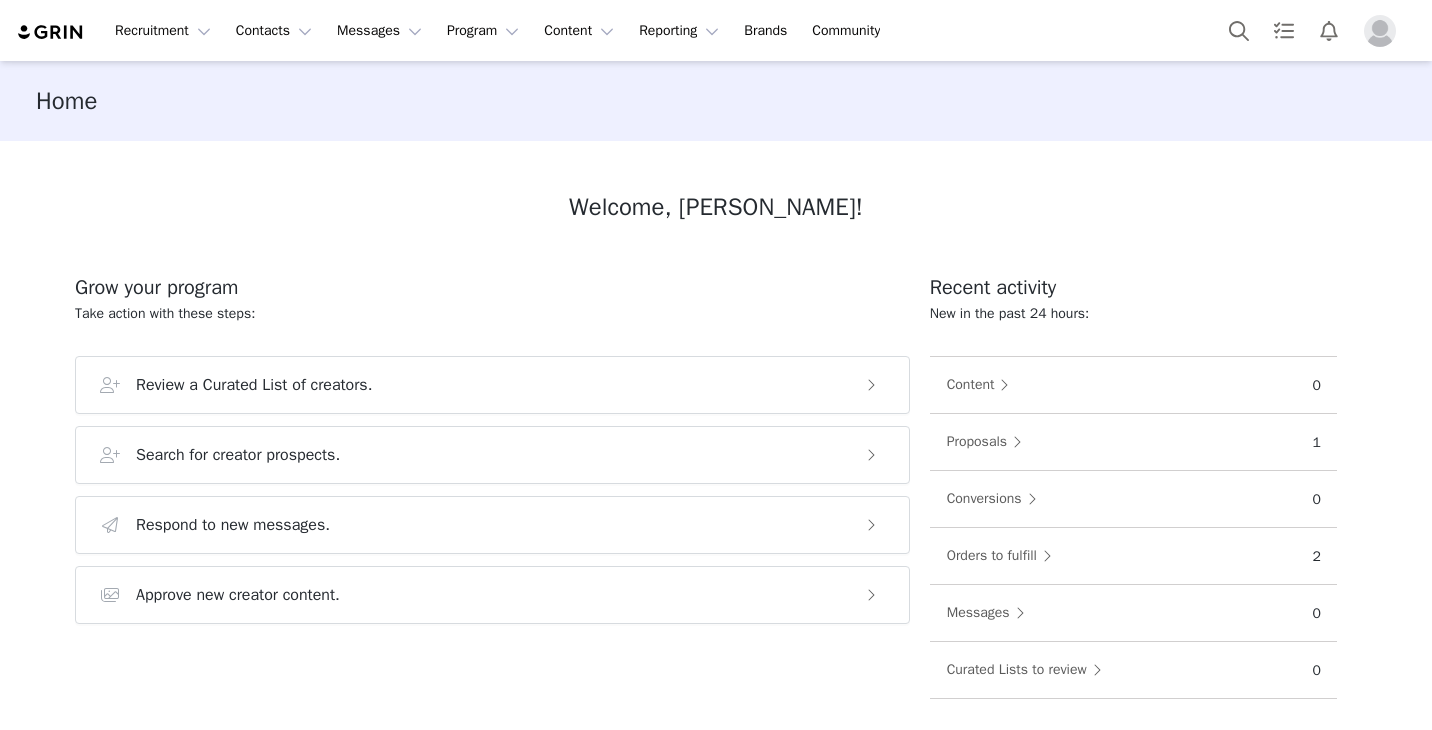 click at bounding box center [1384, 31] 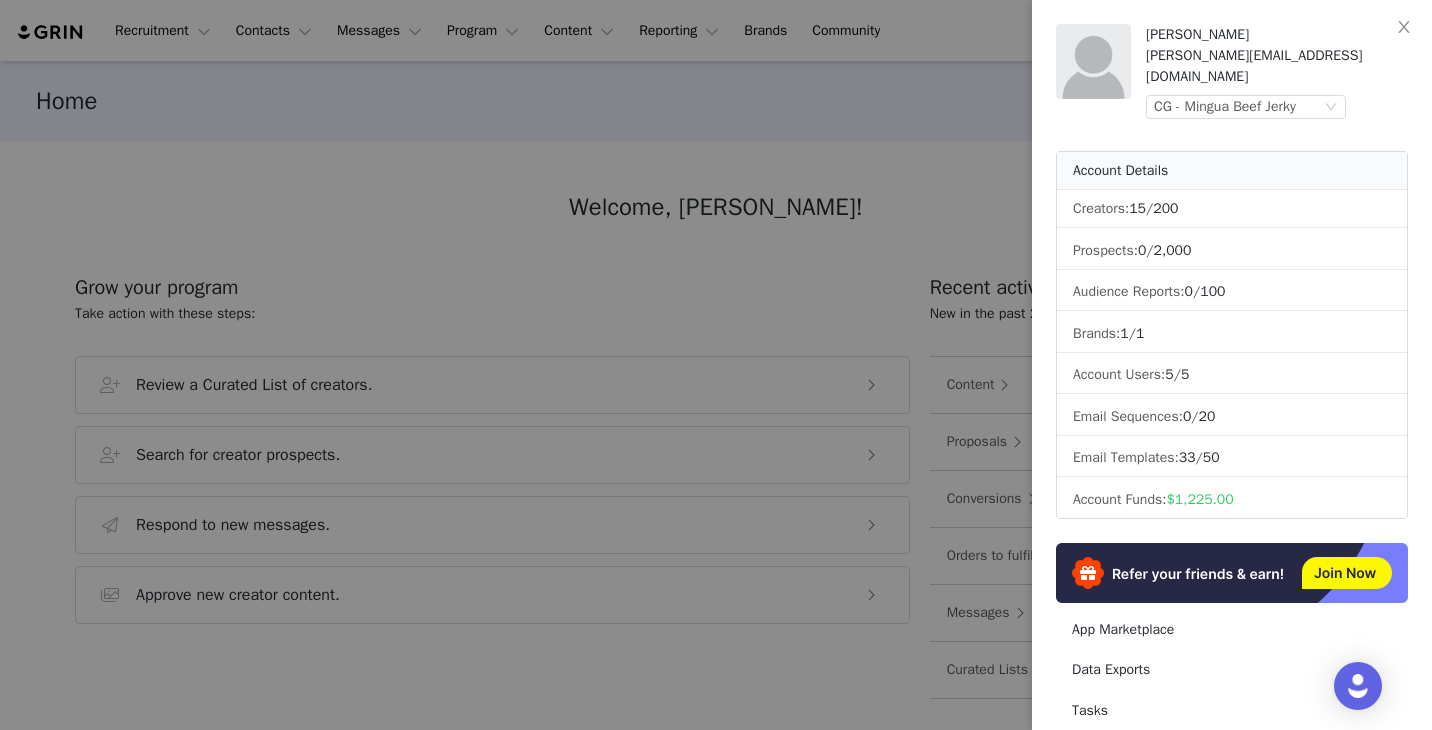 click at bounding box center [716, 365] 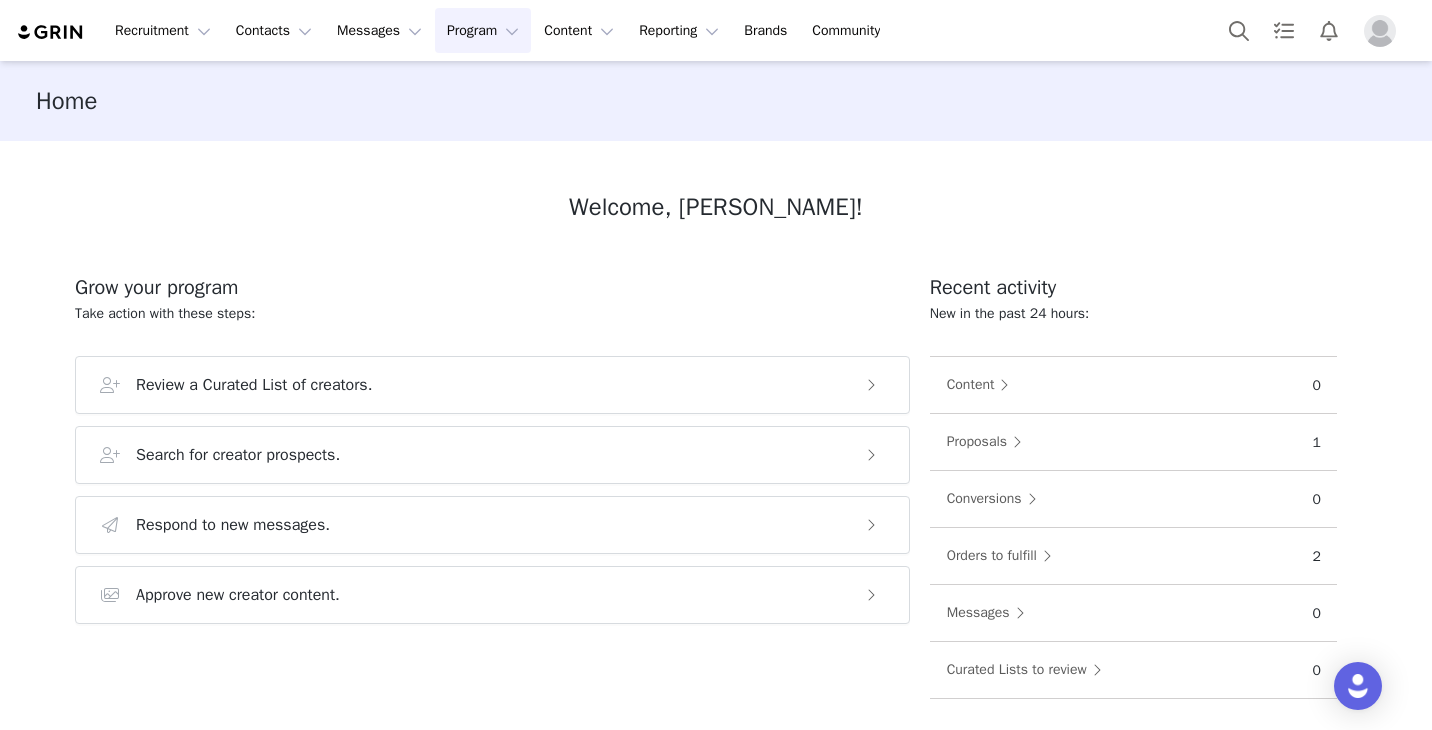click on "Program Program" at bounding box center (483, 30) 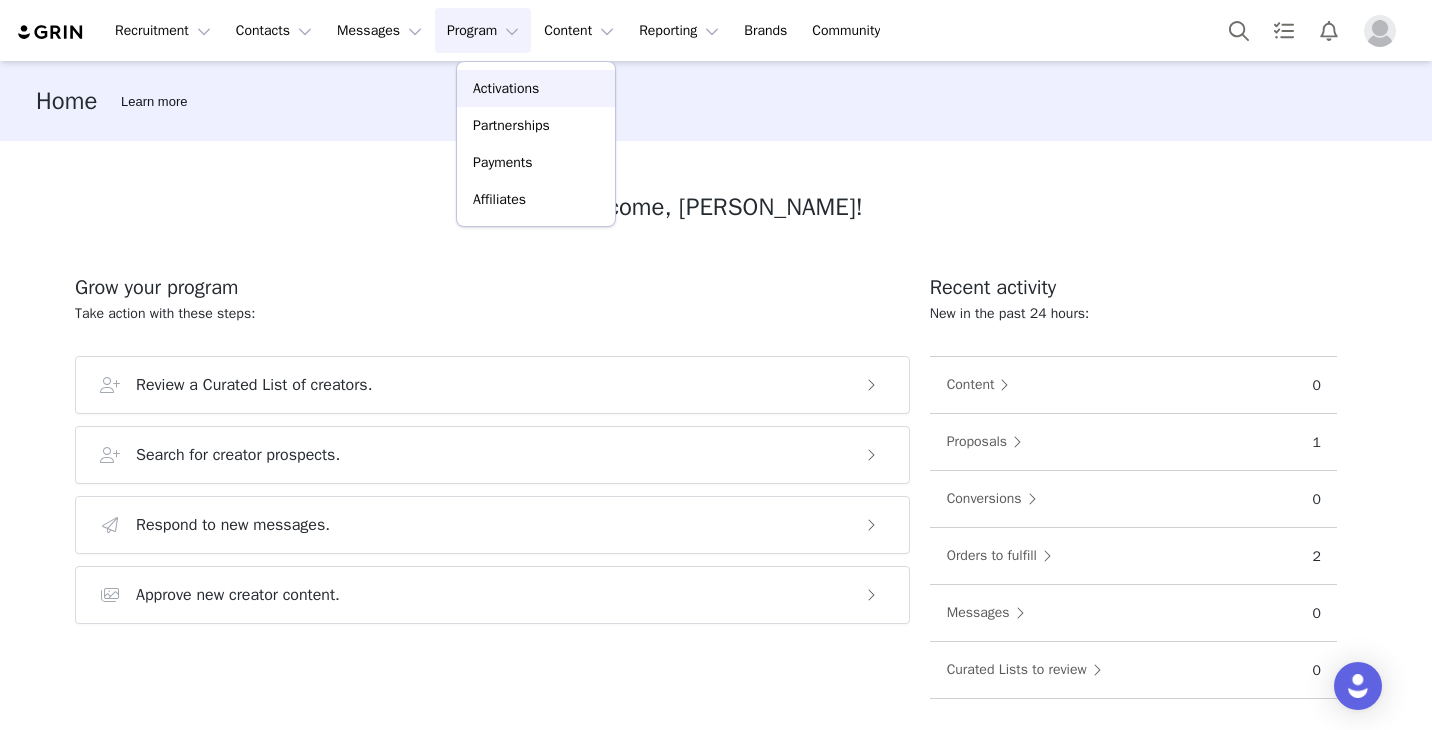 click on "Activations" at bounding box center (506, 88) 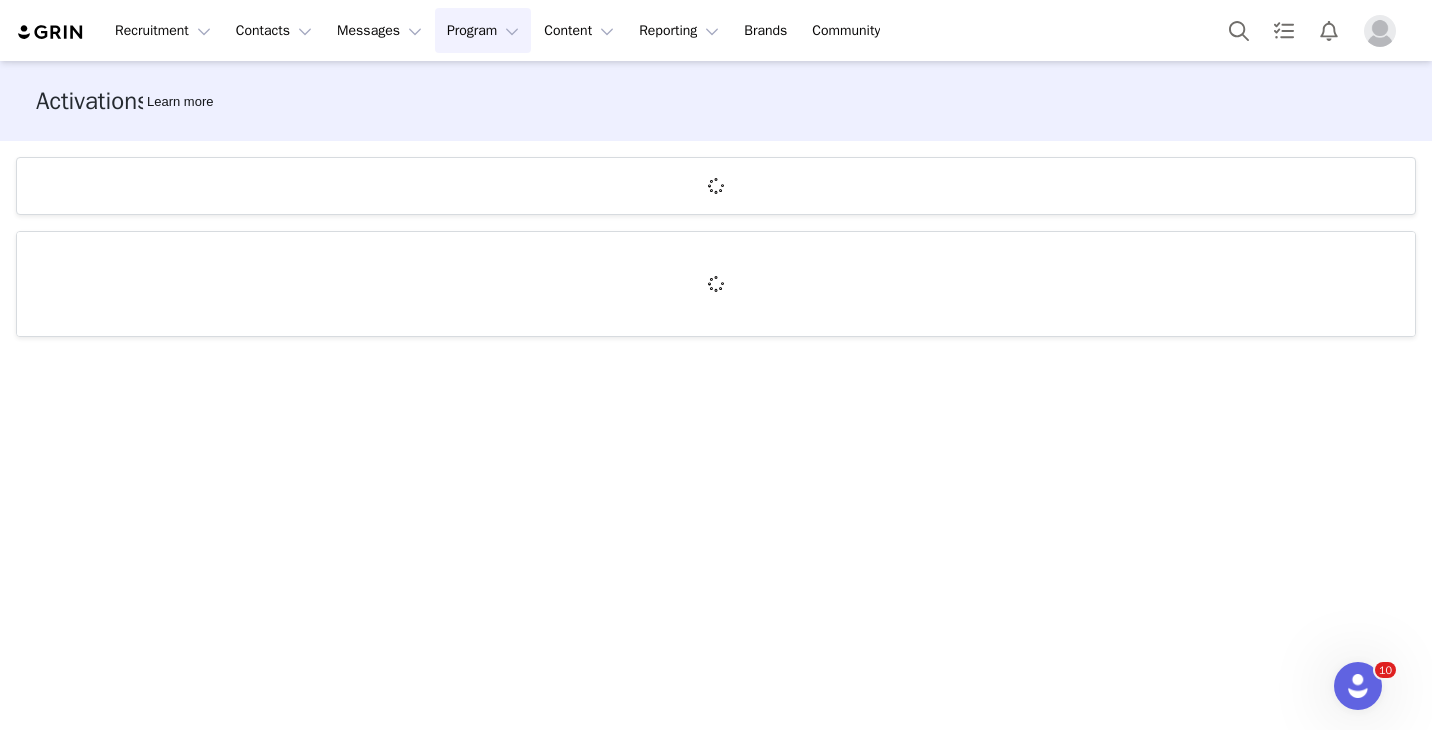 scroll, scrollTop: 0, scrollLeft: 0, axis: both 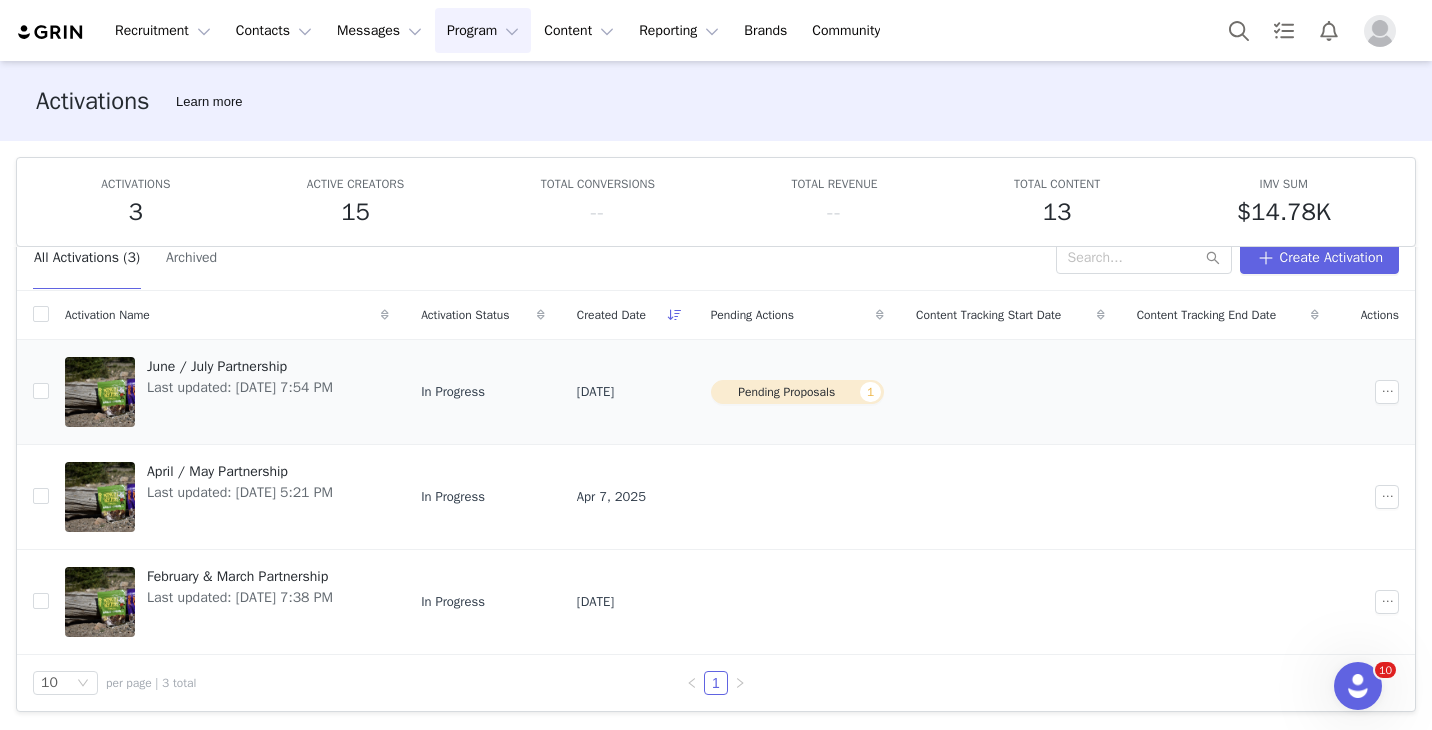 click on "Last updated: [DATE] 7:54 PM" at bounding box center (240, 387) 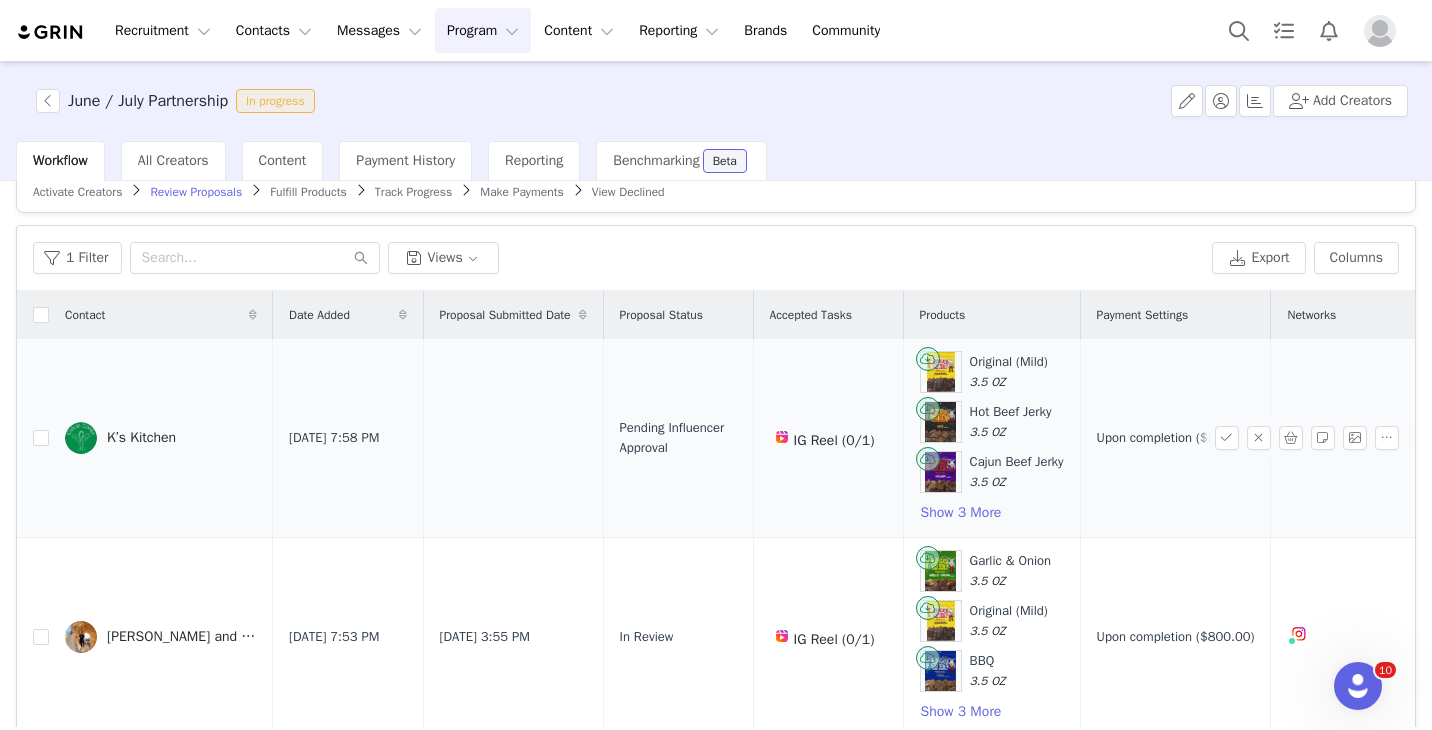 scroll, scrollTop: 27, scrollLeft: 0, axis: vertical 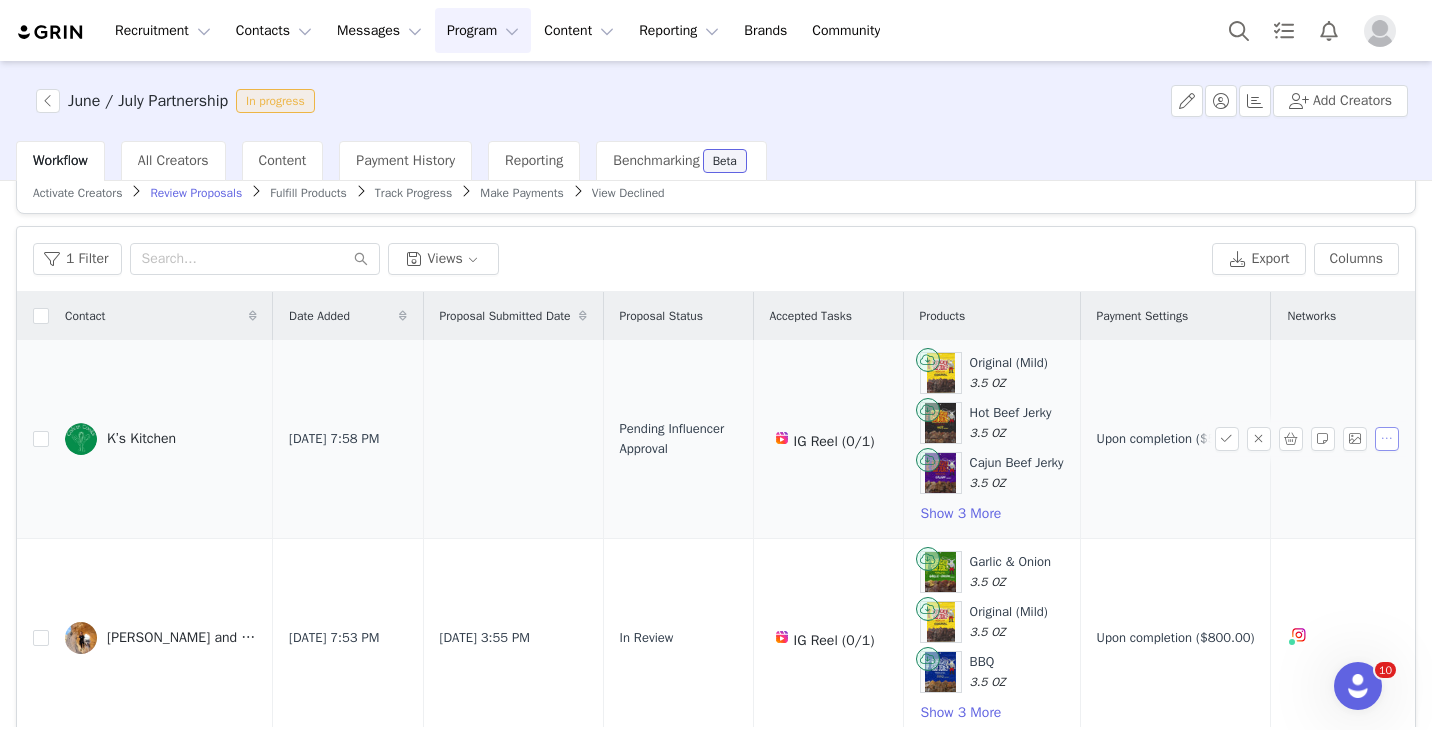 click at bounding box center (1387, 439) 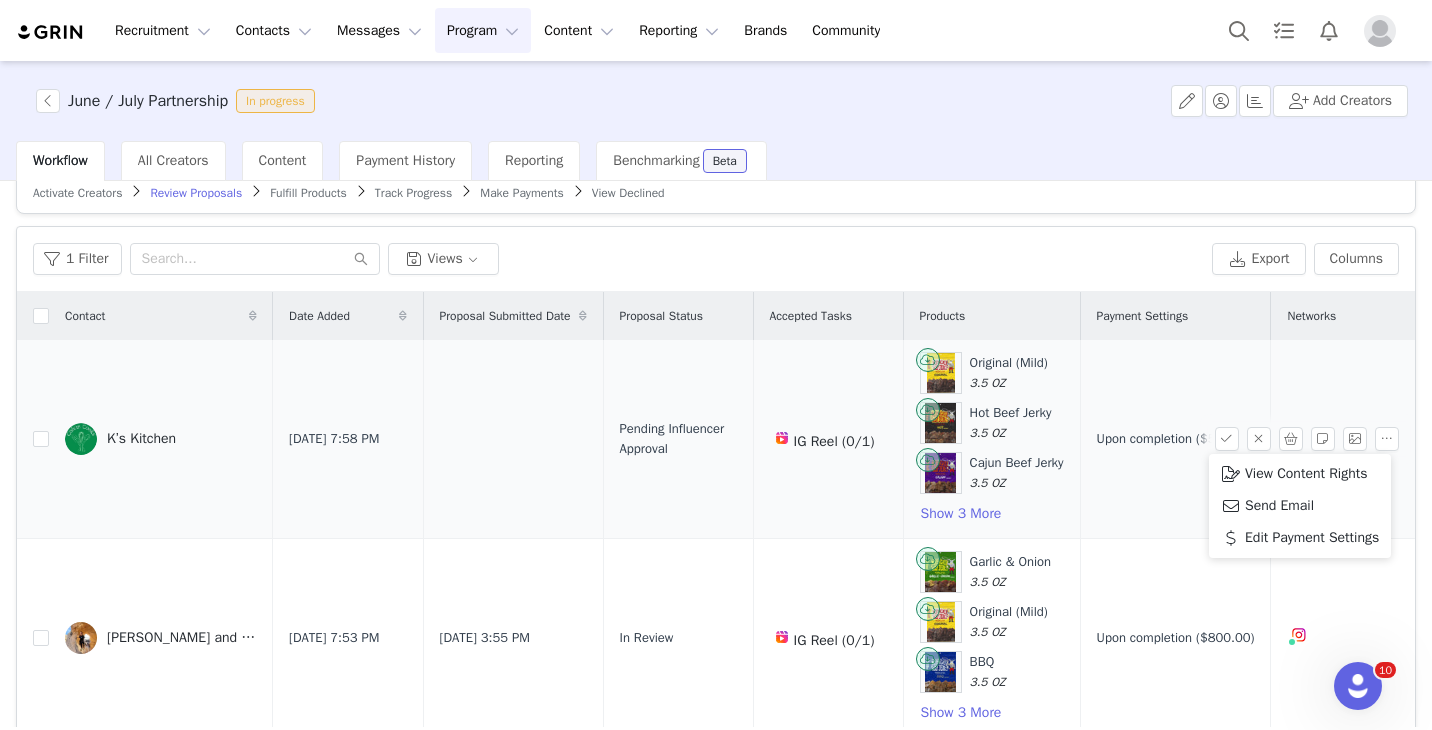 click on "Jul 10, 2025 7:58 PM" at bounding box center [348, 439] 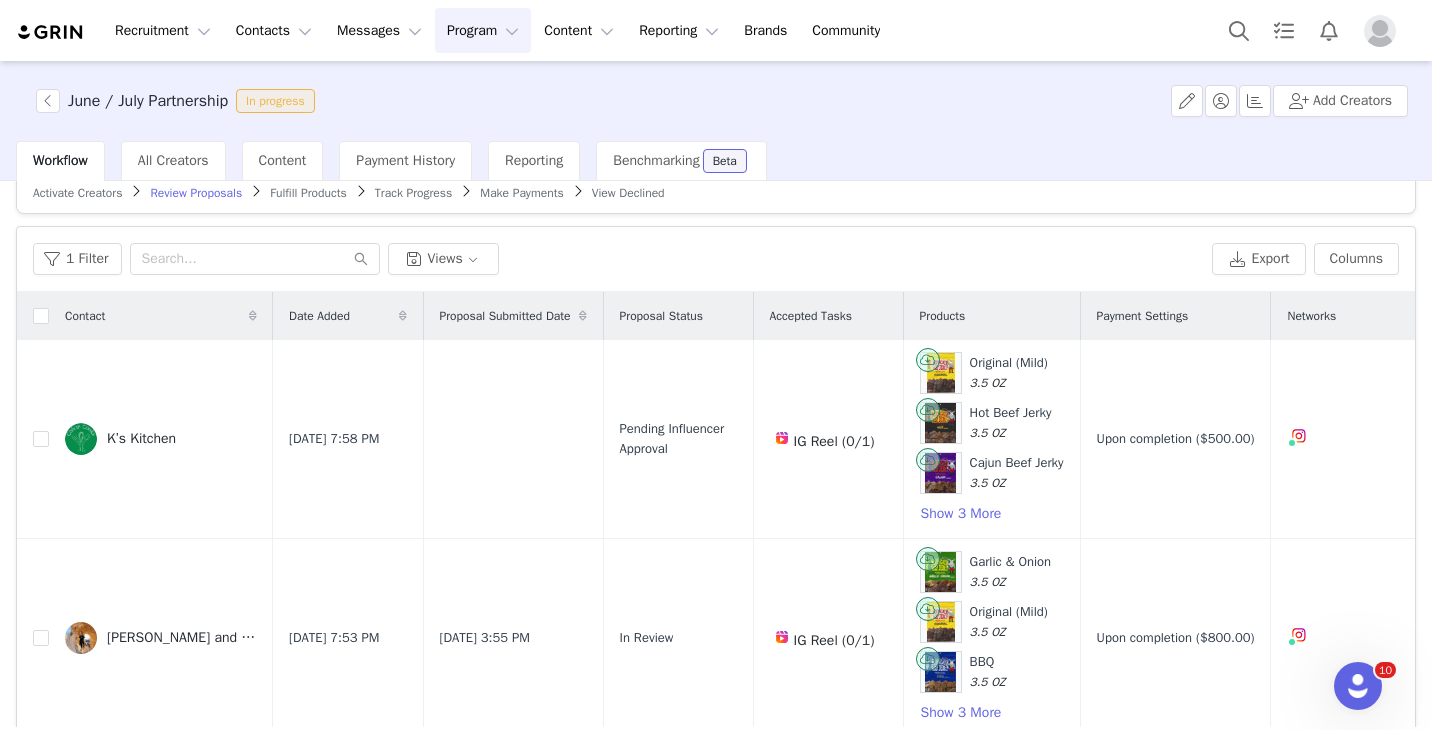 click on "Activate Creators" at bounding box center (77, 193) 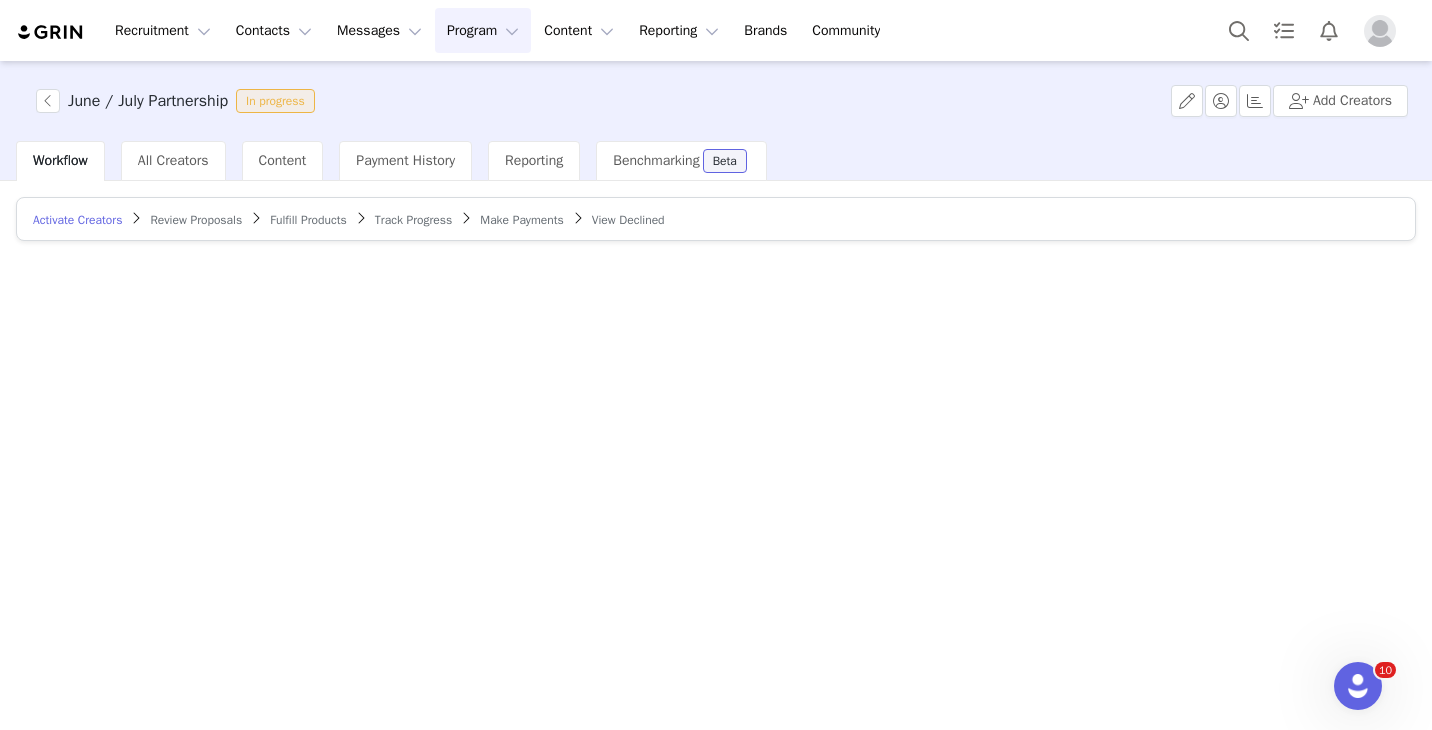 scroll, scrollTop: 0, scrollLeft: 0, axis: both 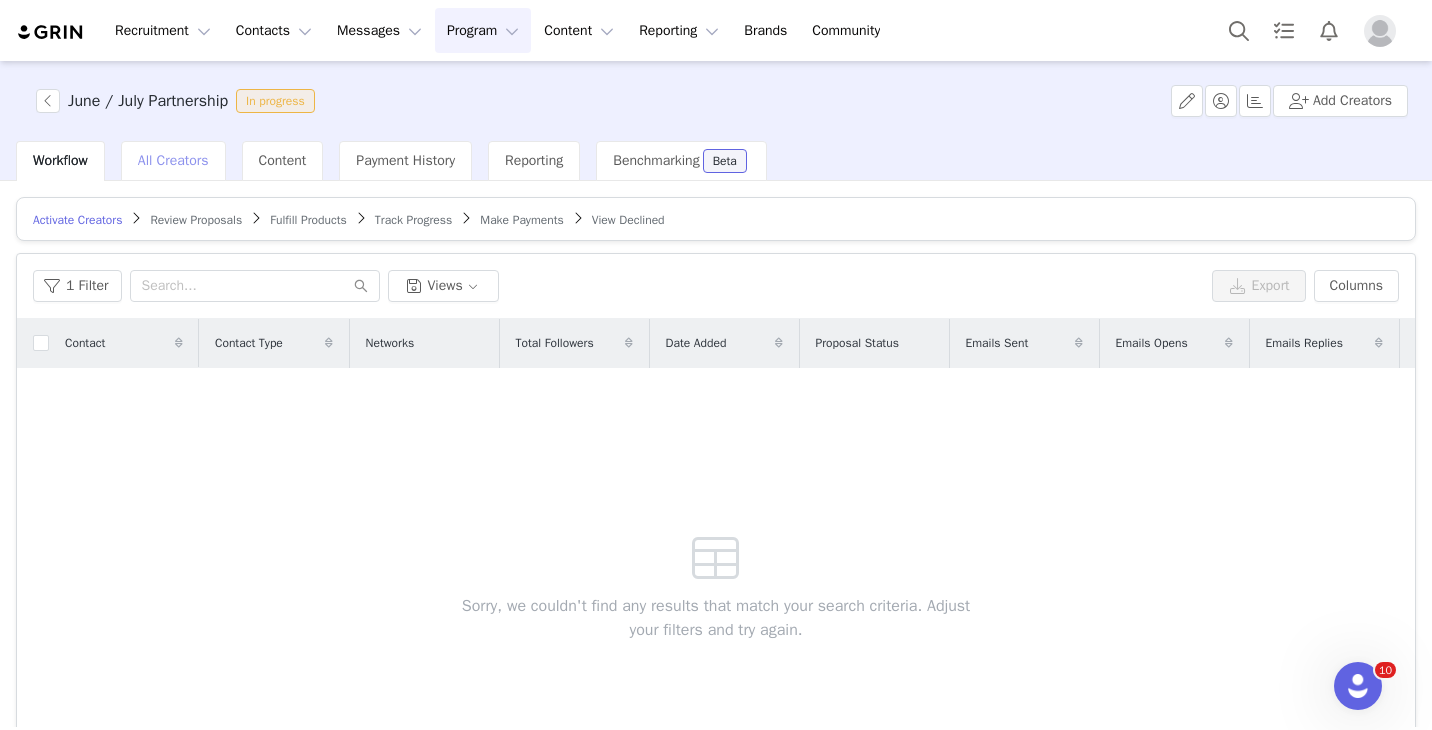 click on "All Creators" at bounding box center (173, 160) 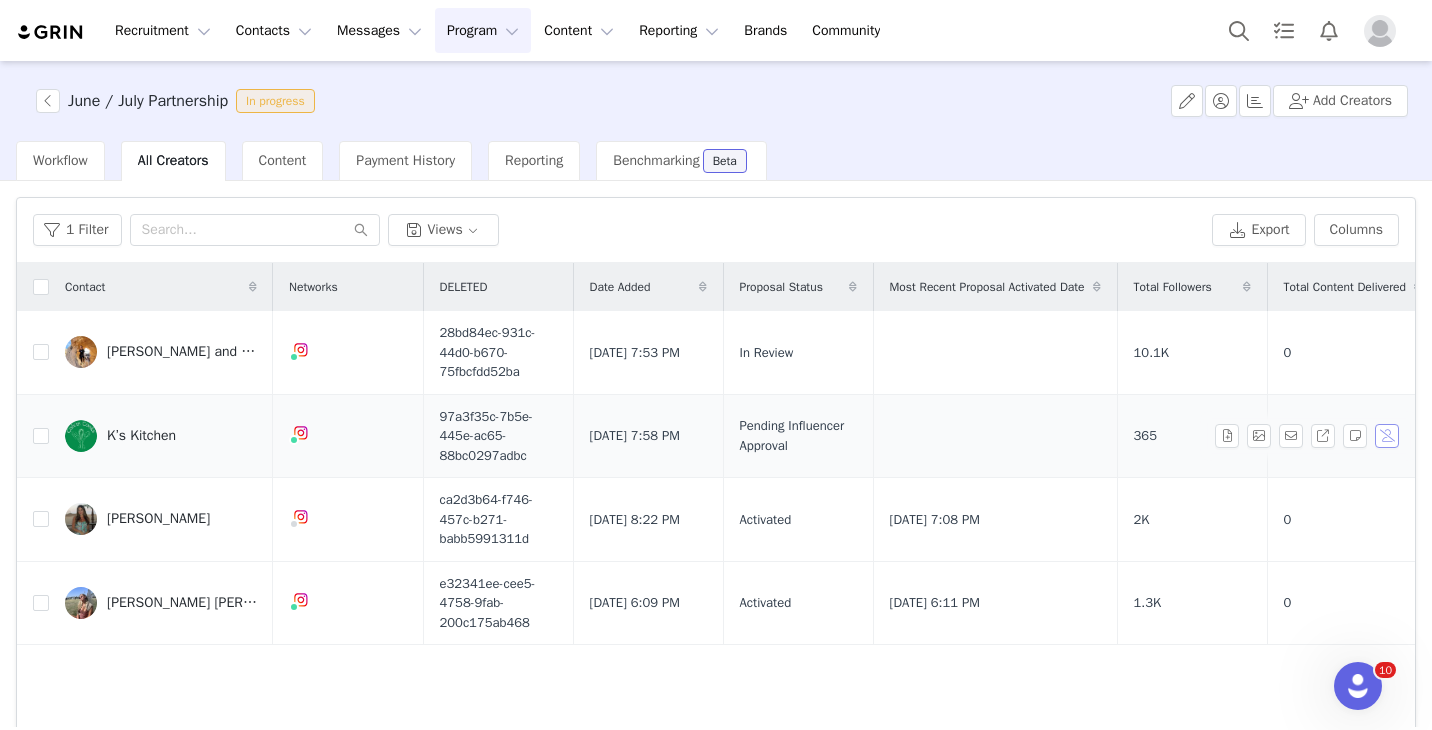 click at bounding box center [1387, 436] 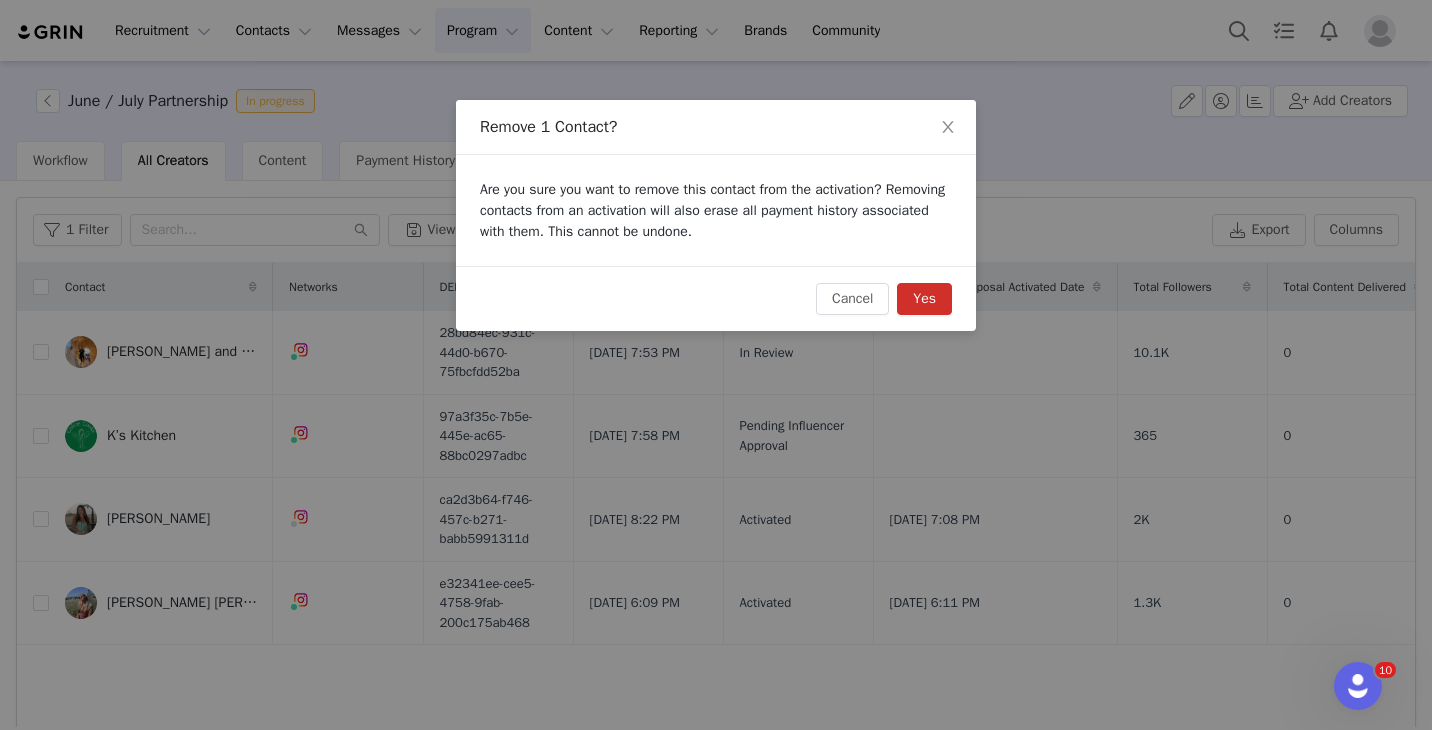 click on "Yes" at bounding box center (924, 299) 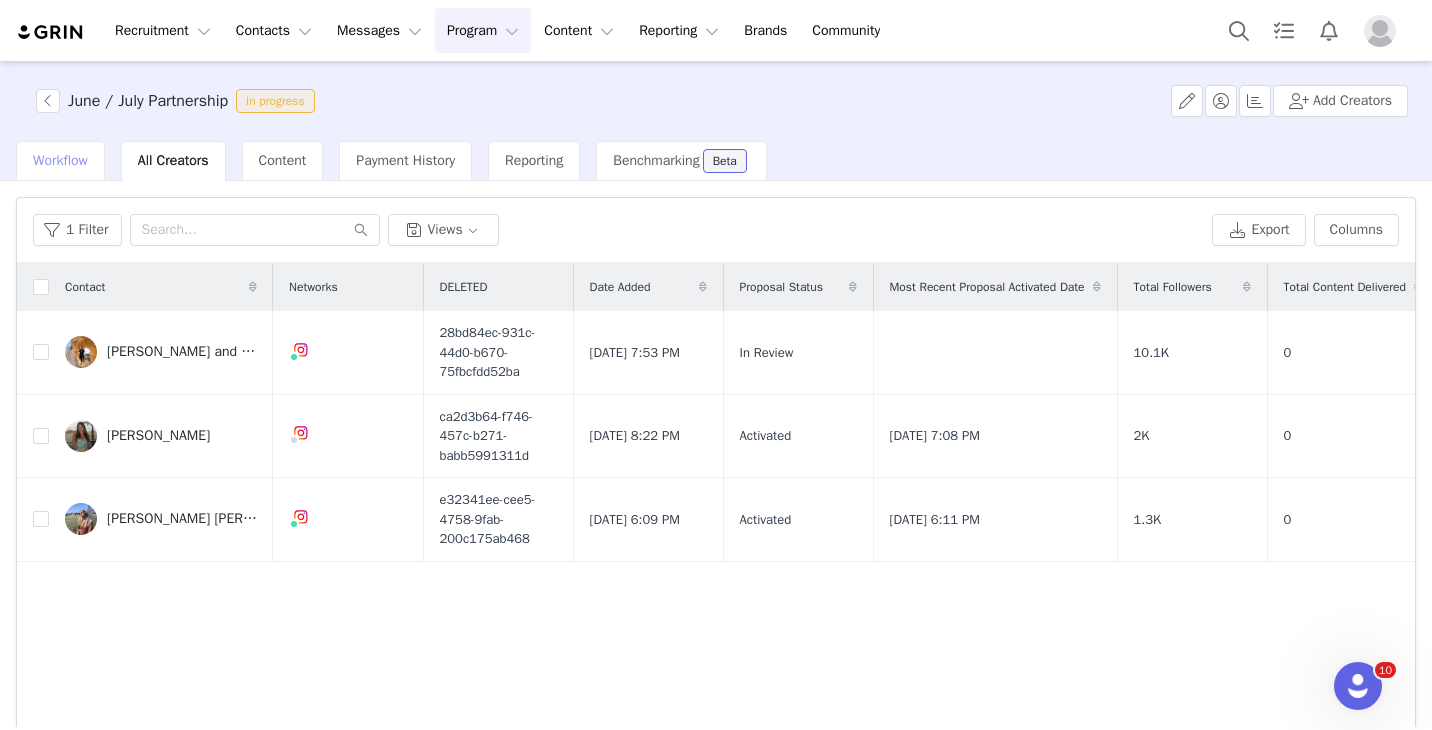 click on "Workflow" at bounding box center (60, 160) 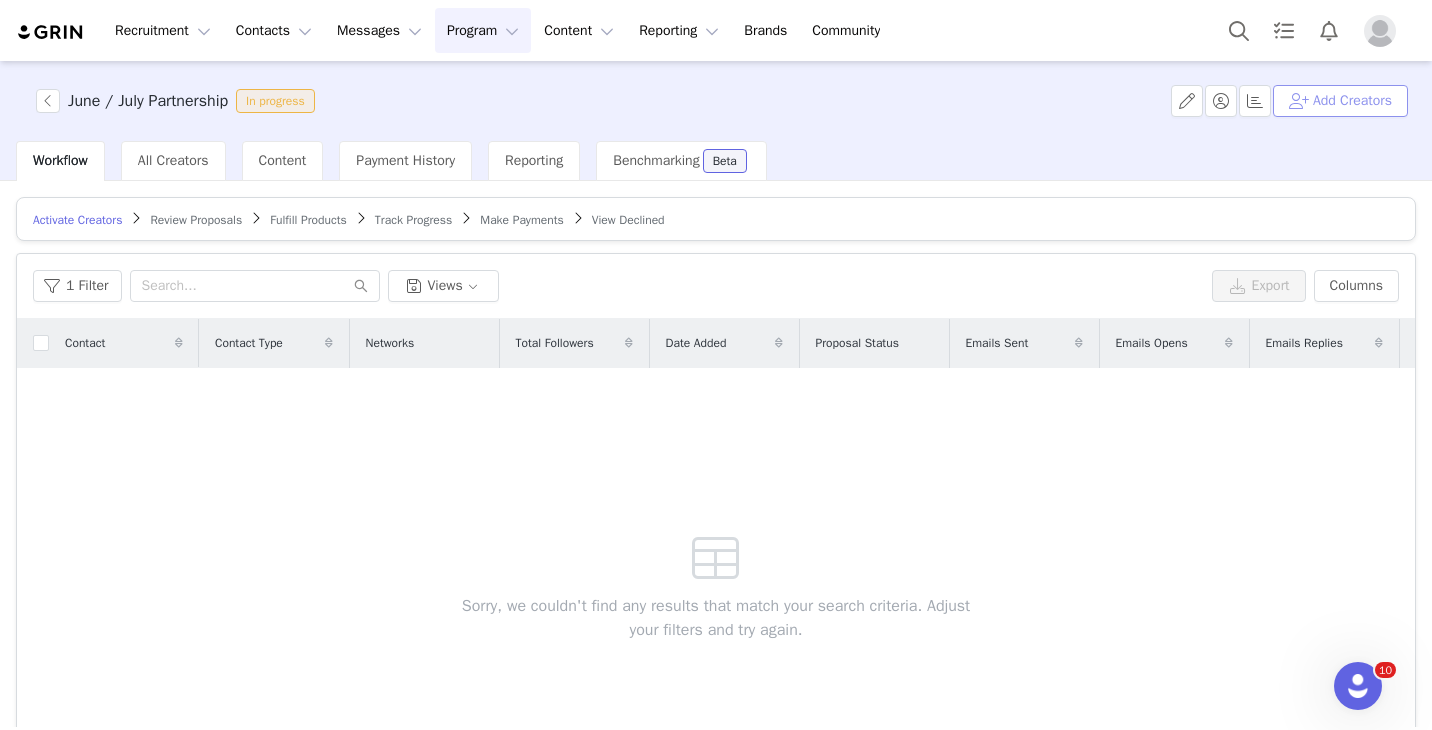 click on "Add Creators" at bounding box center [1340, 101] 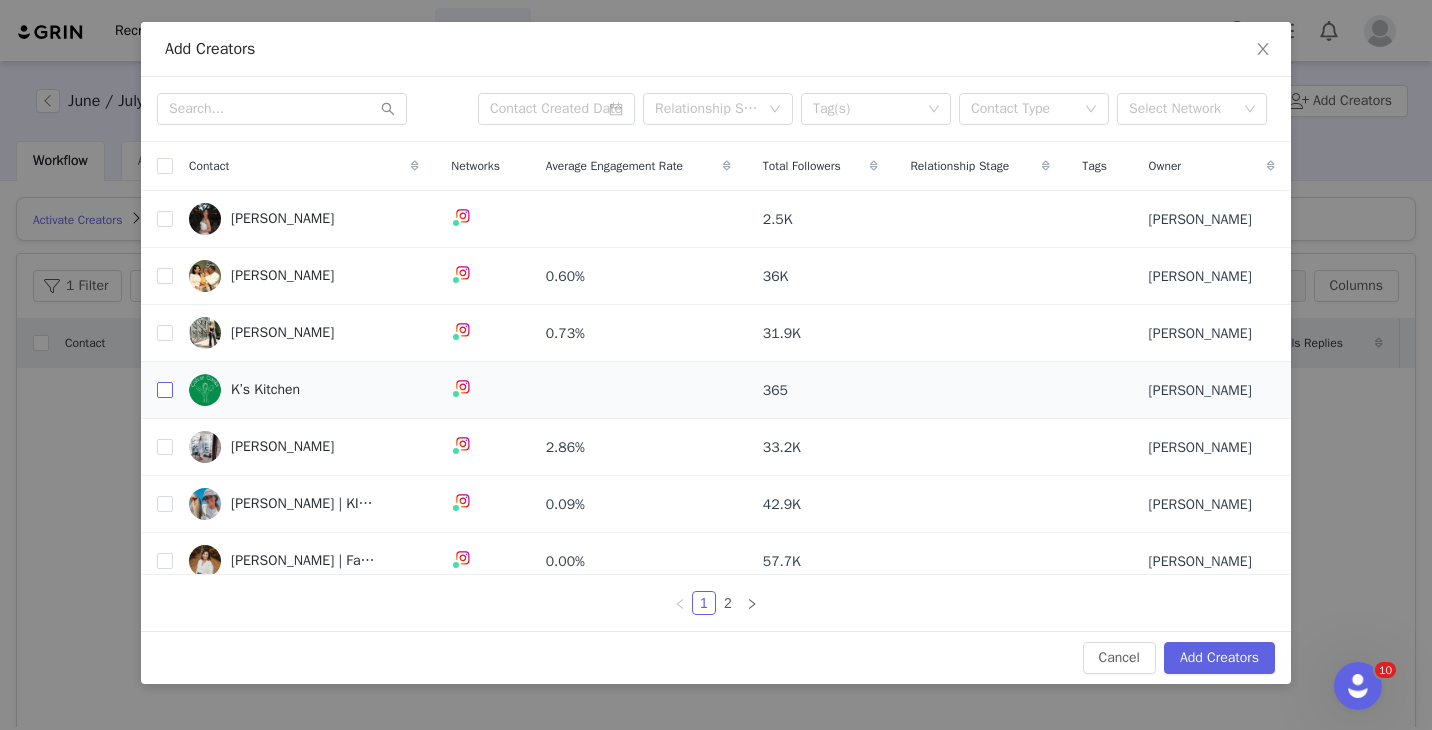 click at bounding box center [165, 390] 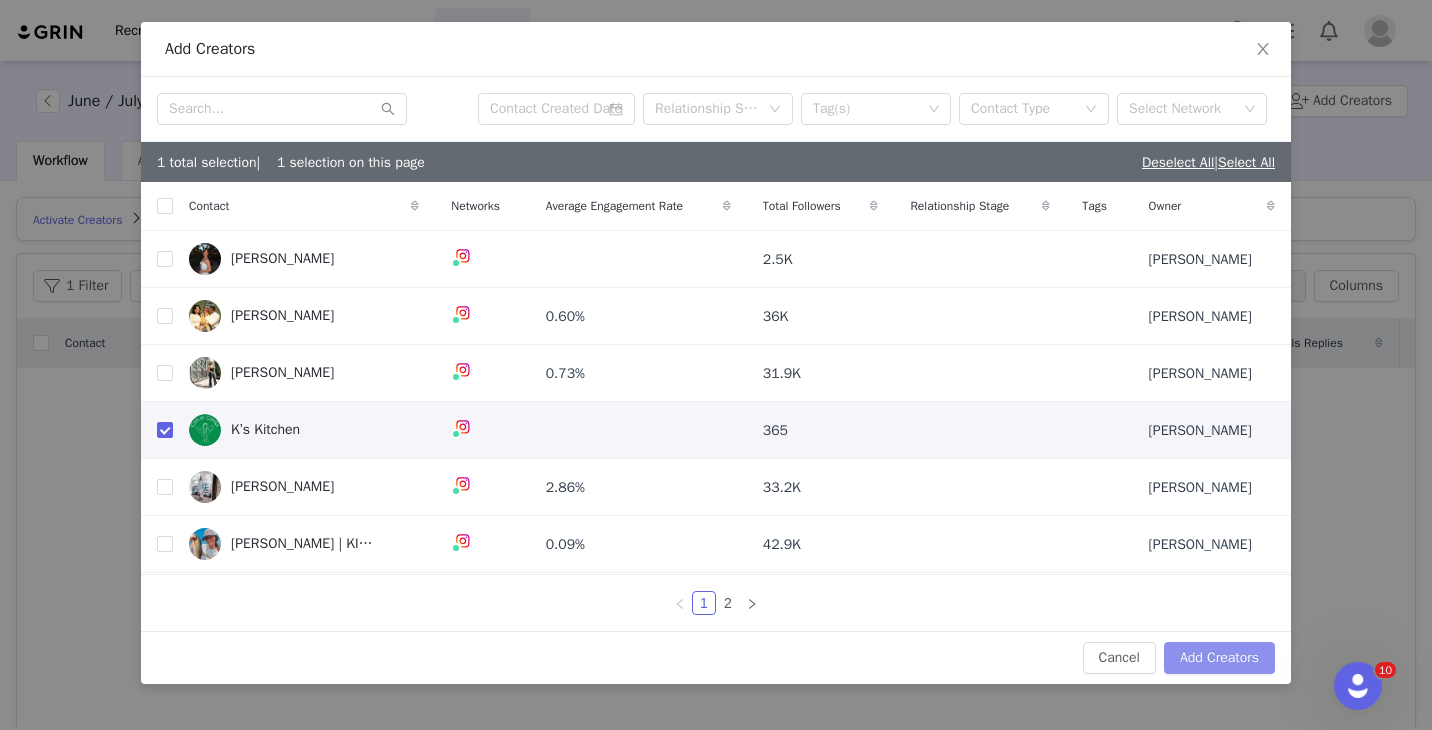 click on "Add Creators" at bounding box center [1219, 658] 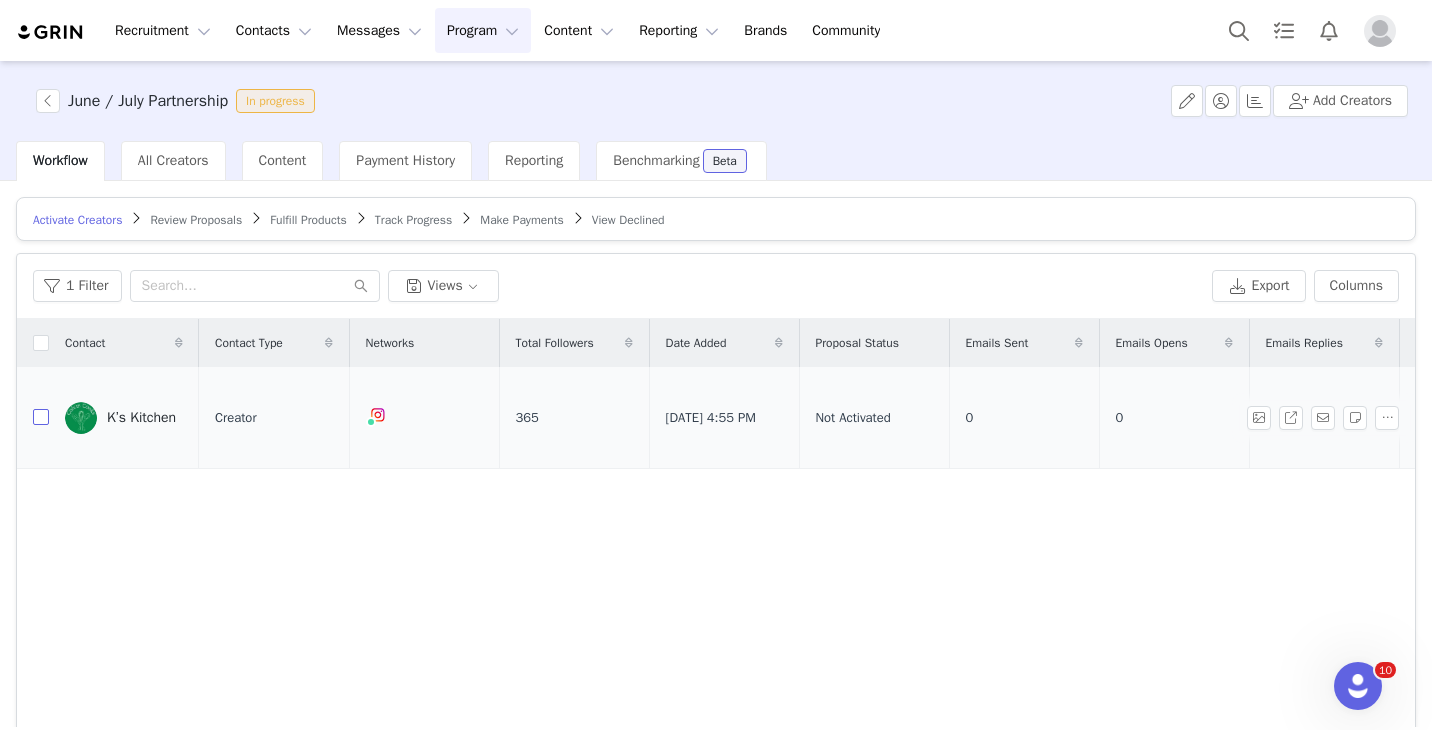 click at bounding box center [41, 417] 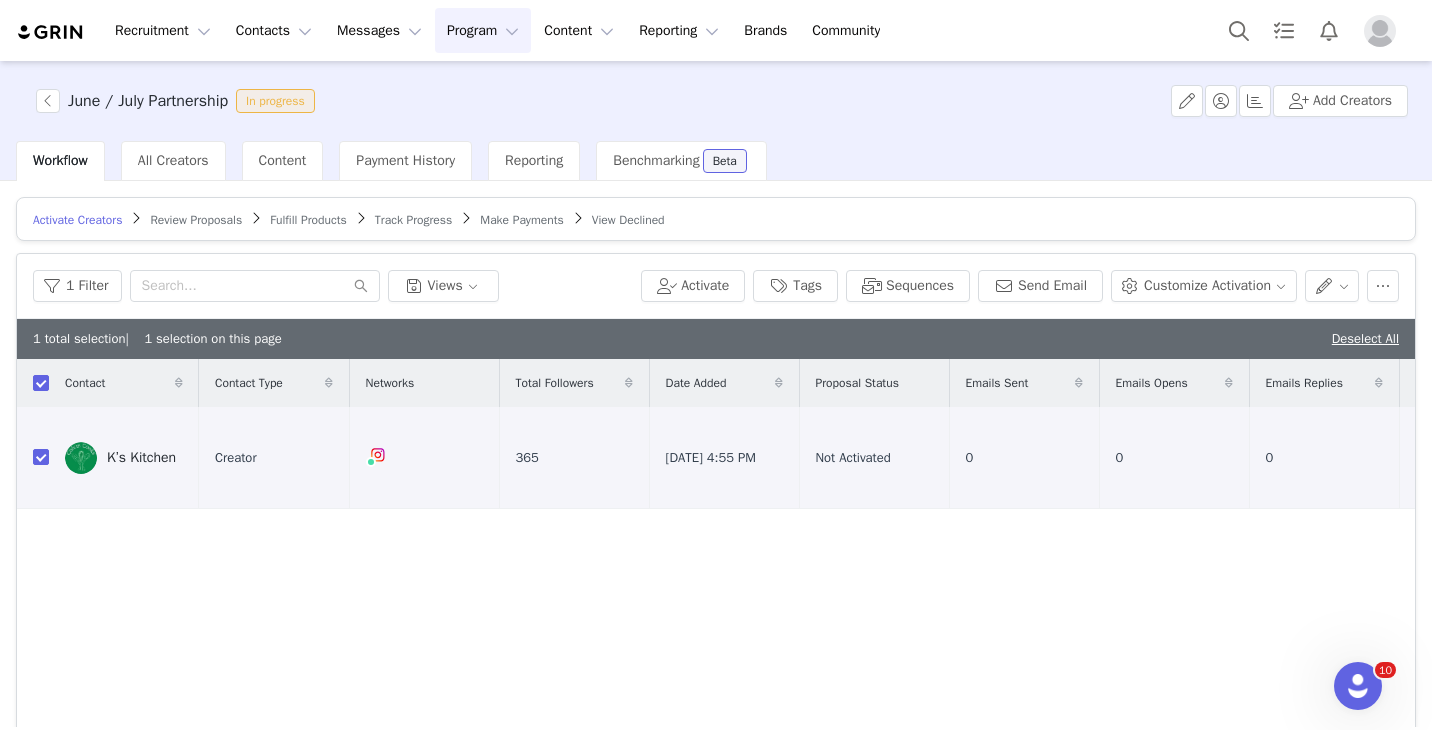 click on "1 Filter Views     Activate Tags Sequences Send Email  Customize Activation" at bounding box center (716, 286) 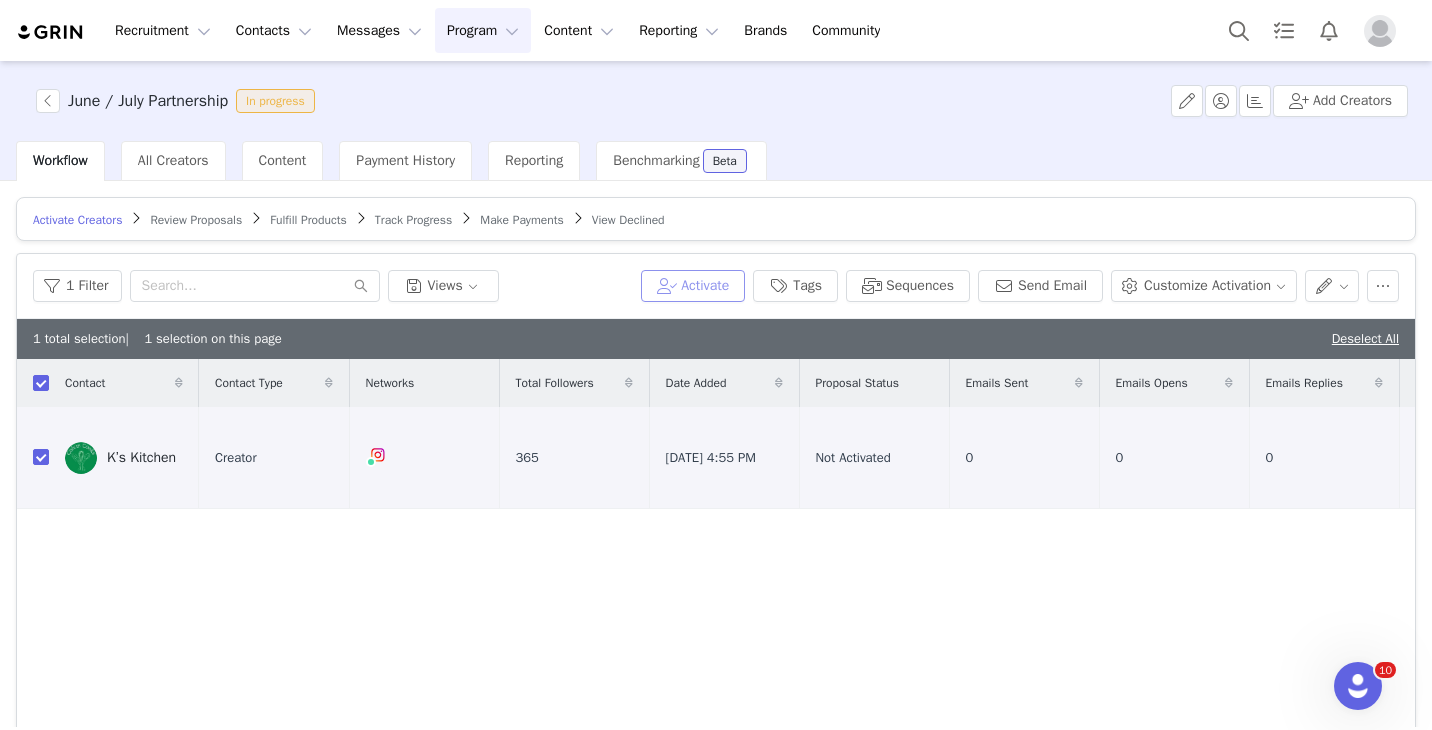 click on "Activate" at bounding box center [693, 286] 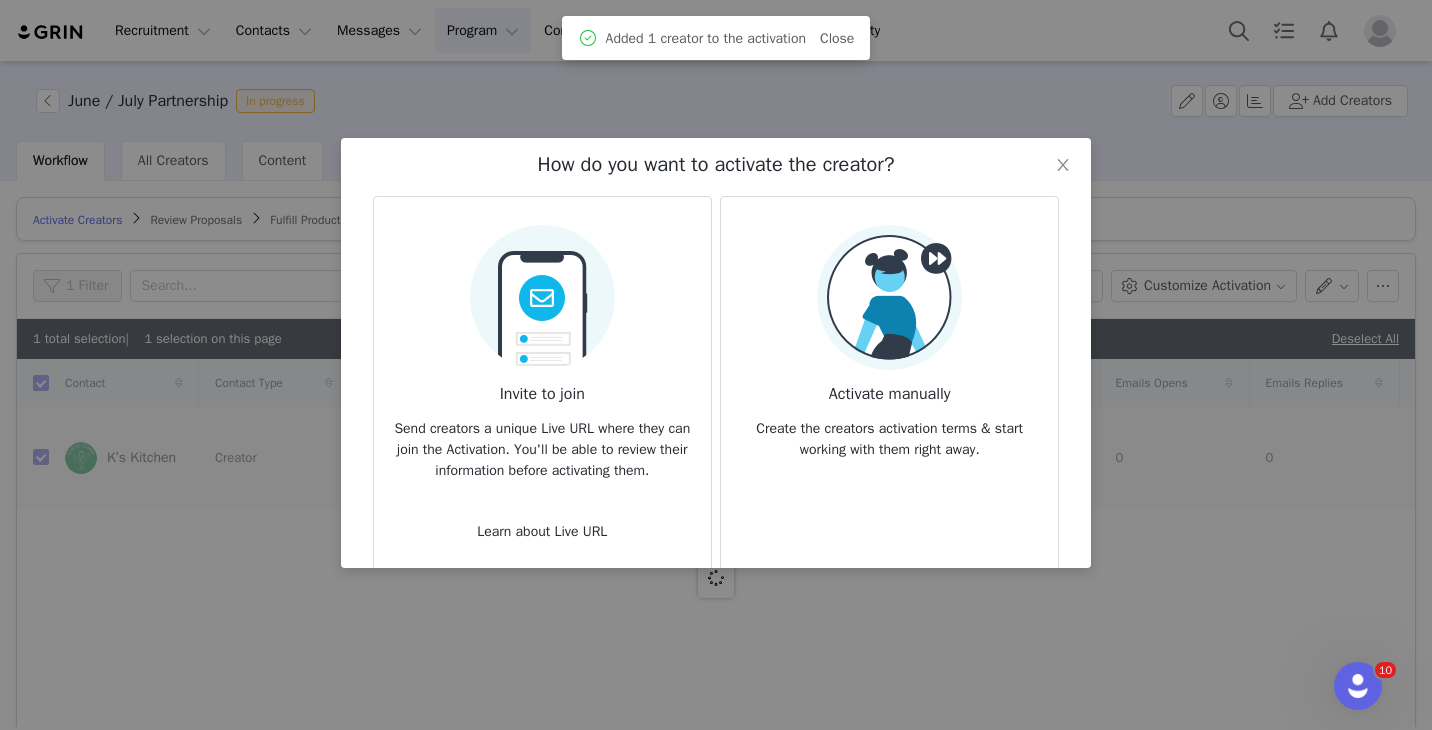 click at bounding box center (889, 297) 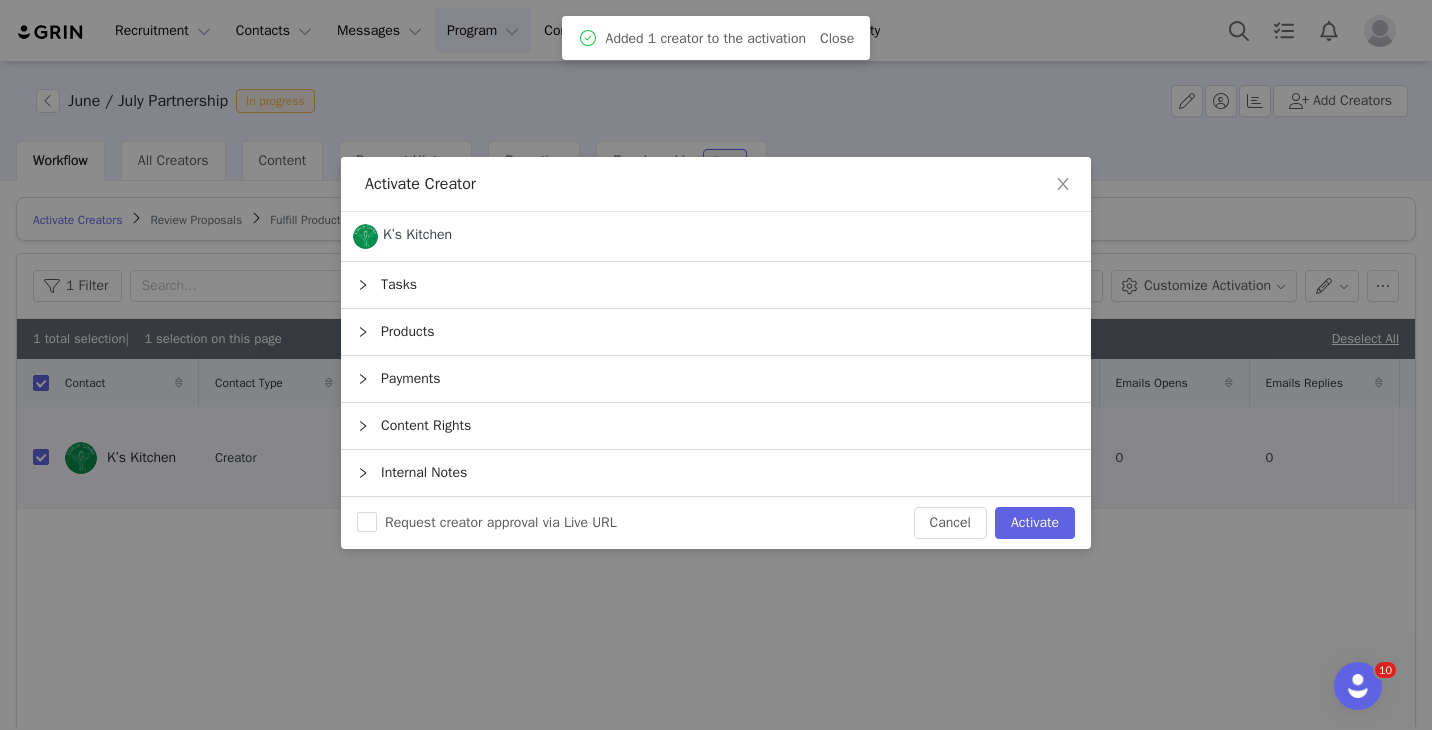 click on "Tasks" at bounding box center (716, 285) 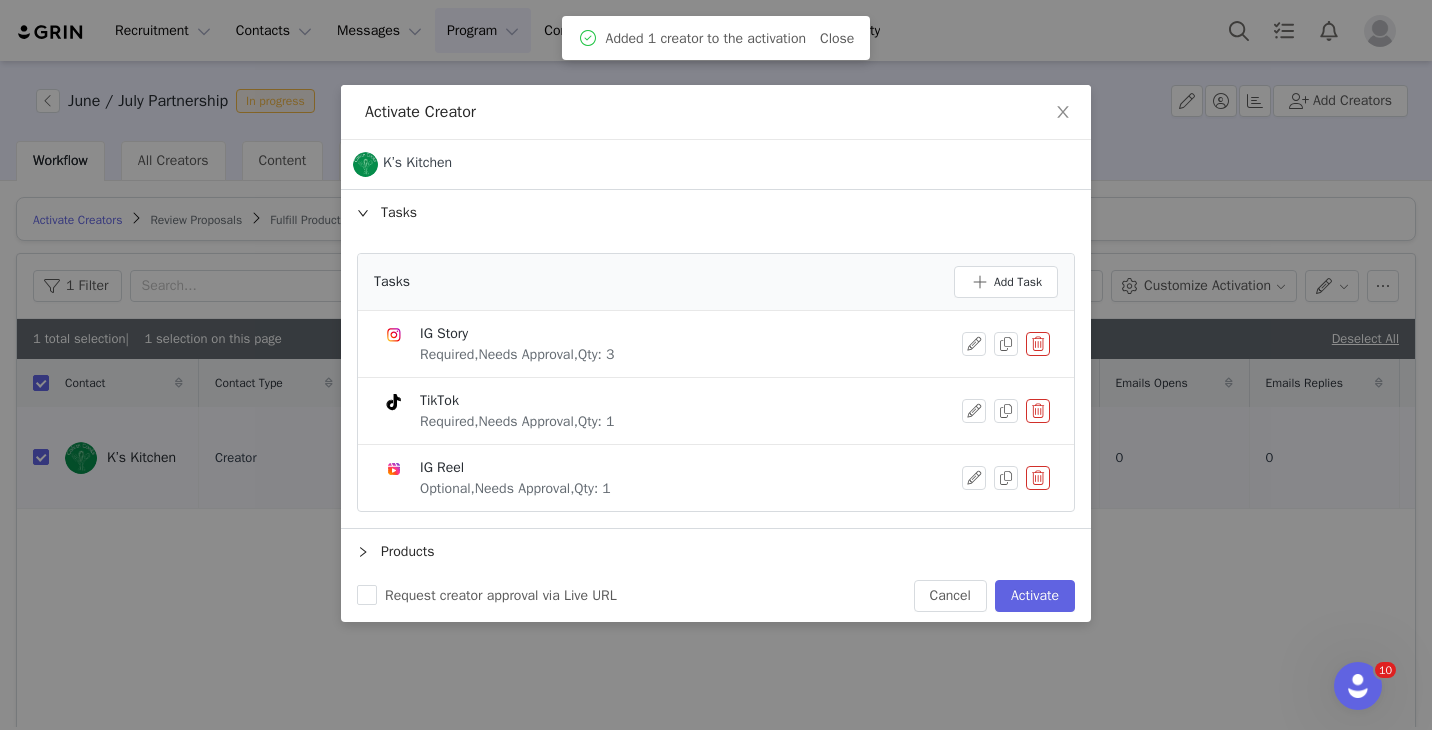 click at bounding box center [1038, 411] 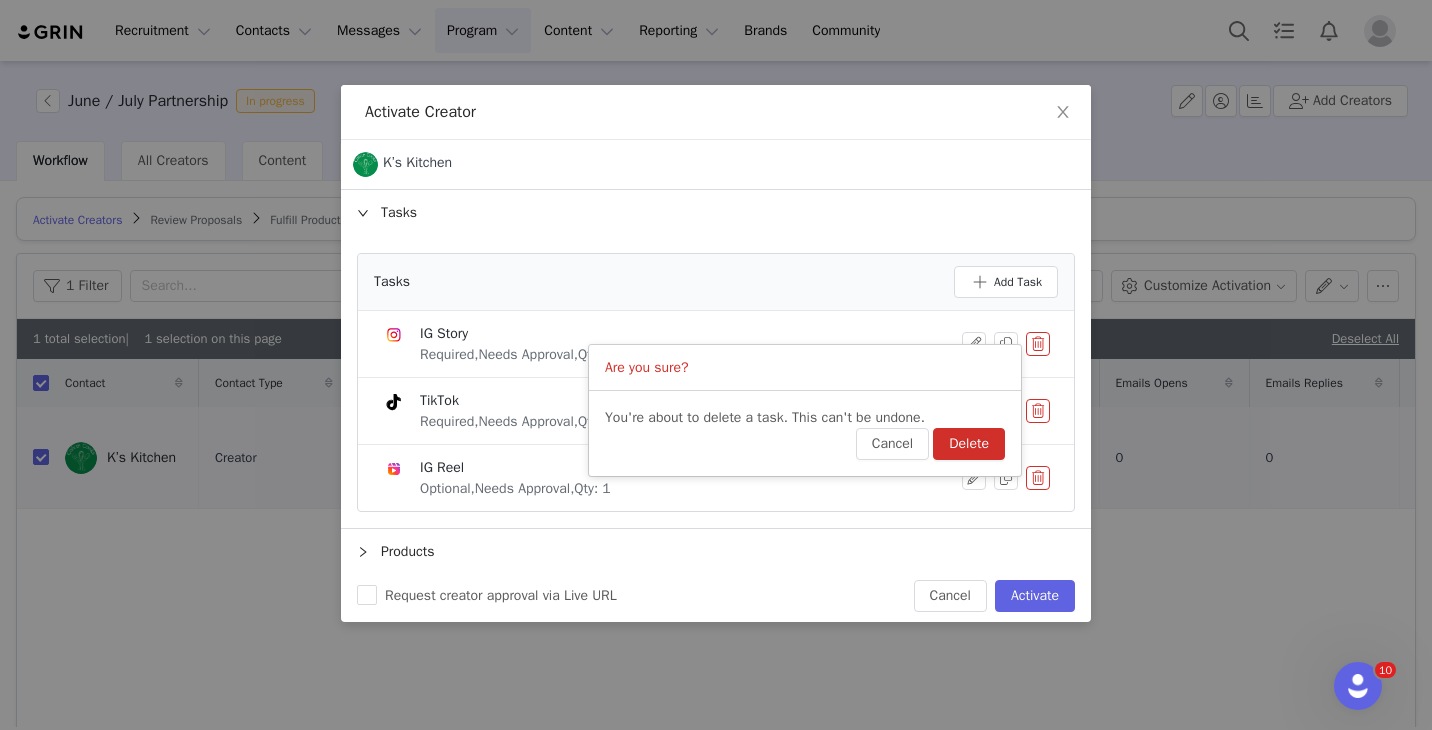 click on "Delete" at bounding box center [969, 444] 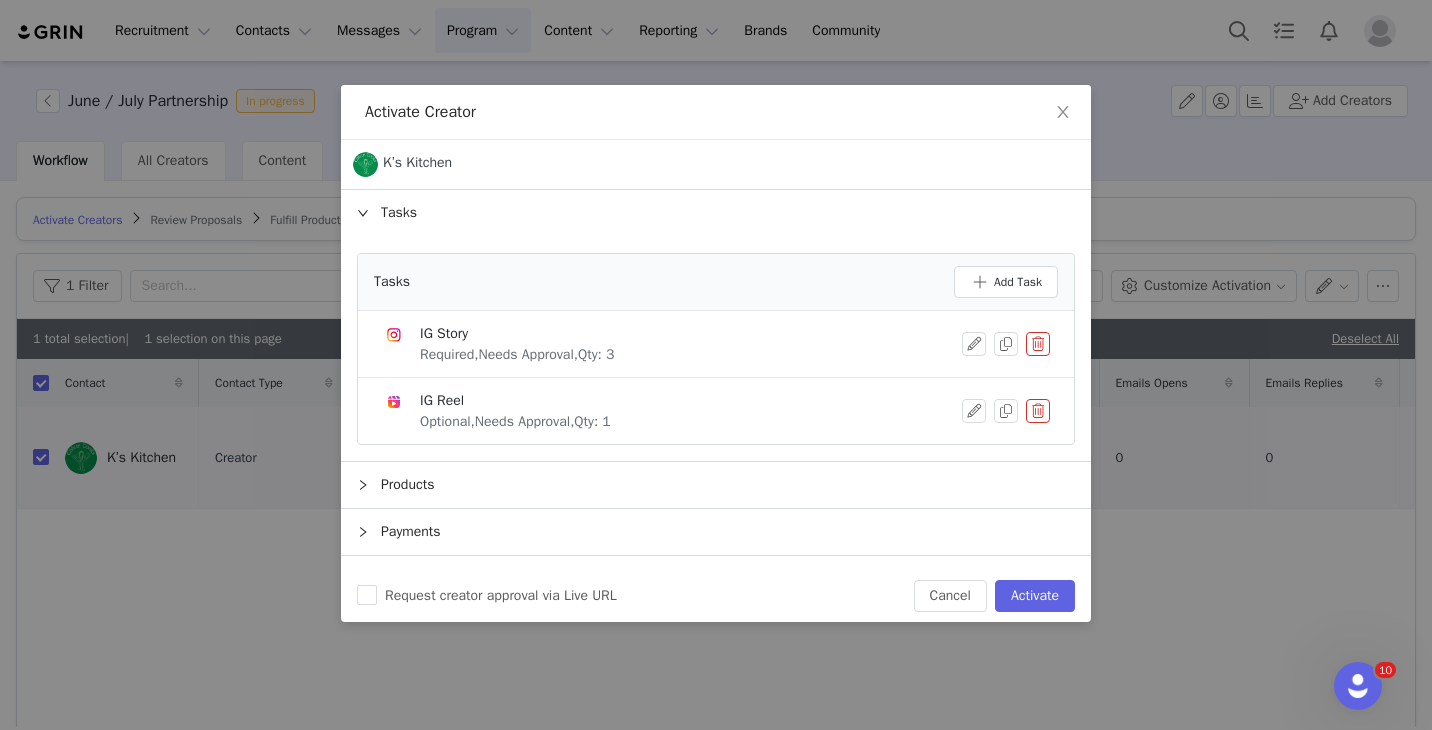 click on "IG Story  Required,   Needs Approval,   Qty: 3" at bounding box center [716, 344] 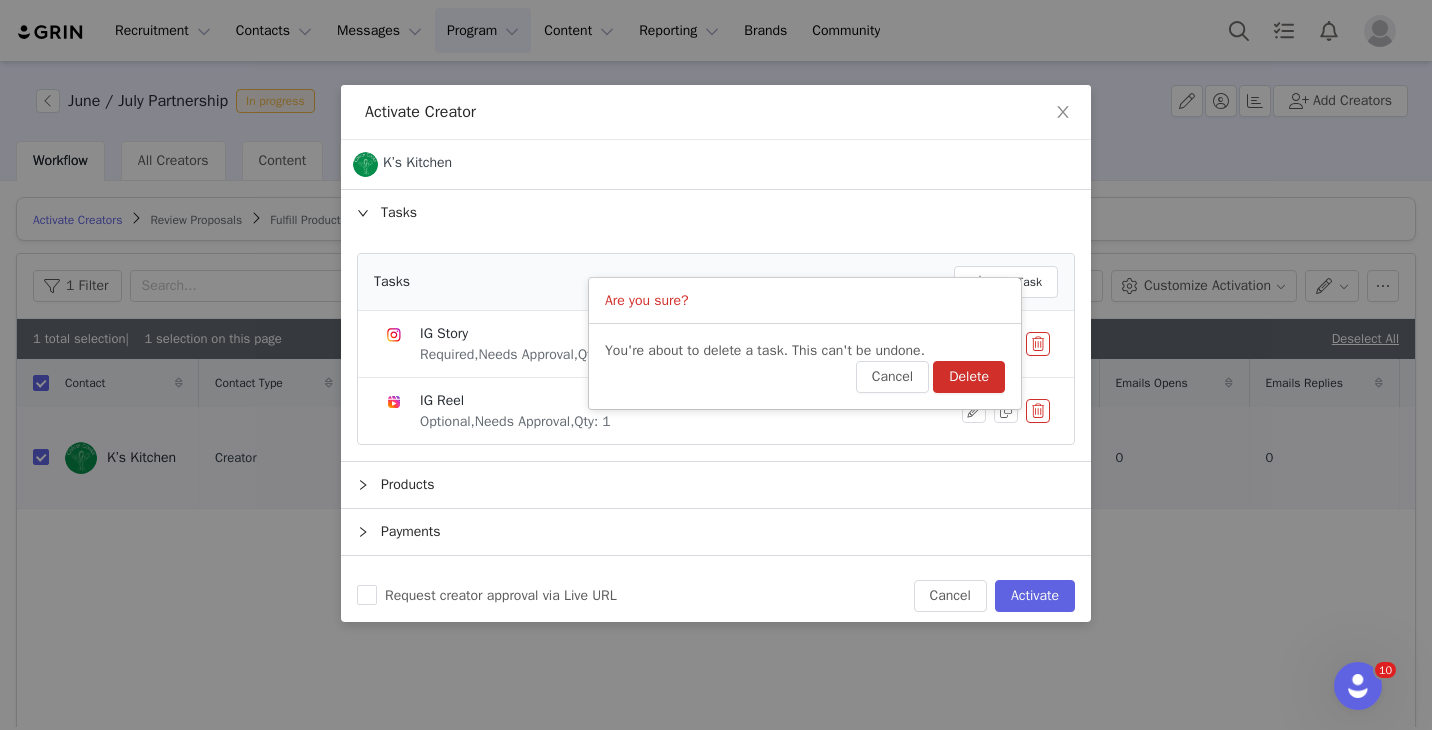 click on "Delete" at bounding box center [969, 377] 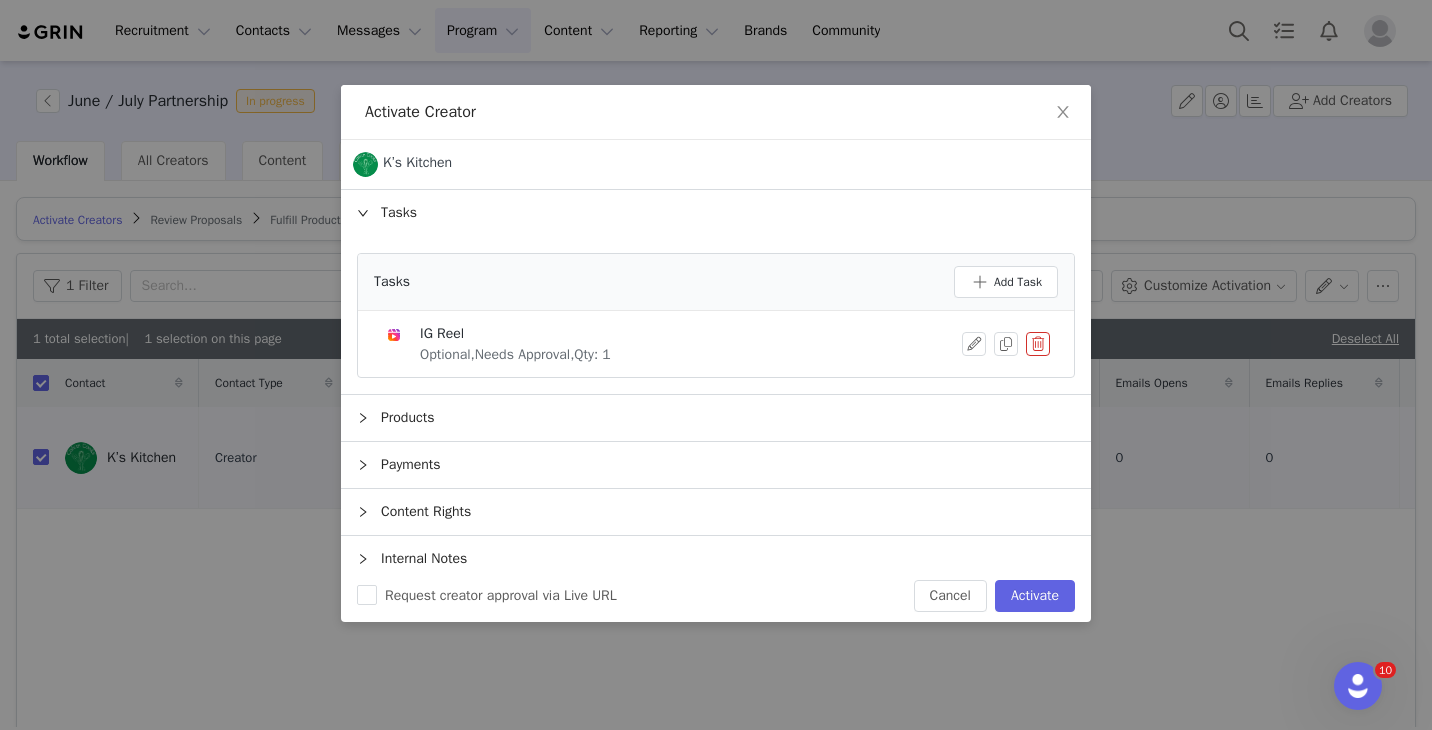 click on "Products" at bounding box center (716, 418) 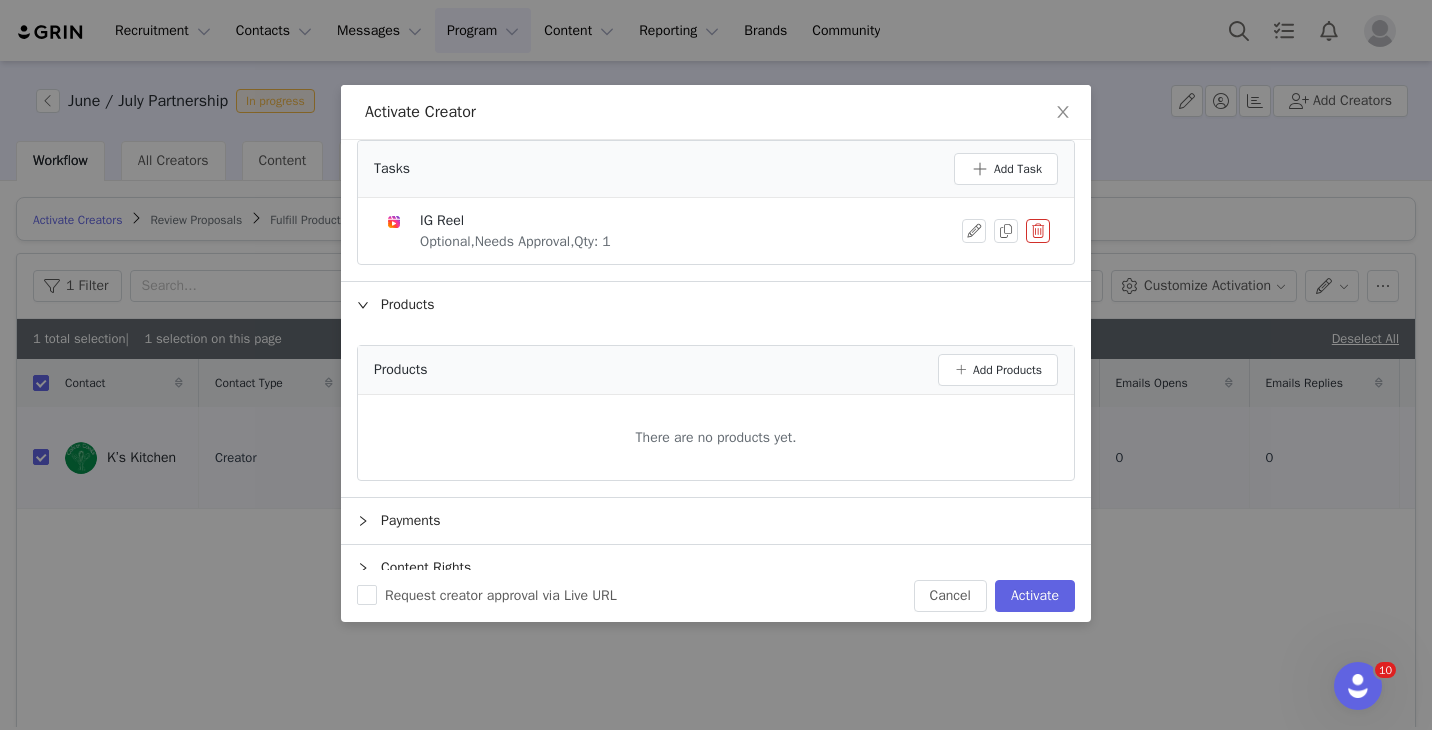 scroll, scrollTop: 182, scrollLeft: 0, axis: vertical 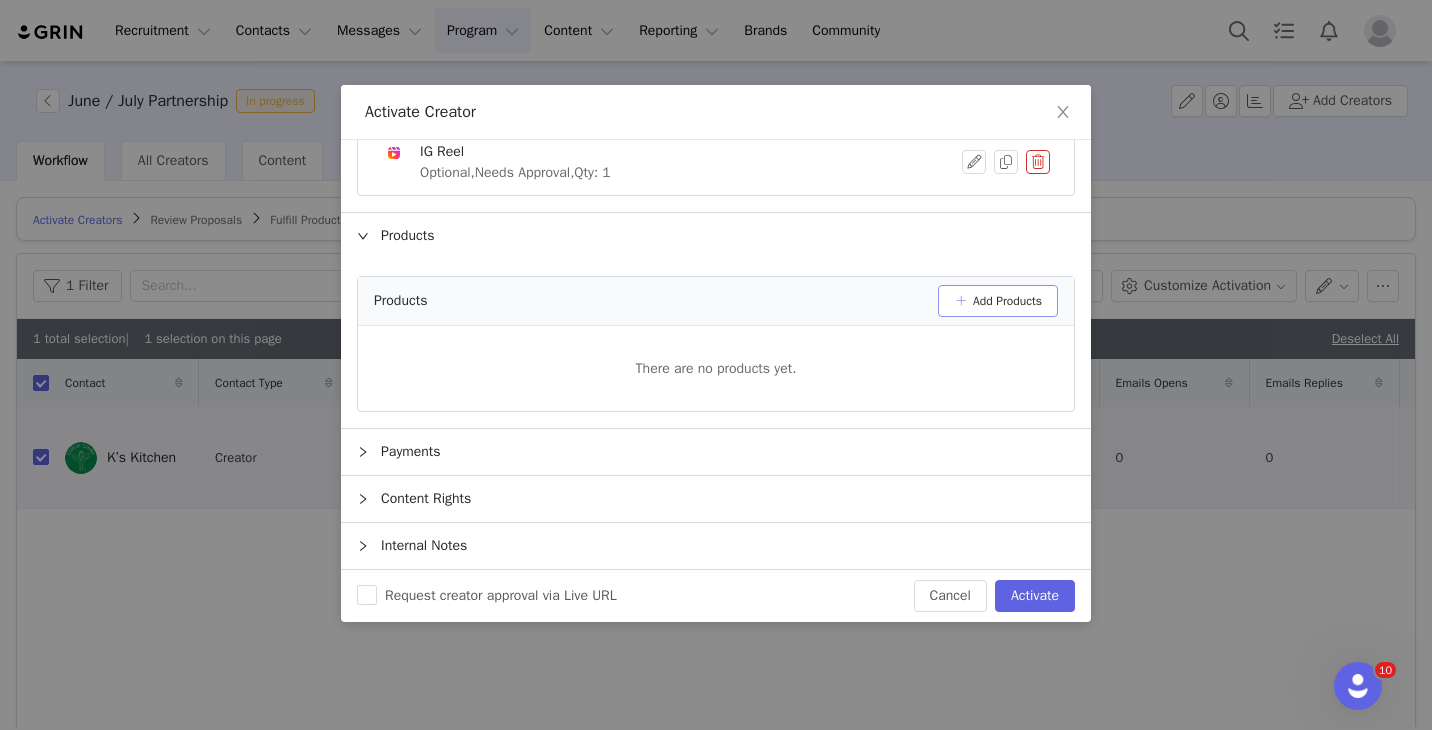 click on "Add Products" at bounding box center (998, 301) 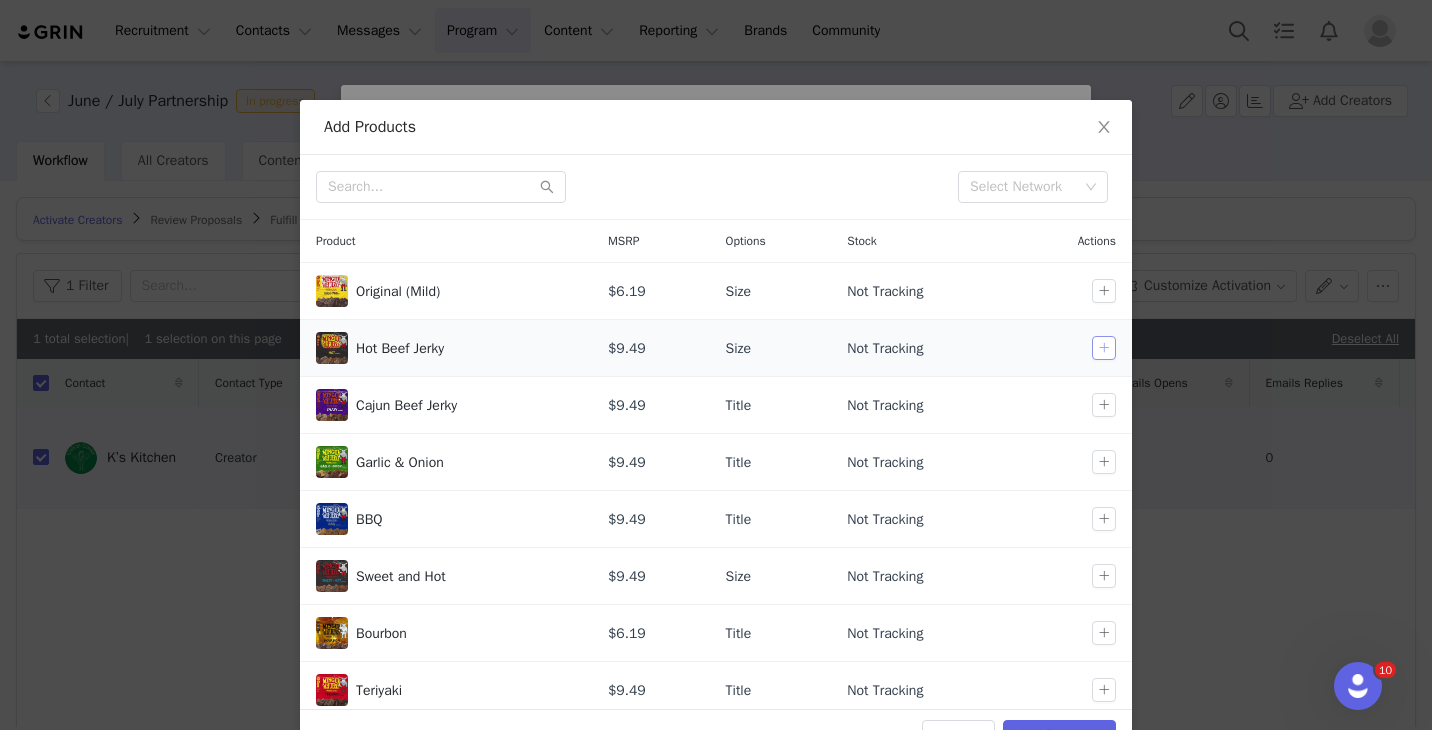 click at bounding box center [1104, 348] 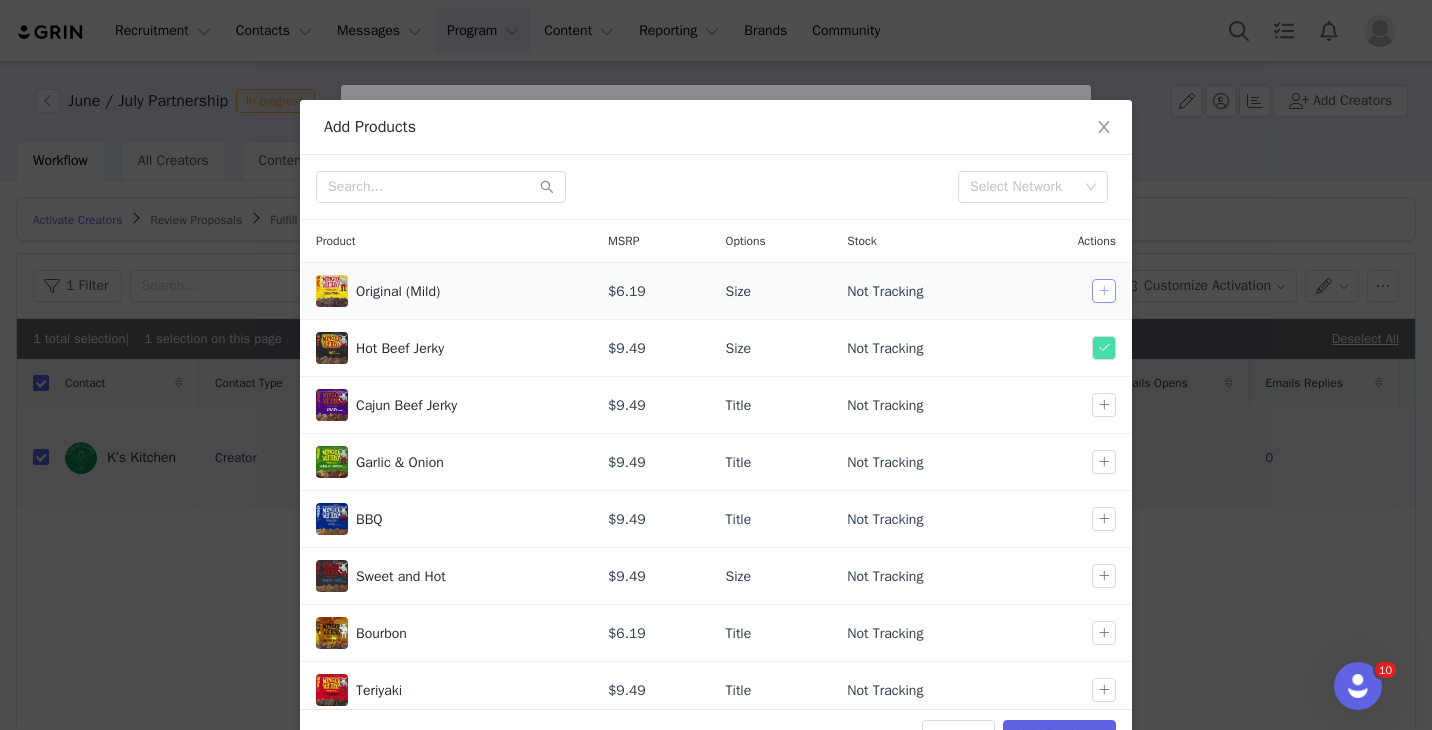 click at bounding box center (1104, 291) 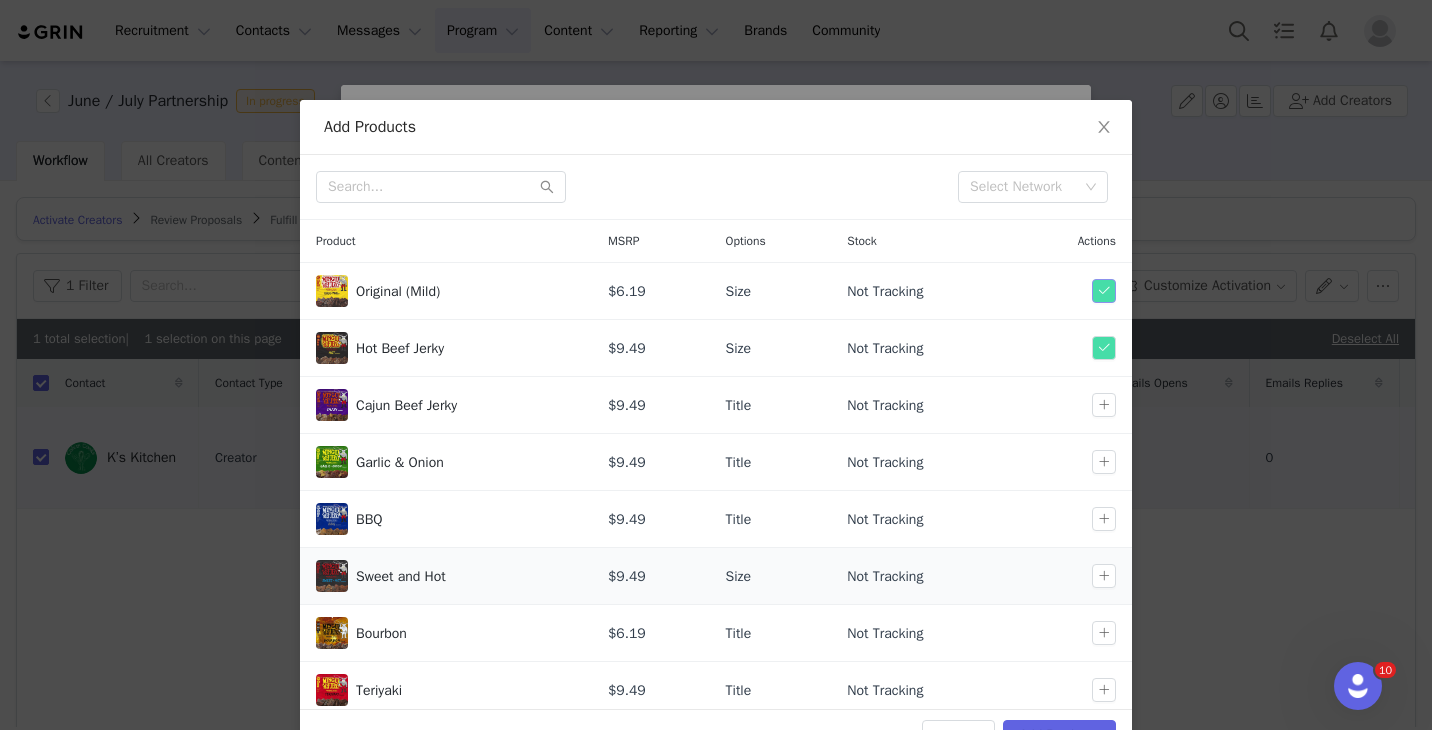 scroll, scrollTop: 10, scrollLeft: 0, axis: vertical 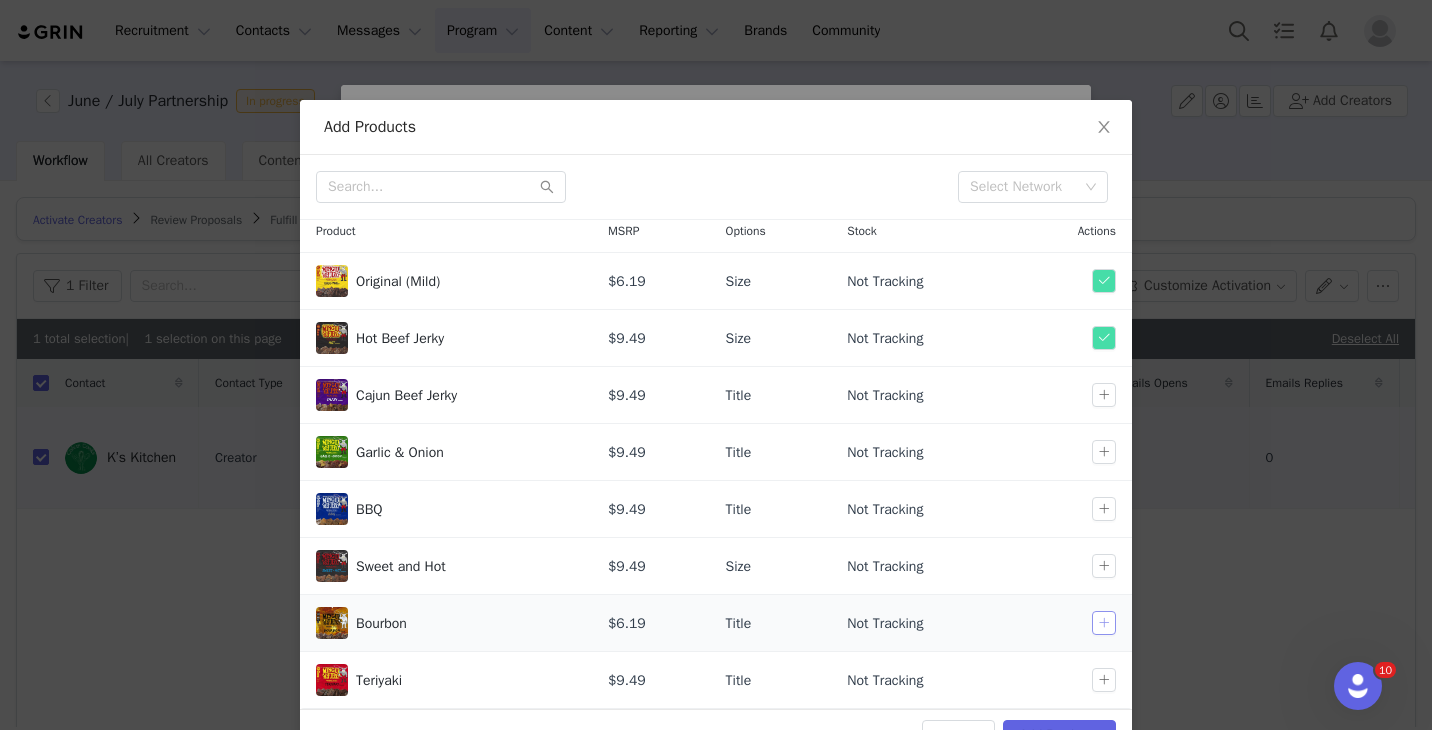 click at bounding box center (1104, 623) 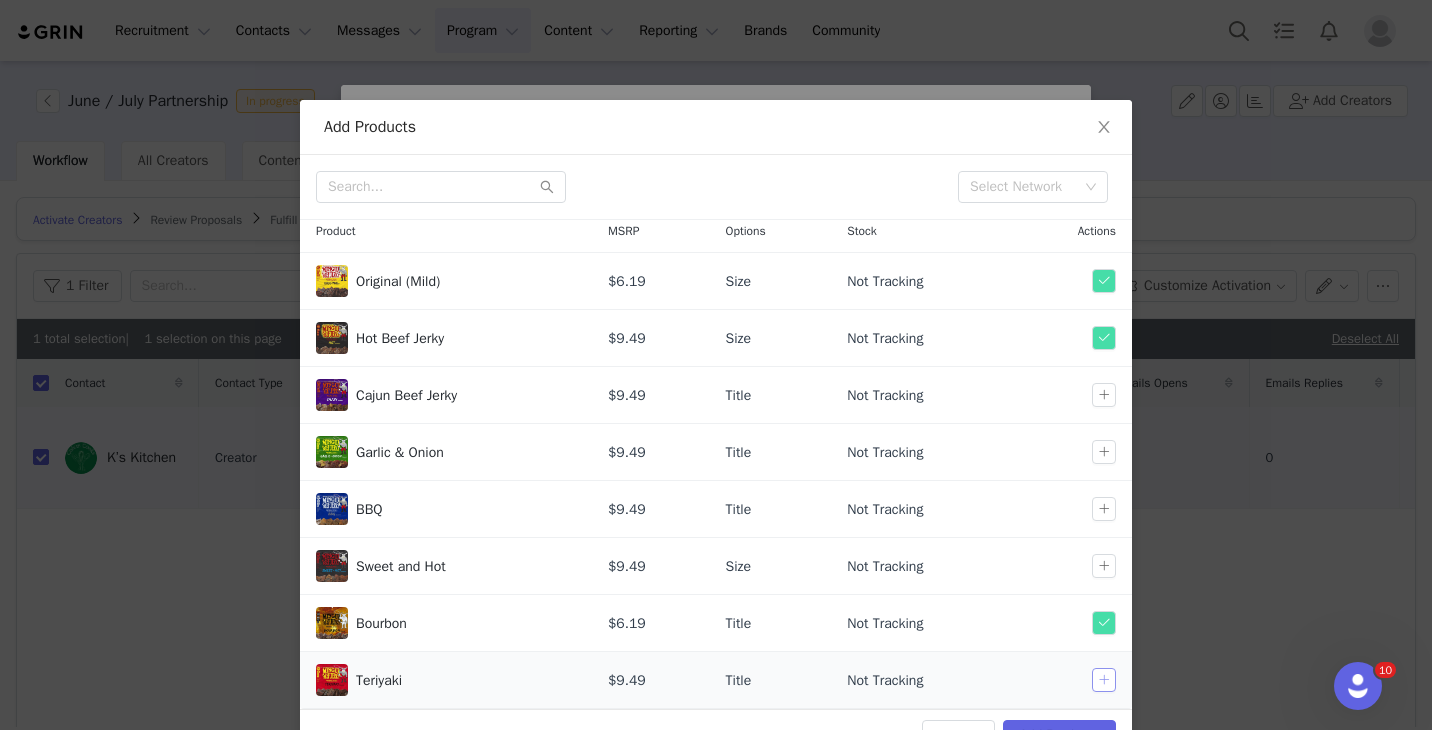 click at bounding box center (1104, 680) 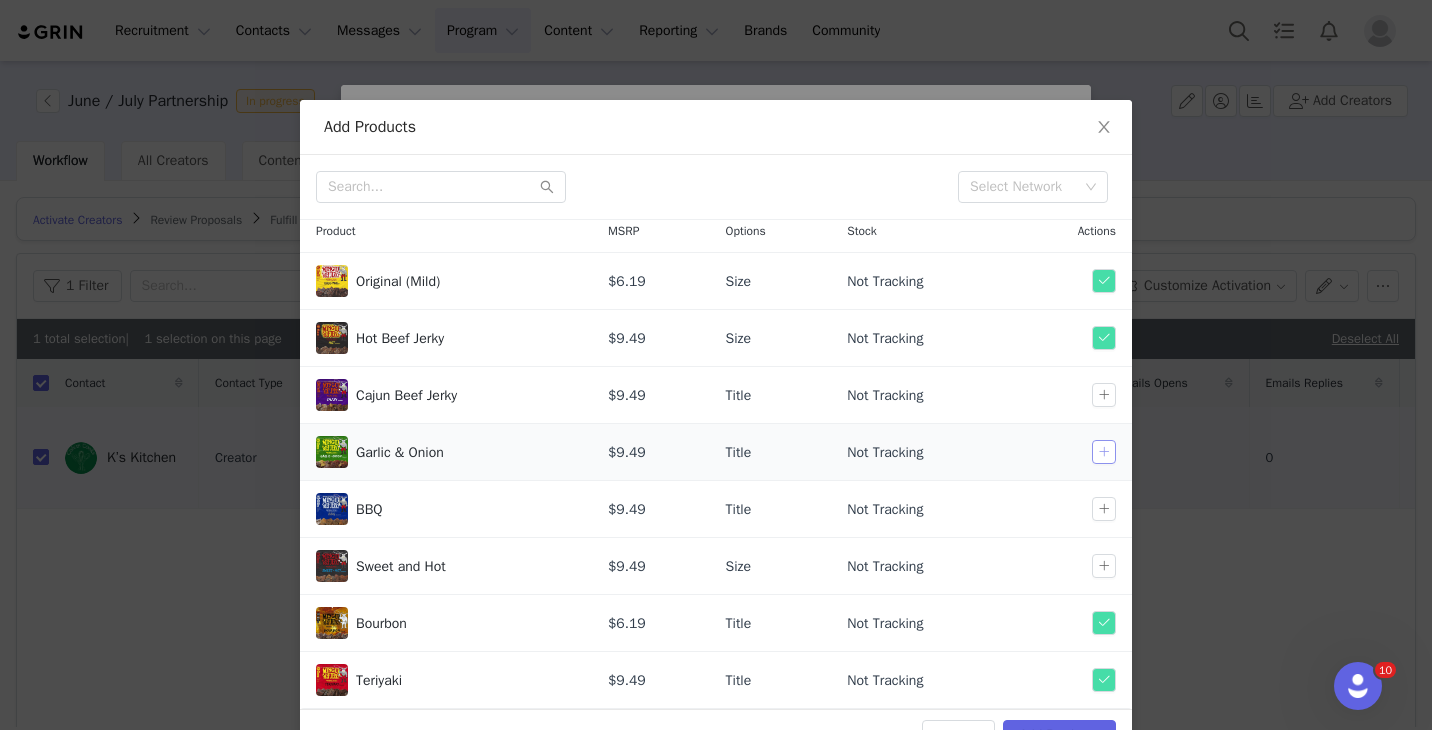 click at bounding box center [1104, 452] 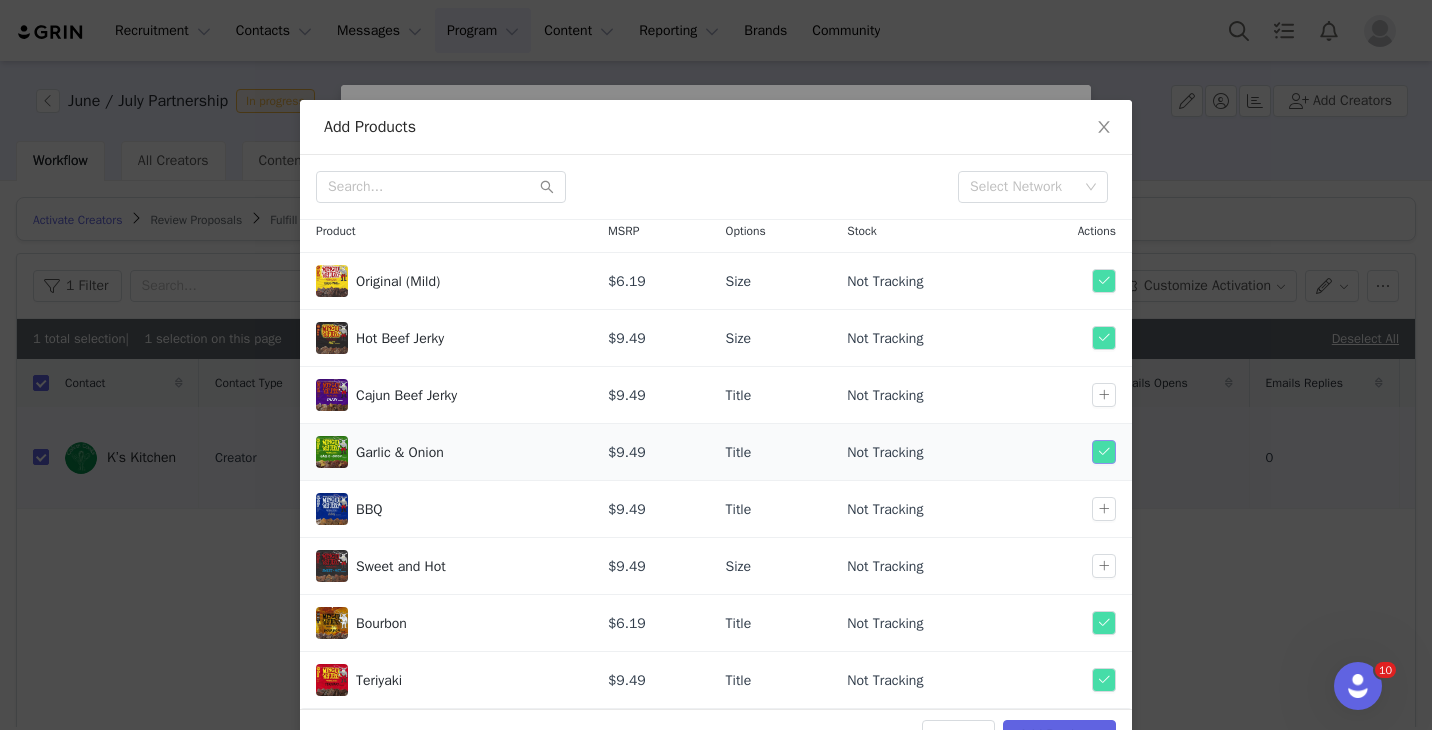scroll, scrollTop: 56, scrollLeft: 0, axis: vertical 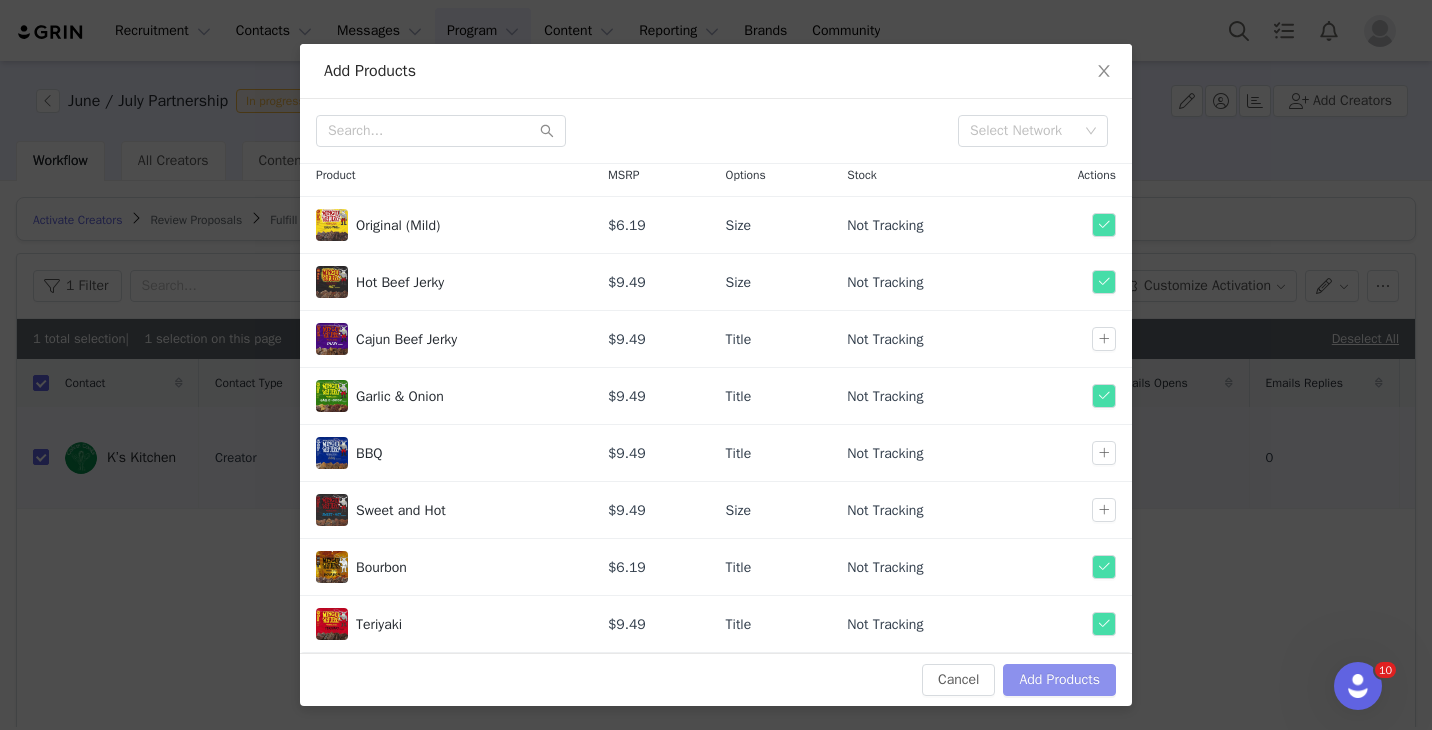 click on "Add Products" at bounding box center (1059, 680) 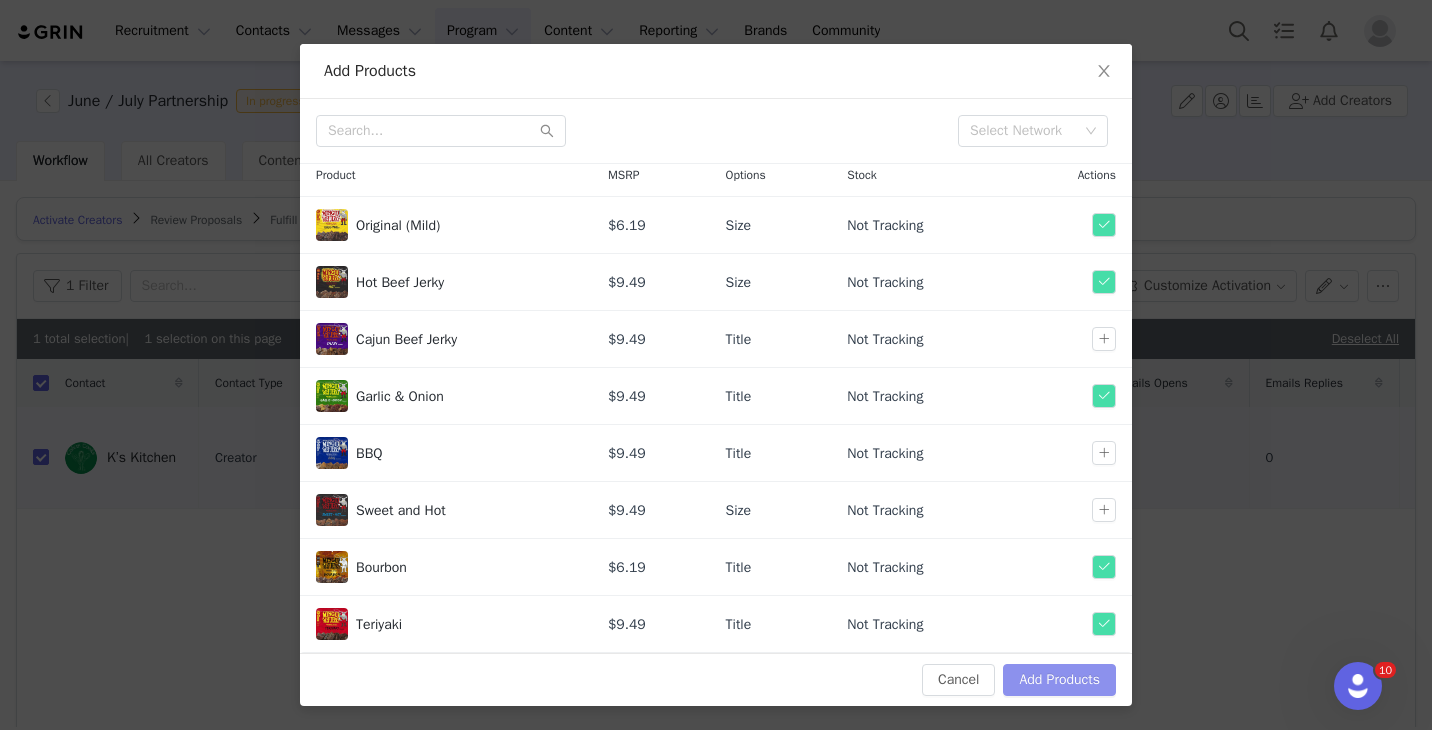 scroll, scrollTop: 0, scrollLeft: 0, axis: both 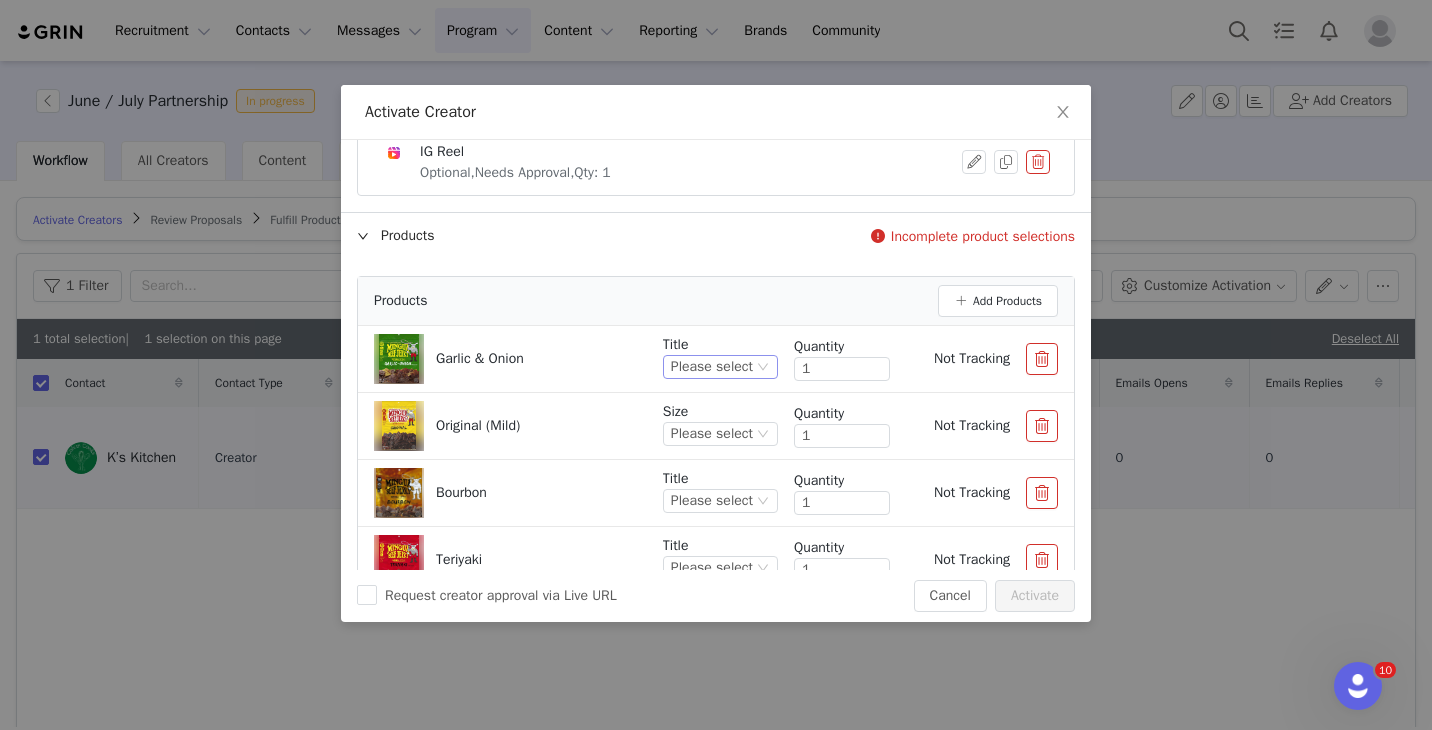 click on "Please select" at bounding box center (712, 367) 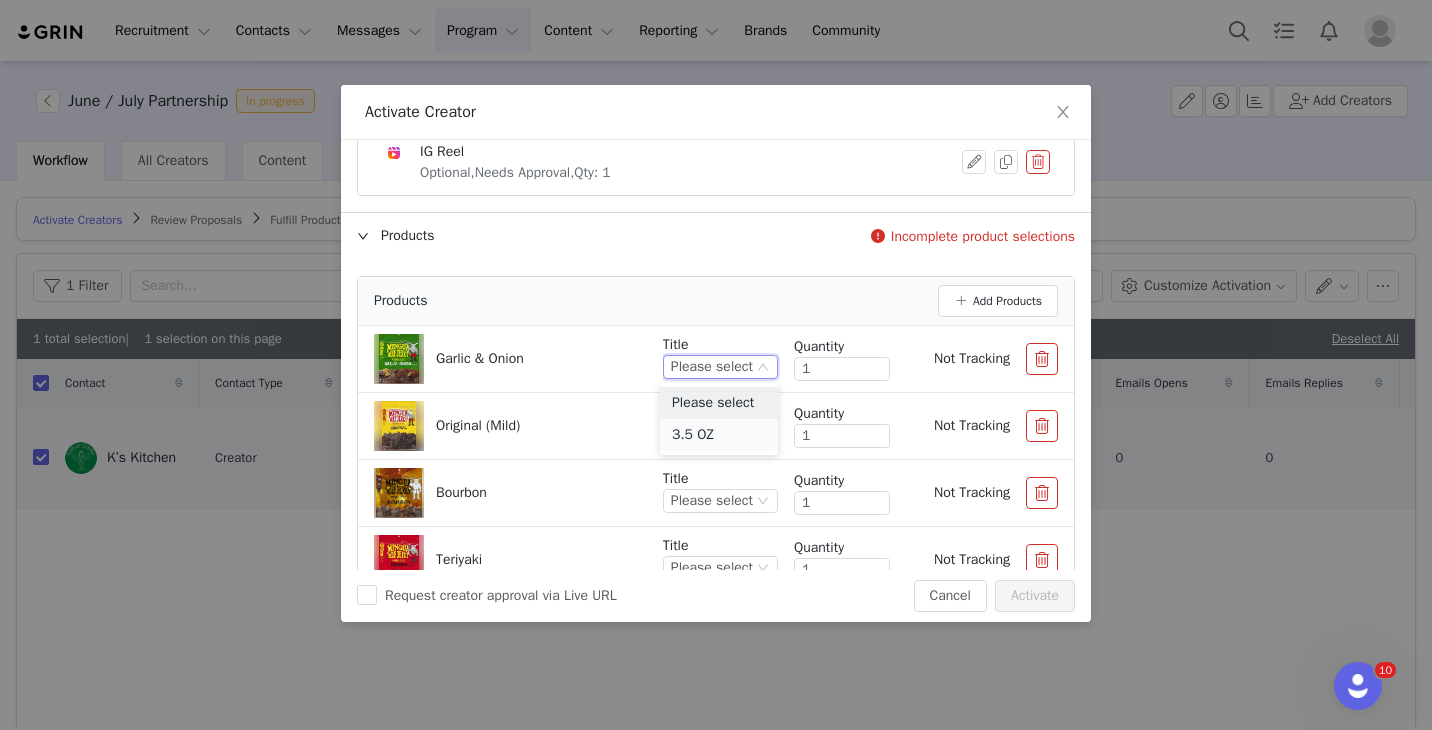 click on "3.5 OZ" at bounding box center [719, 435] 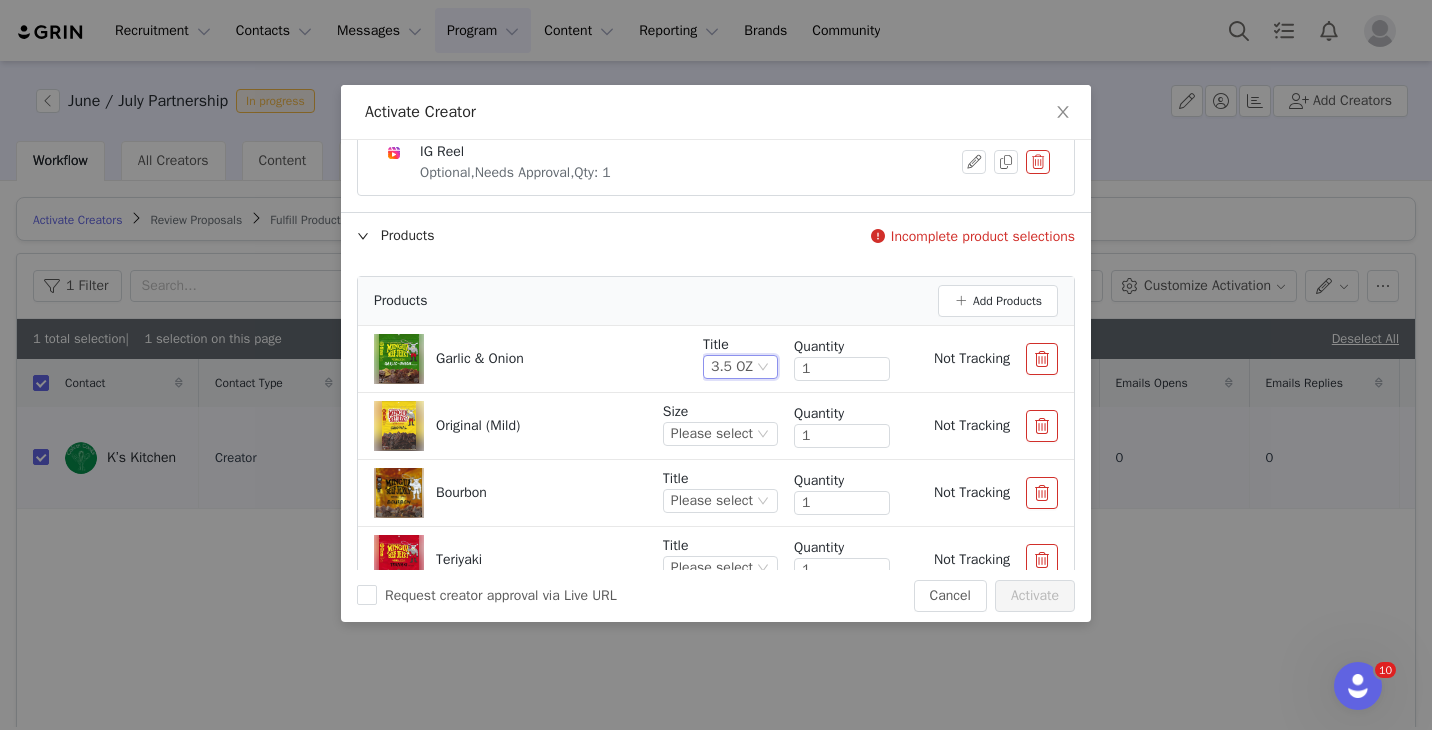 click on "Size Please select" at bounding box center (720, 425) 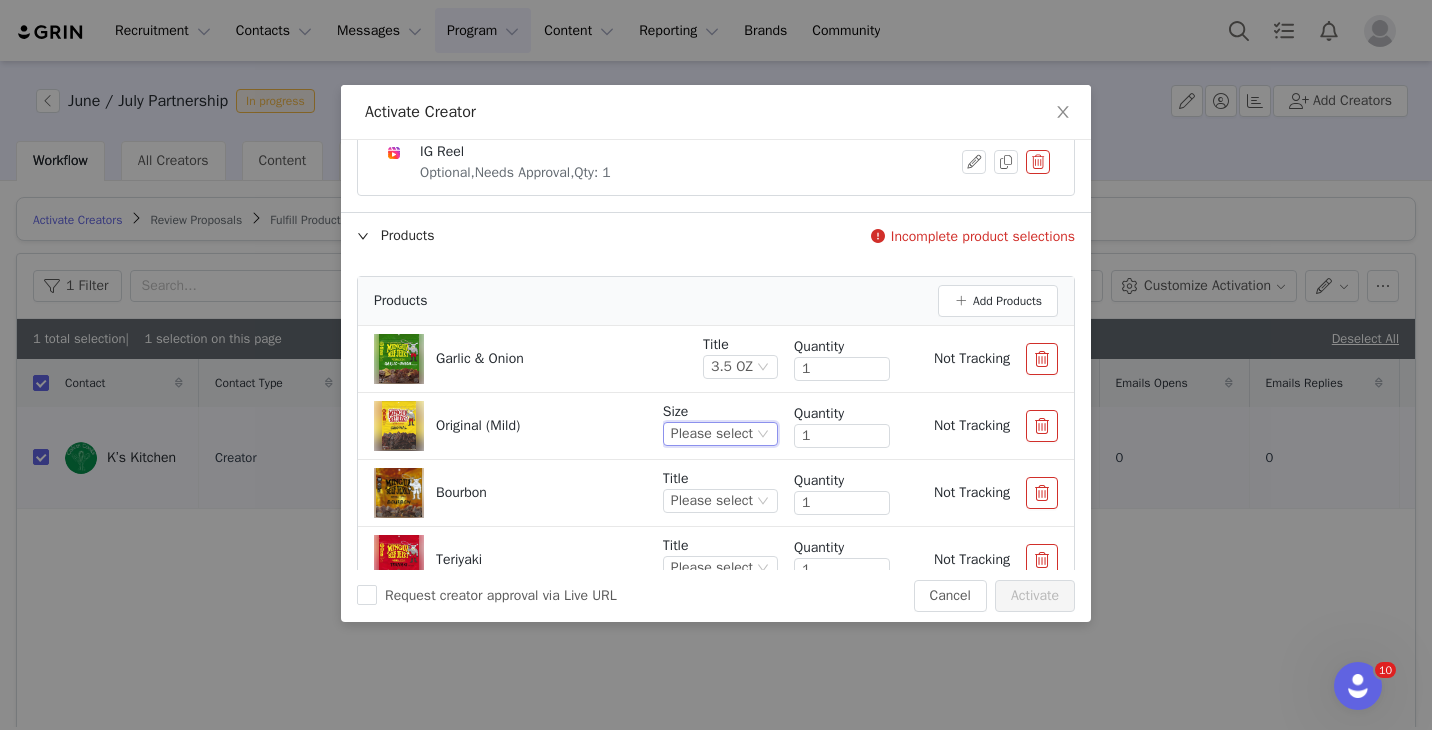 click on "Please select" at bounding box center (712, 434) 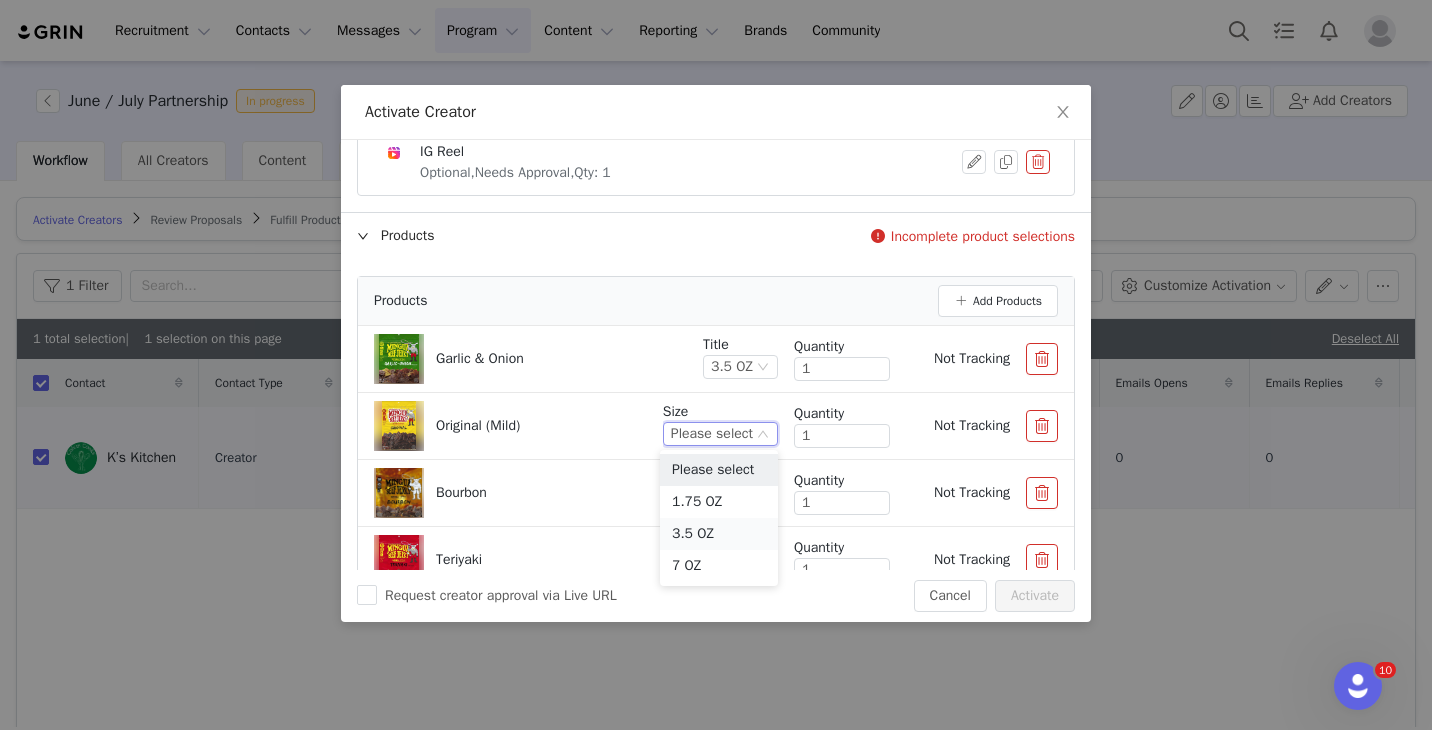 click on "3.5 OZ" at bounding box center (719, 534) 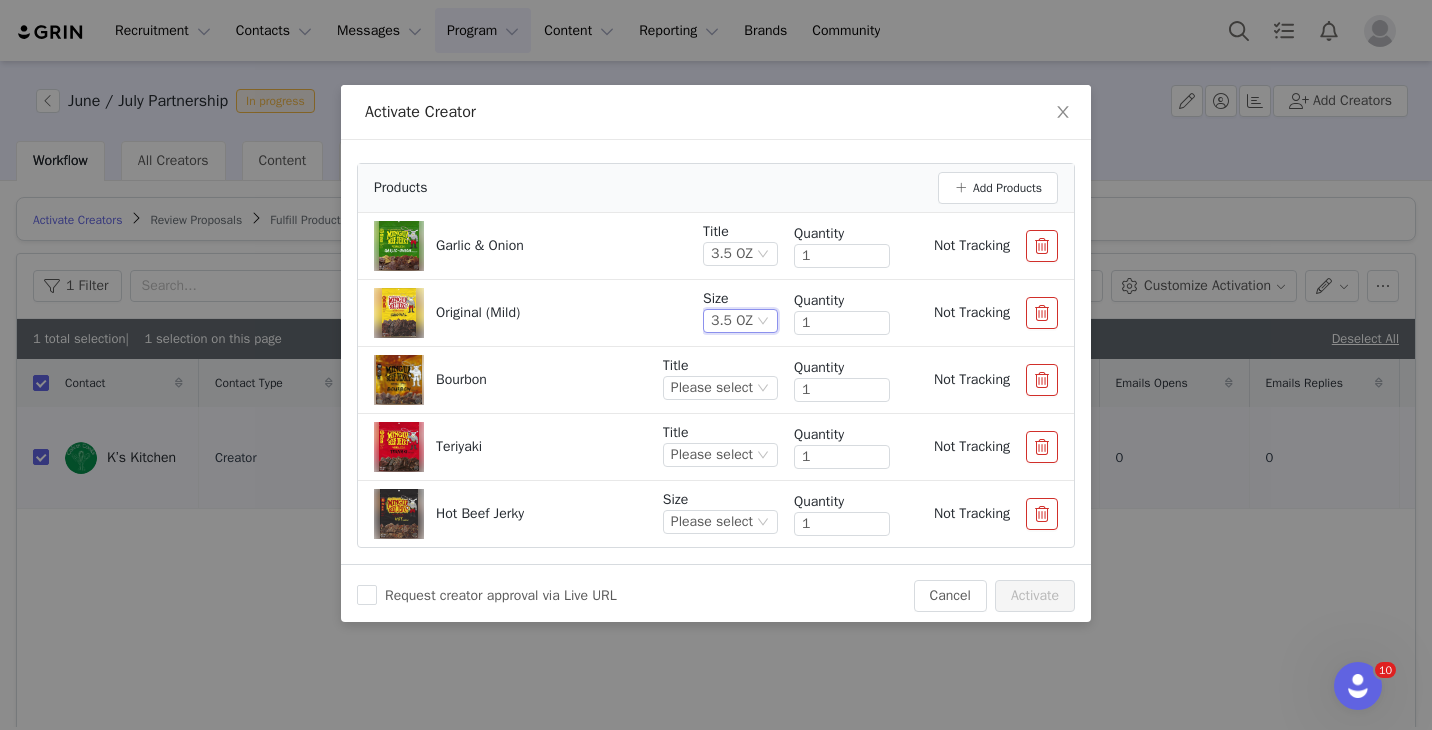scroll, scrollTop: 319, scrollLeft: 0, axis: vertical 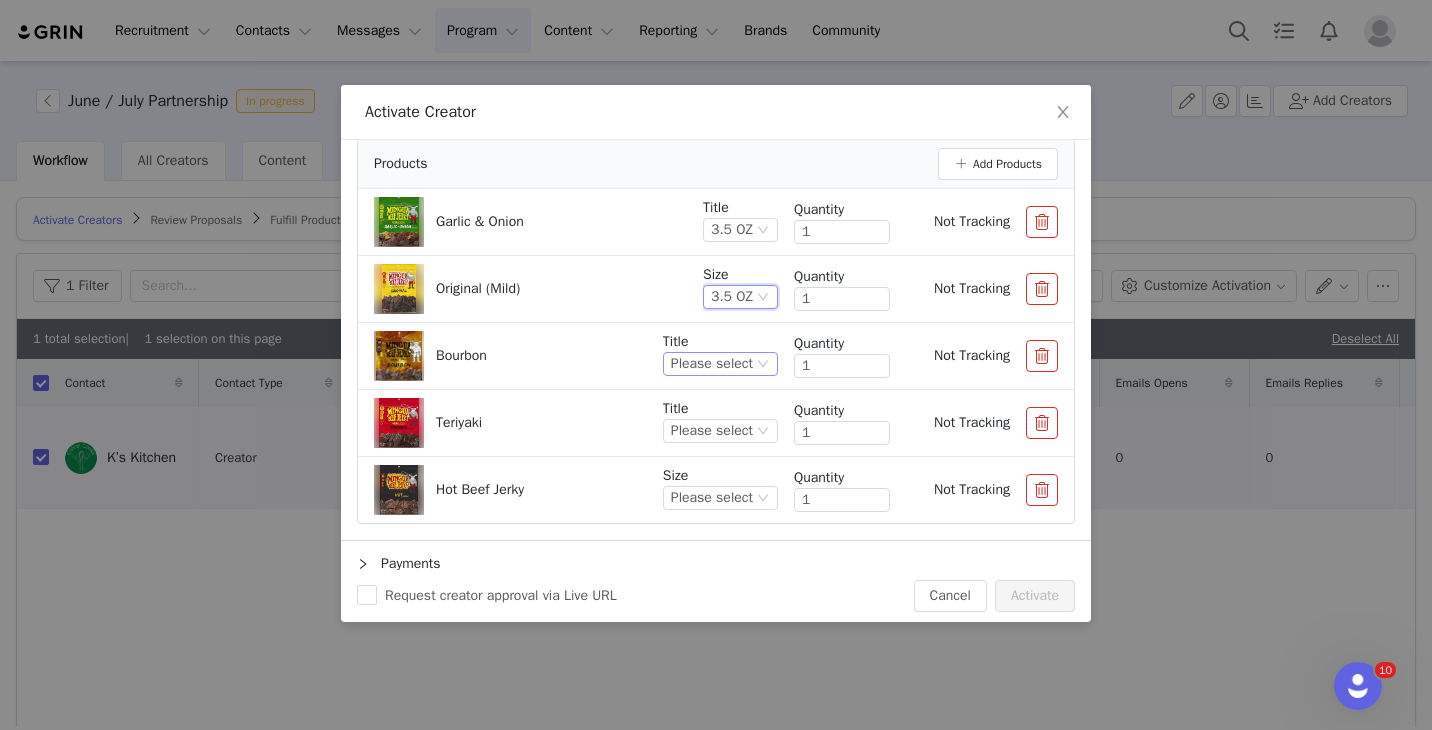 click on "Please select" at bounding box center (712, 364) 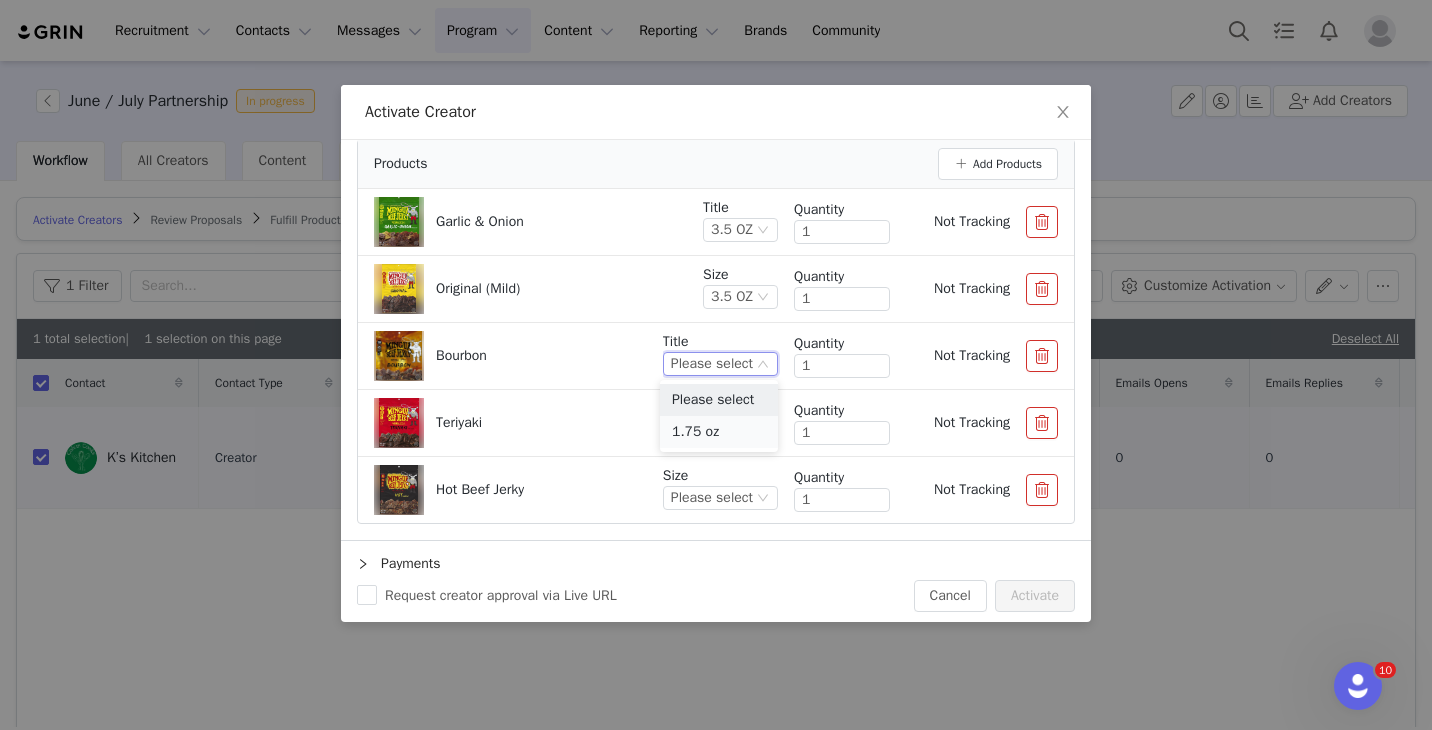 click on "1.75 oz" at bounding box center (719, 432) 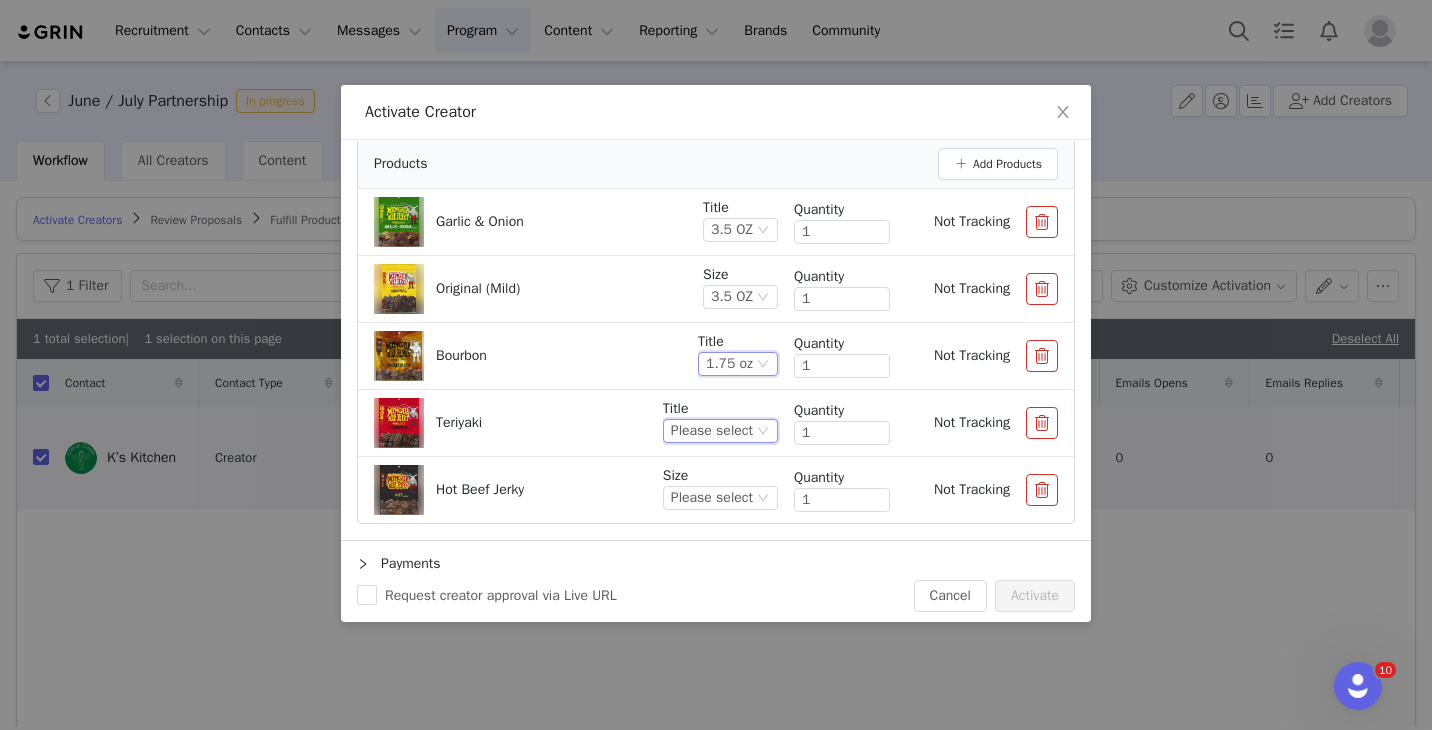 click on "Please select" at bounding box center (712, 431) 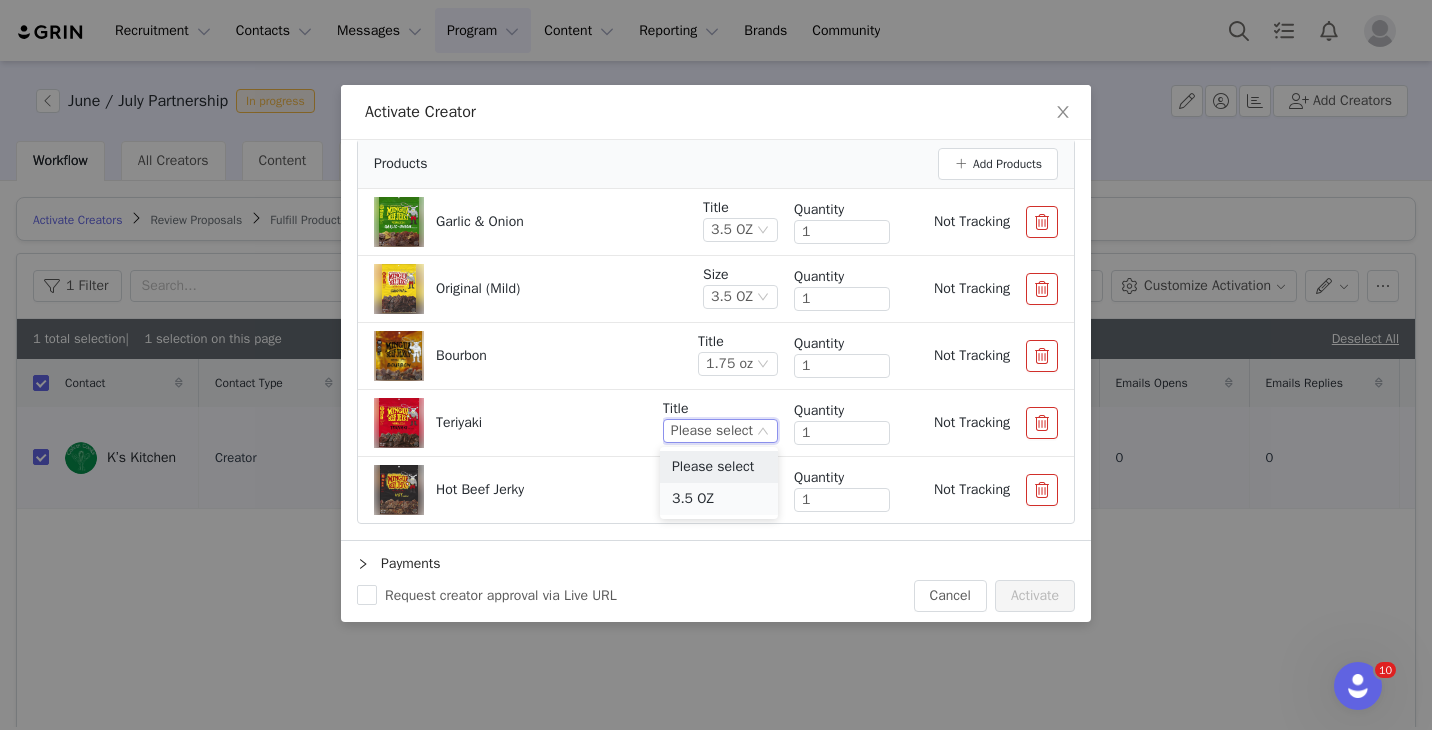 click on "3.5 OZ" at bounding box center (719, 499) 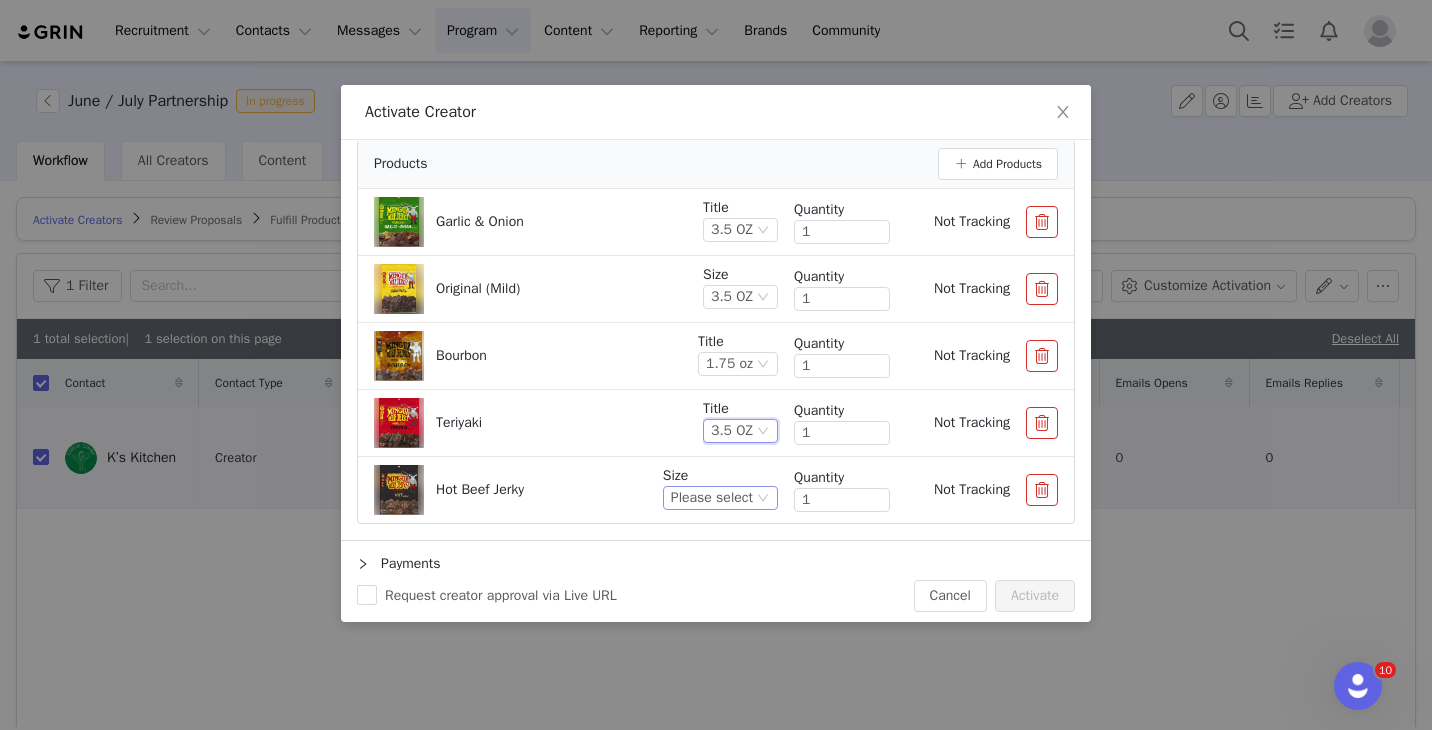 click on "Please select" at bounding box center (712, 498) 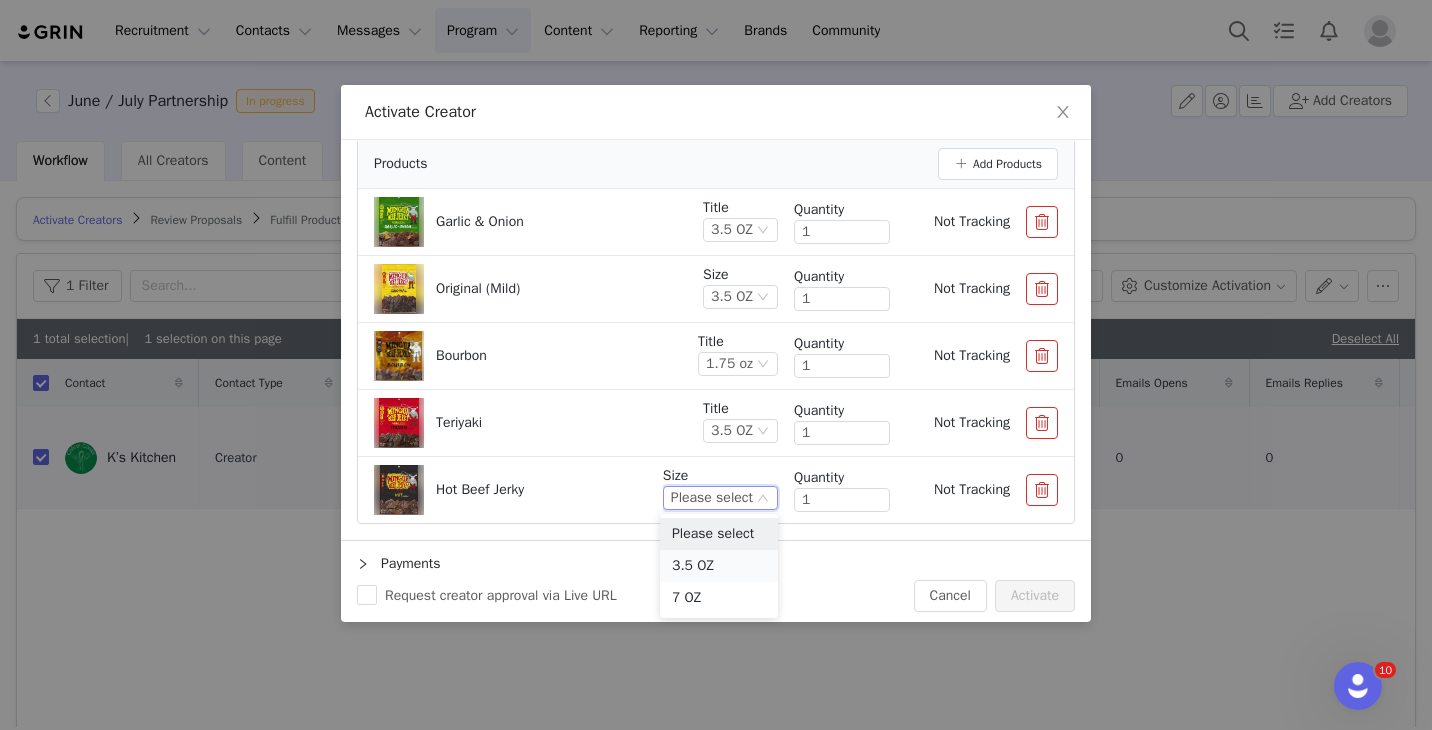 click on "3.5 OZ" at bounding box center (719, 566) 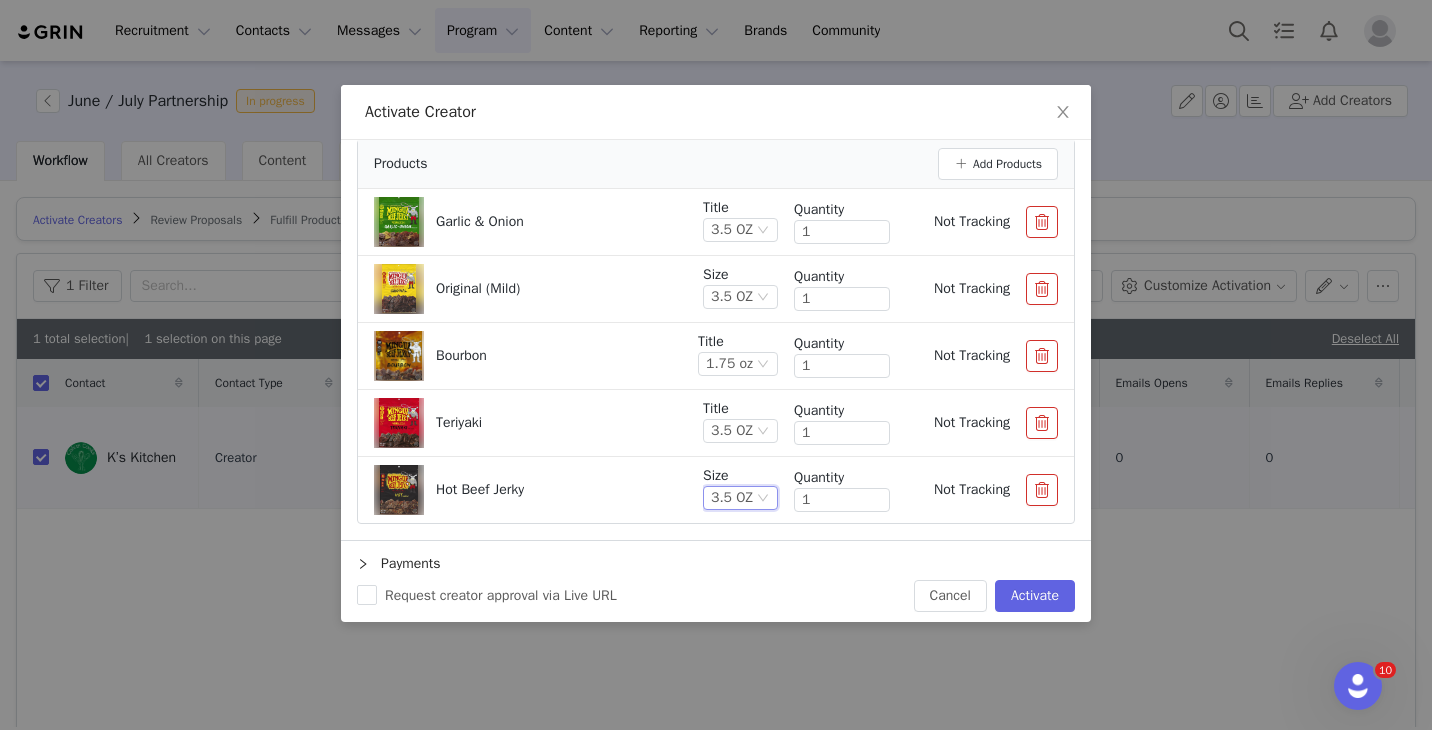 scroll, scrollTop: 431, scrollLeft: 0, axis: vertical 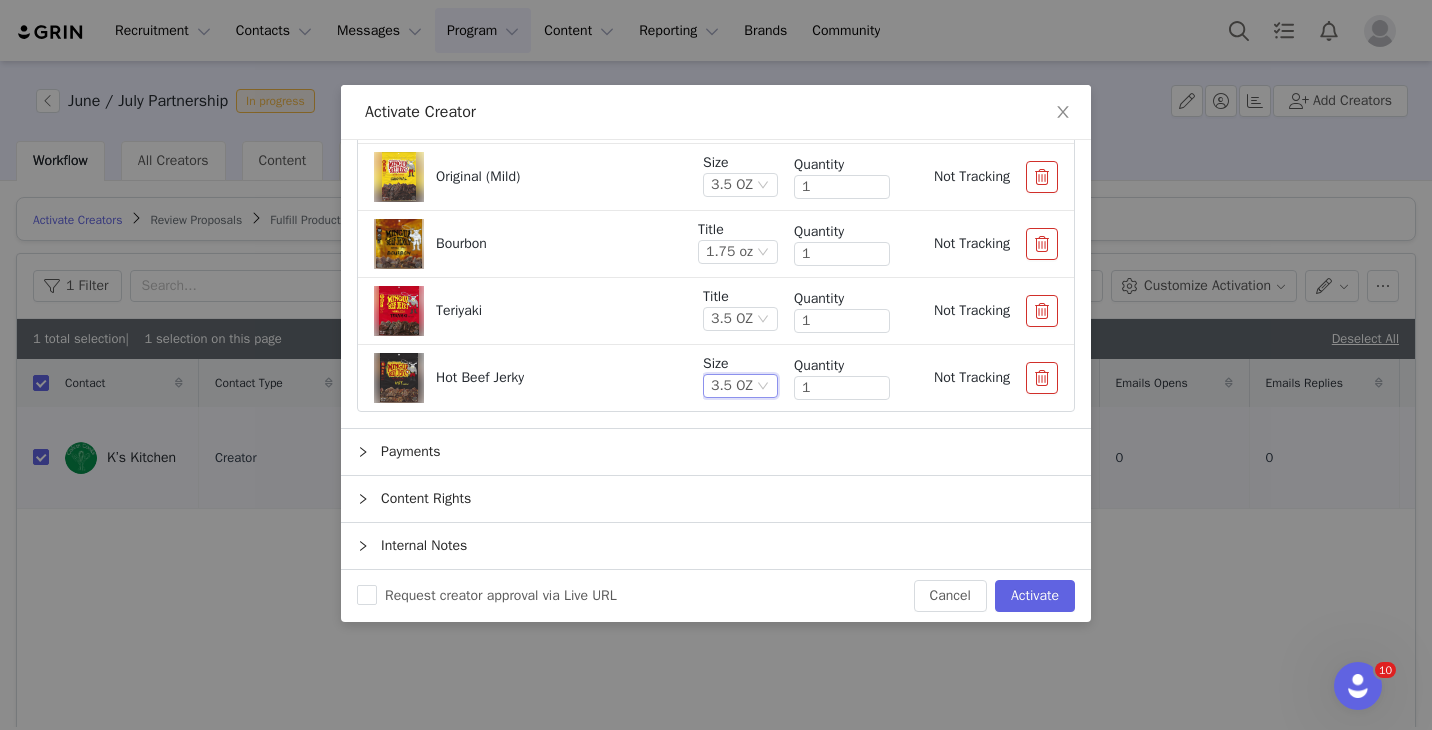click on "Payments" at bounding box center (716, 452) 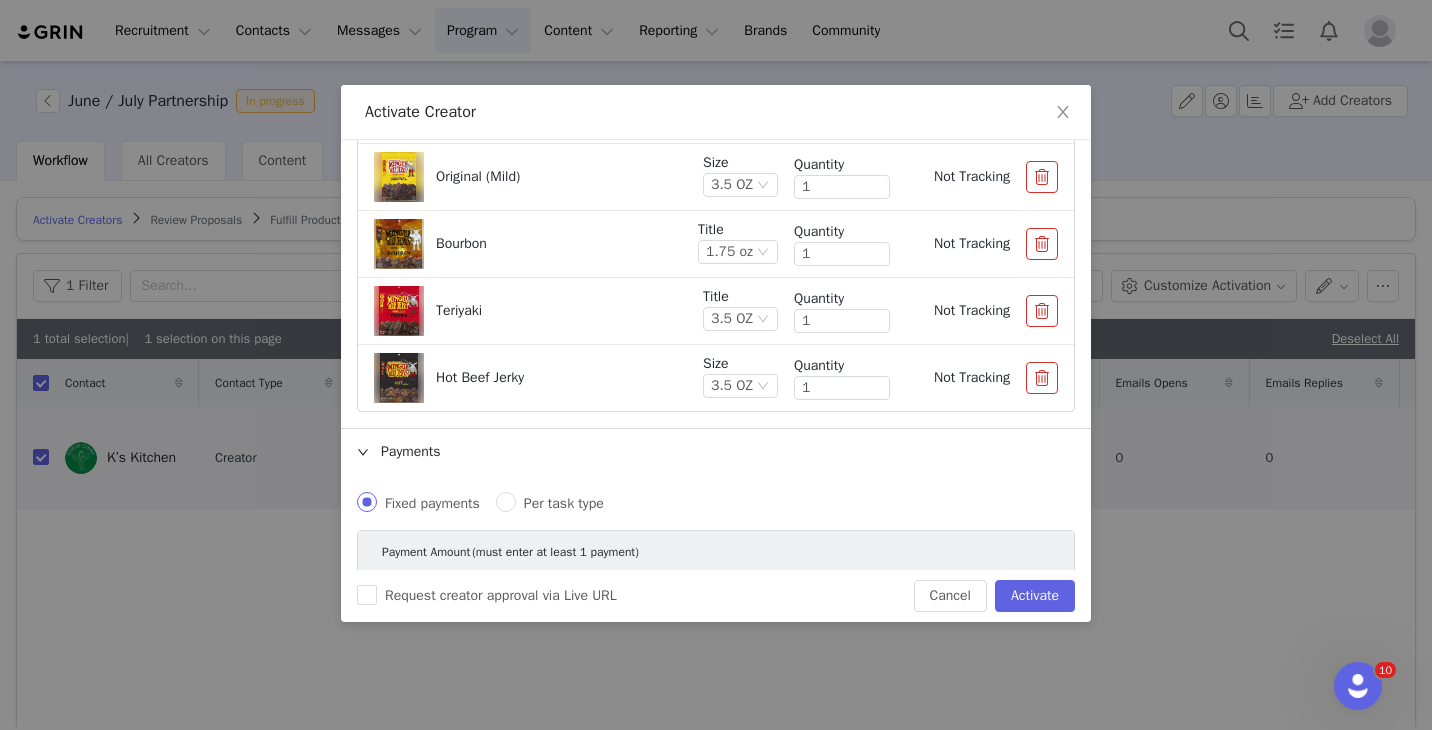 scroll, scrollTop: 660, scrollLeft: 0, axis: vertical 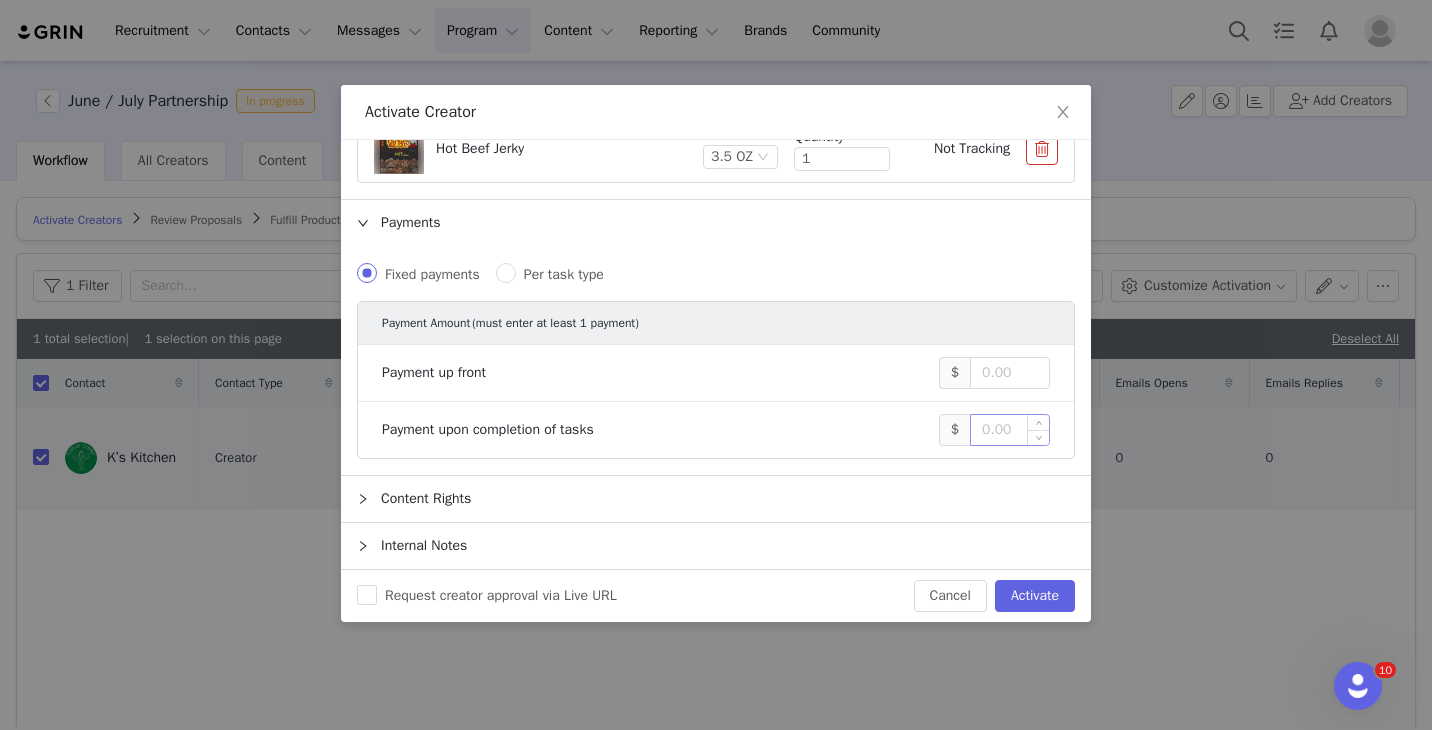 click at bounding box center (1010, 430) 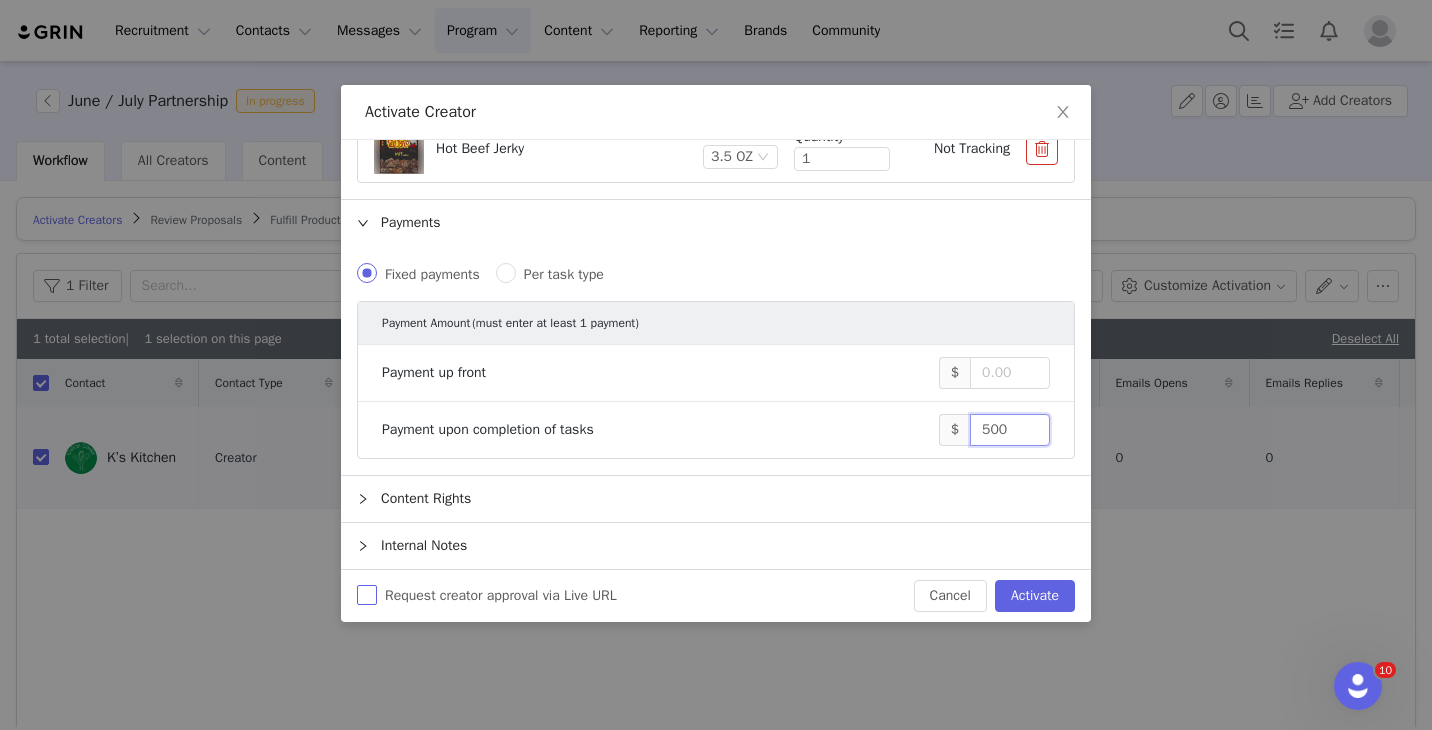 type on "500" 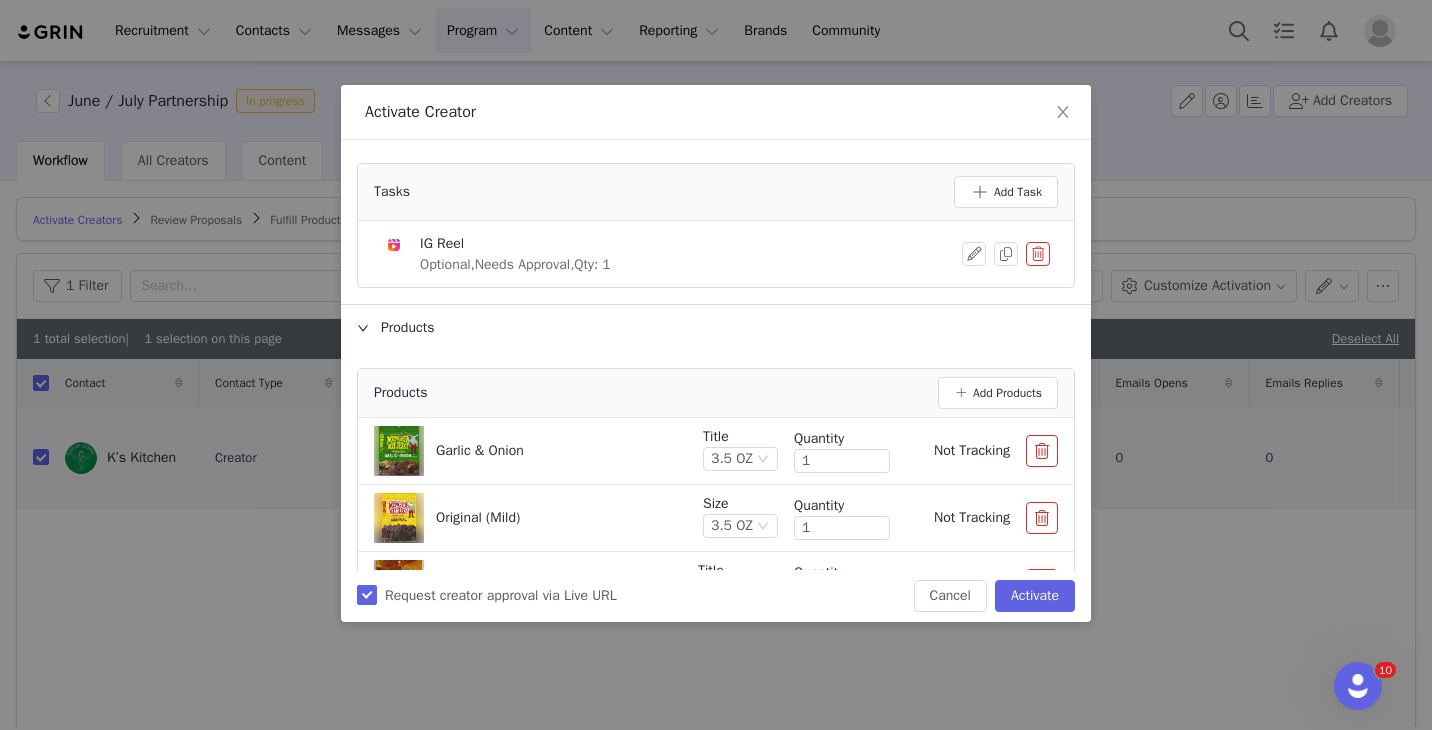 scroll, scrollTop: 660, scrollLeft: 0, axis: vertical 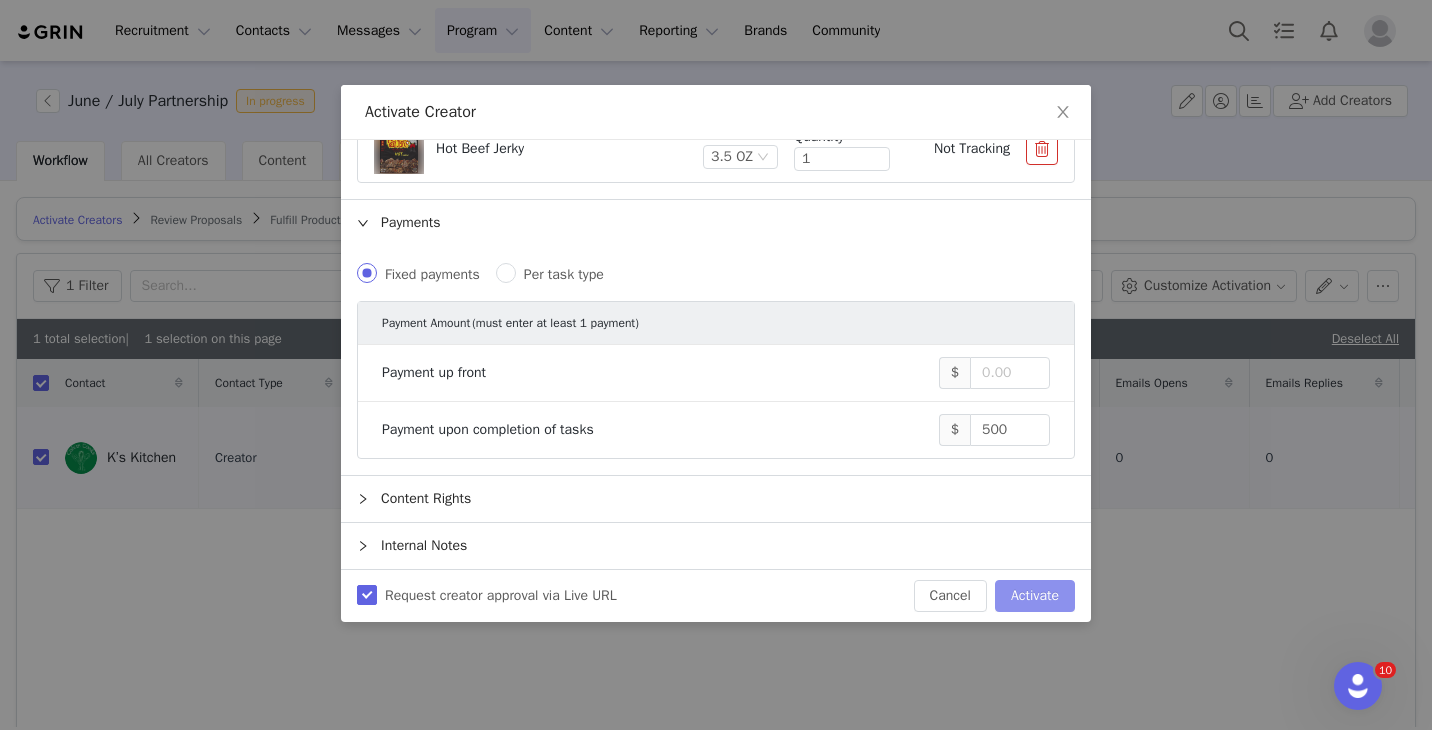 click on "Activate" at bounding box center (1035, 596) 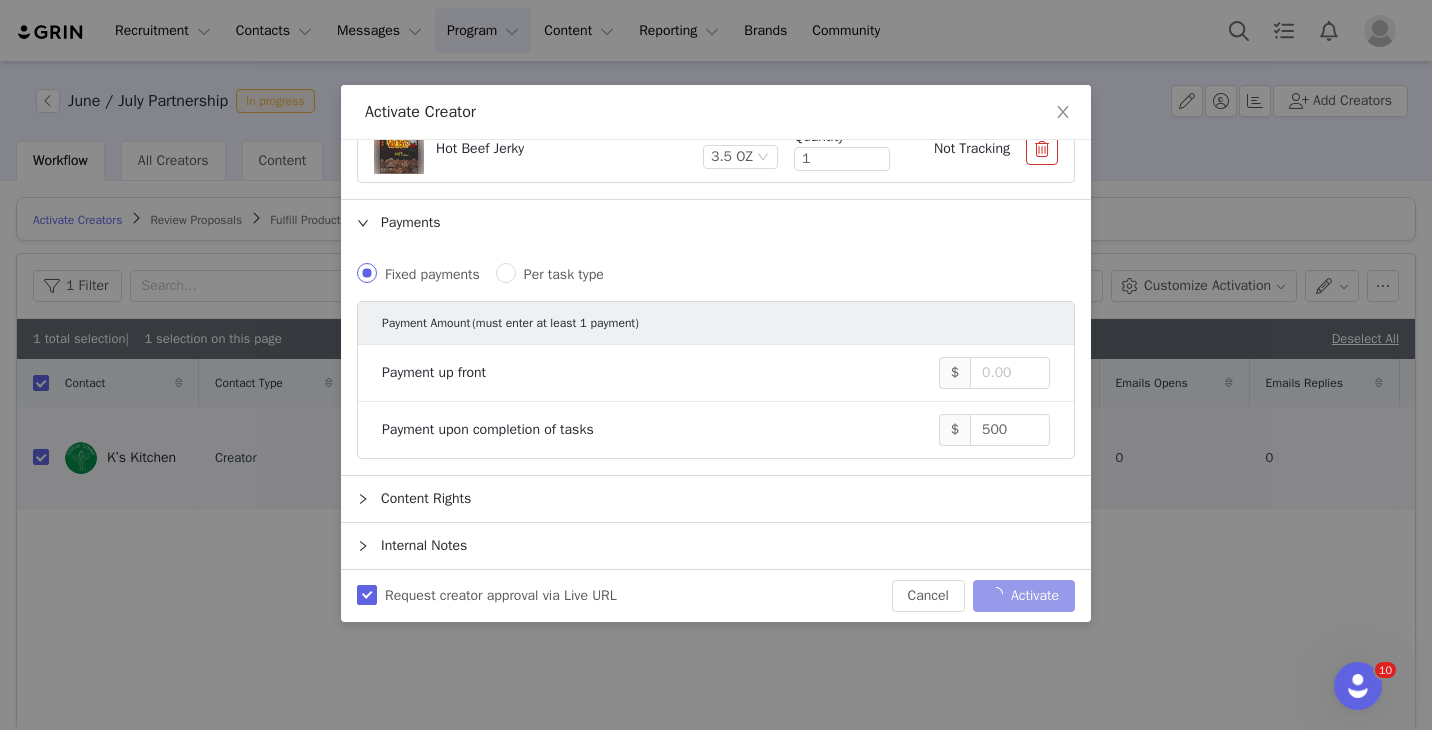 checkbox on "false" 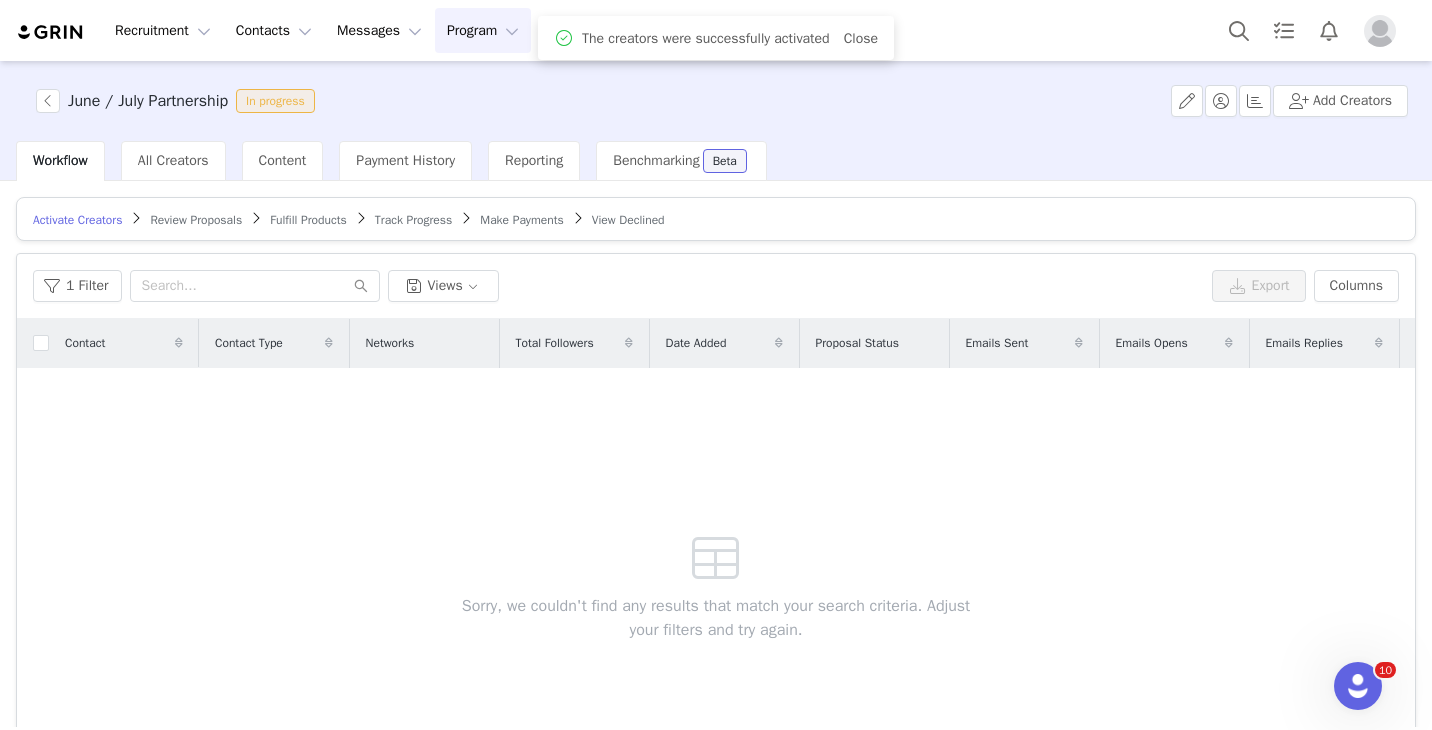 click on "Review Proposals" at bounding box center (196, 220) 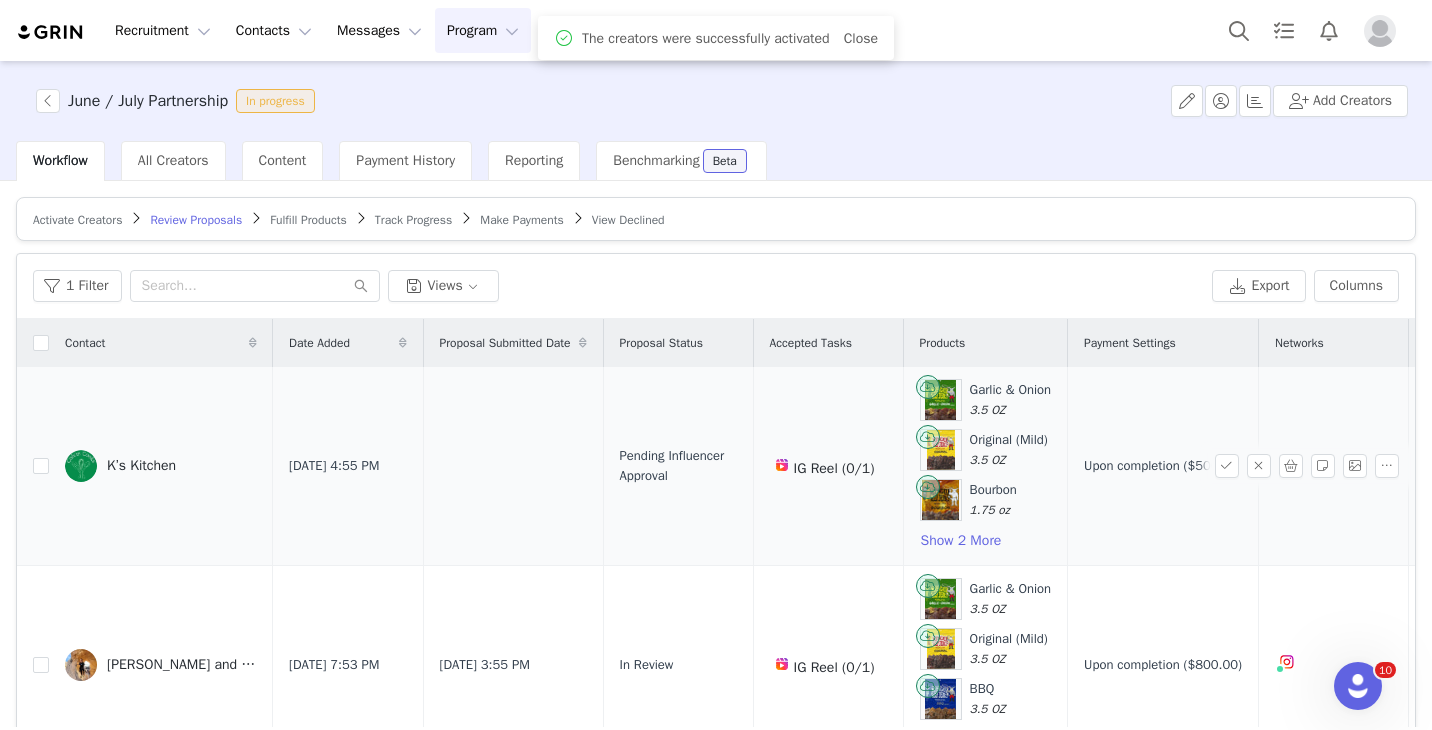 click on "K’s Kitchen" at bounding box center [141, 466] 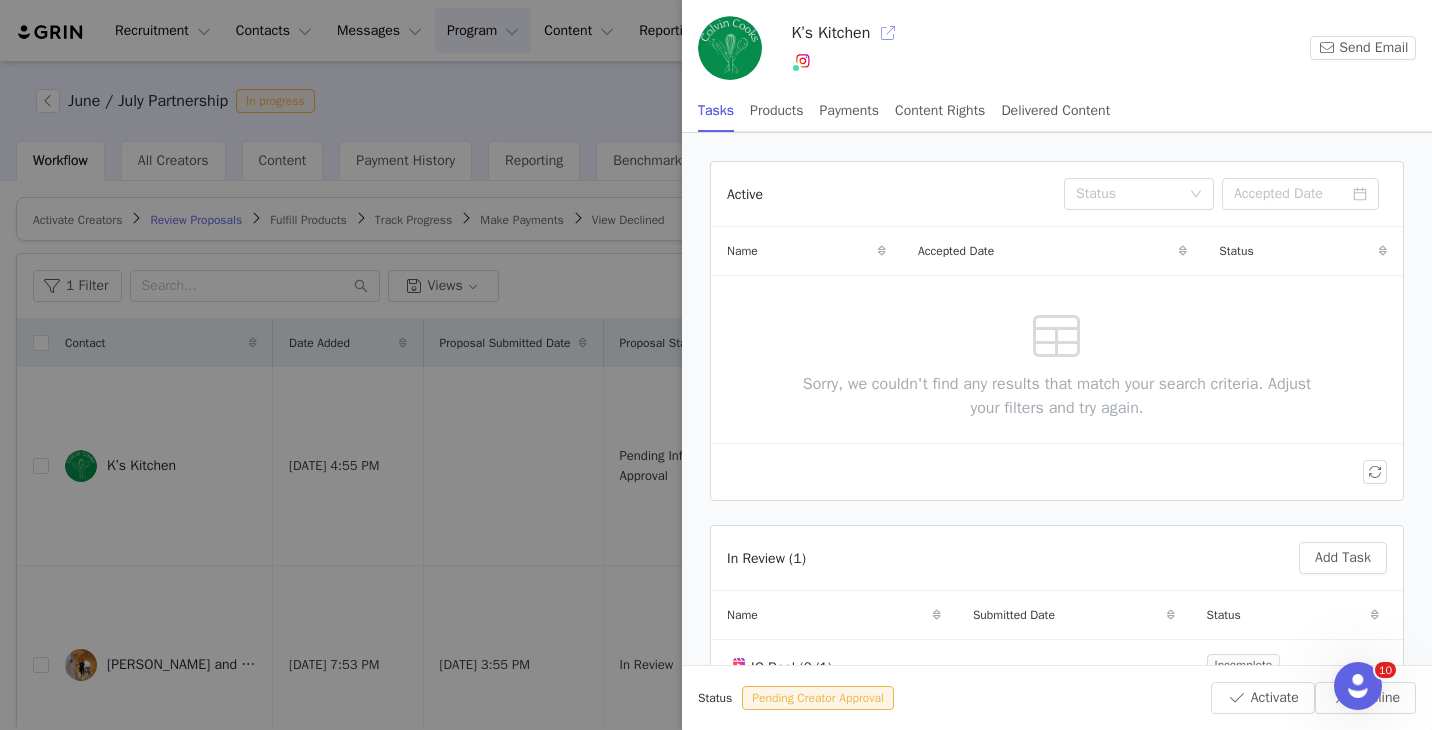 click at bounding box center (888, 33) 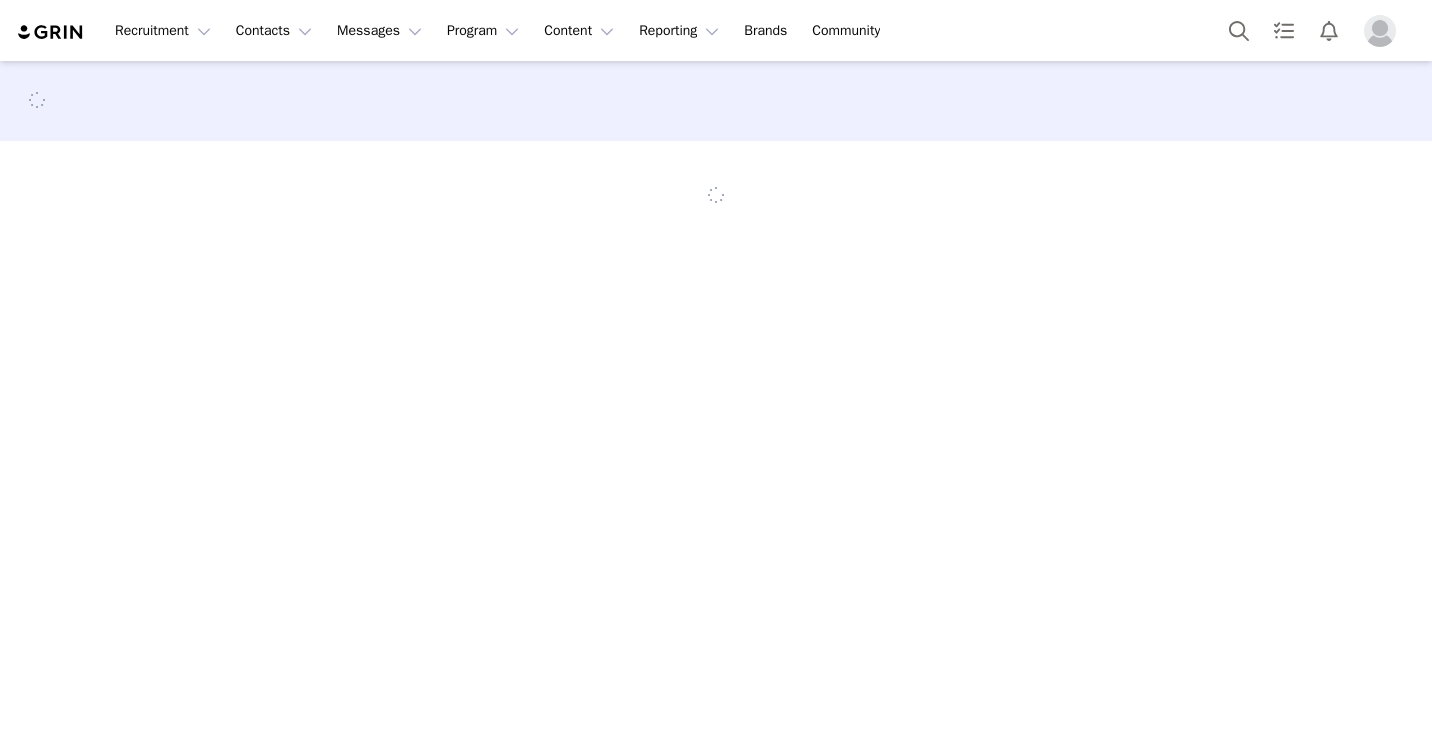 scroll, scrollTop: 0, scrollLeft: 0, axis: both 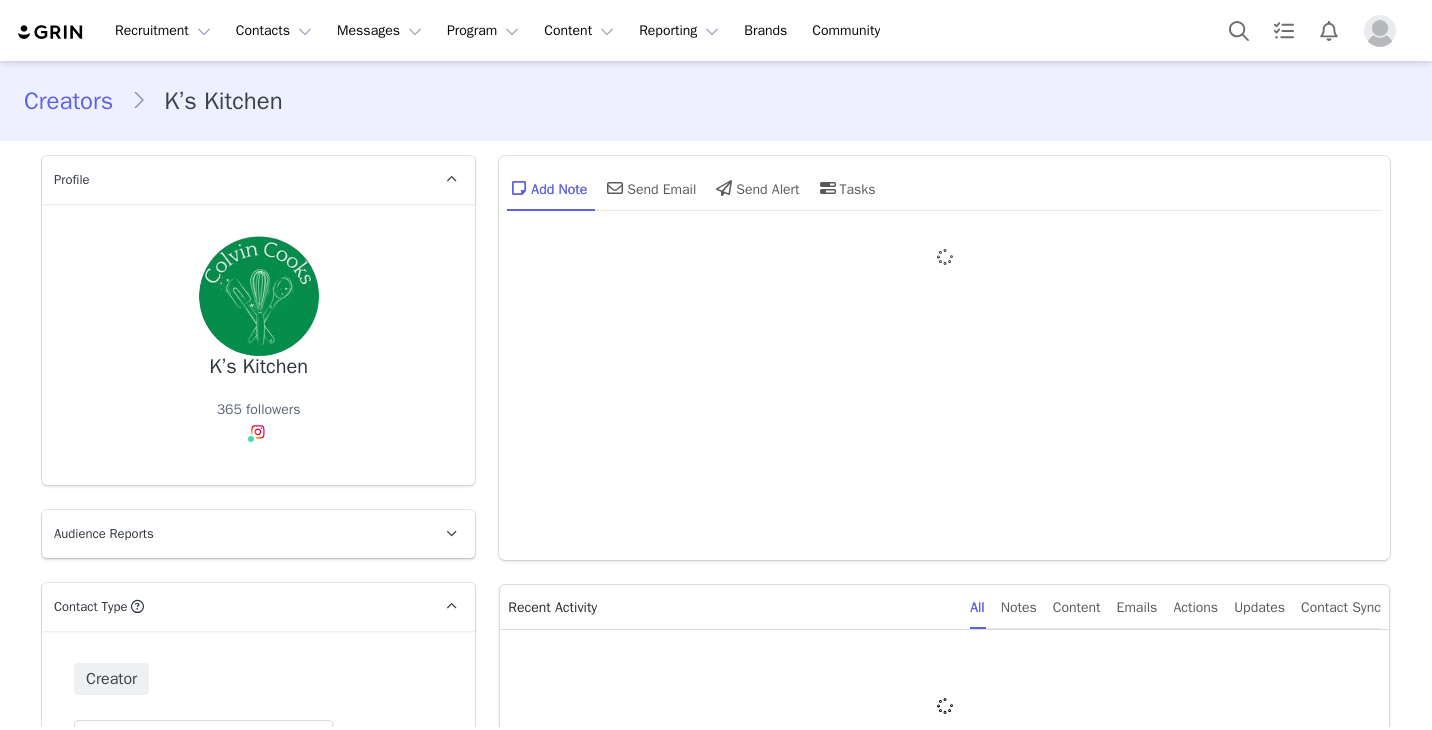 type on "+1 ([GEOGRAPHIC_DATA])" 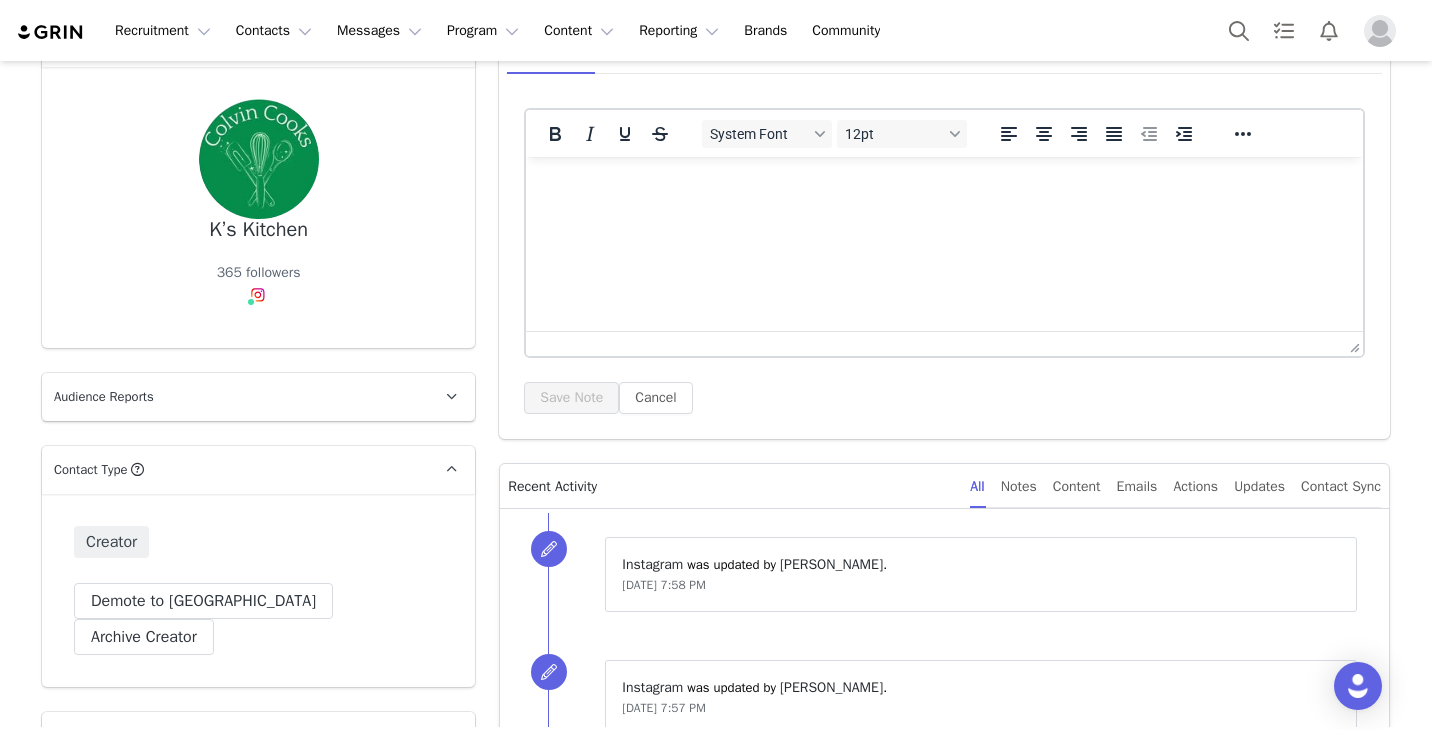 scroll, scrollTop: 0, scrollLeft: 0, axis: both 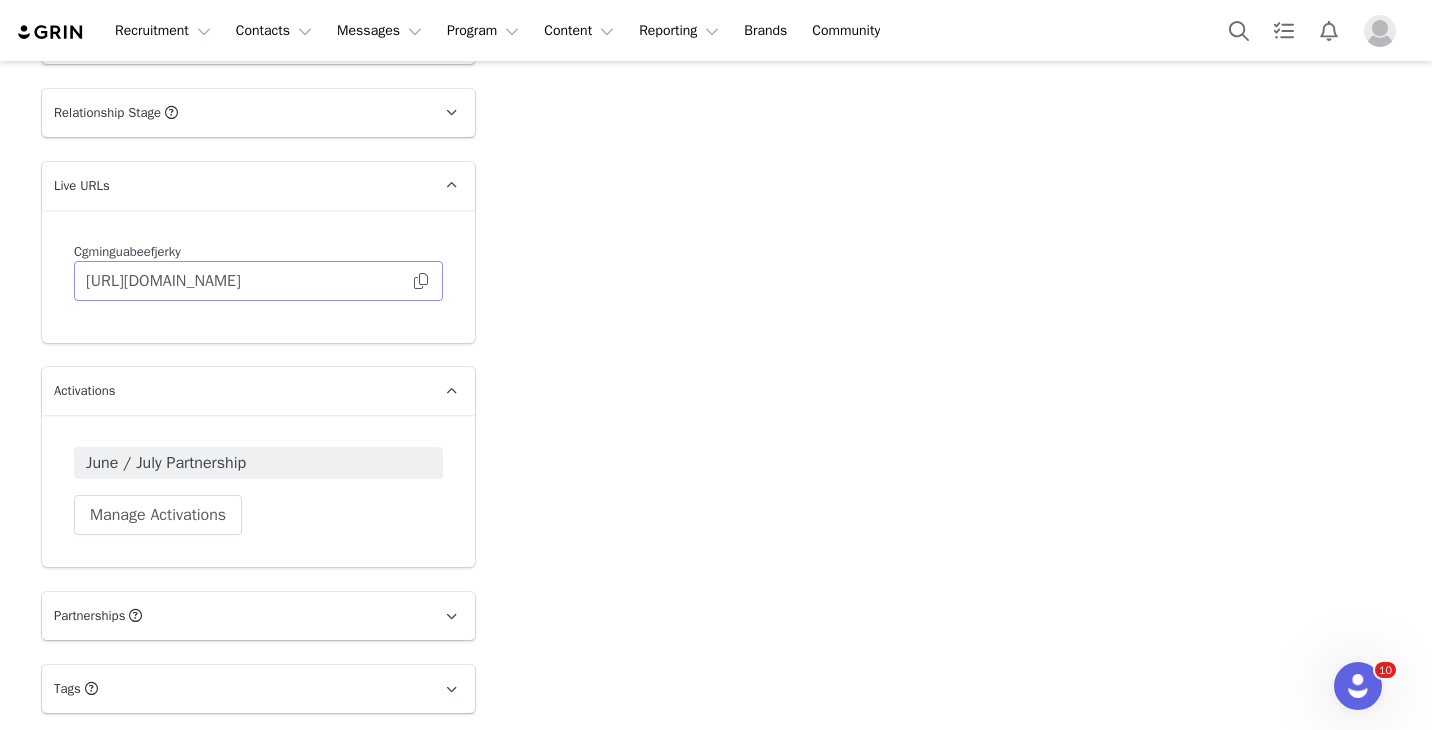 click at bounding box center (421, 281) 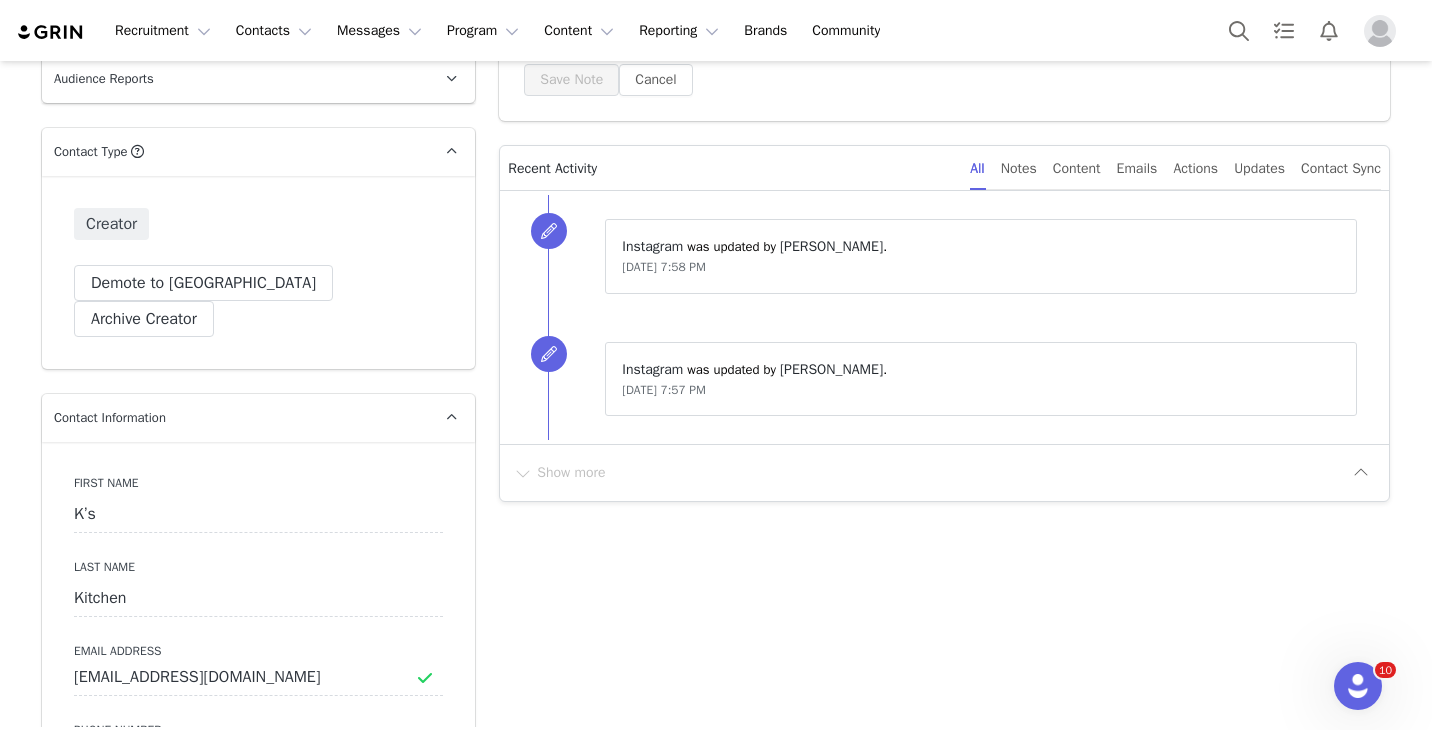 scroll, scrollTop: 366, scrollLeft: 0, axis: vertical 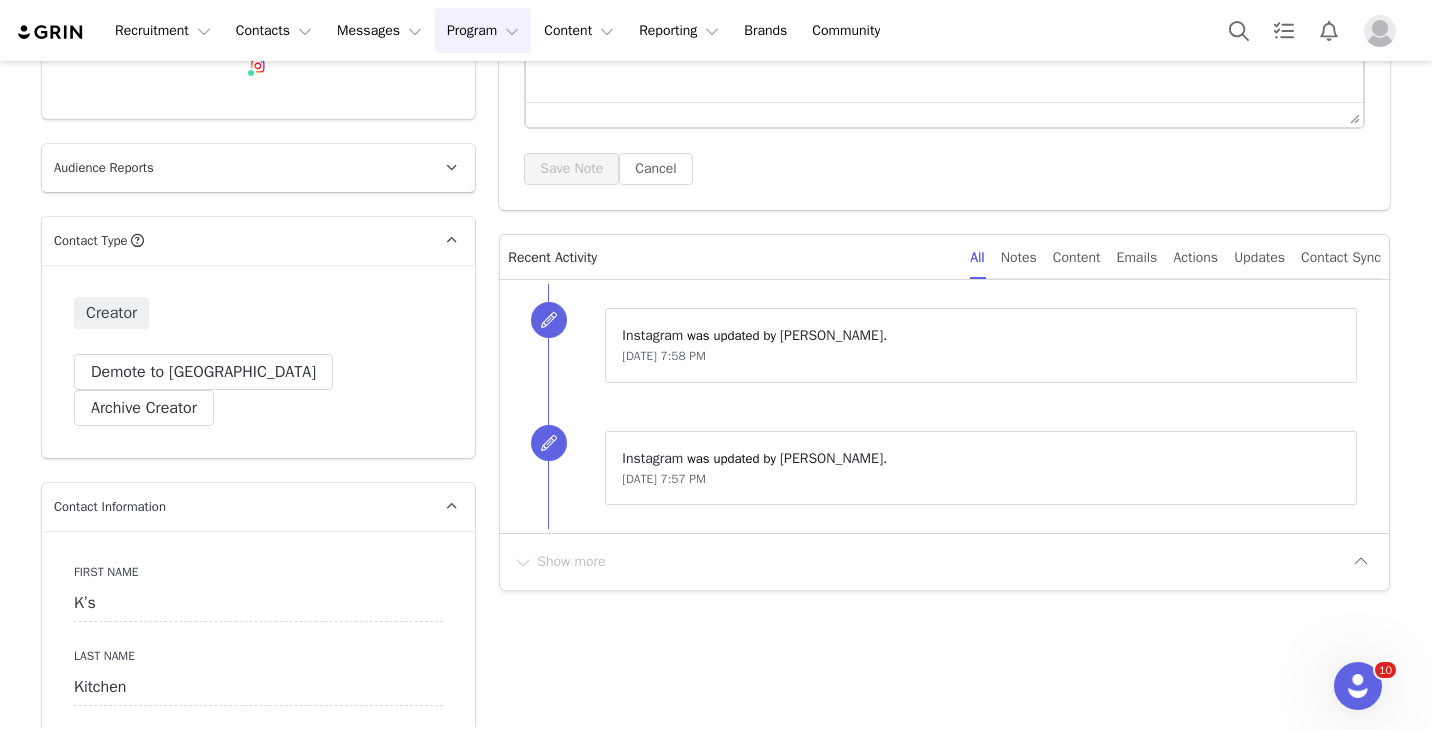 click on "Program Program" at bounding box center (483, 30) 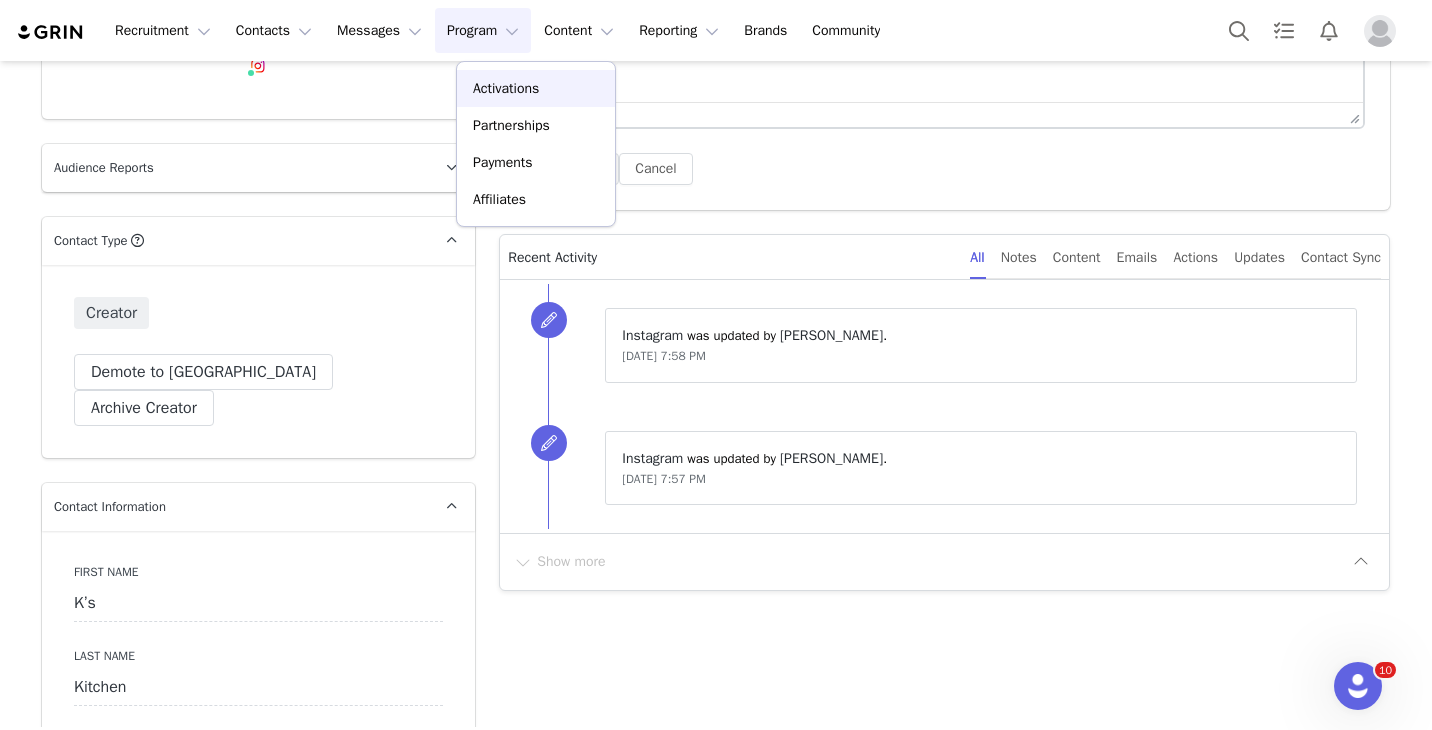 click on "Activations" at bounding box center [506, 88] 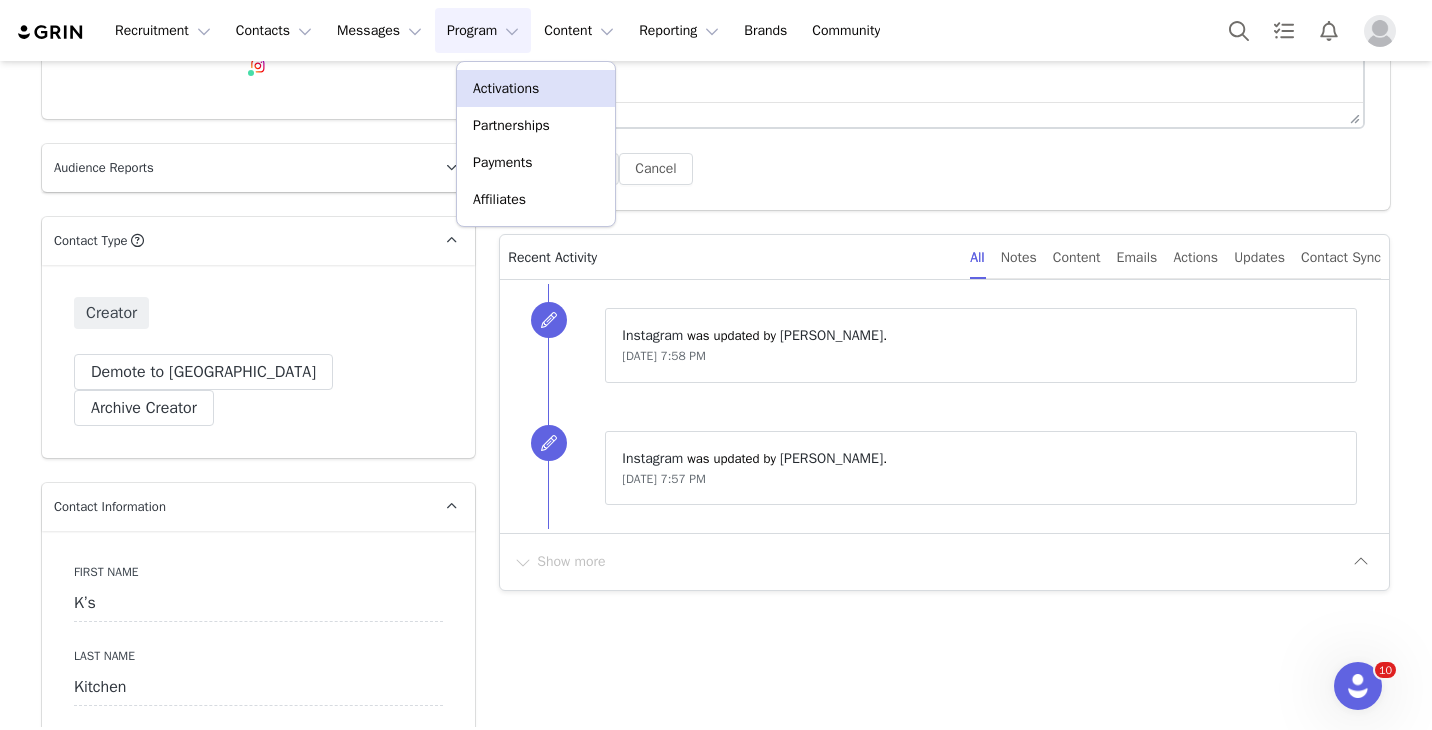 scroll, scrollTop: 0, scrollLeft: 0, axis: both 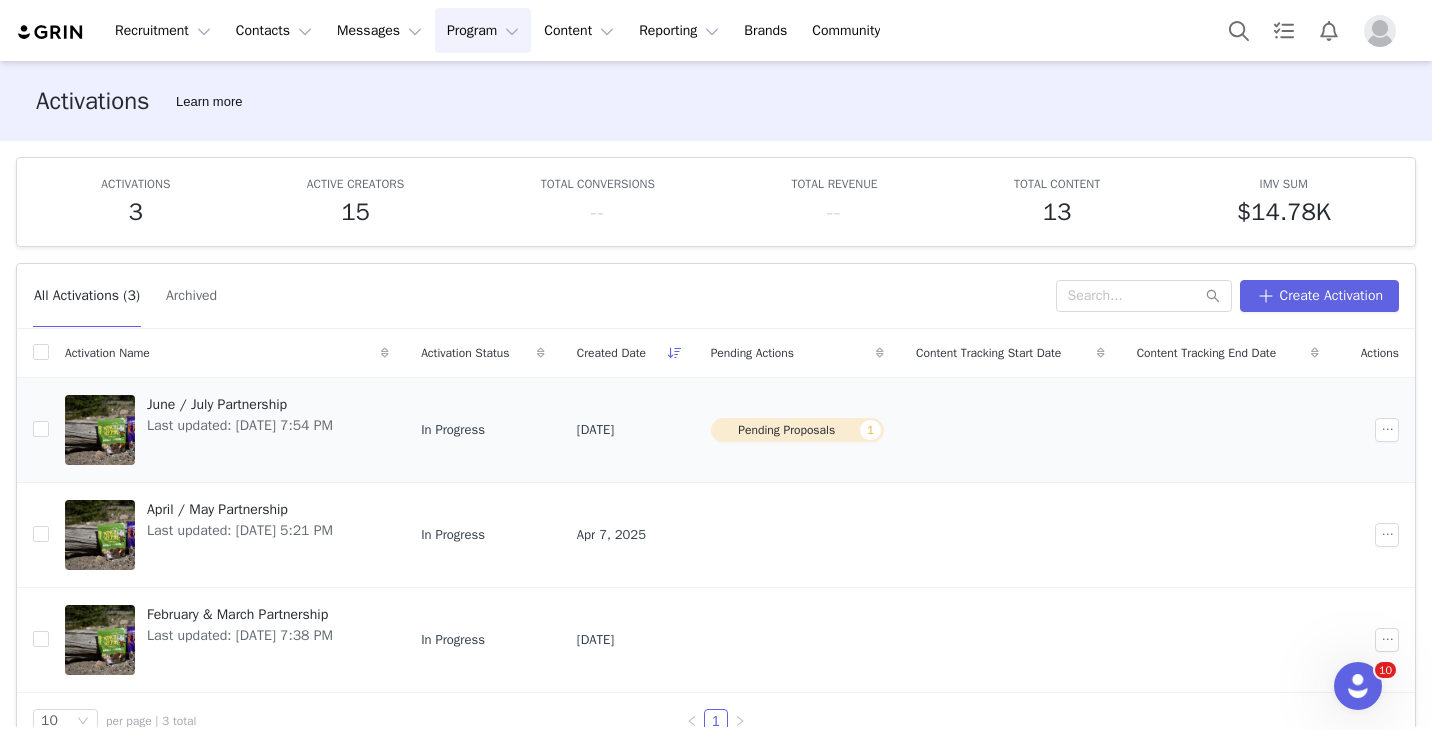 click on "June / July Partnership Last updated: [DATE] 7:54 PM" at bounding box center [240, 430] 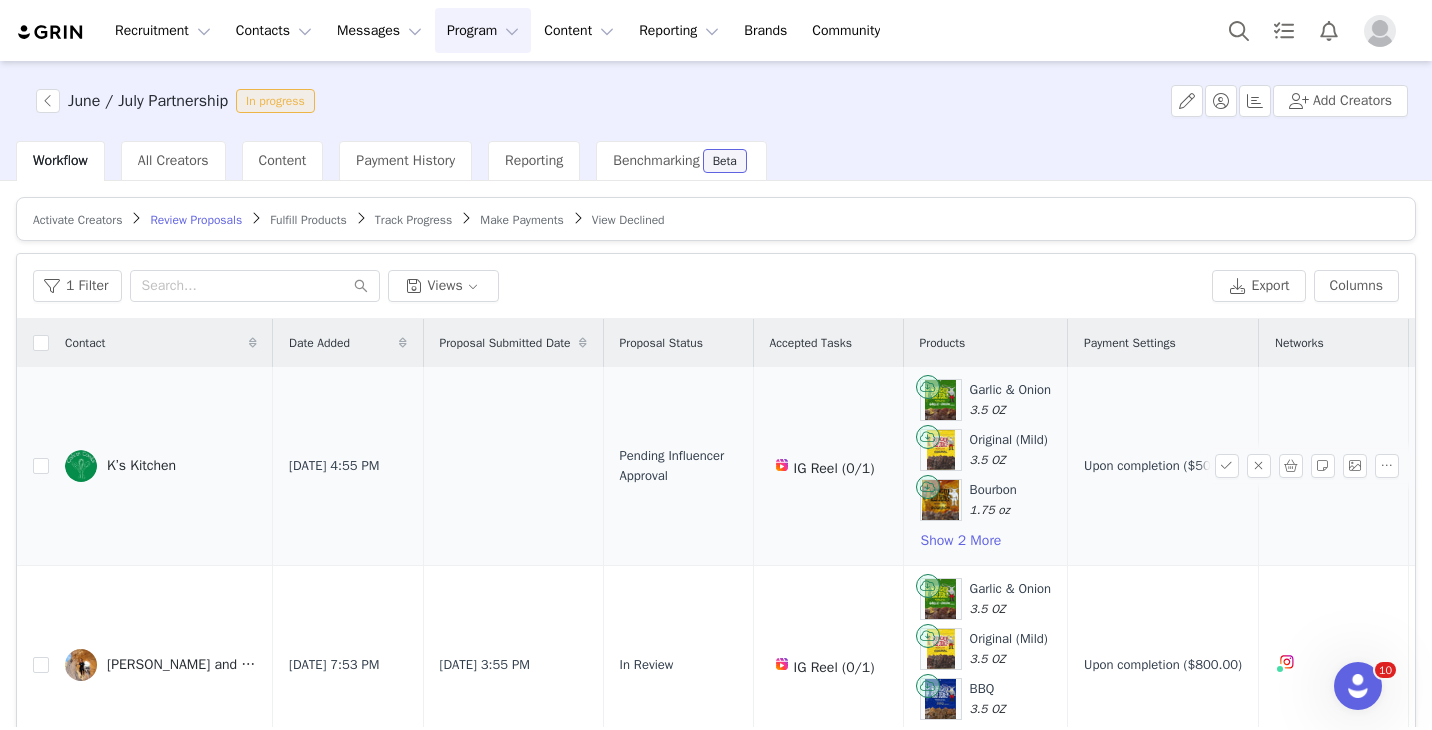 scroll, scrollTop: 141, scrollLeft: 0, axis: vertical 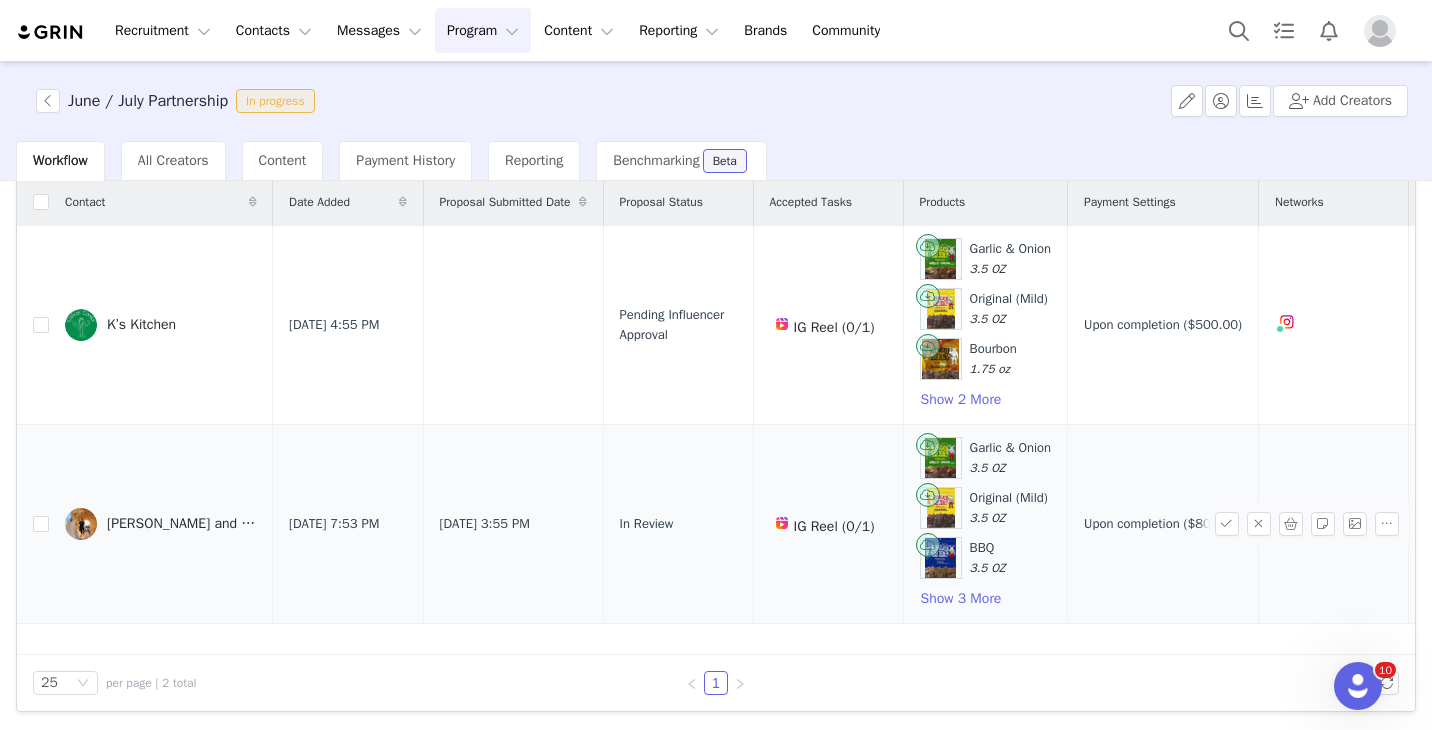 click on "[PERSON_NAME] and [PERSON_NAME] | Dog Friendly Hiking" at bounding box center (182, 524) 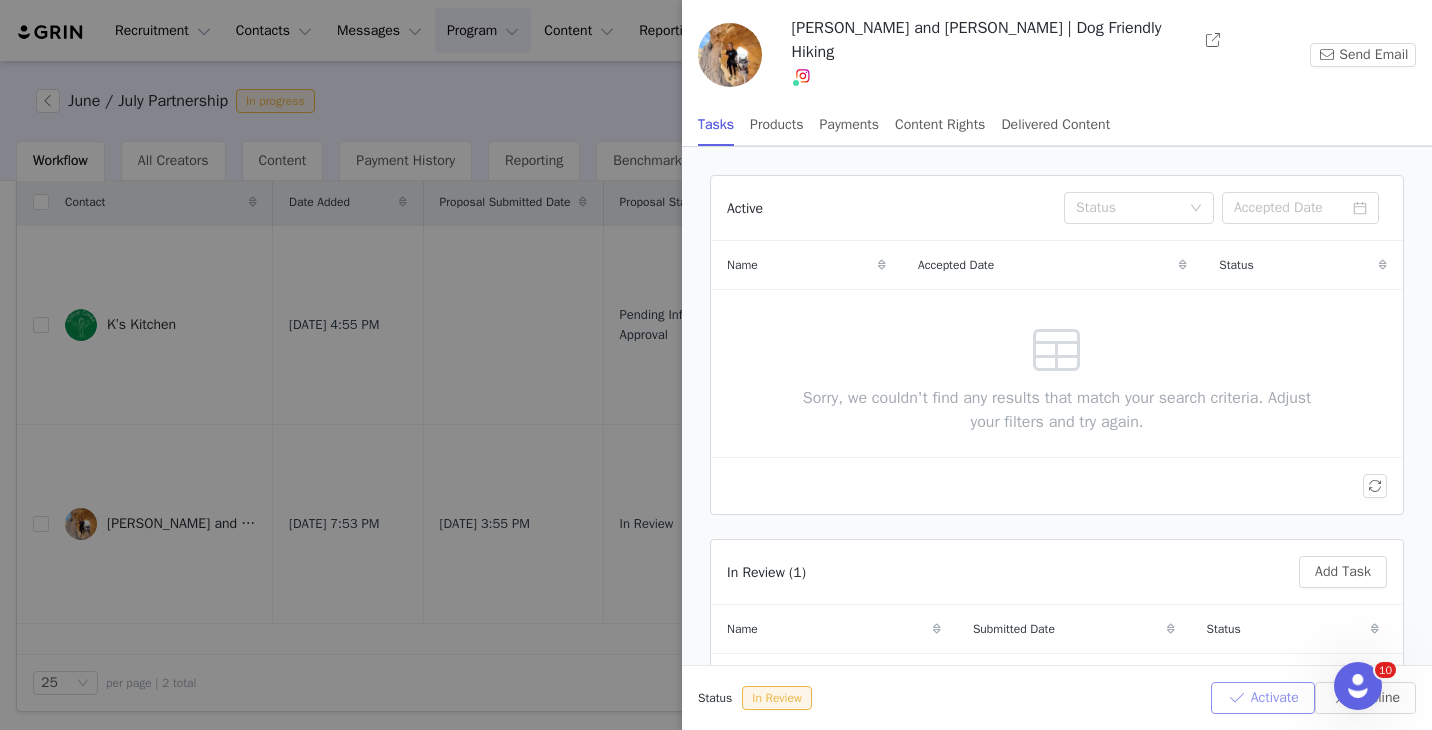 click on "Activate" at bounding box center (1263, 698) 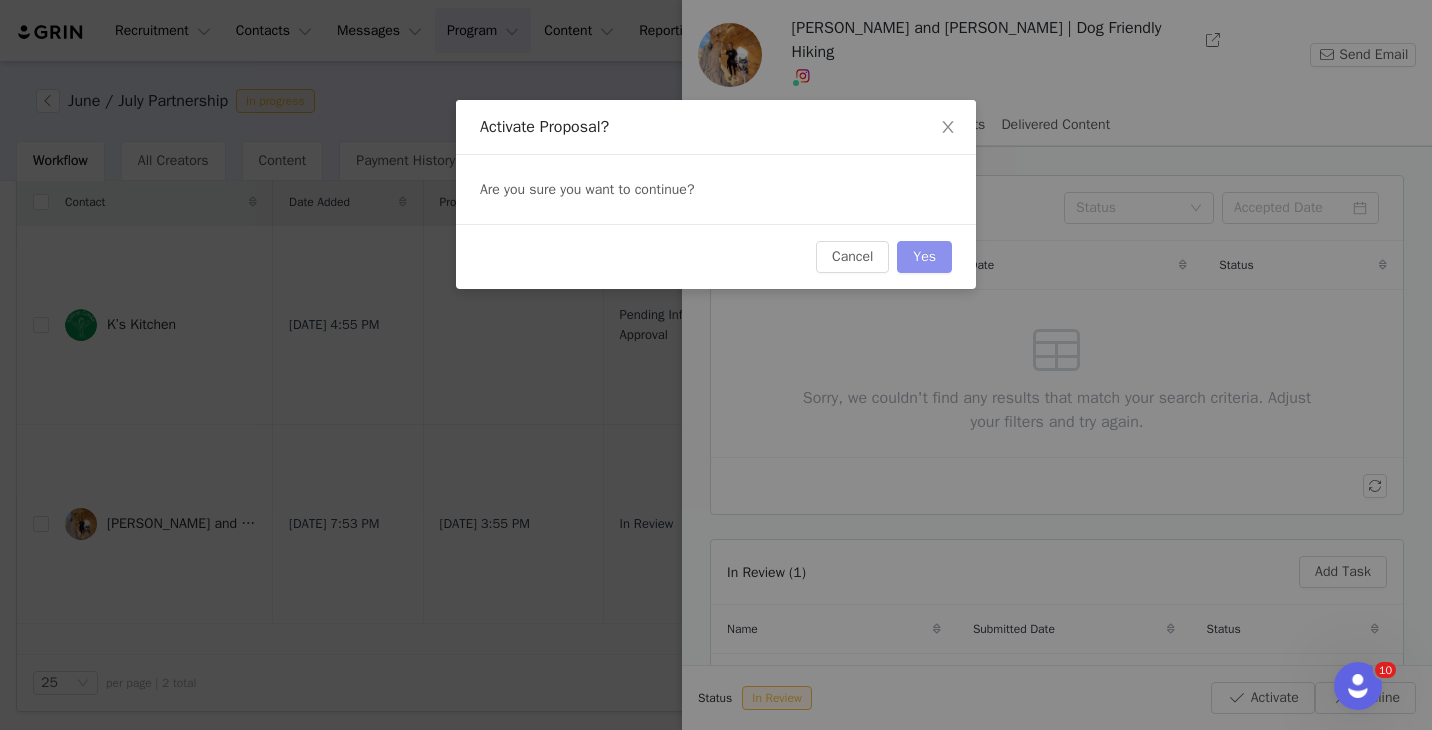 click on "Yes" at bounding box center [924, 257] 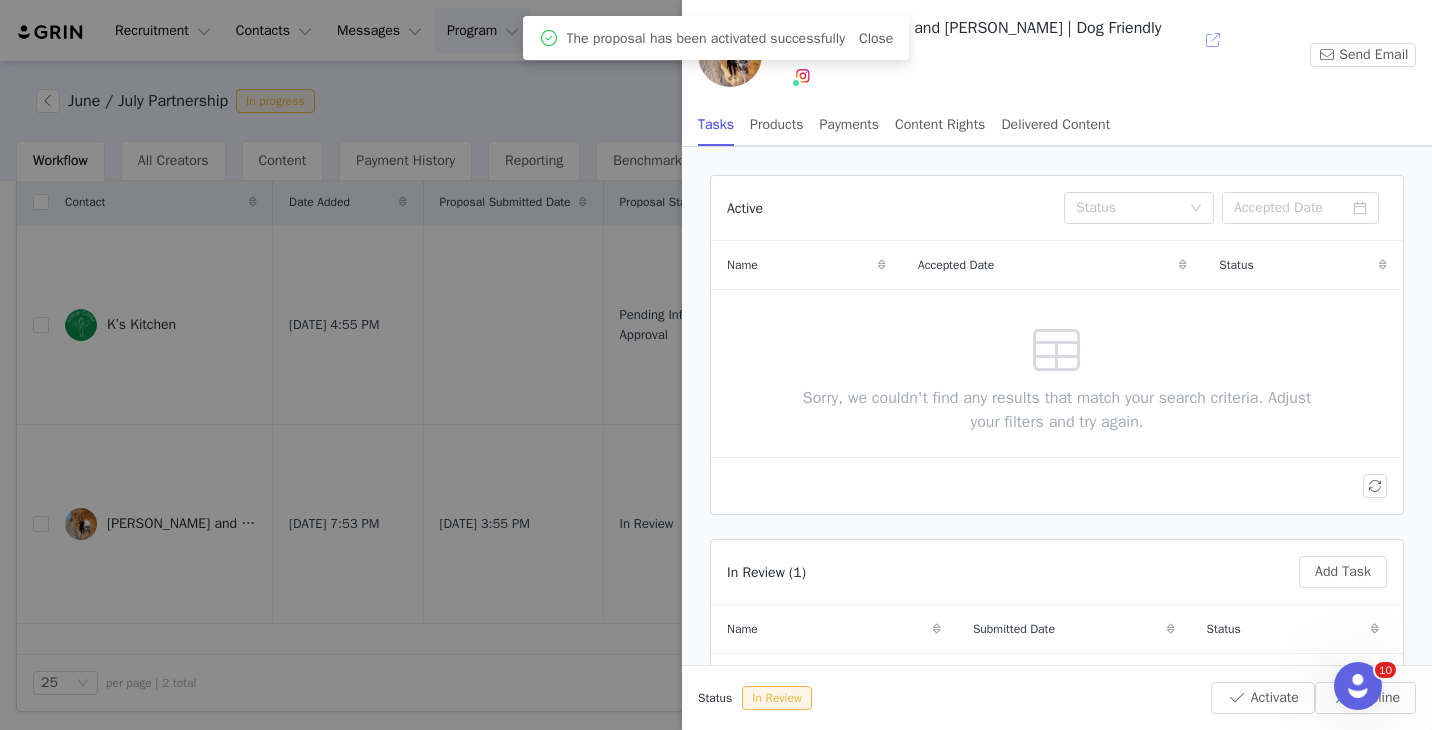 click at bounding box center (1213, 40) 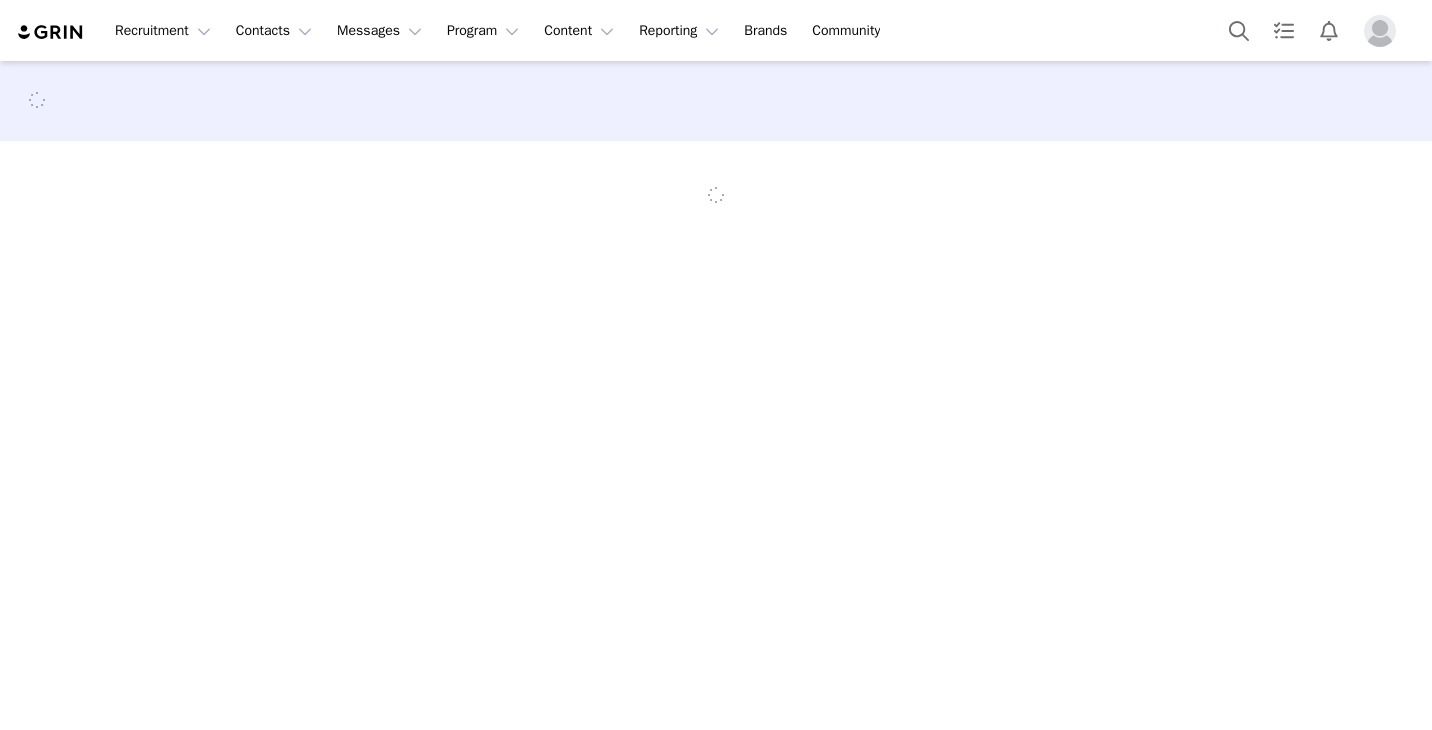 scroll, scrollTop: 0, scrollLeft: 0, axis: both 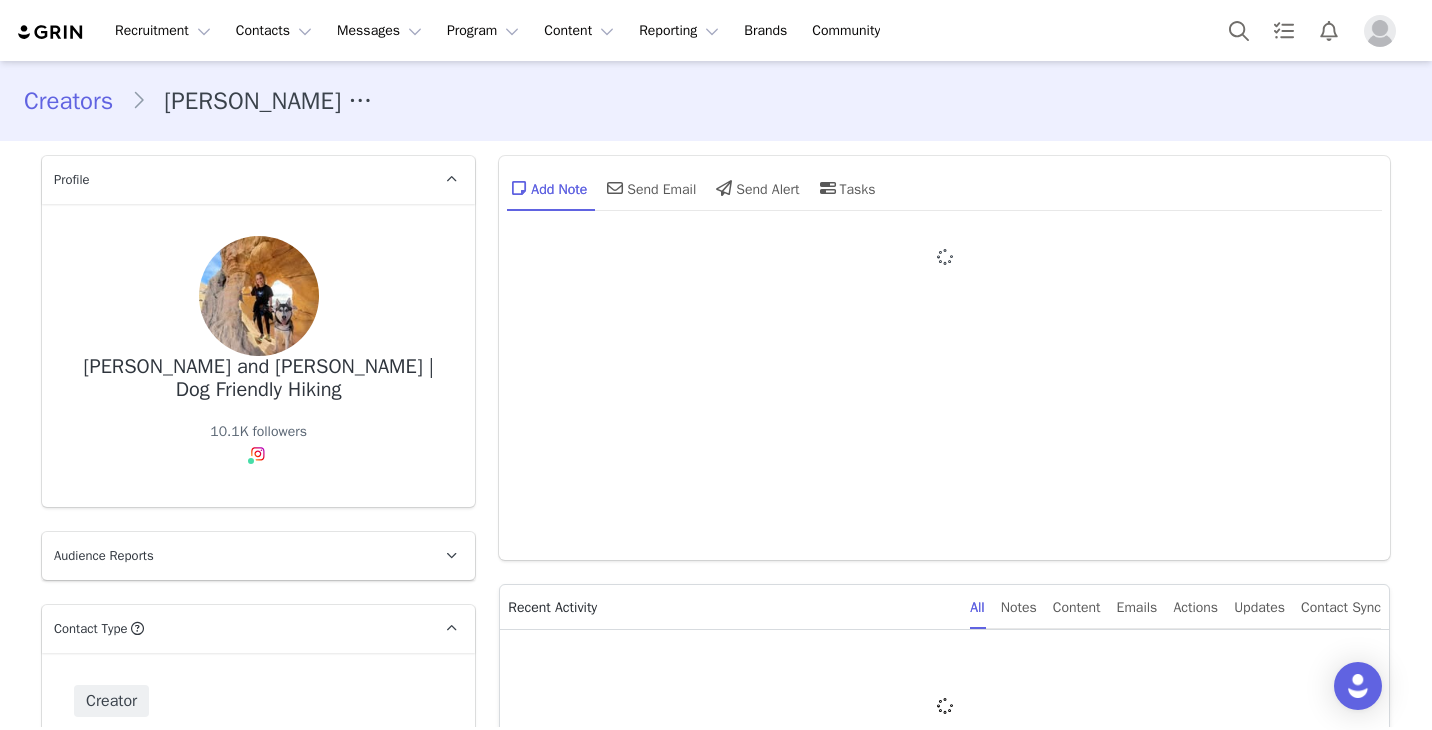 type on "+1 (United States)" 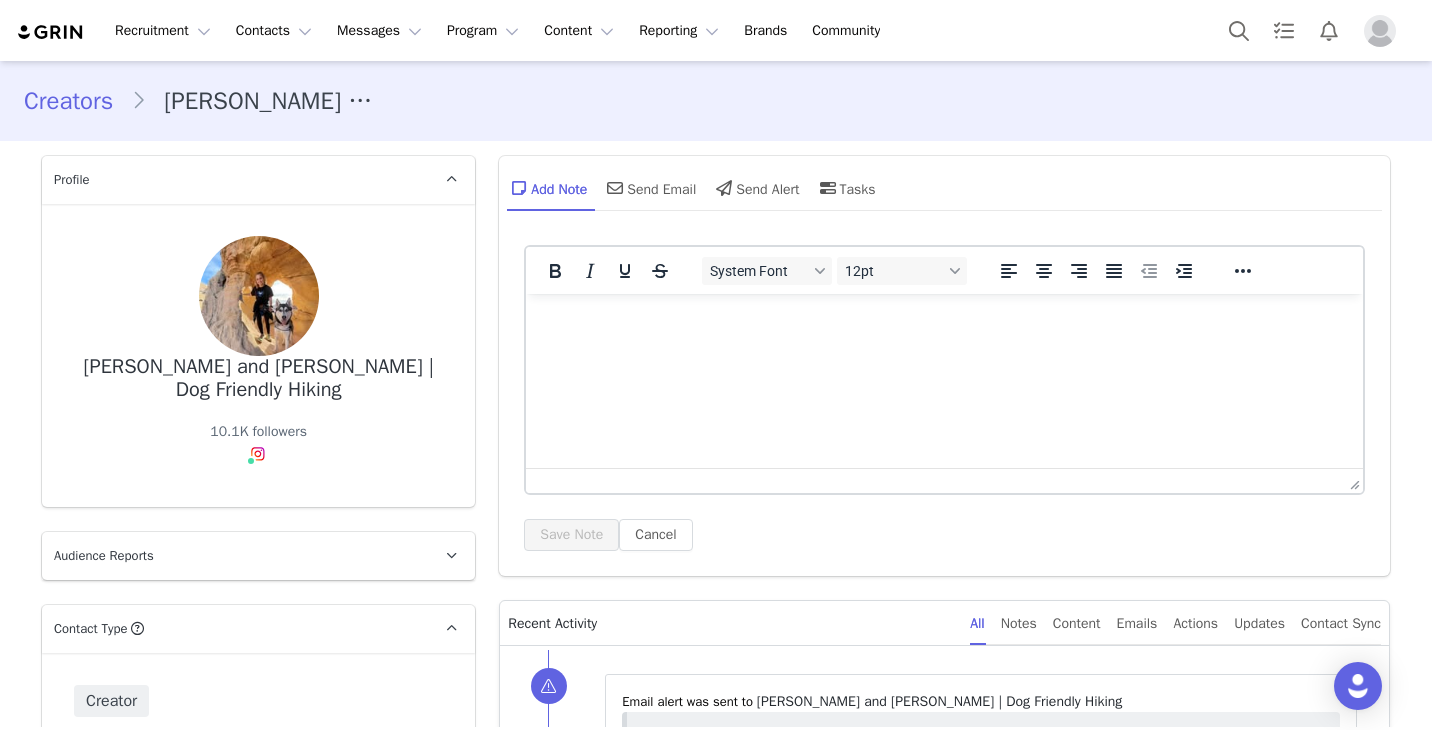 scroll, scrollTop: 302, scrollLeft: 0, axis: vertical 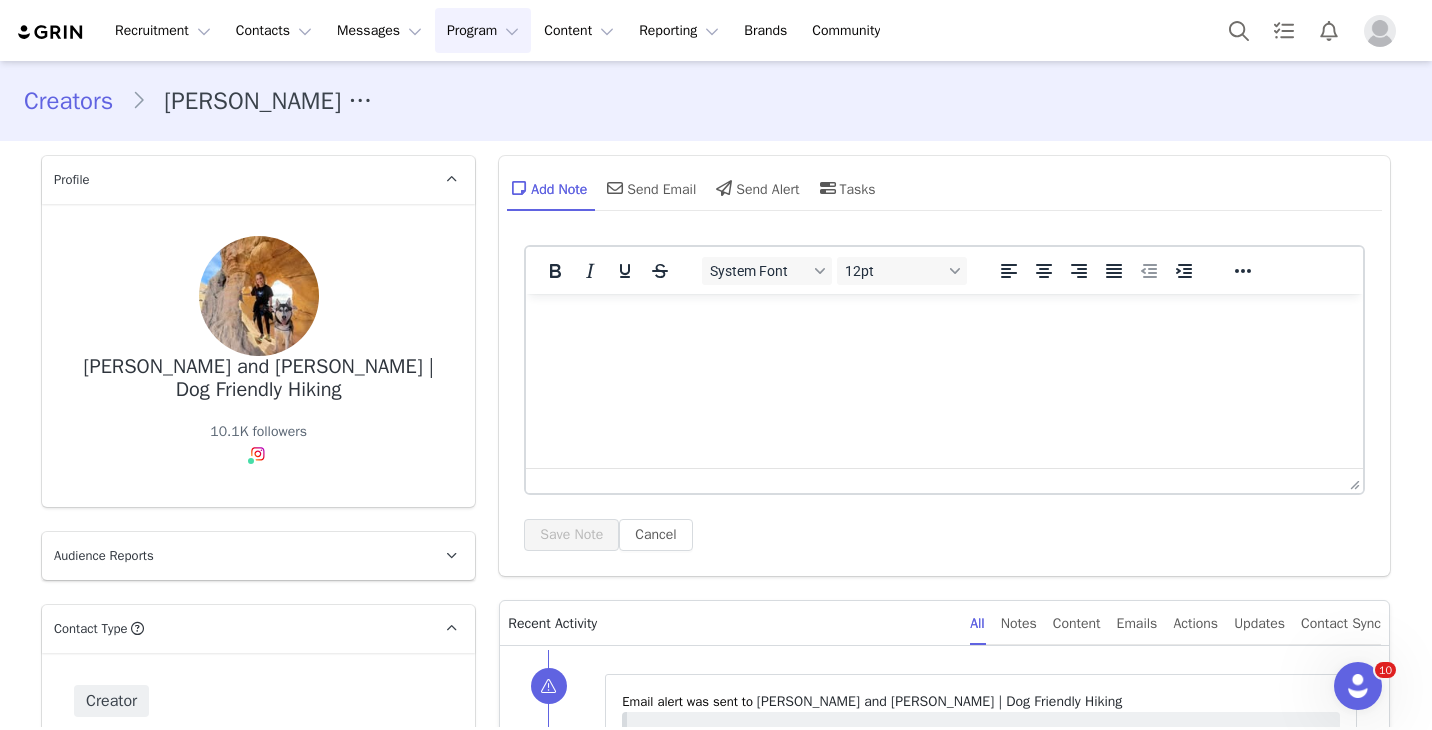 click on "Program Program" at bounding box center (483, 30) 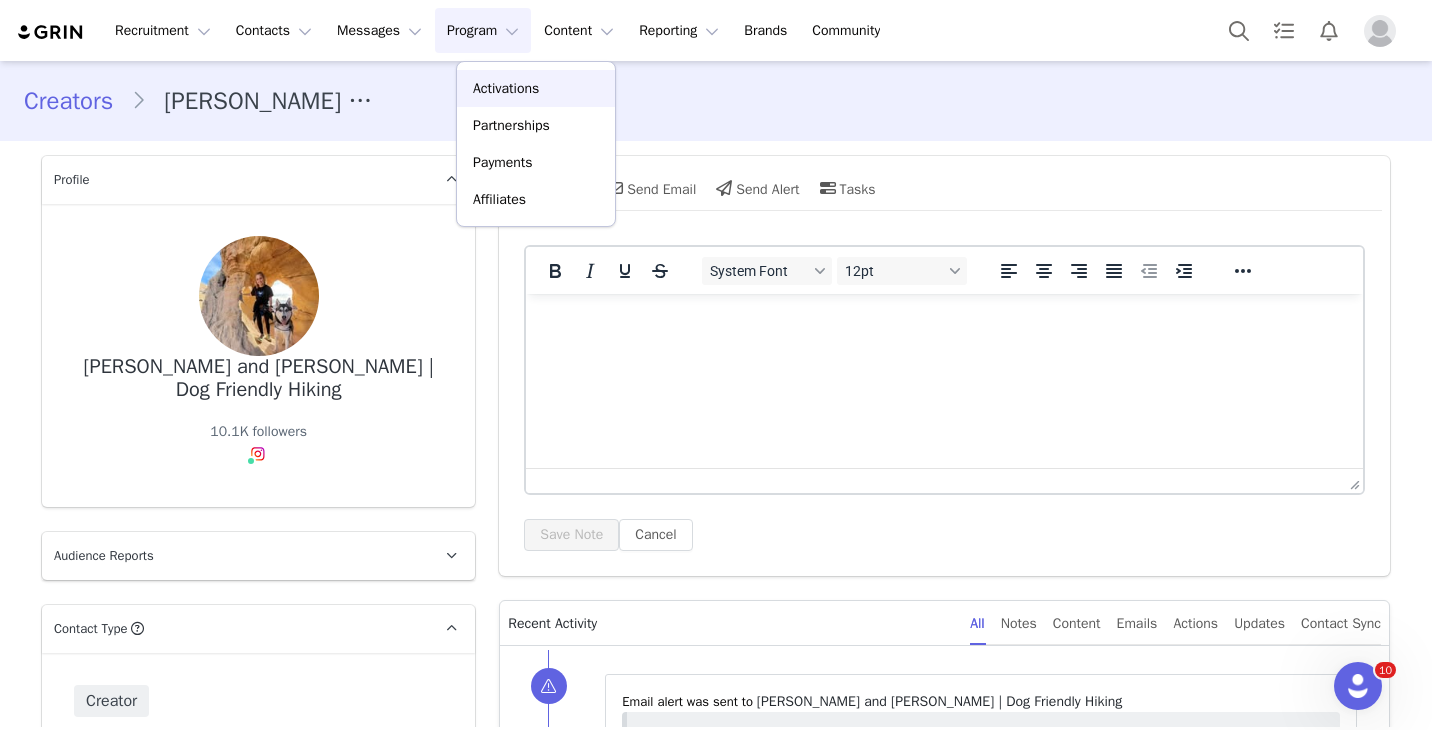 click on "Activations" at bounding box center (506, 88) 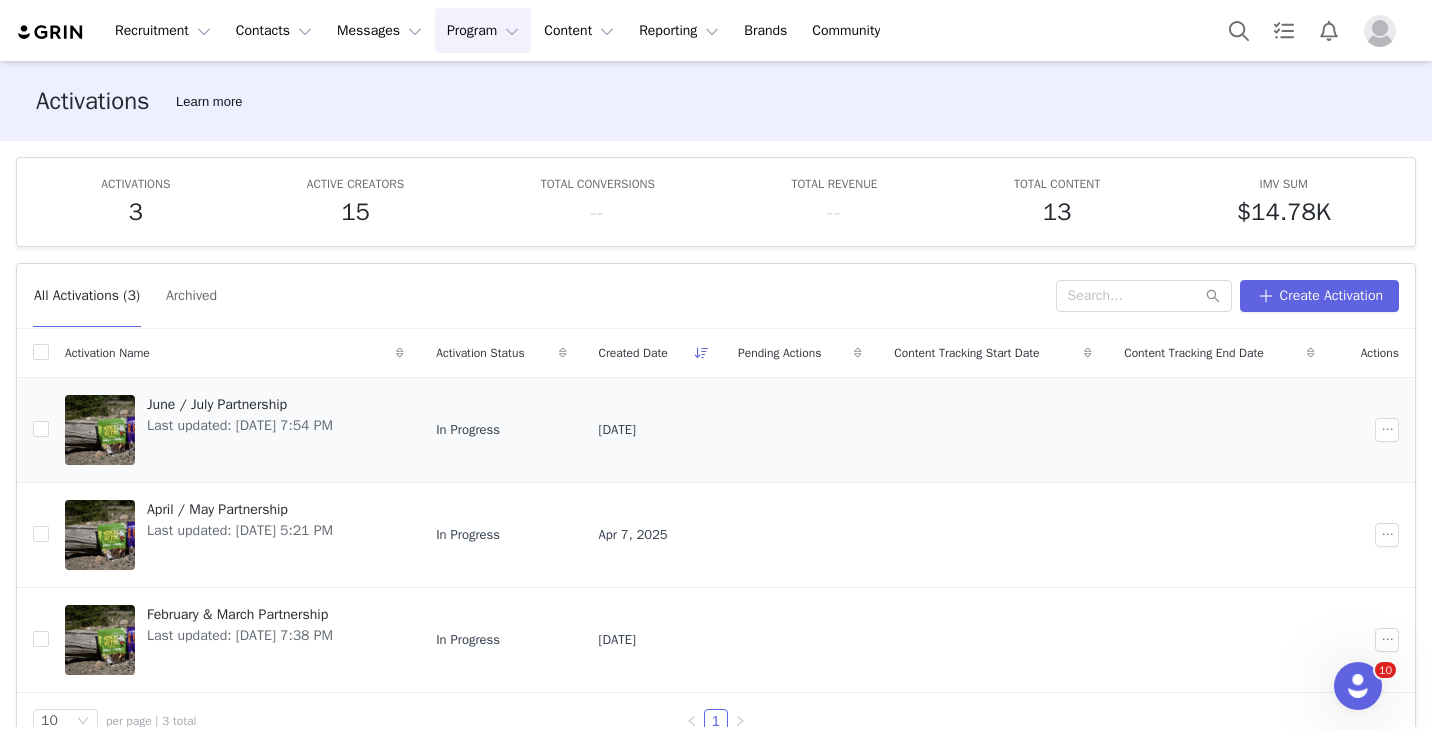 click on "June / July Partnership Last updated: [DATE] 7:54 PM" at bounding box center (240, 430) 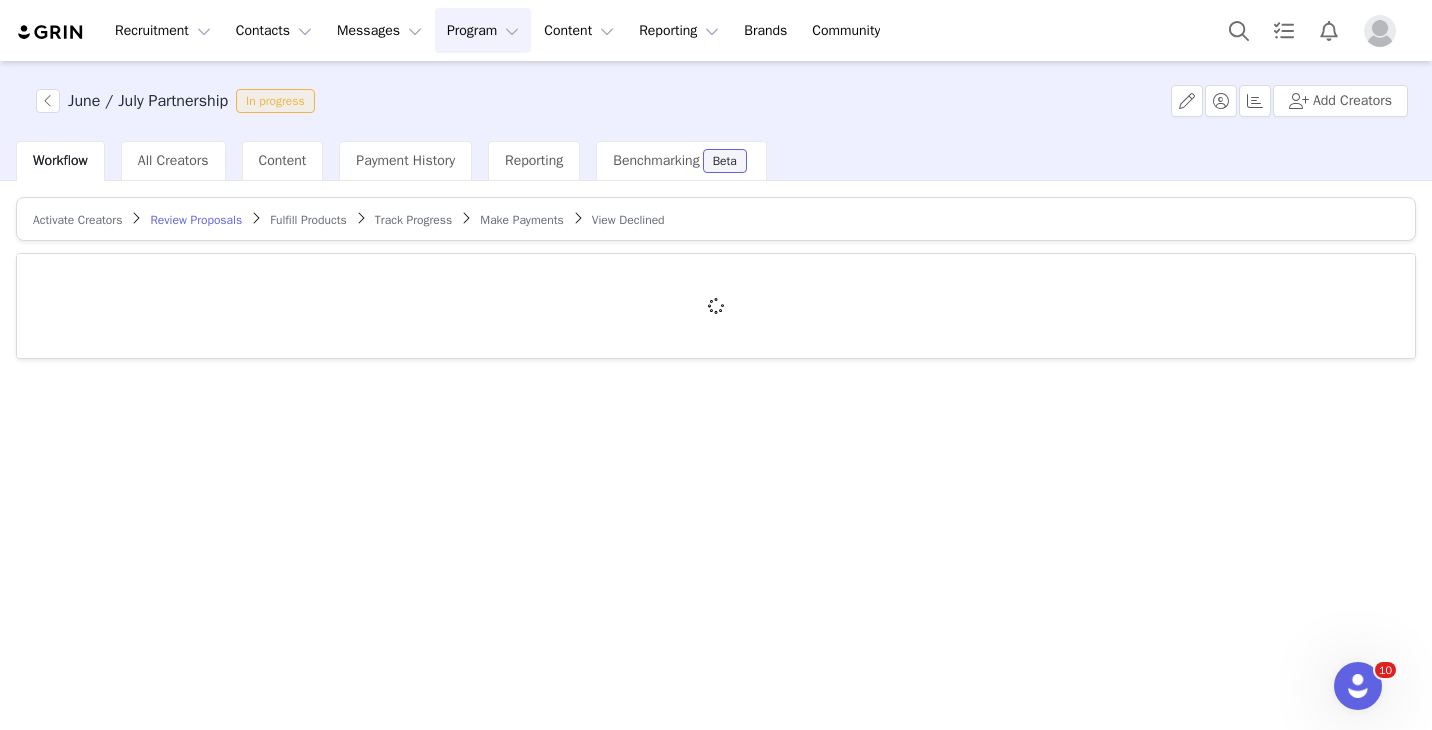 click on "Fulfill Products" at bounding box center (308, 220) 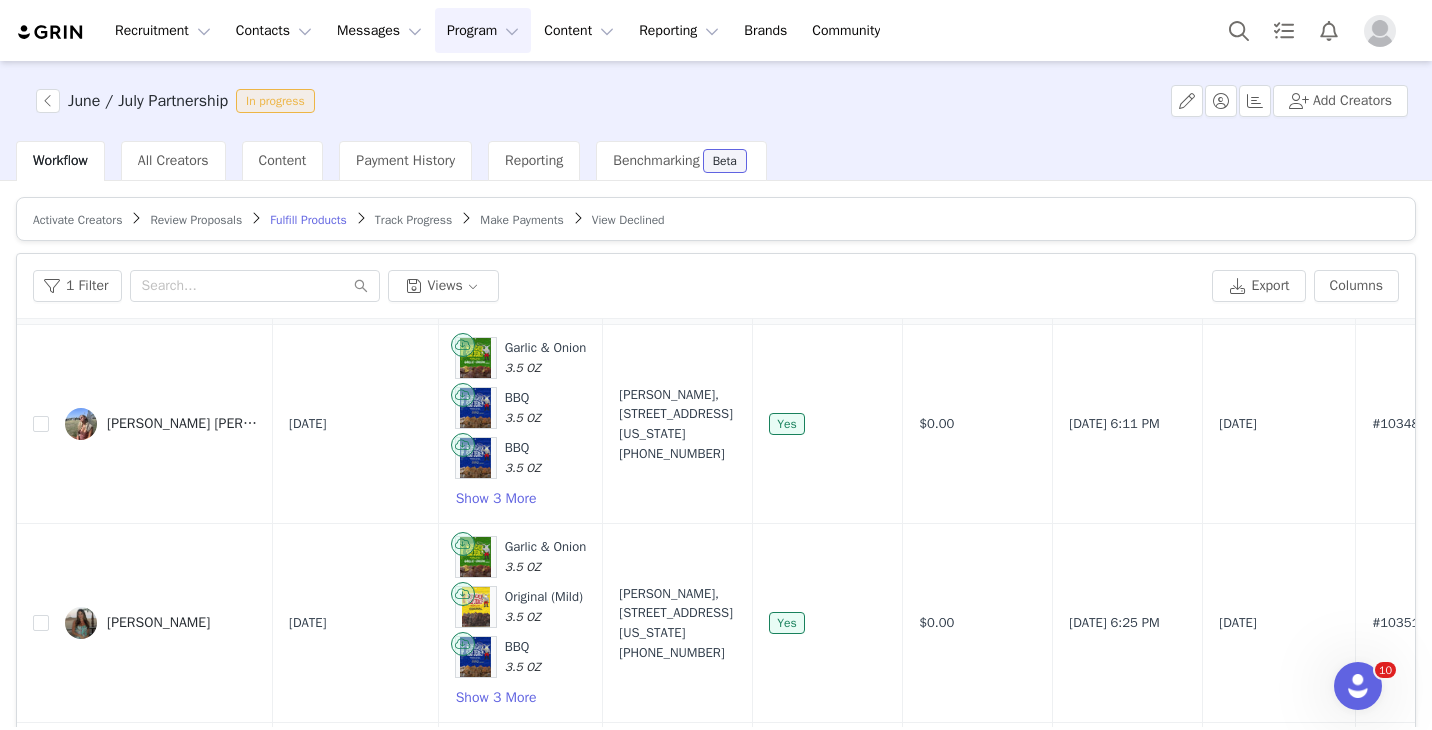scroll, scrollTop: 367, scrollLeft: 0, axis: vertical 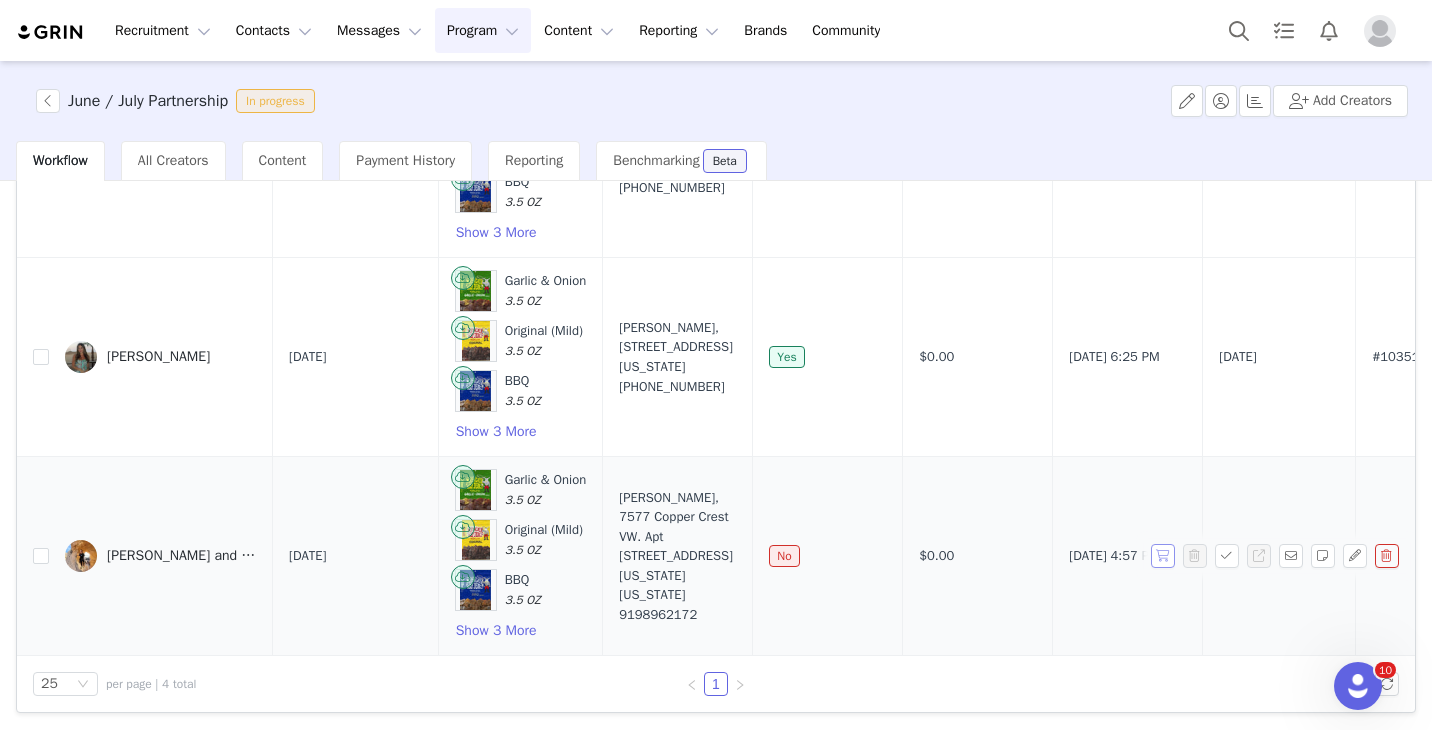 click at bounding box center (1163, 556) 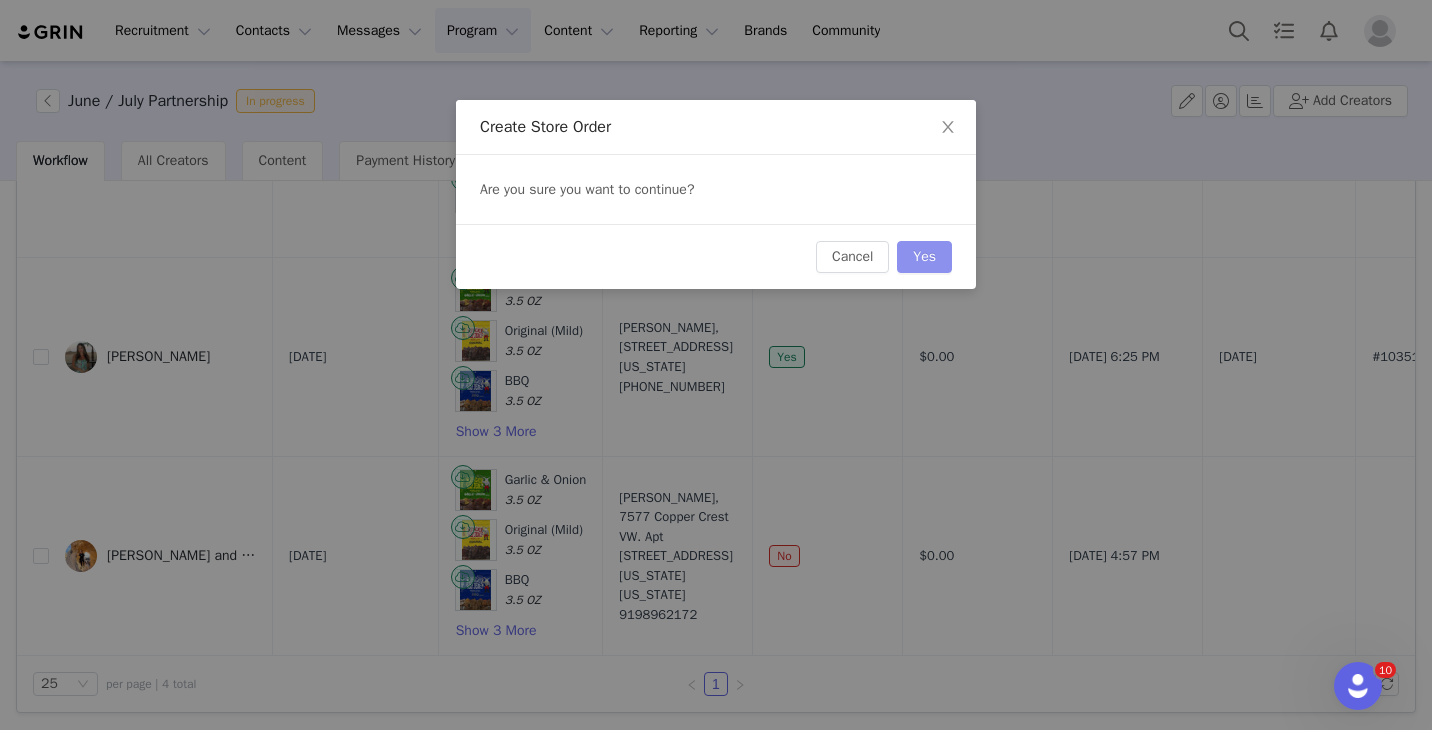 click on "Yes" at bounding box center [924, 257] 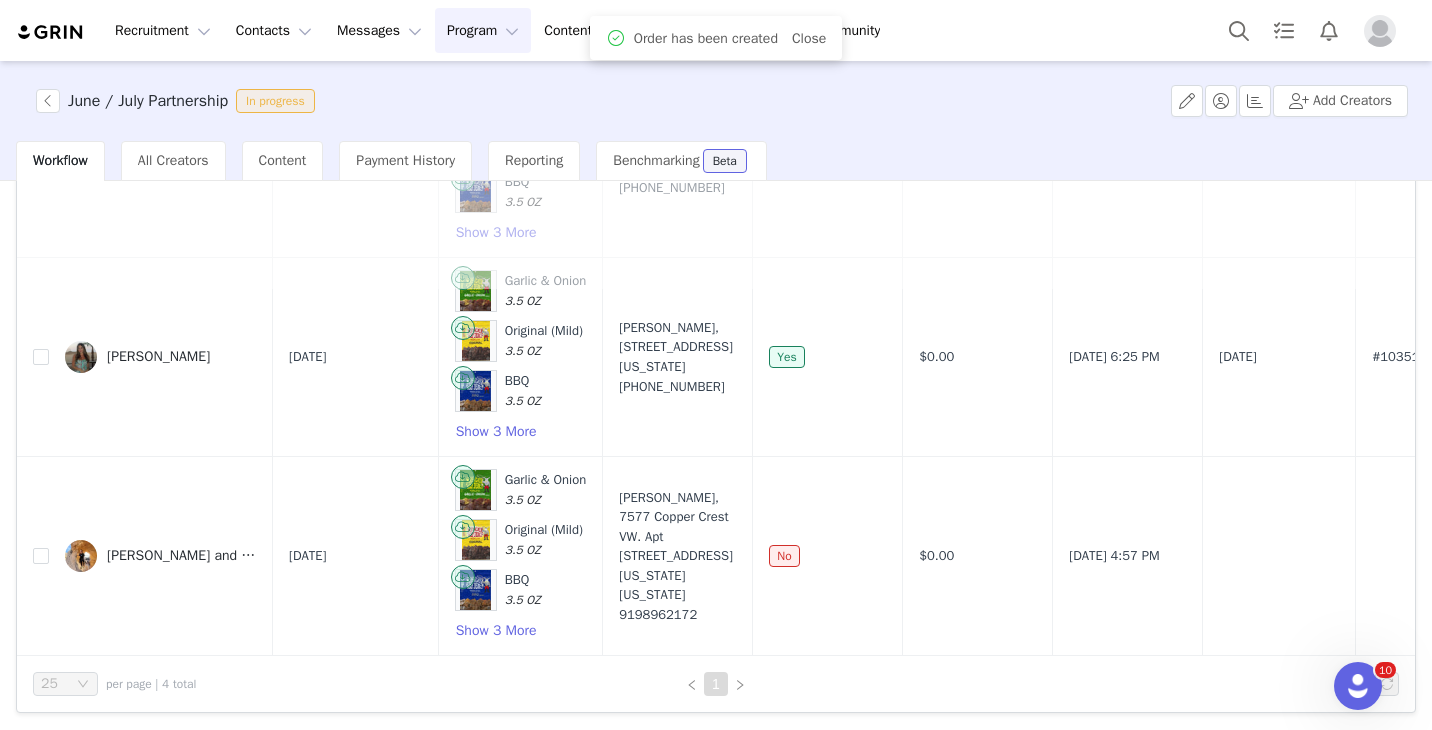 scroll, scrollTop: 0, scrollLeft: 0, axis: both 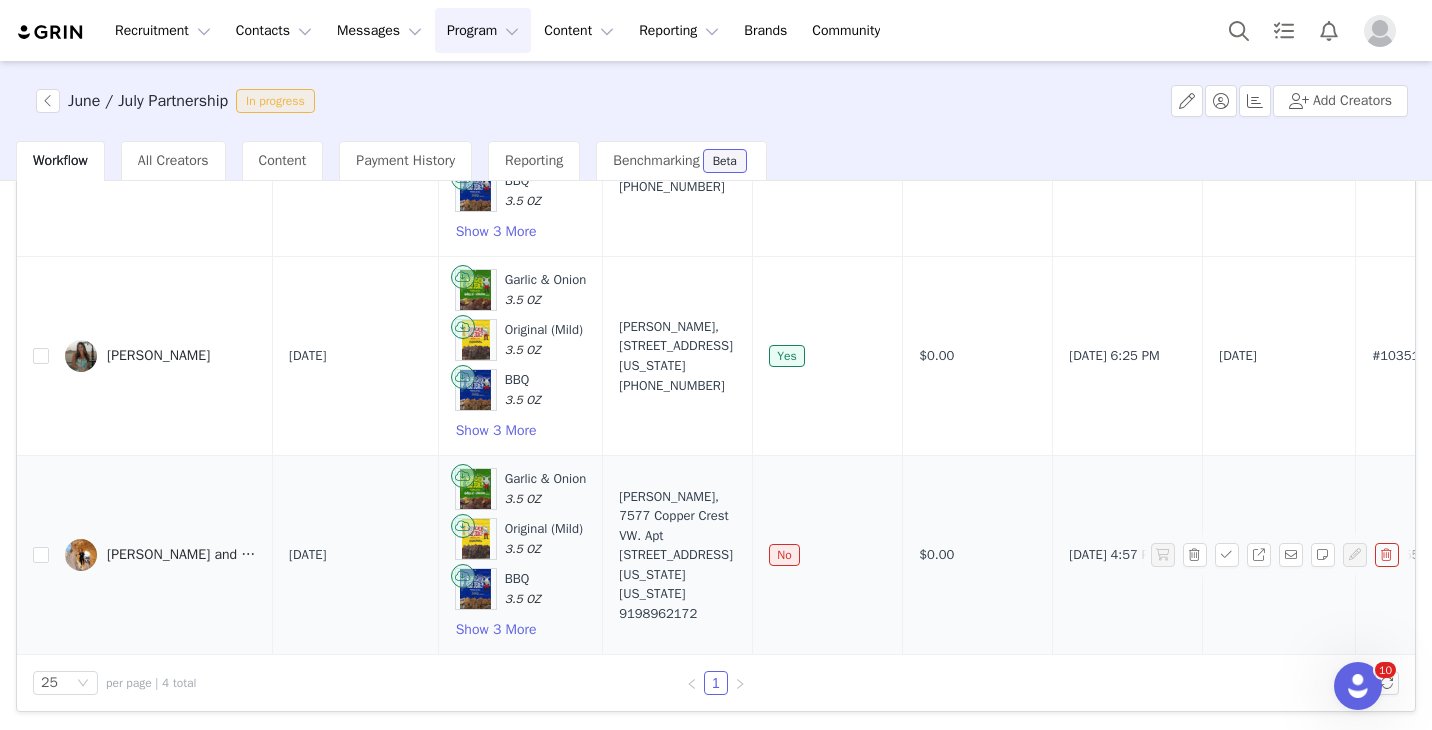 drag, startPoint x: 643, startPoint y: 494, endPoint x: 728, endPoint y: 608, distance: 142.20056 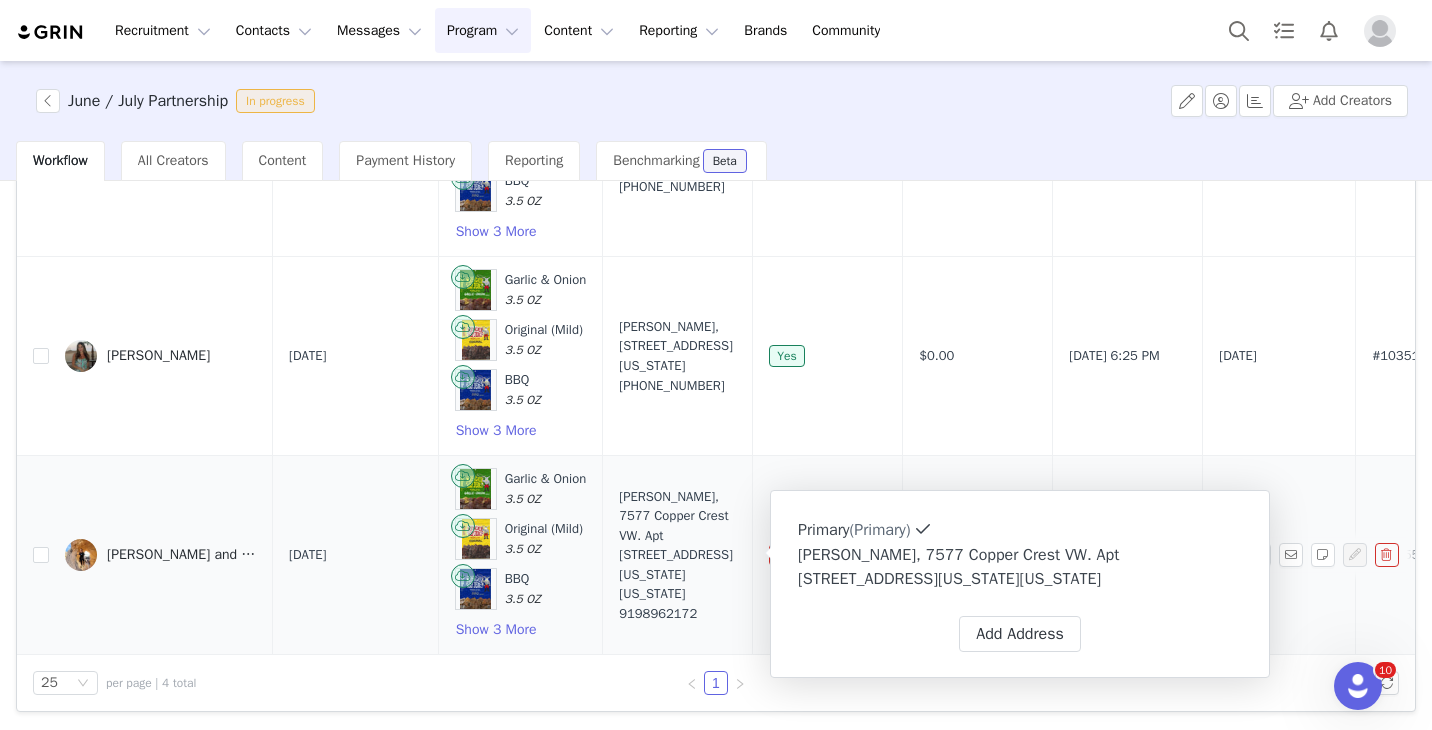 copy on "Linsey Verzera, 7577 Copper Crest VW. Apt 206 Colorado Springs, Colorado 80908 United States   9198962172" 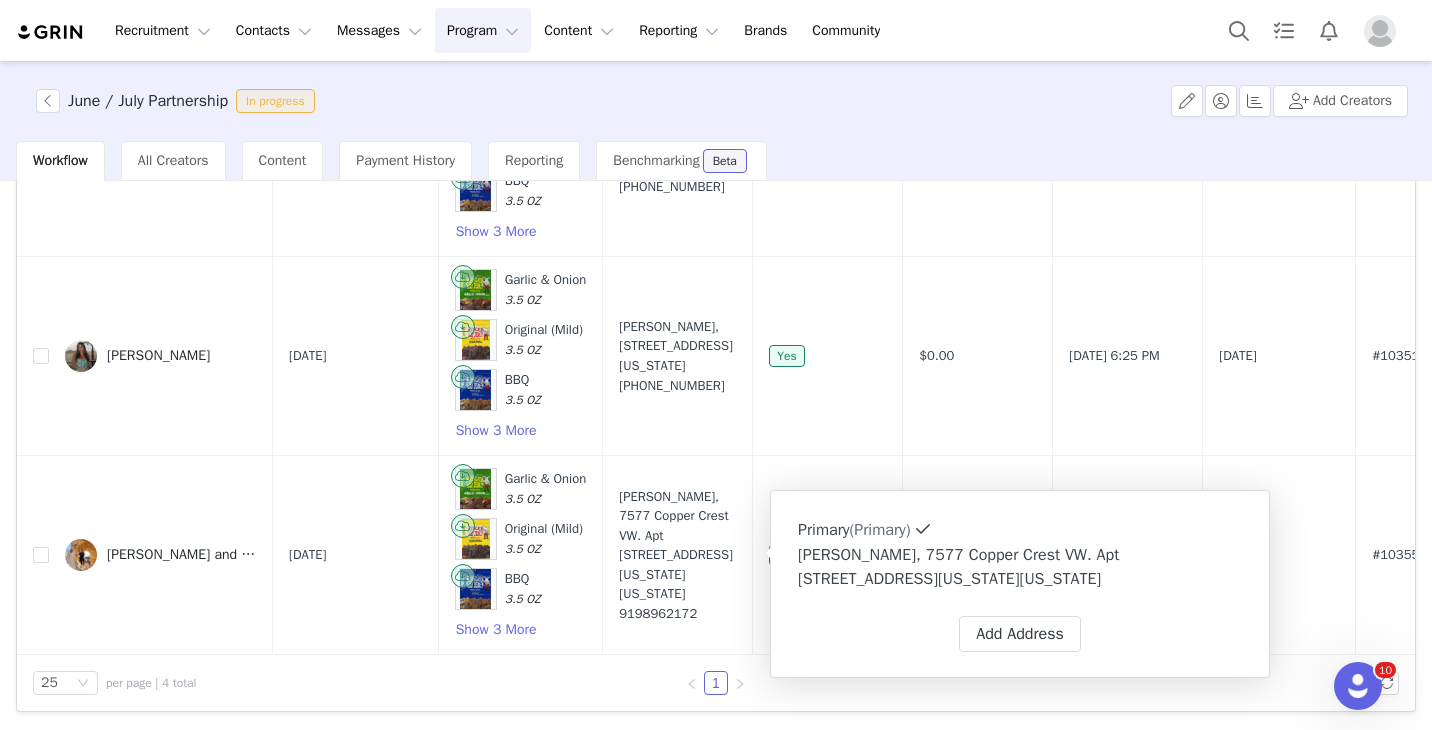 drag, startPoint x: 798, startPoint y: 552, endPoint x: 1090, endPoint y: 577, distance: 293.06824 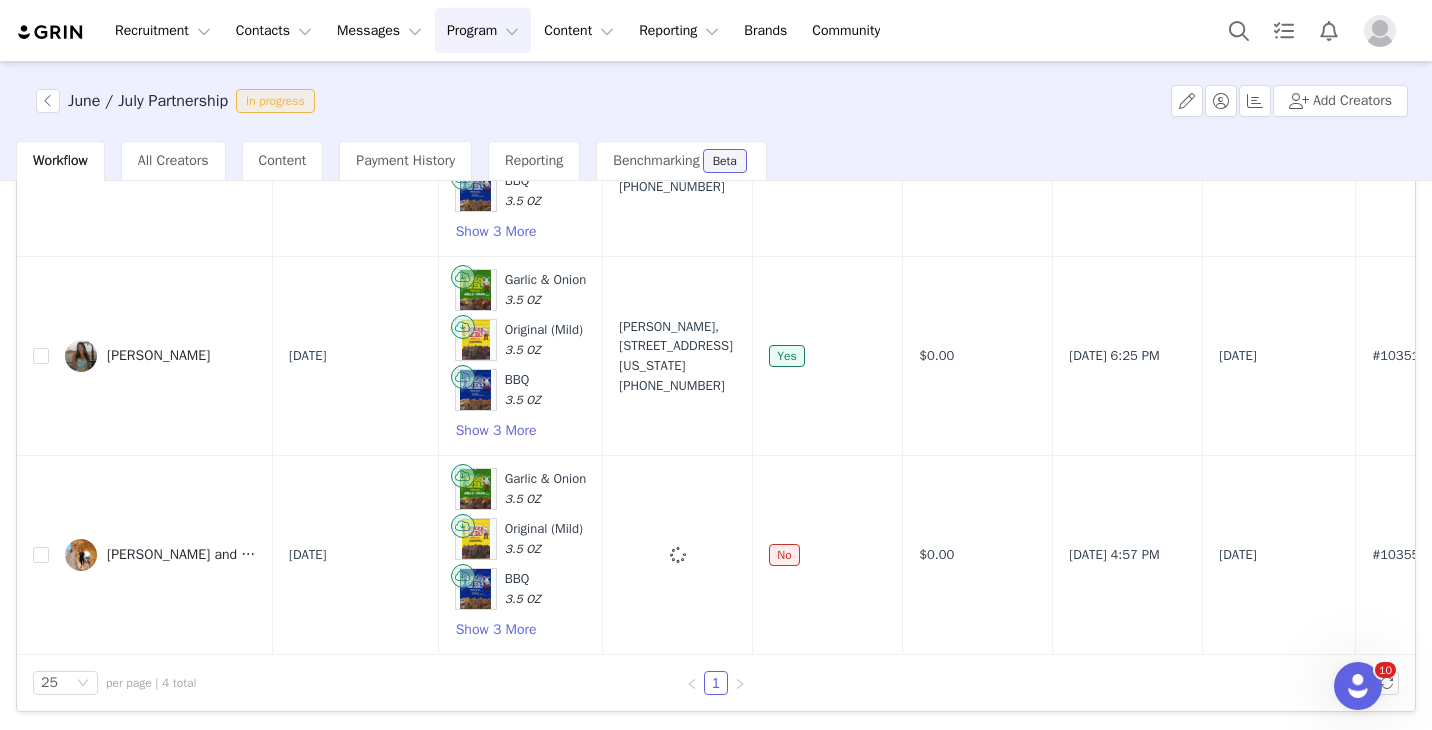 copy on "Linsey Verzera, 7577 Copper Crest VW. Apt 206 Colorado Springs, Colorado 80908 United States" 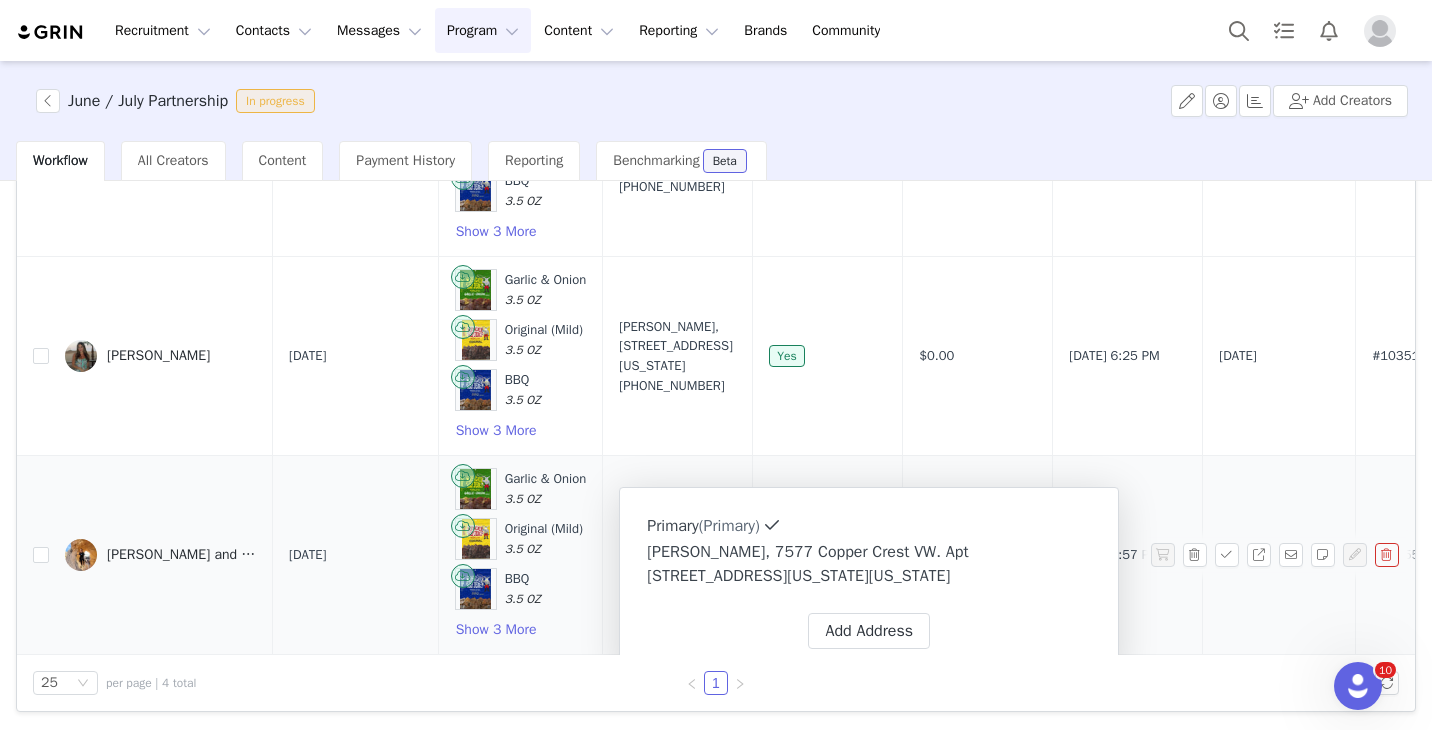 drag, startPoint x: 667, startPoint y: 547, endPoint x: 958, endPoint y: 578, distance: 292.64655 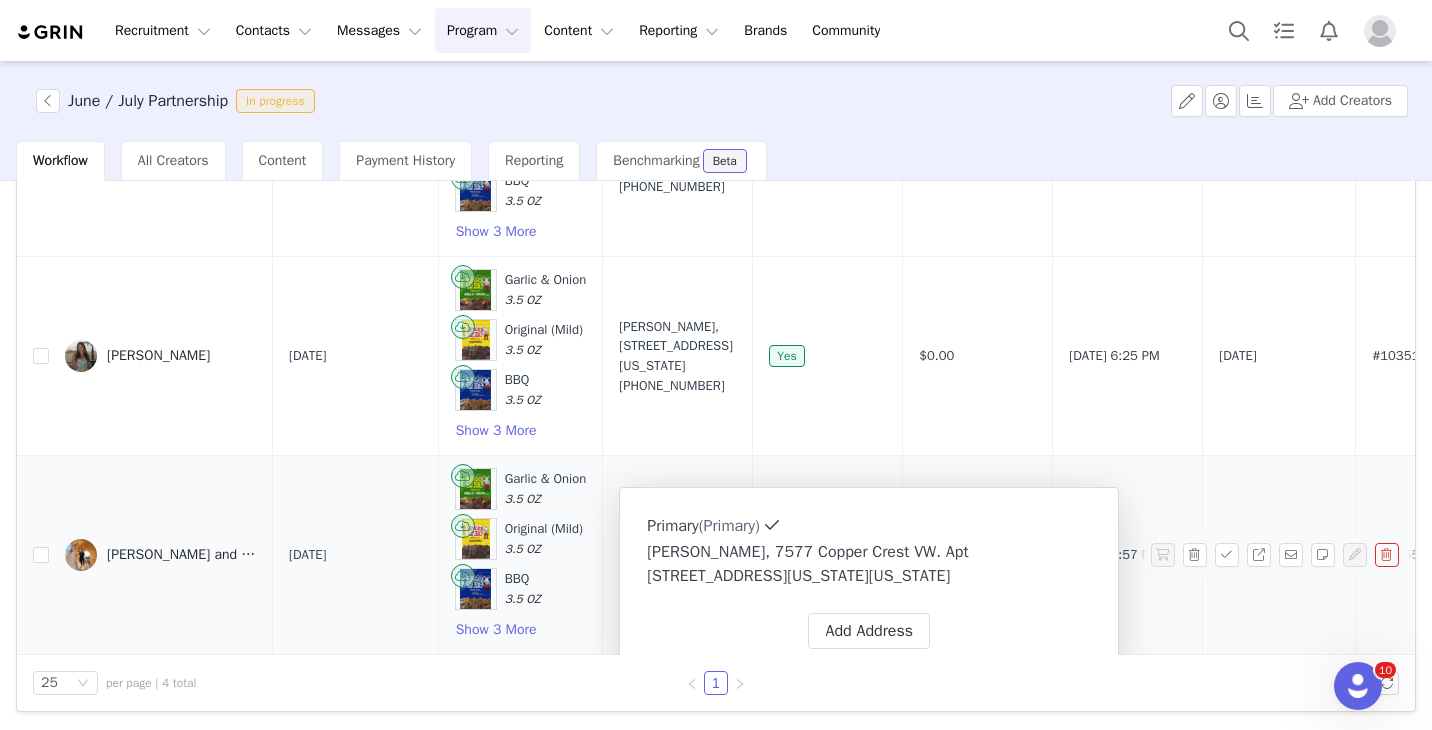 copy on "Linsey Verzera, 7577 Copper Crest VW. Apt 206 Colorado Springs, Colorado 80908 United States" 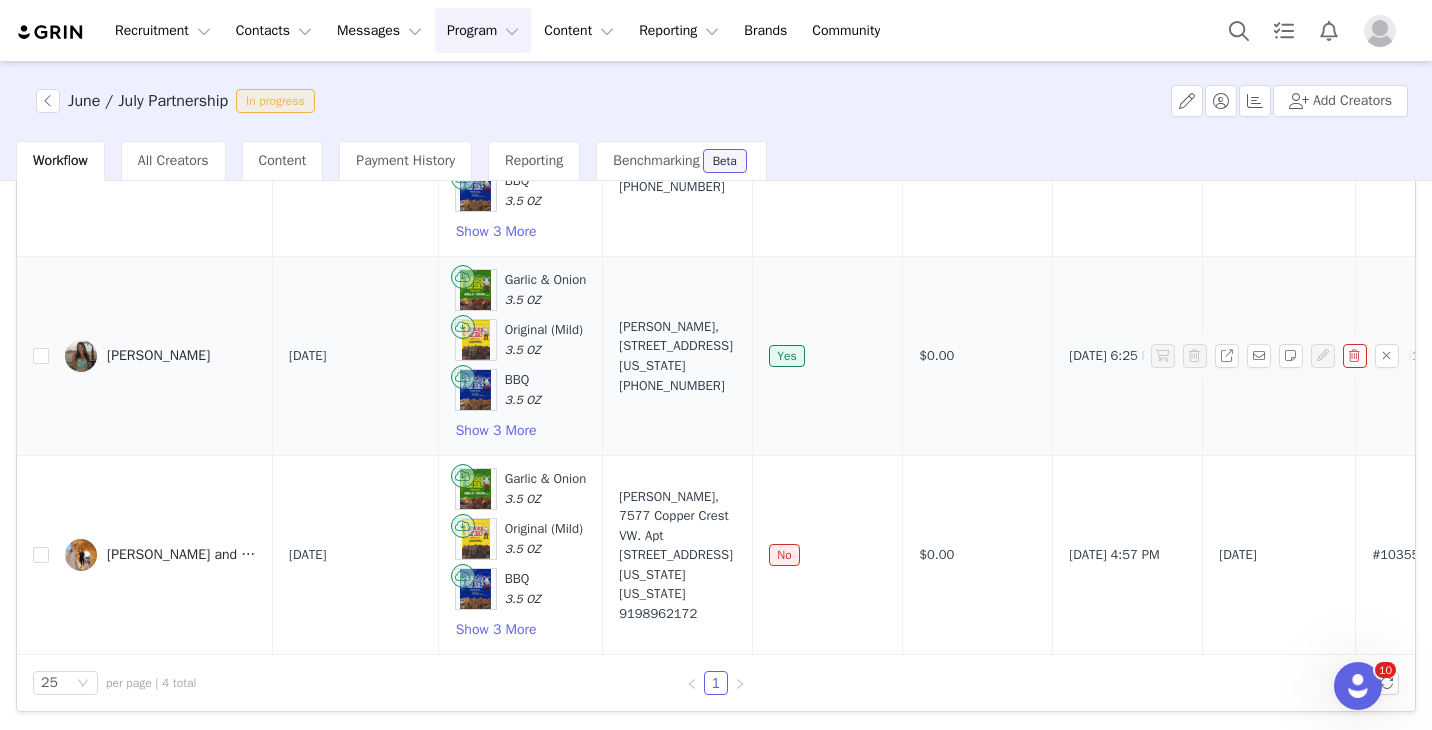scroll, scrollTop: 0, scrollLeft: 0, axis: both 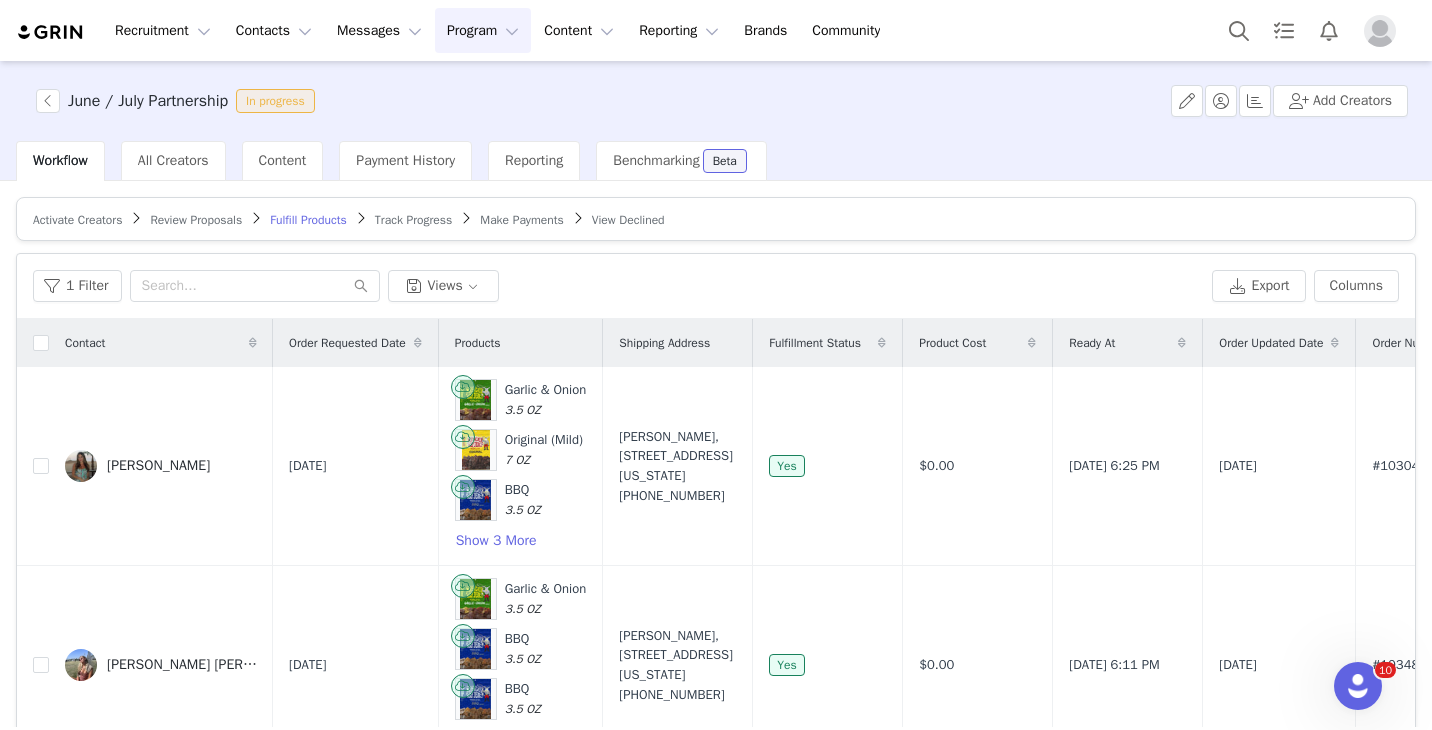 click at bounding box center [1380, 31] 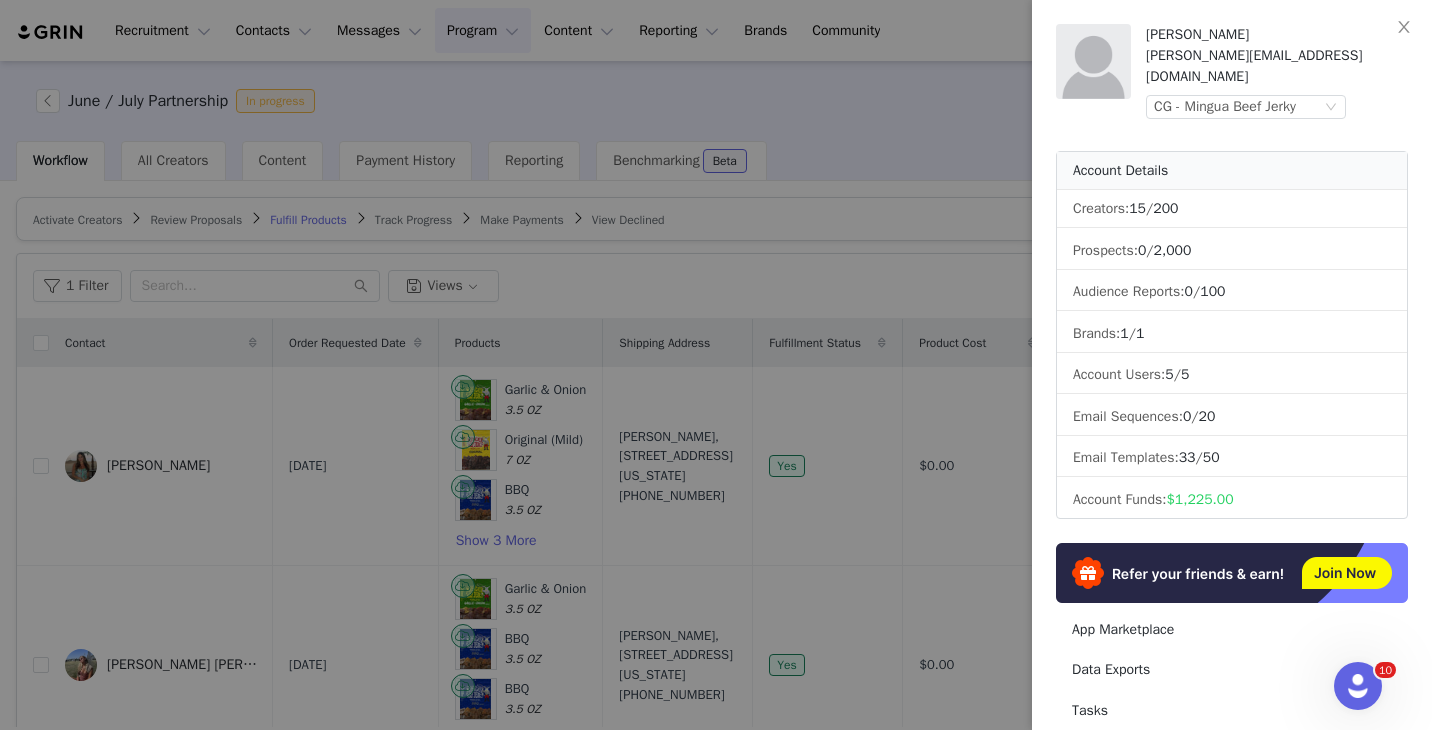 click at bounding box center [716, 365] 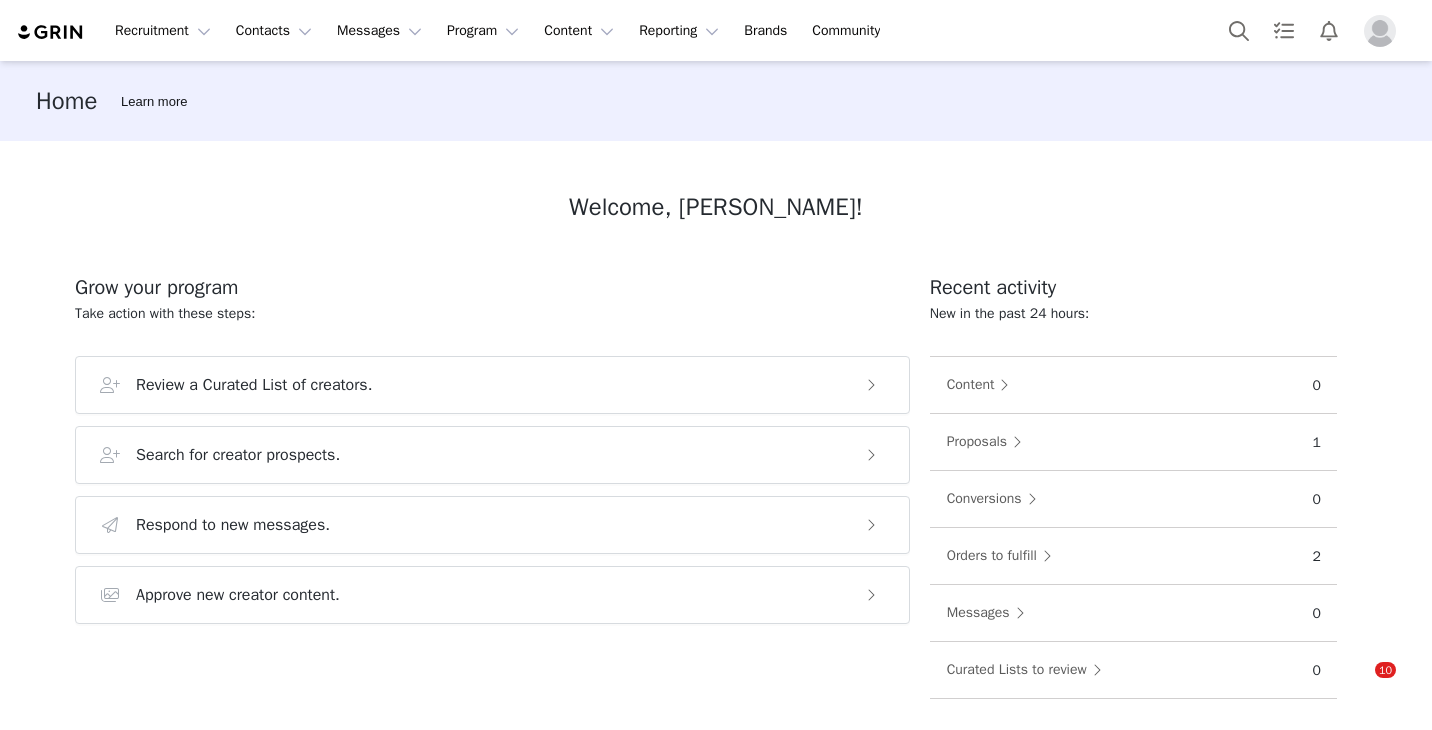 scroll, scrollTop: 0, scrollLeft: 0, axis: both 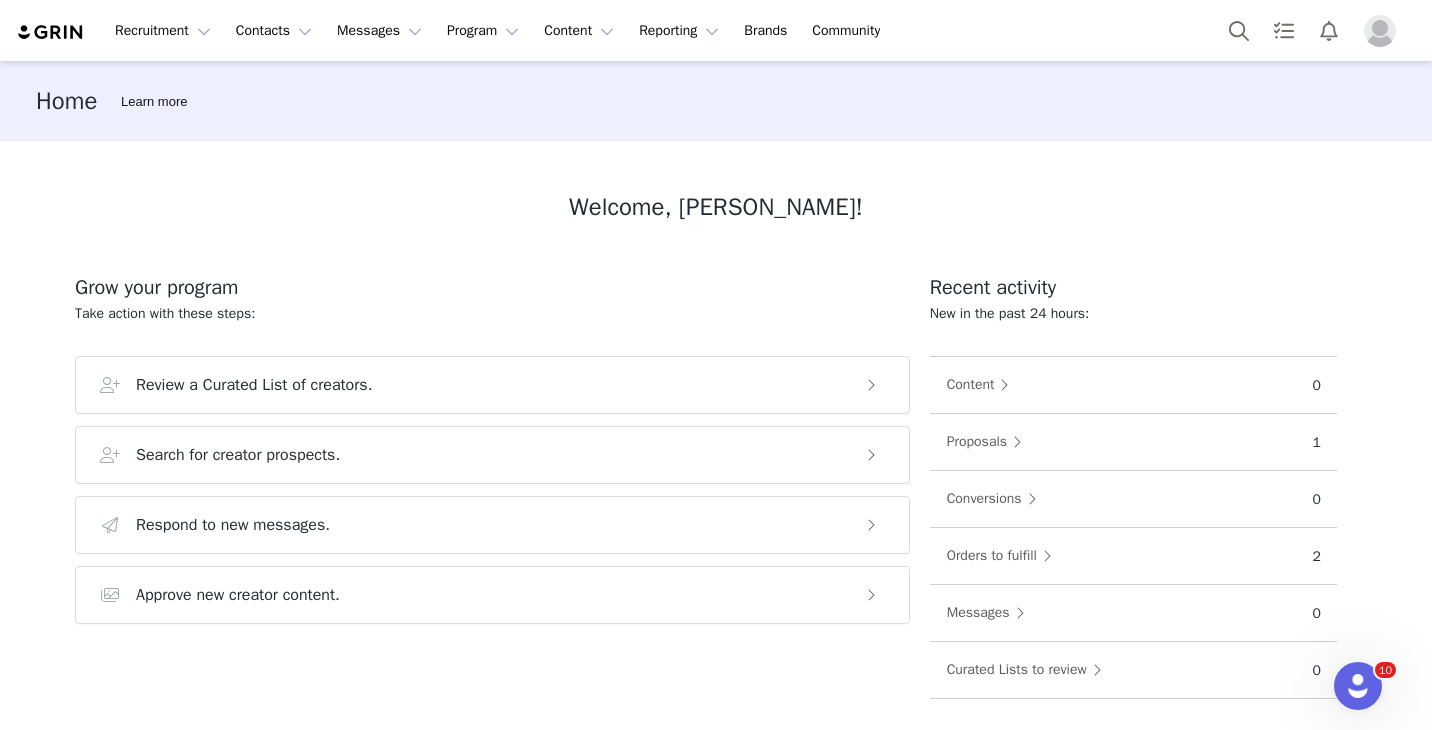 click at bounding box center [1380, 31] 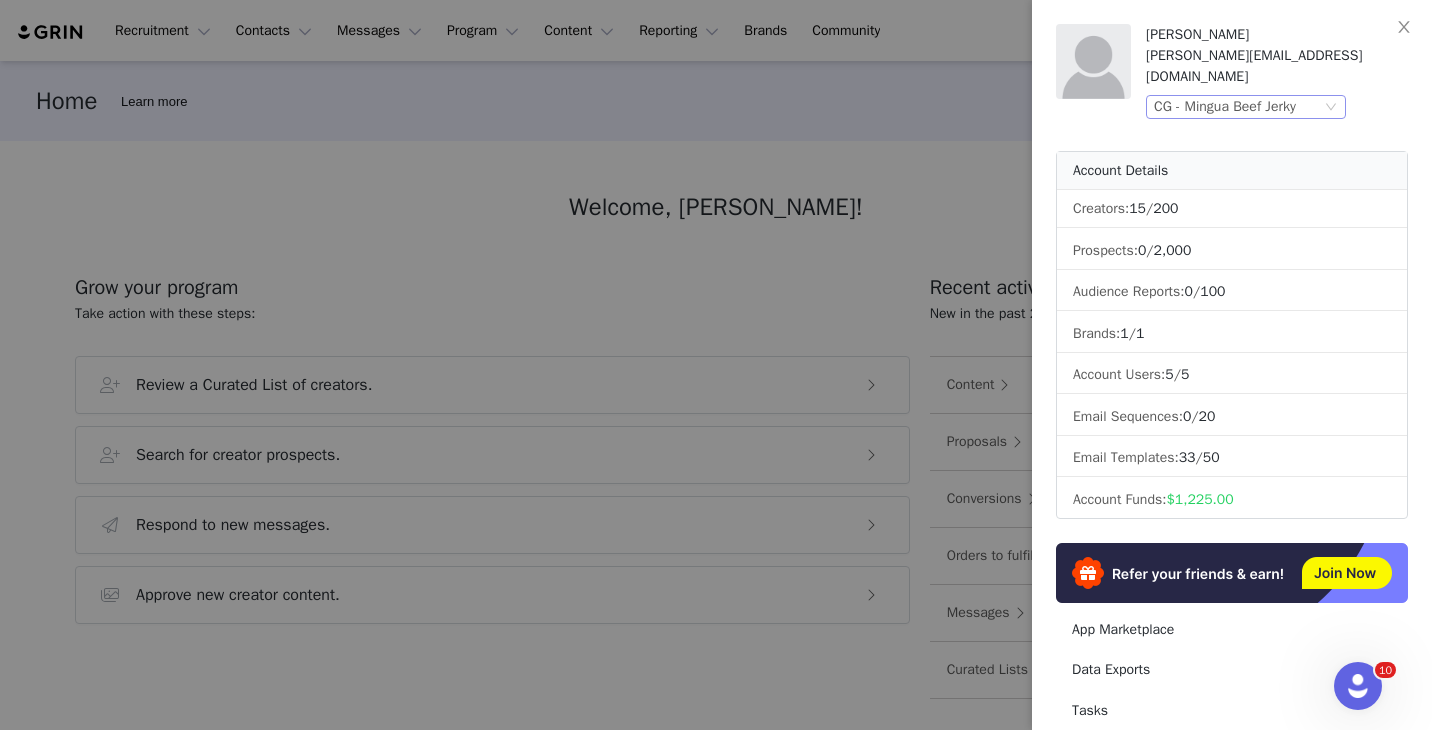 click on "CG - Mingua Beef Jerky" at bounding box center [1225, 107] 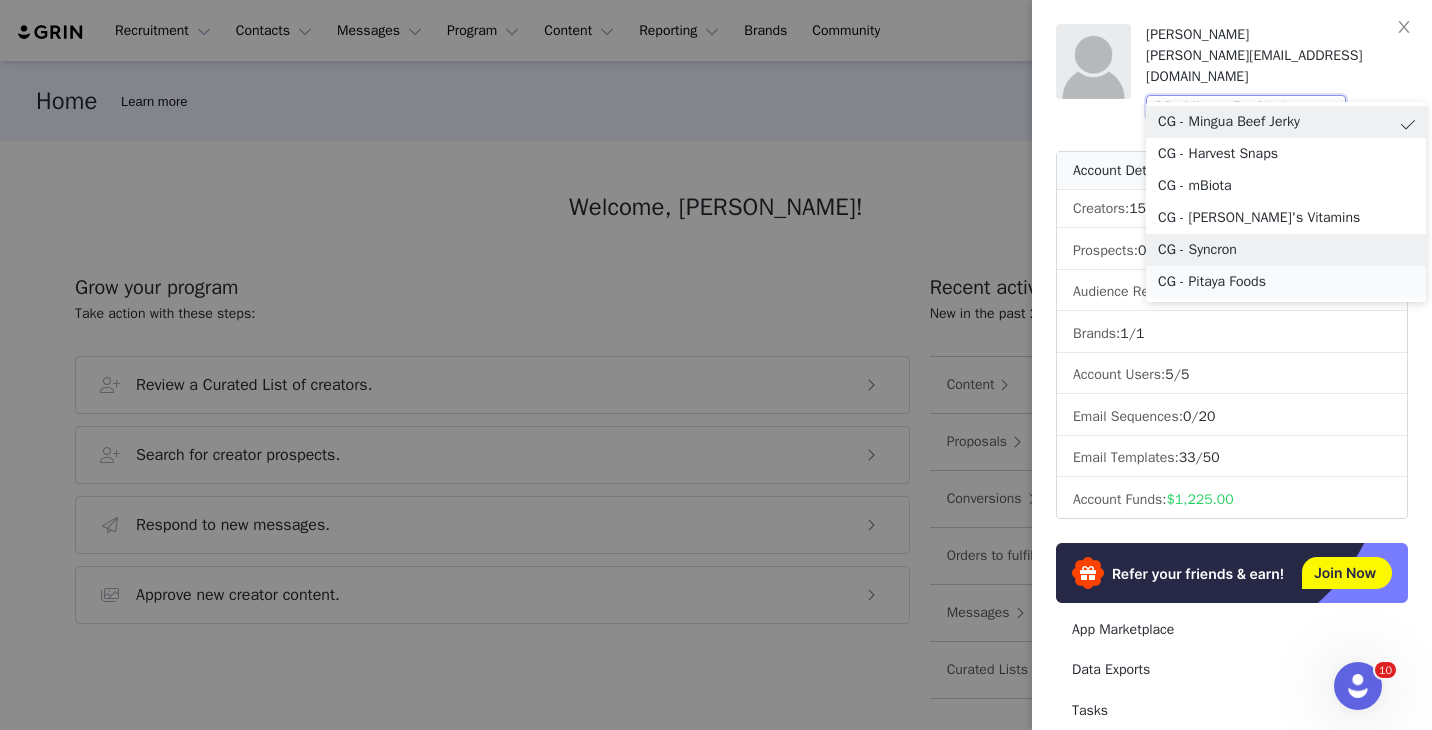 click on "CG - Pitaya Foods" at bounding box center (1286, 282) 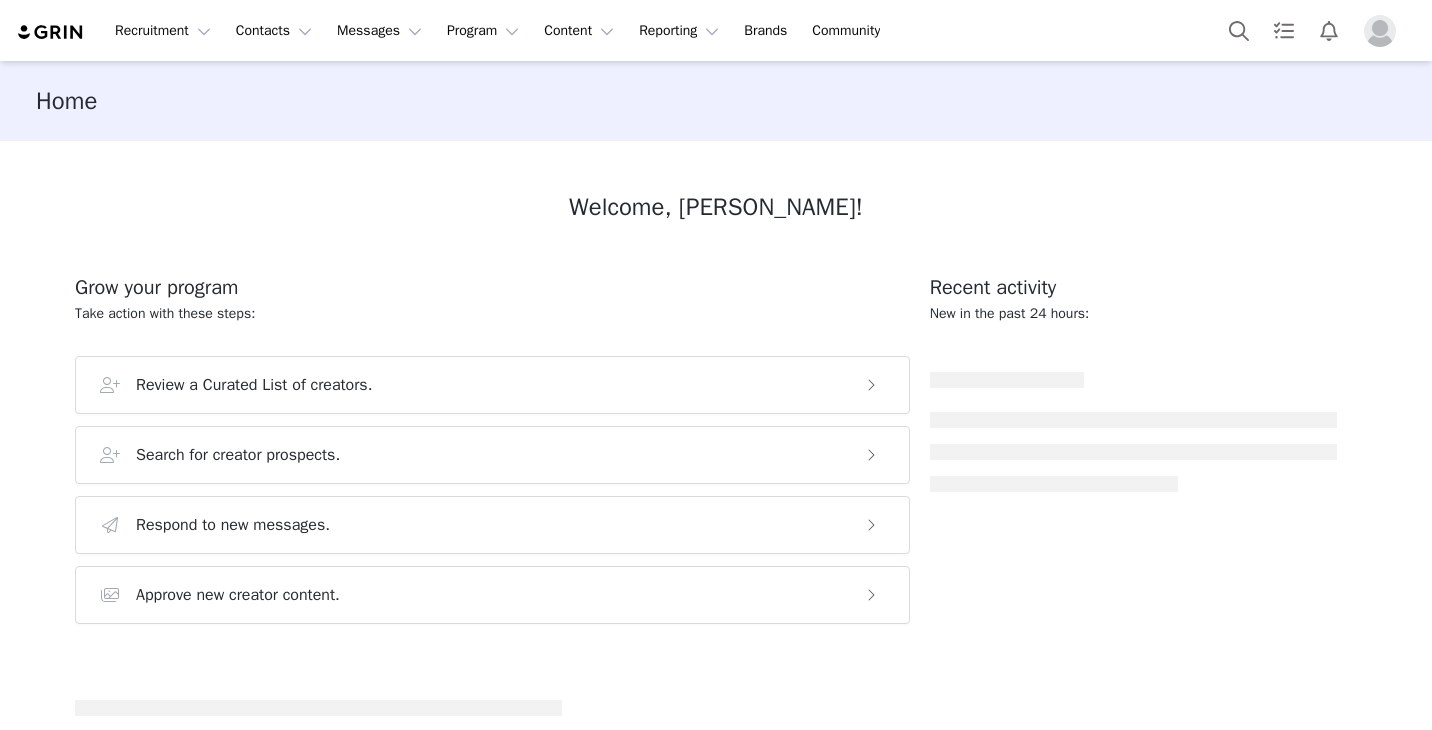 scroll, scrollTop: 0, scrollLeft: 0, axis: both 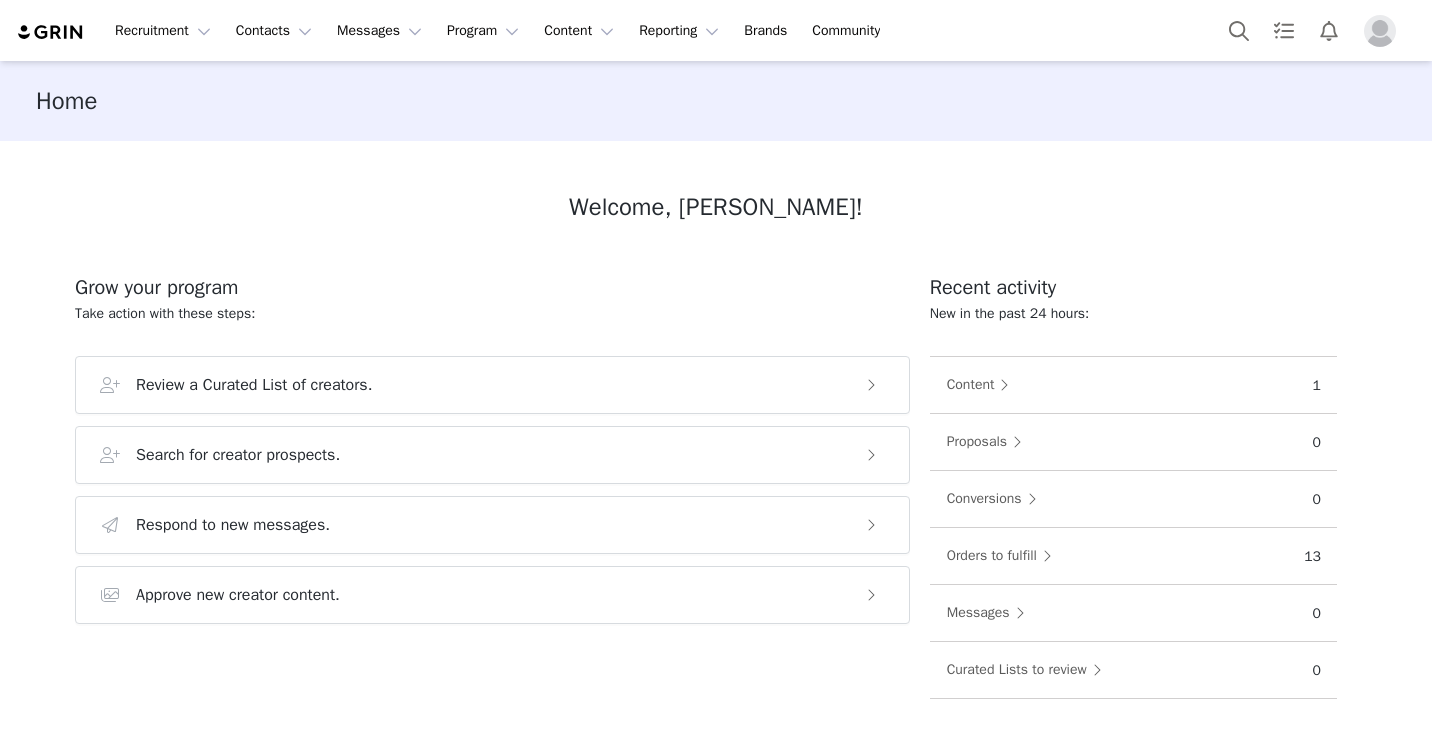 click at bounding box center (1380, 31) 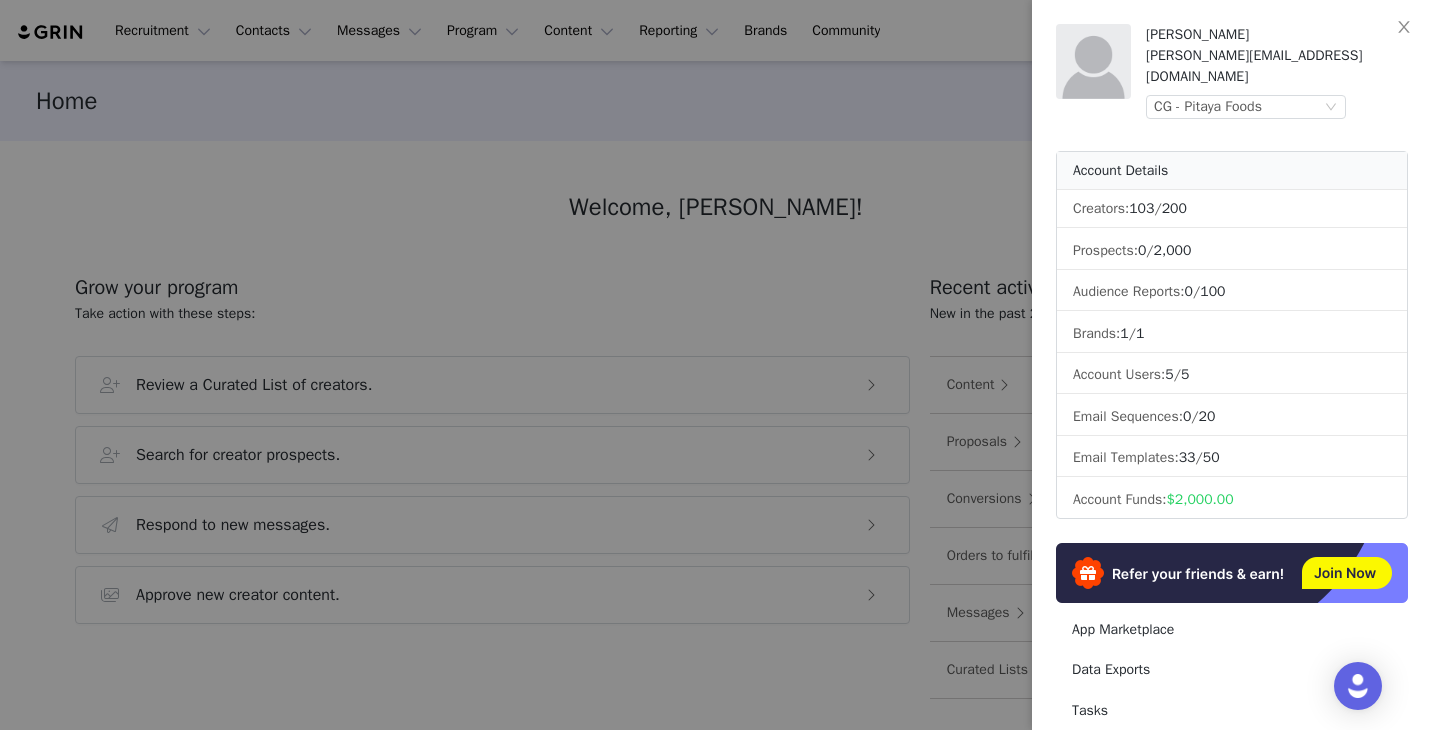 click at bounding box center [716, 365] 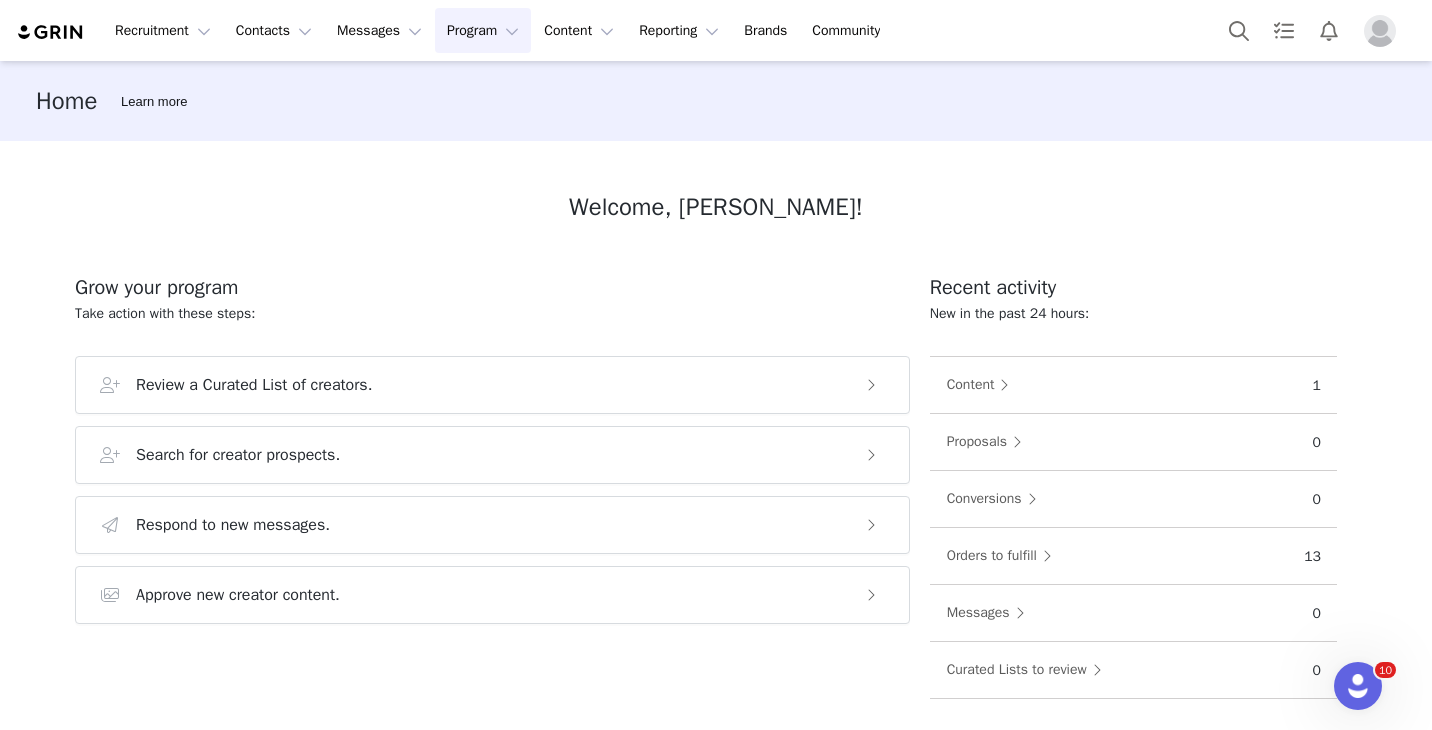 scroll, scrollTop: 0, scrollLeft: 0, axis: both 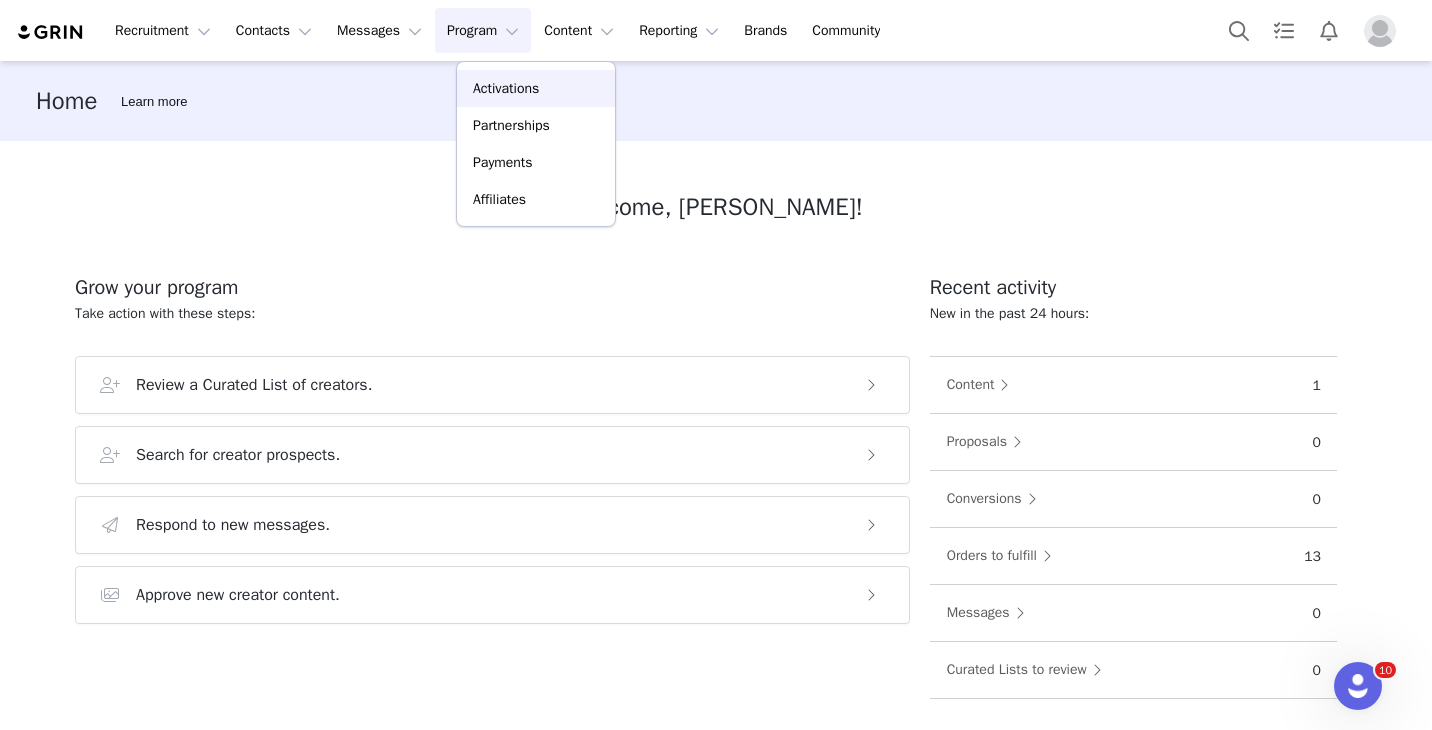 click on "Activations" at bounding box center (506, 88) 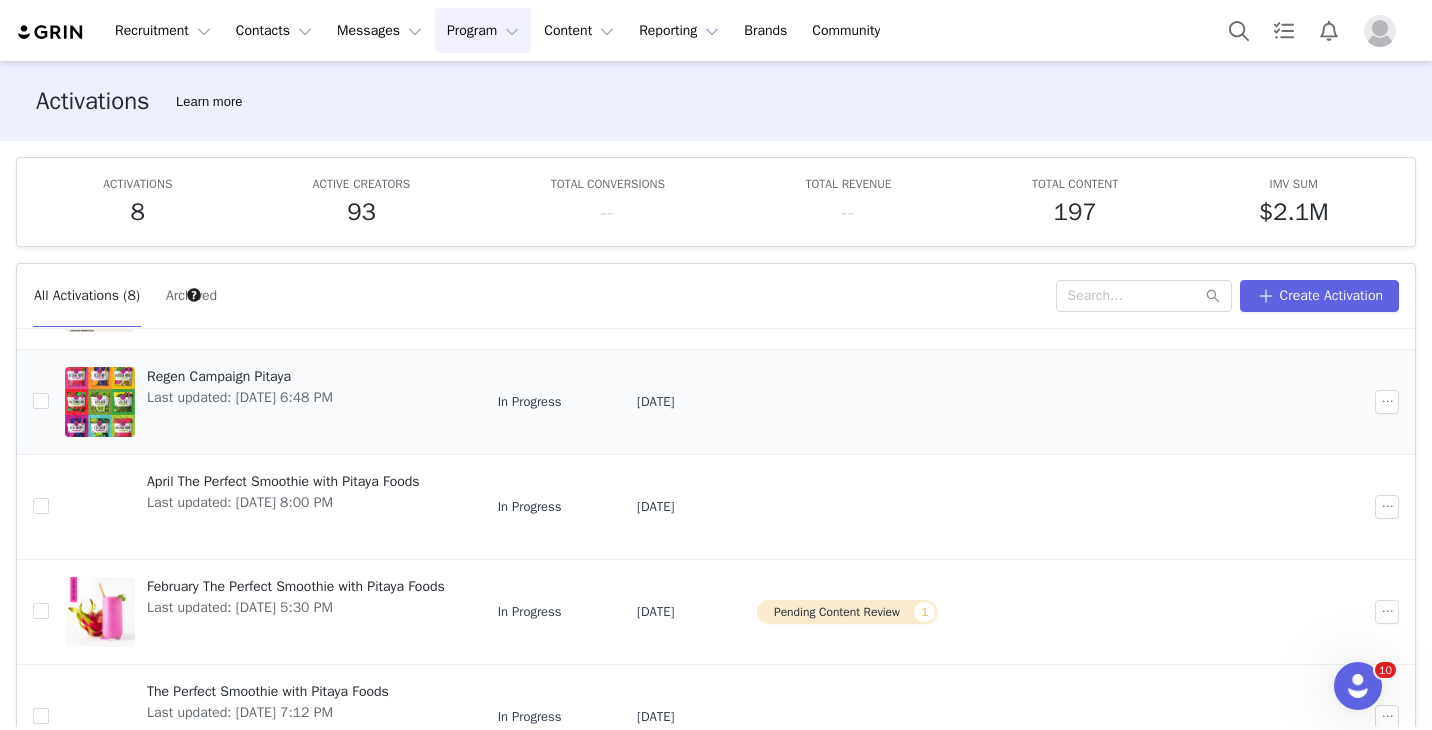 scroll, scrollTop: 0, scrollLeft: 0, axis: both 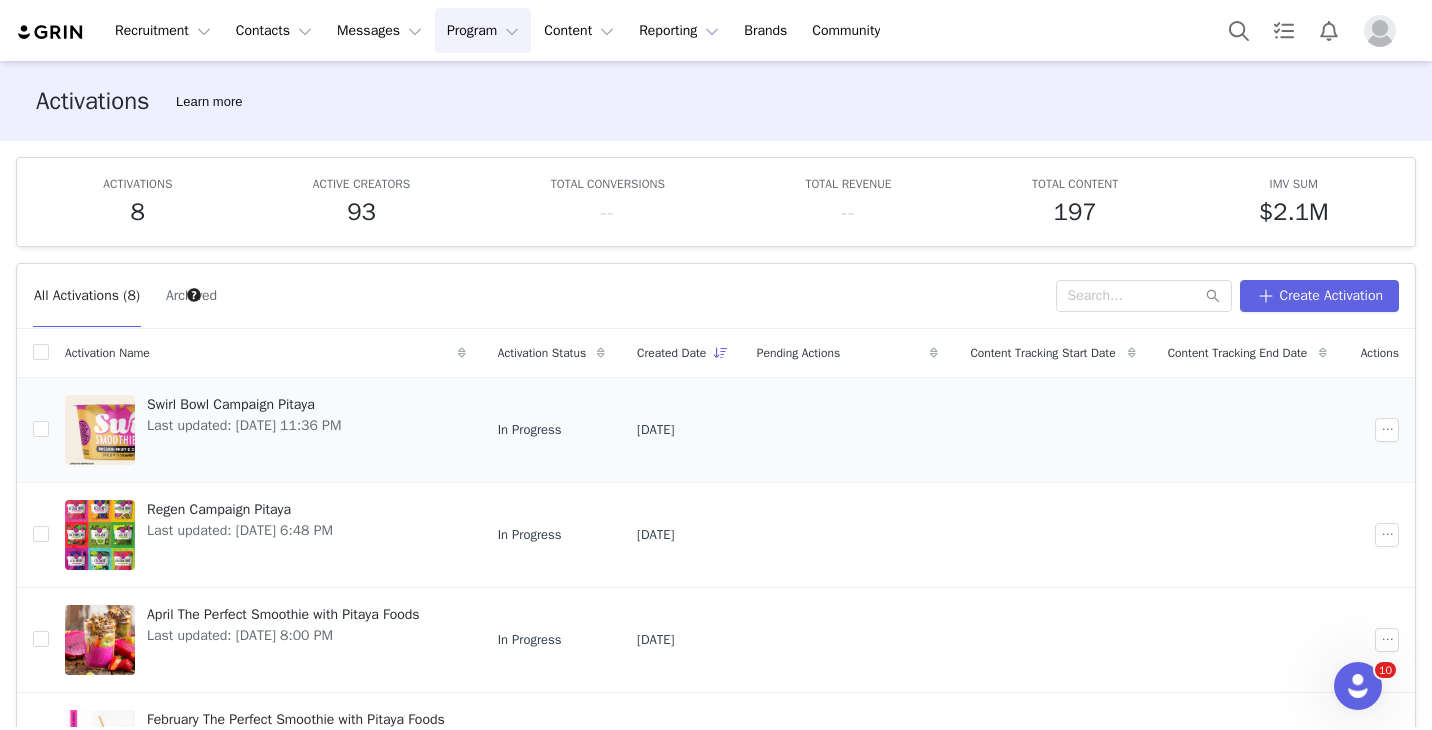 click on "Last updated: May 7, 2025 11:36 PM" at bounding box center [244, 425] 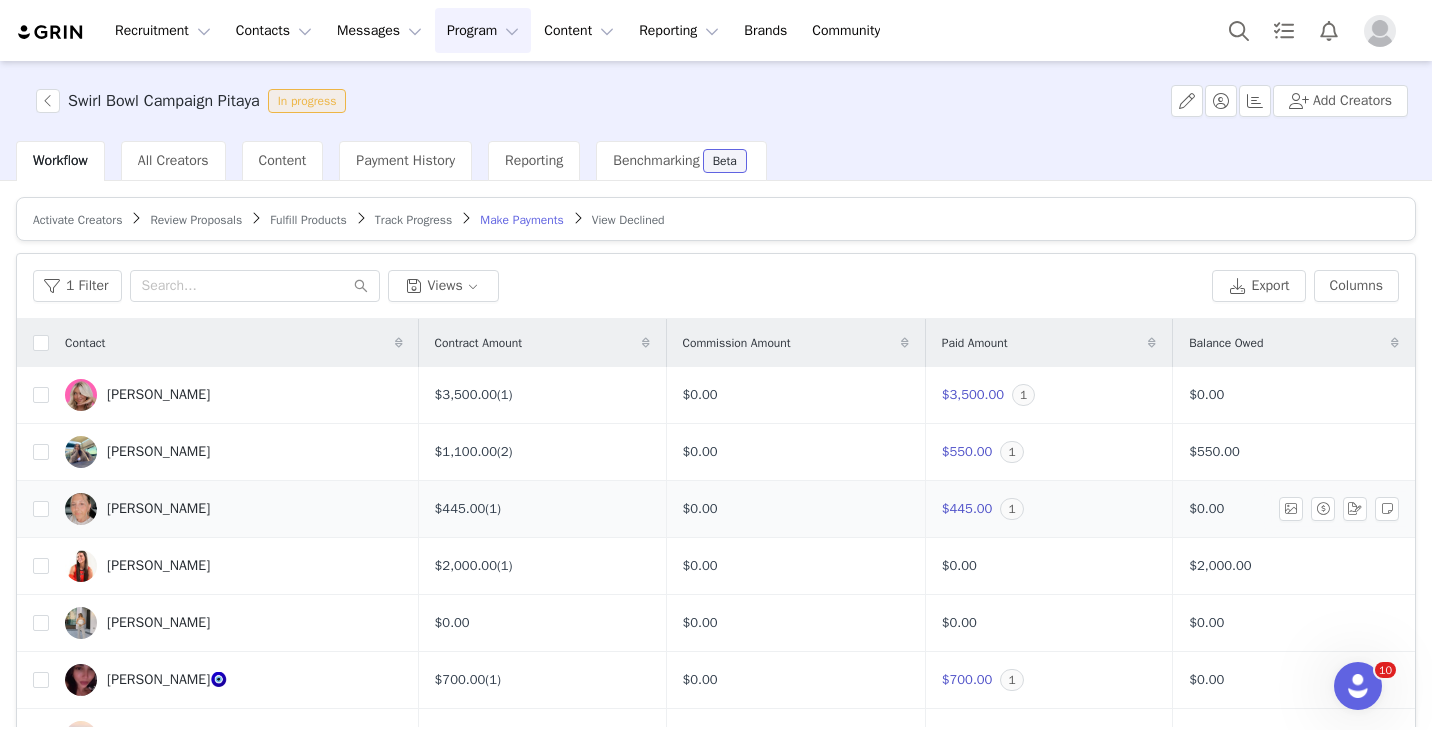 scroll, scrollTop: 9, scrollLeft: 0, axis: vertical 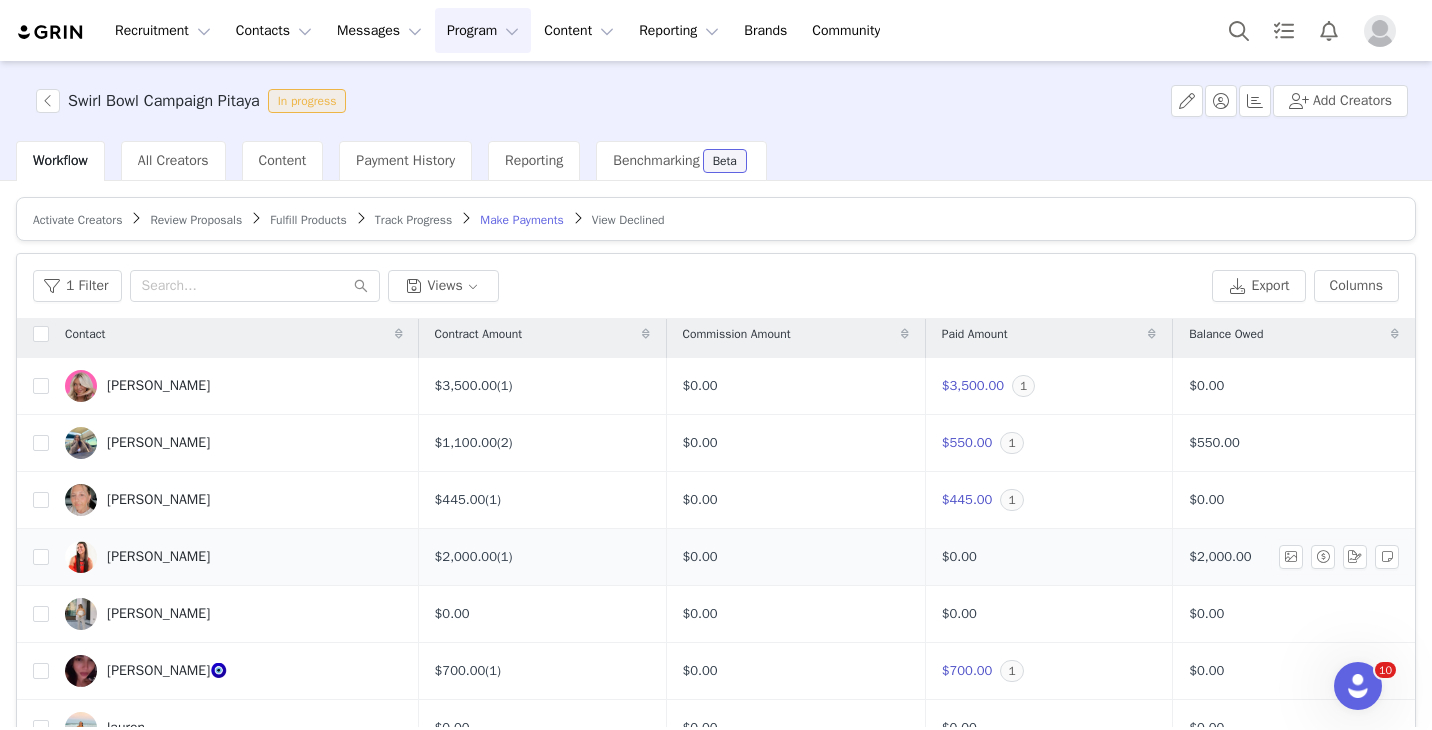 click on "Fallan Lanham" at bounding box center (158, 557) 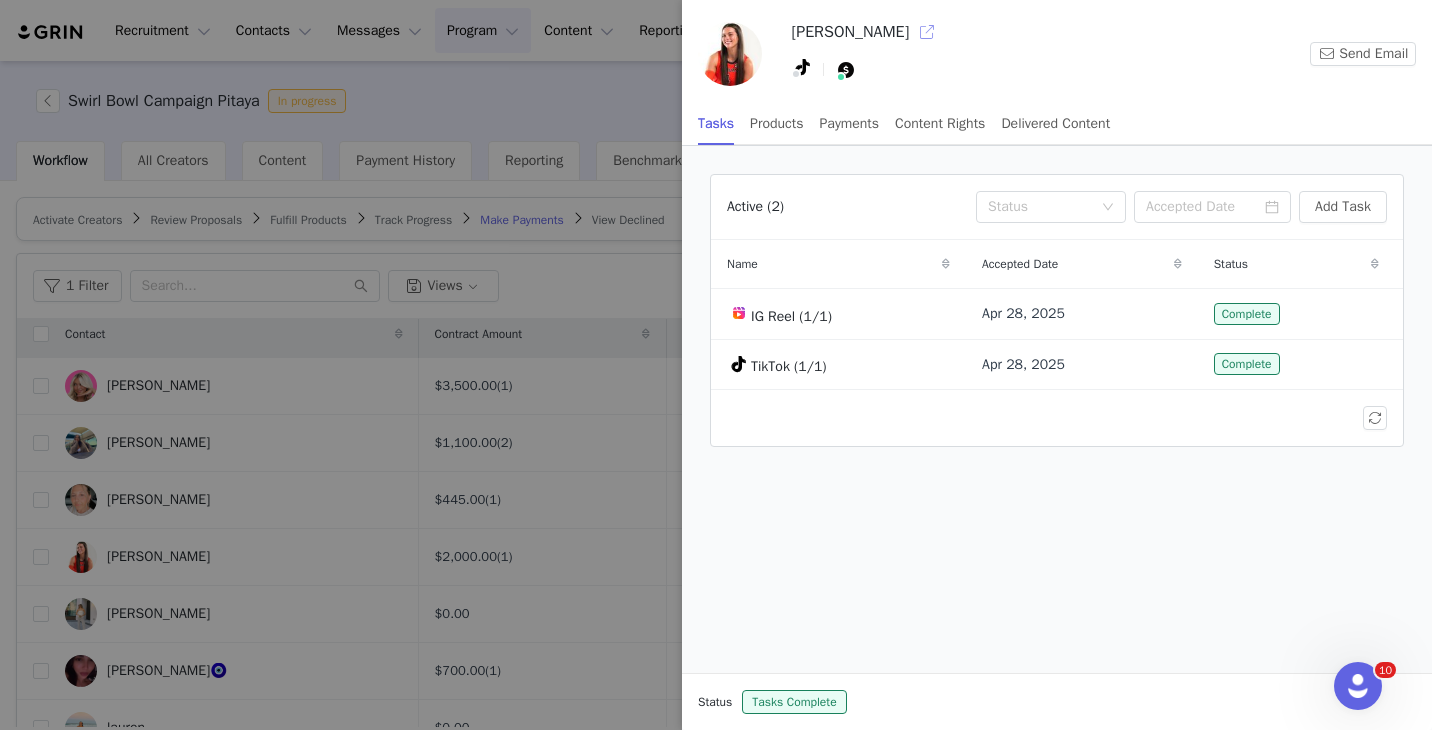 click at bounding box center [927, 32] 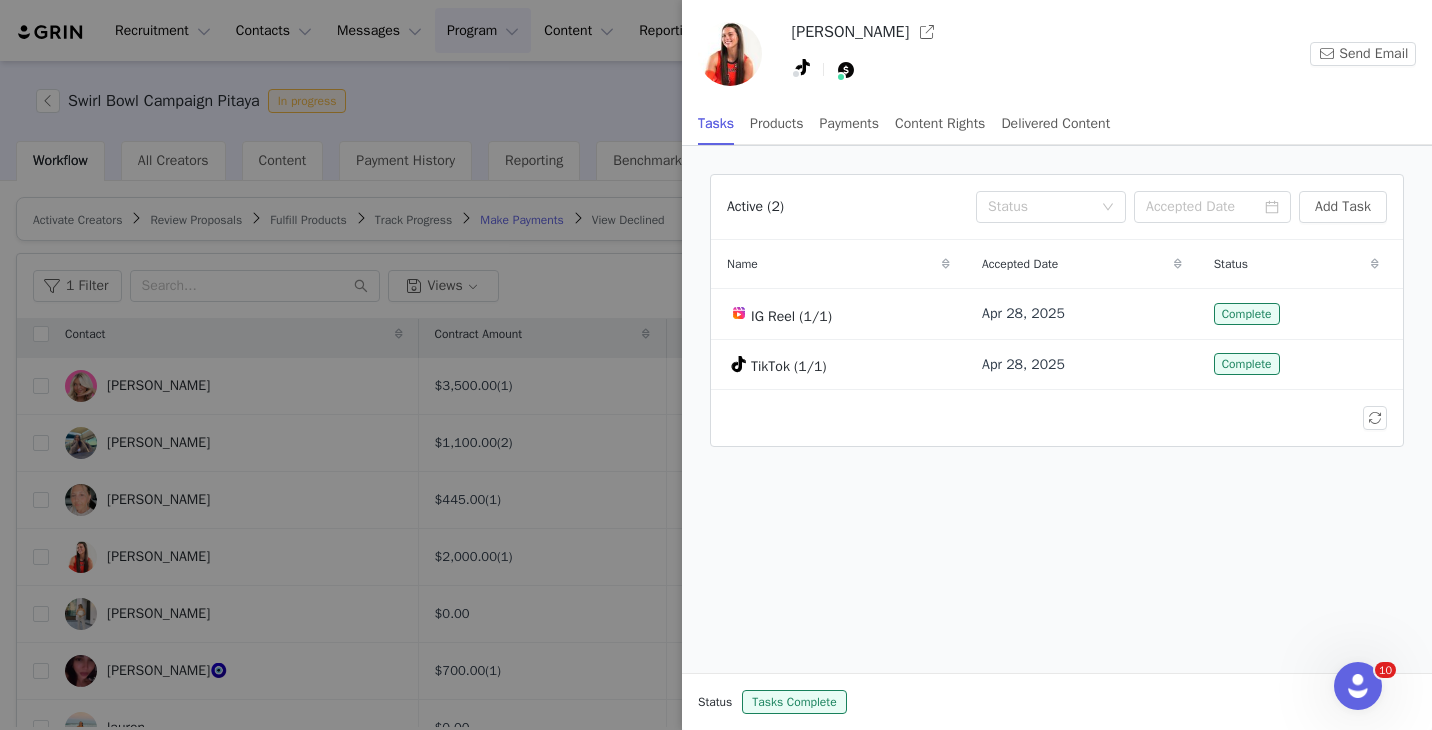 click at bounding box center (716, 365) 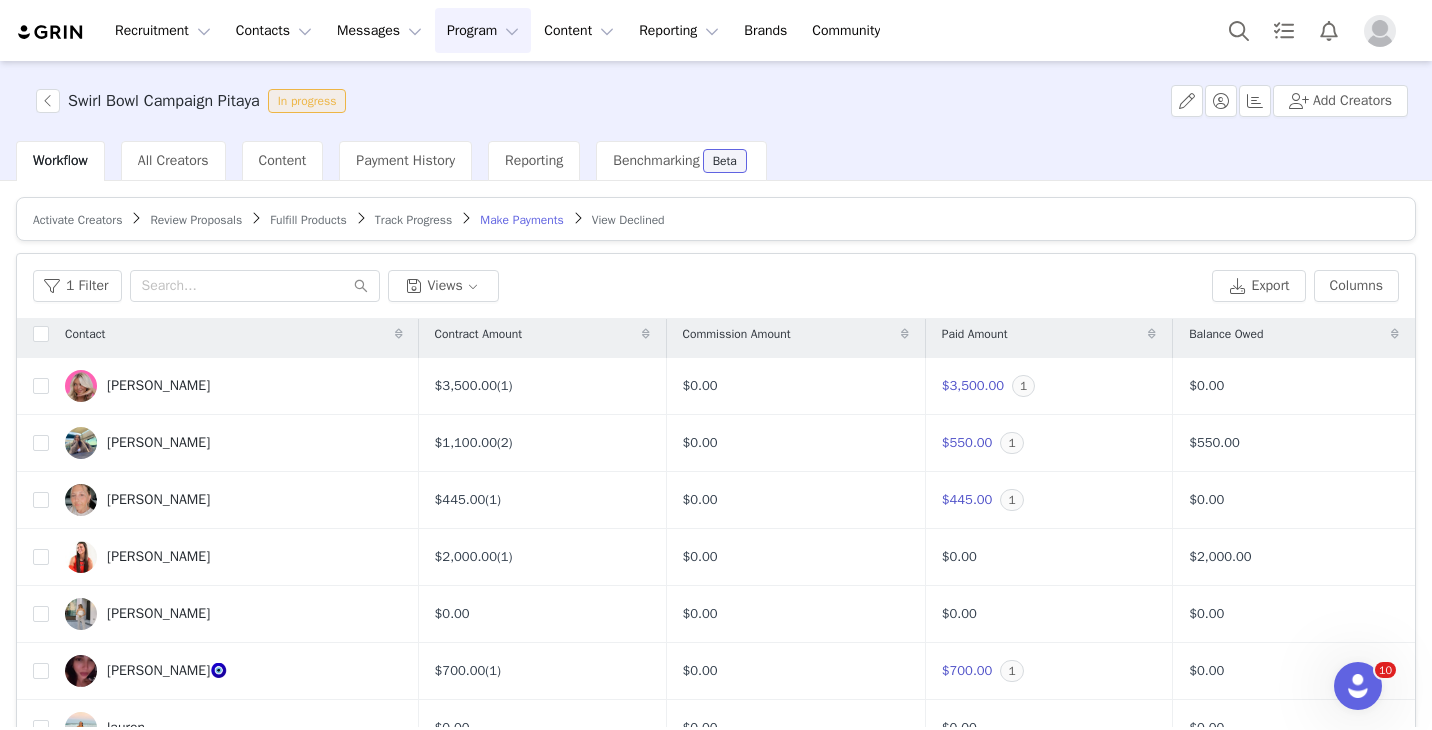 scroll, scrollTop: 0, scrollLeft: 0, axis: both 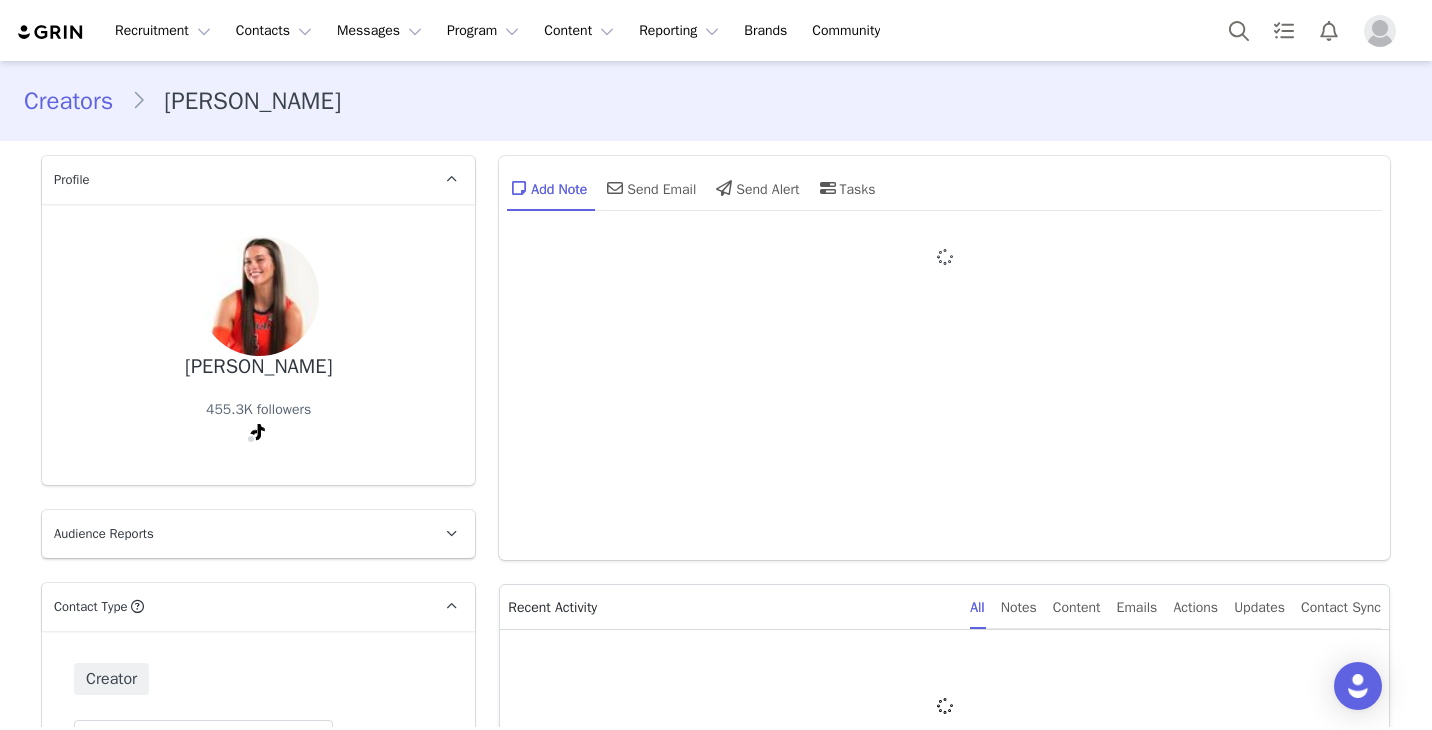 type on "+1 ([GEOGRAPHIC_DATA])" 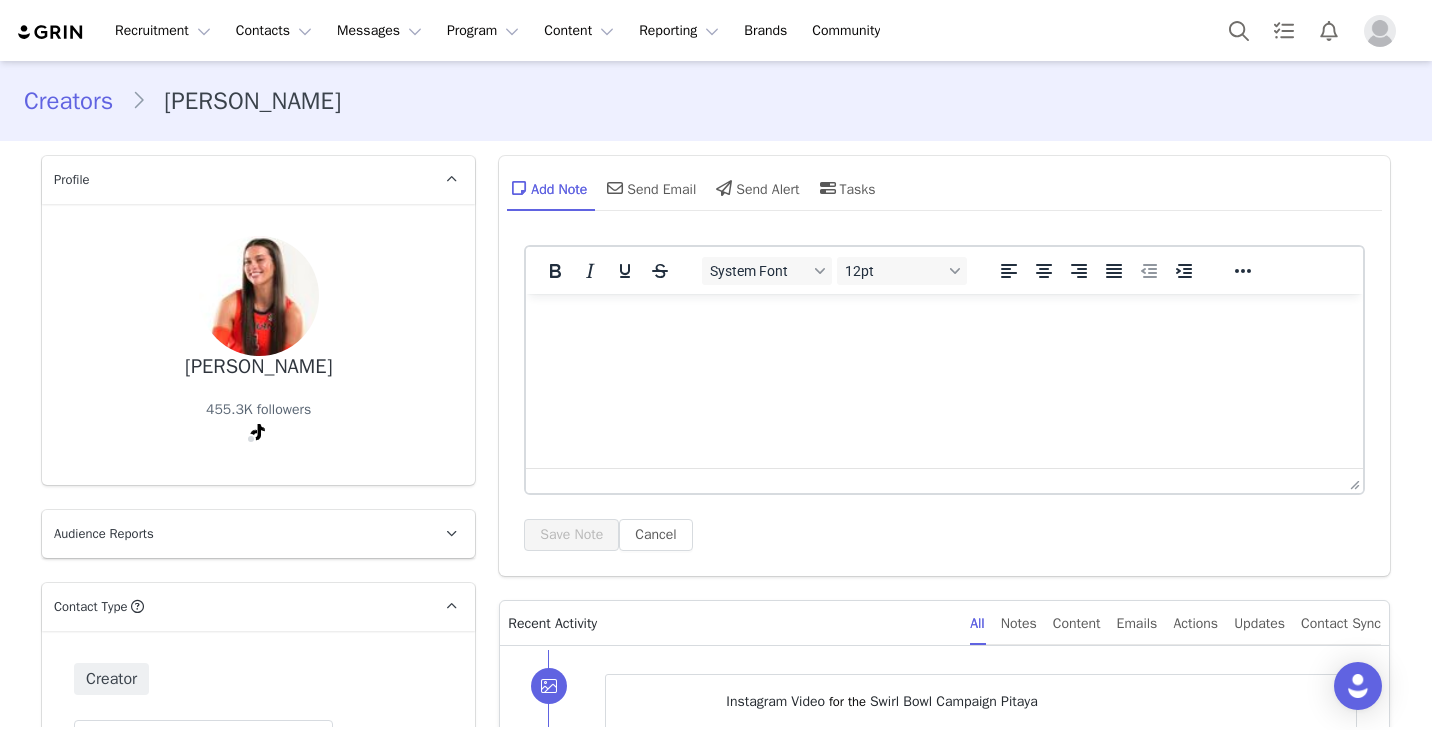 scroll, scrollTop: 505, scrollLeft: 0, axis: vertical 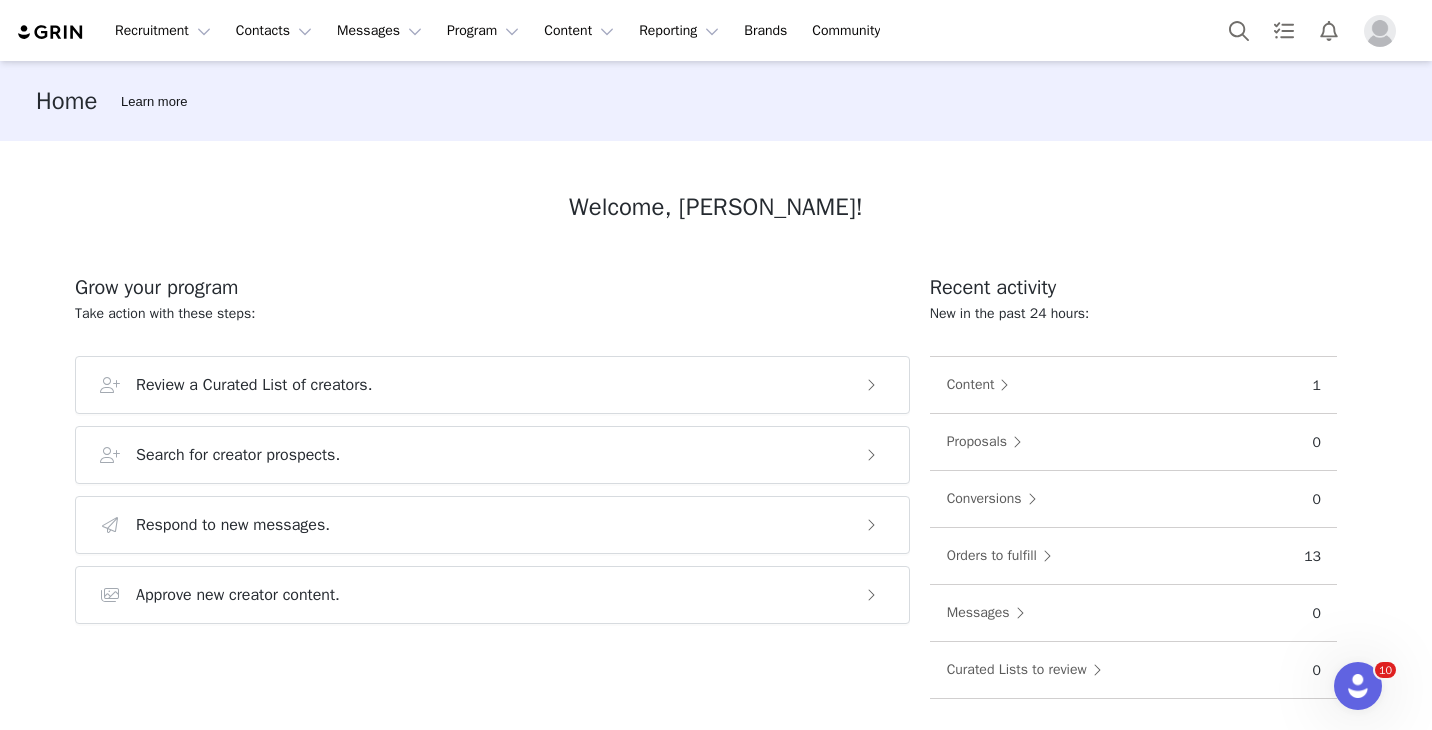 click at bounding box center [1384, 31] 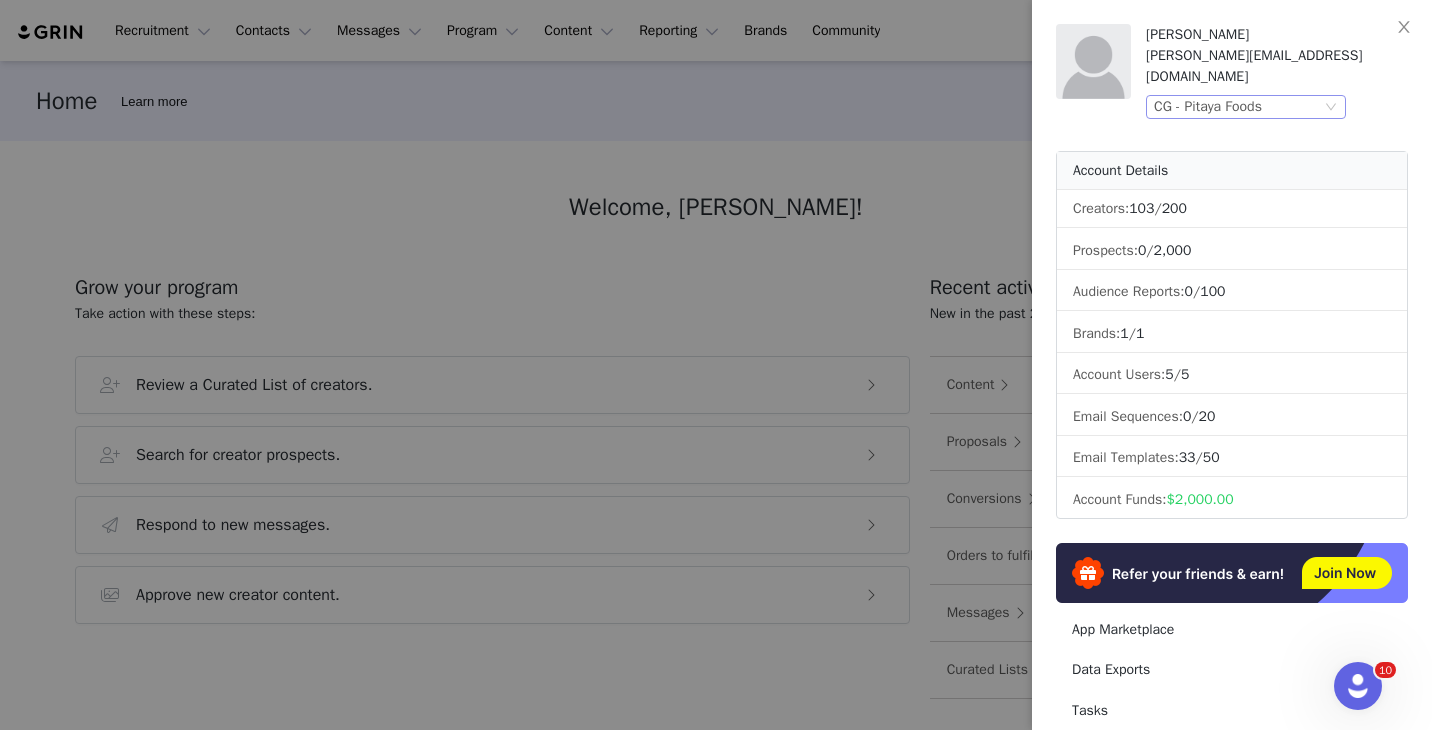 click on "CG - Pitaya Foods" at bounding box center (1208, 107) 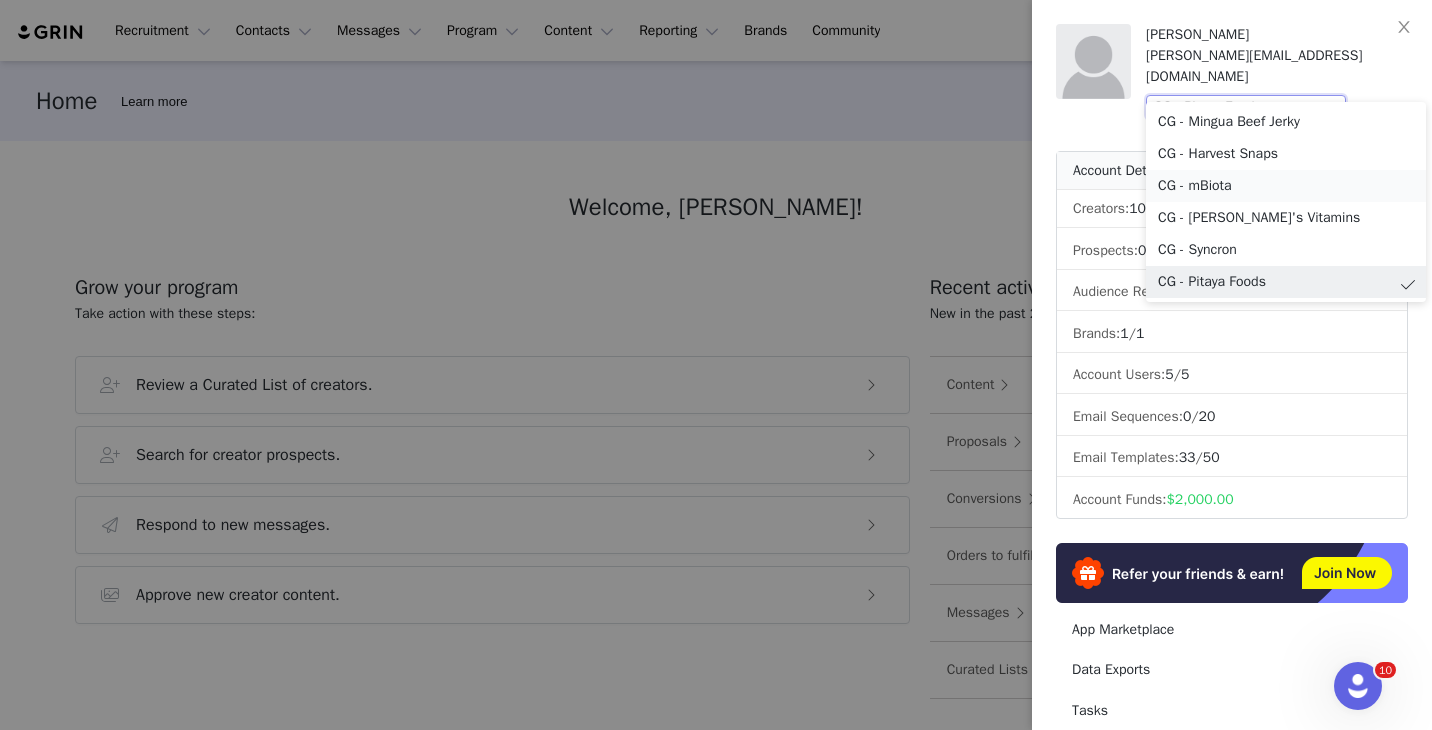 click on "CG - mBiota" at bounding box center (1286, 186) 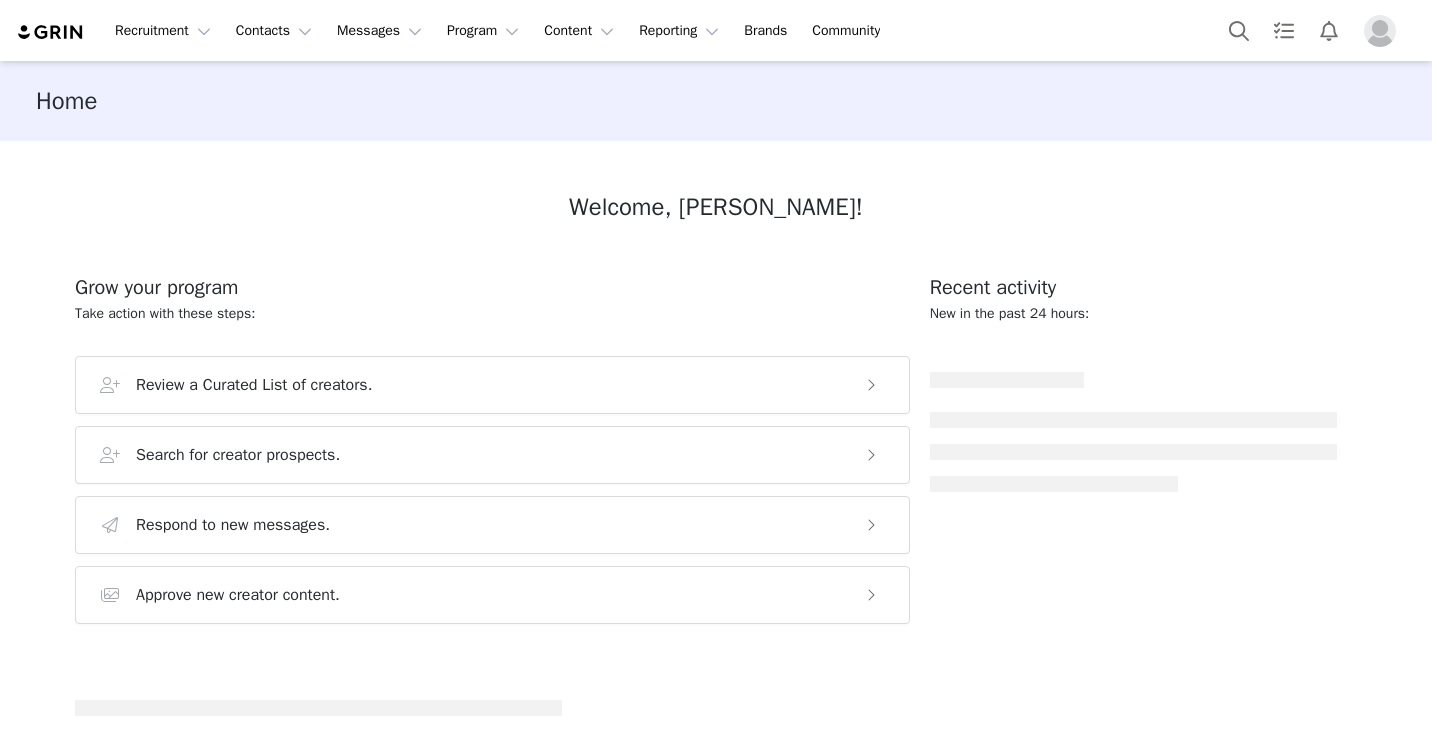 scroll, scrollTop: 0, scrollLeft: 0, axis: both 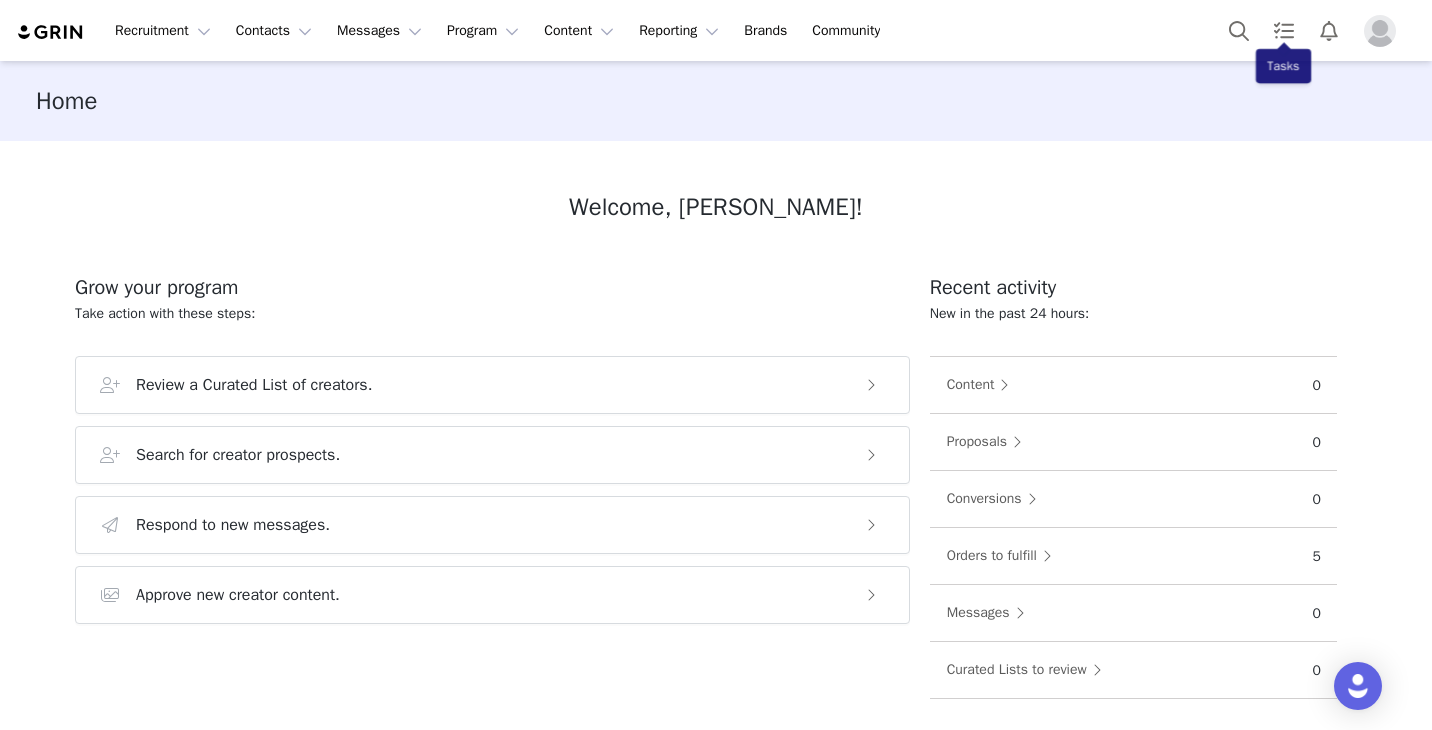 click at bounding box center (1380, 31) 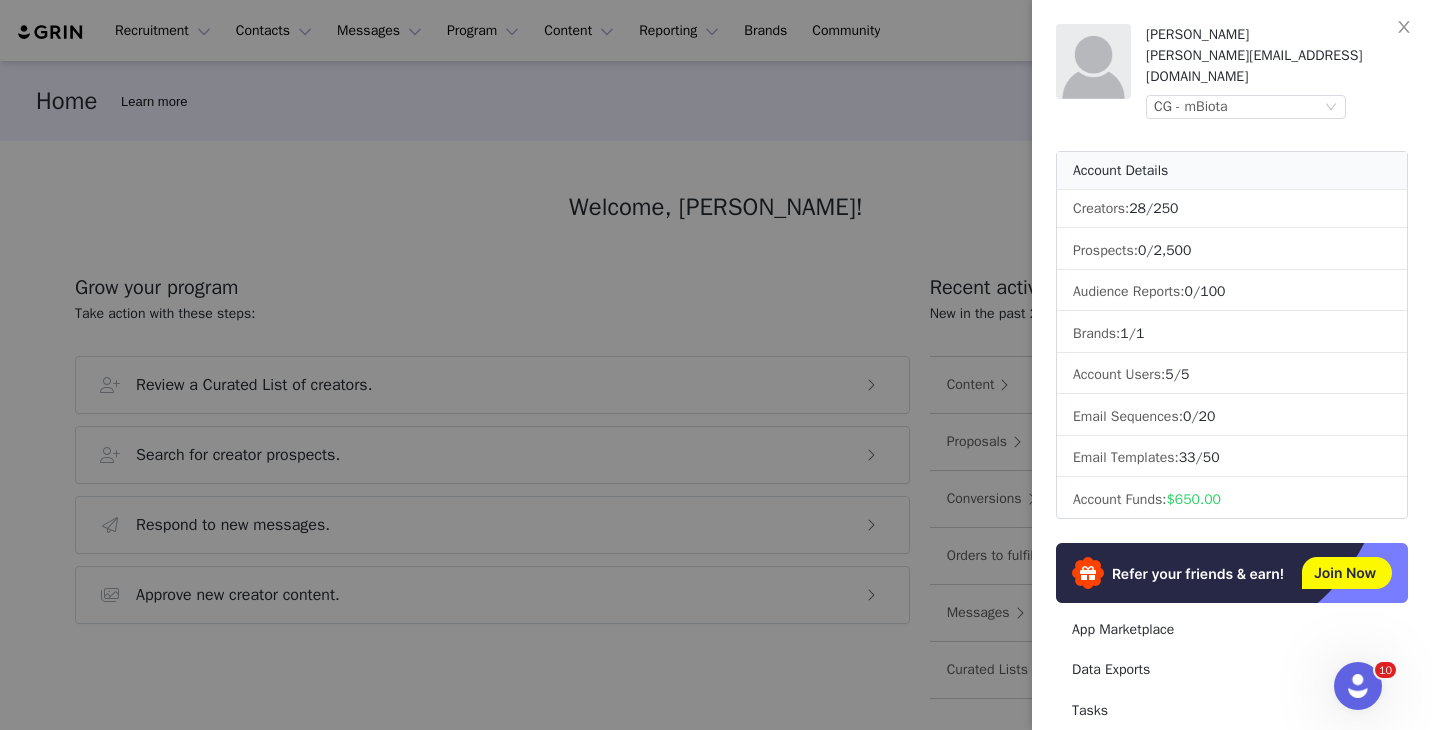 scroll, scrollTop: 0, scrollLeft: 0, axis: both 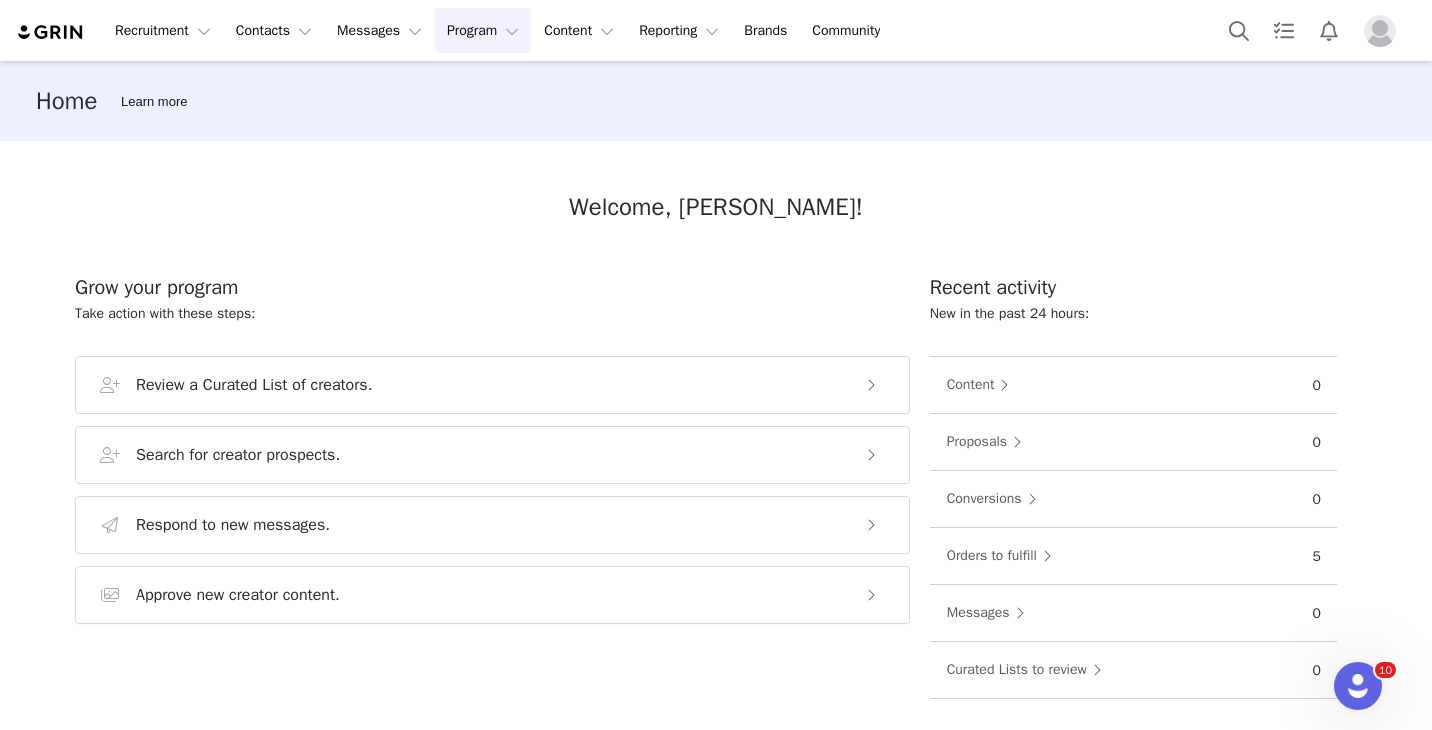 click on "Program Program" at bounding box center (483, 30) 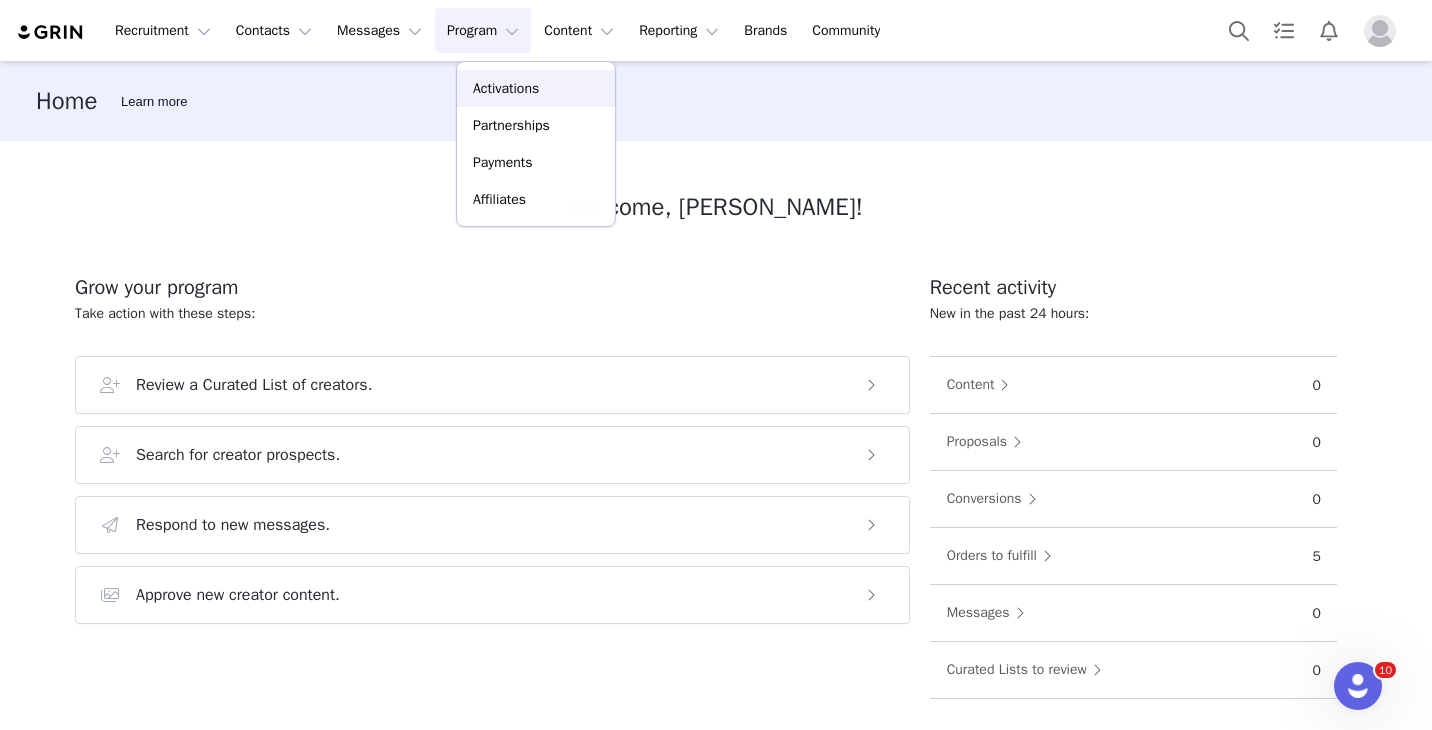 click on "Activations" at bounding box center (506, 88) 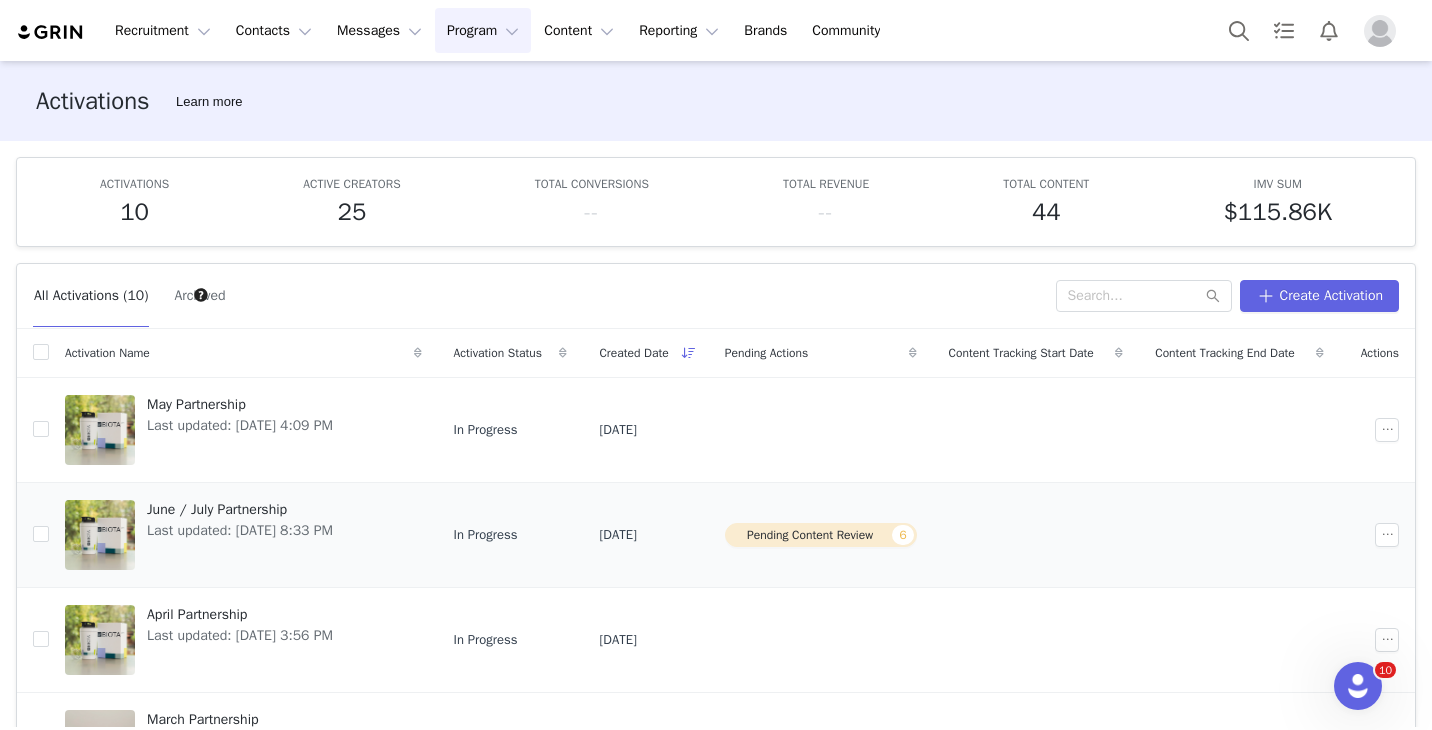 click on "June / July Partnership" at bounding box center (240, 509) 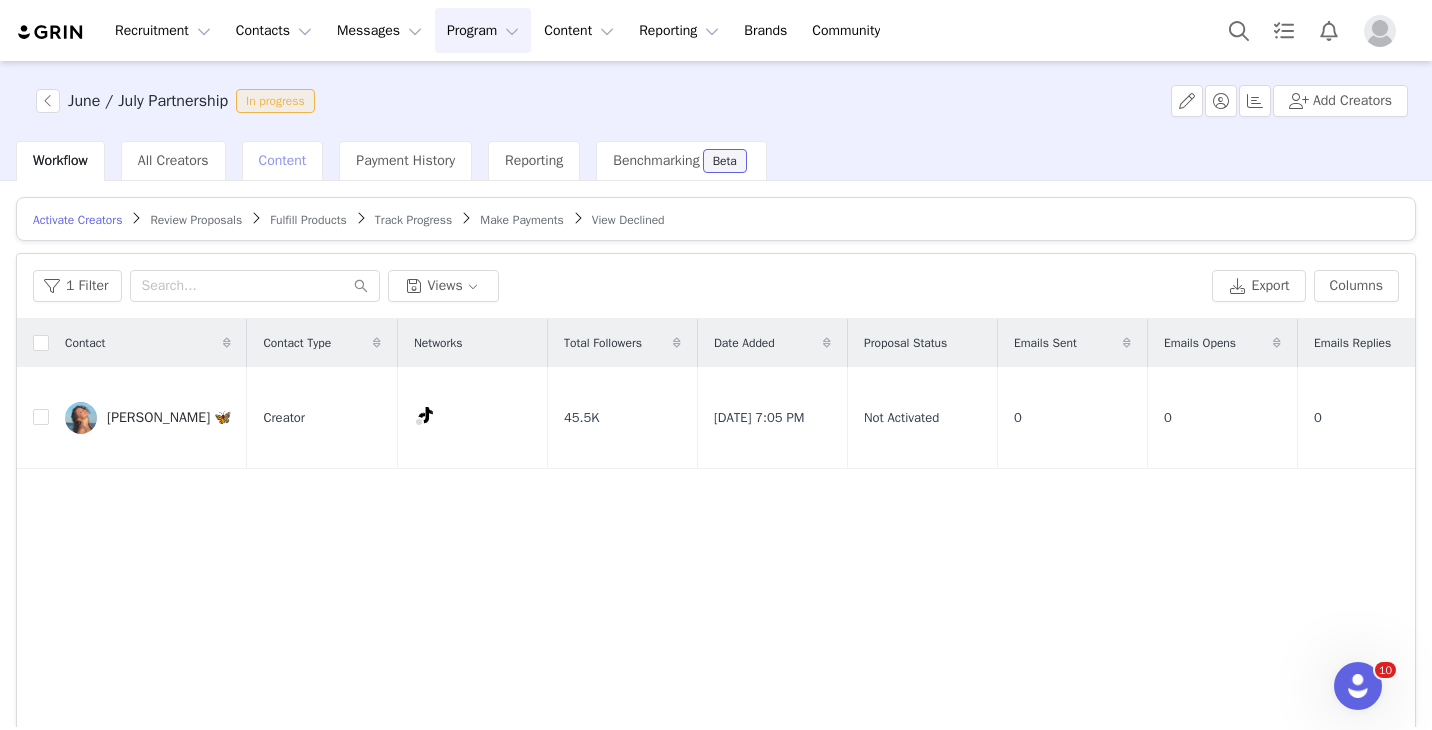 click on "Content" at bounding box center [283, 160] 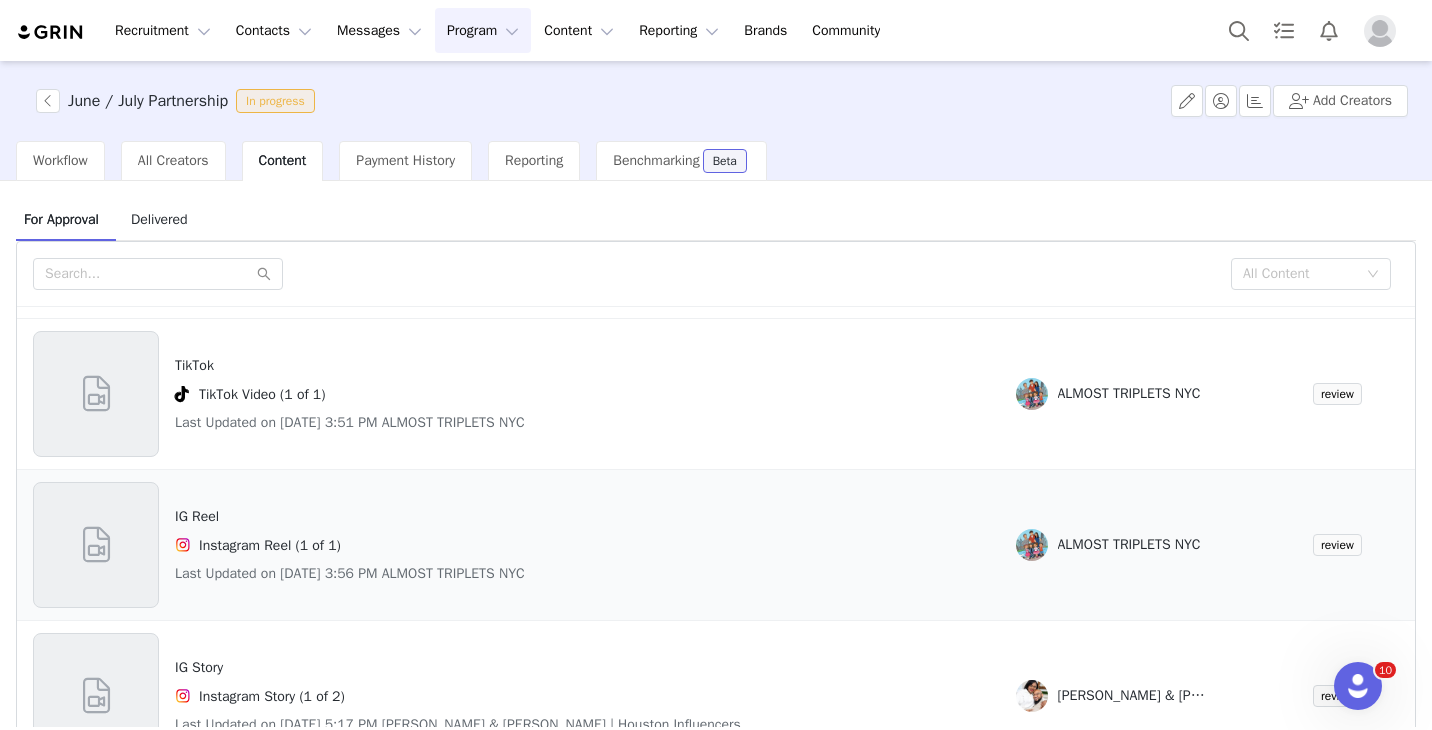 scroll, scrollTop: 524, scrollLeft: 0, axis: vertical 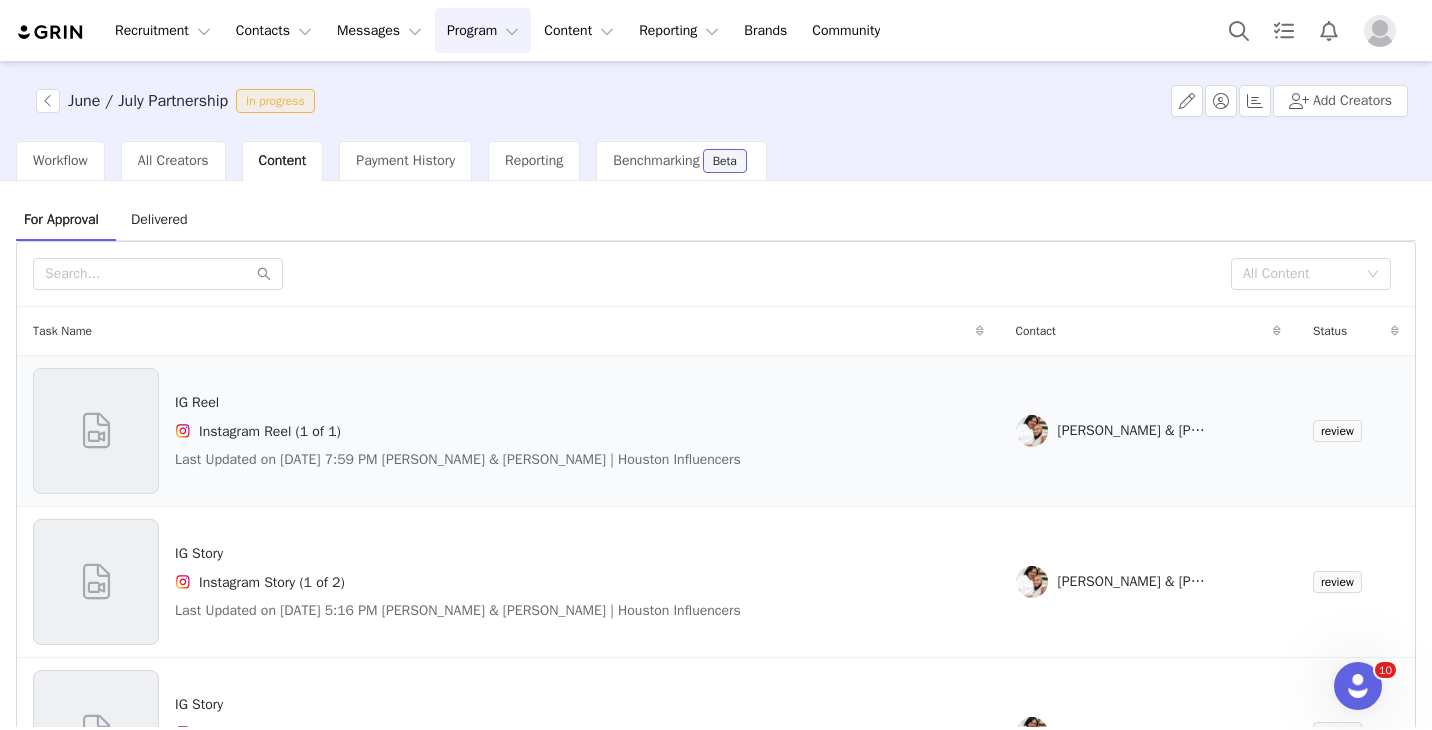 click on "Instagram Reel (1 of 1)" at bounding box center (458, 431) 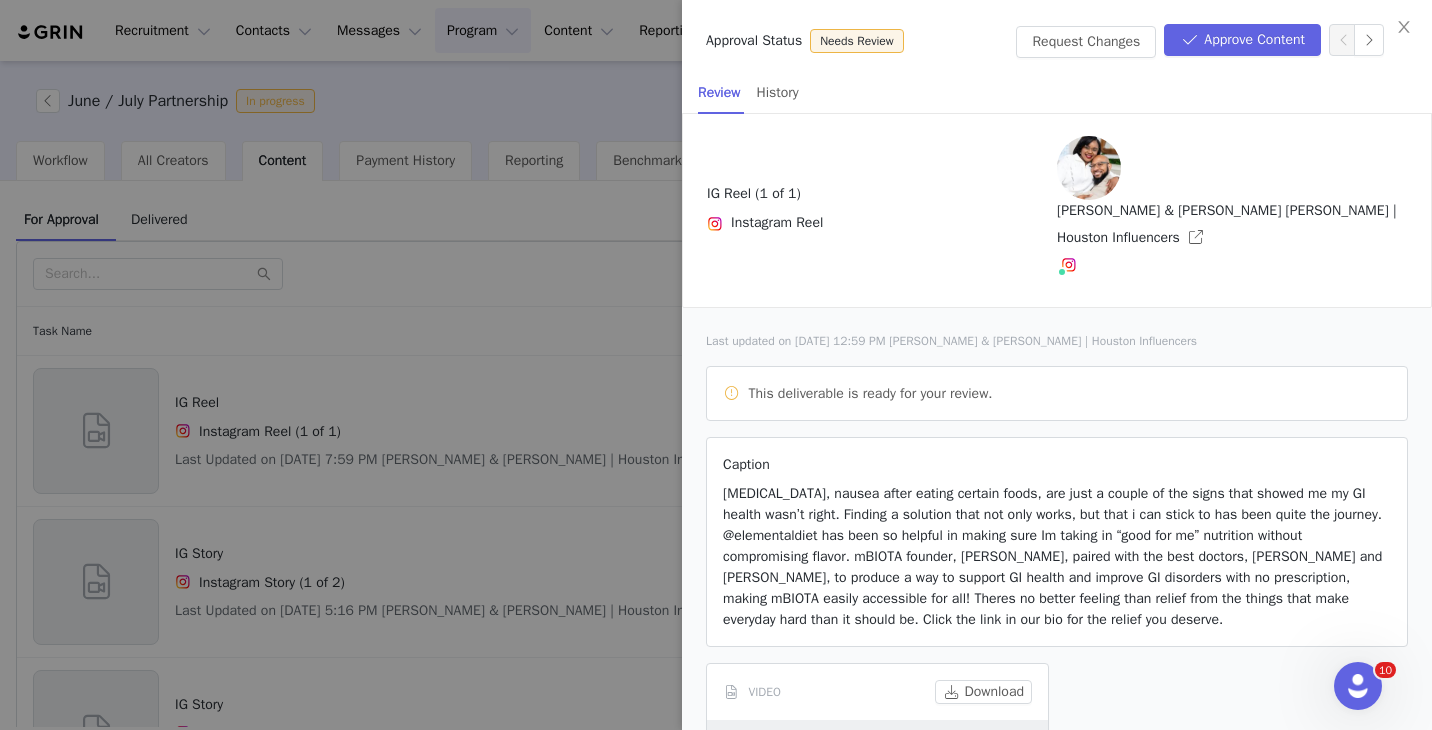 click at bounding box center [716, 365] 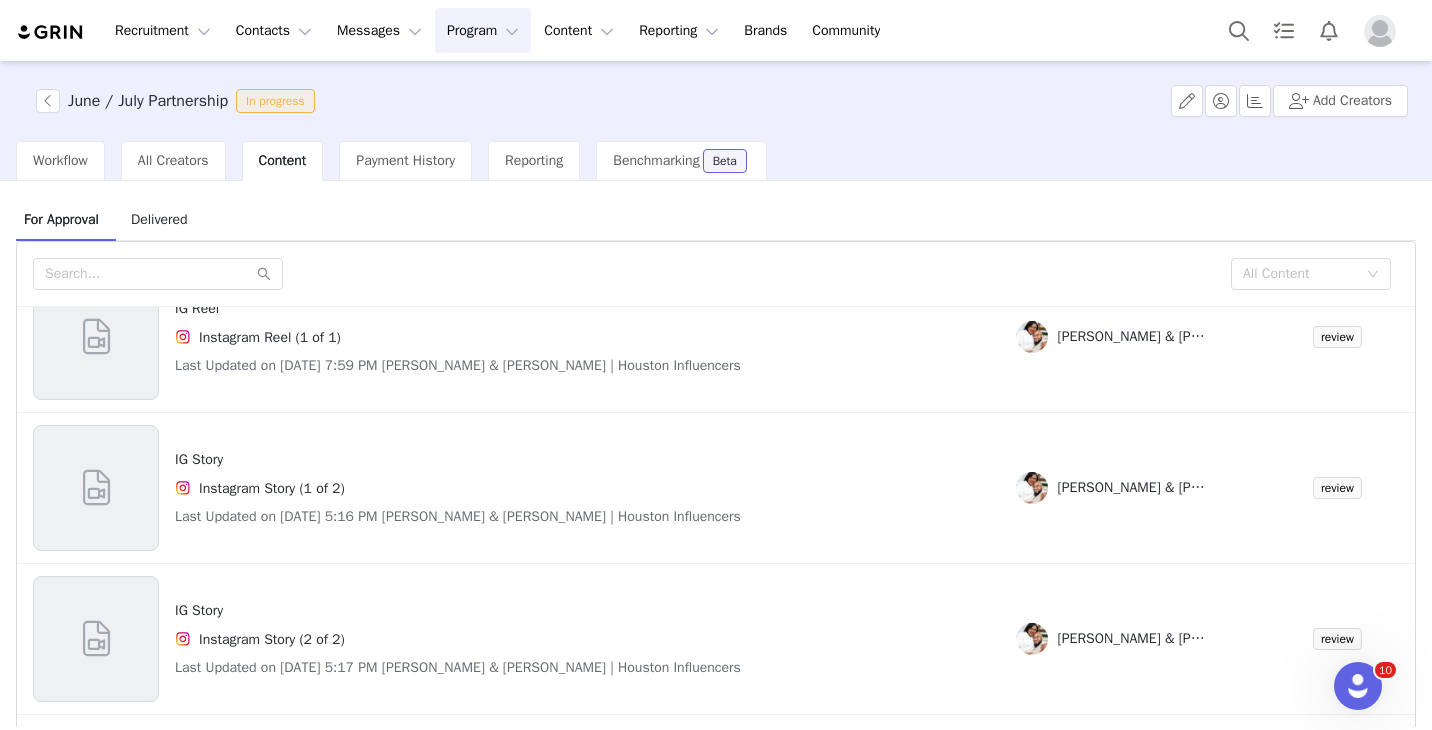 scroll, scrollTop: 99, scrollLeft: 0, axis: vertical 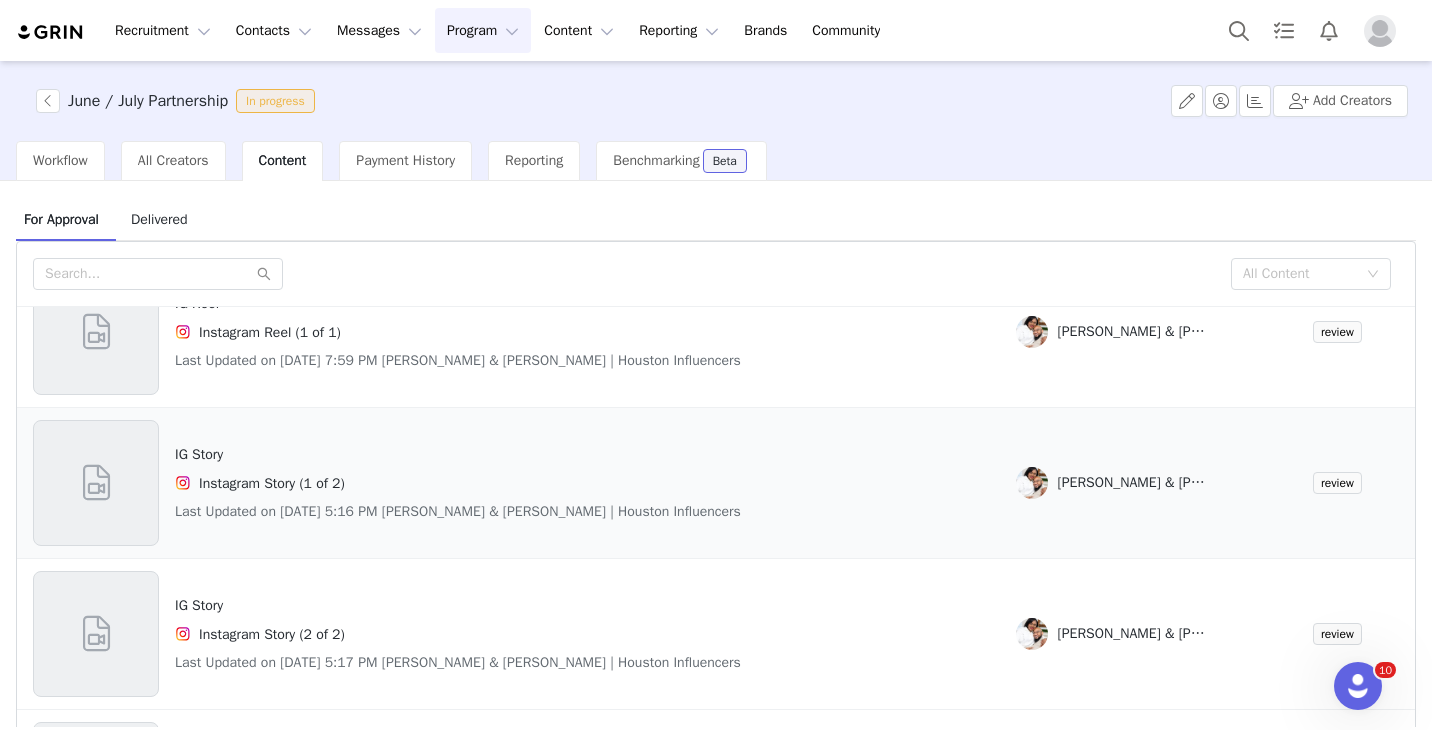 click on "Instagram Story (1 of 2)" at bounding box center [458, 483] 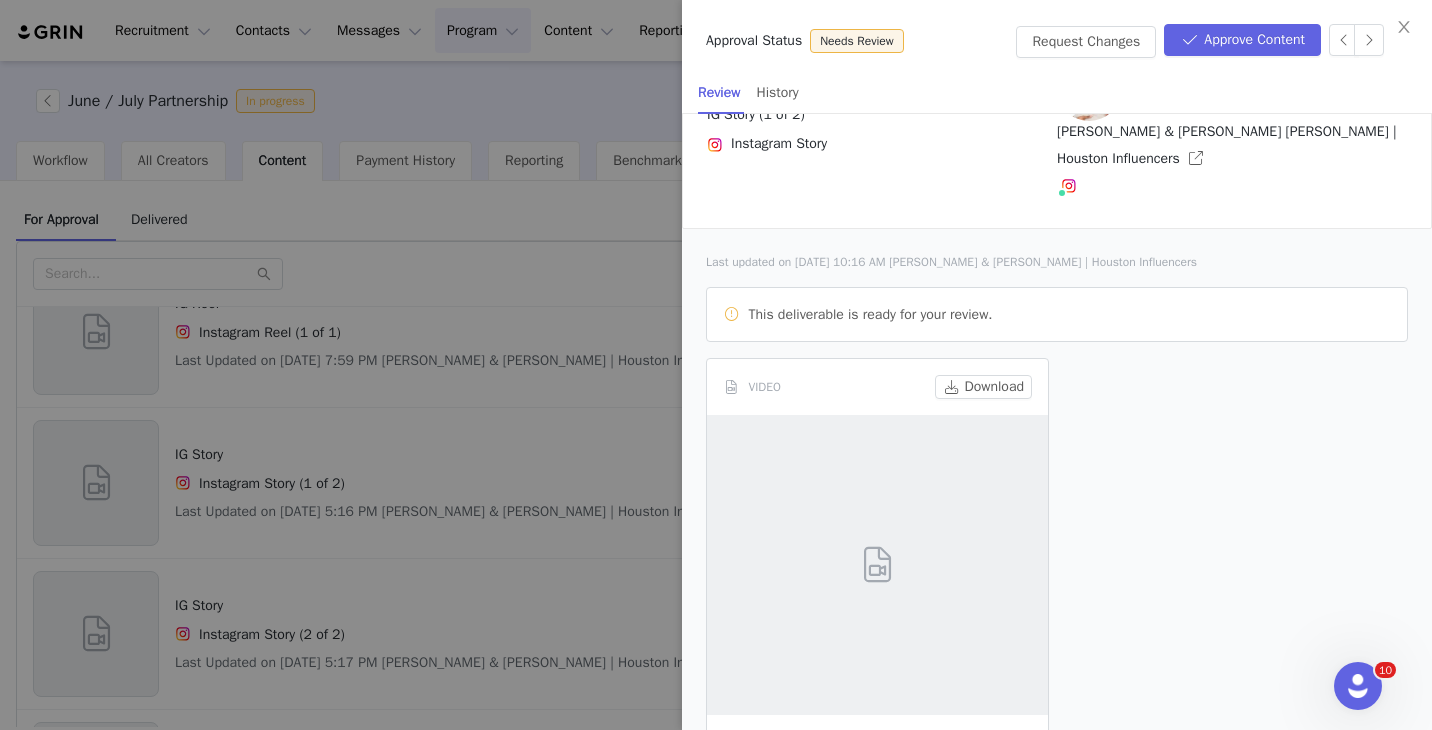 scroll, scrollTop: 119, scrollLeft: 0, axis: vertical 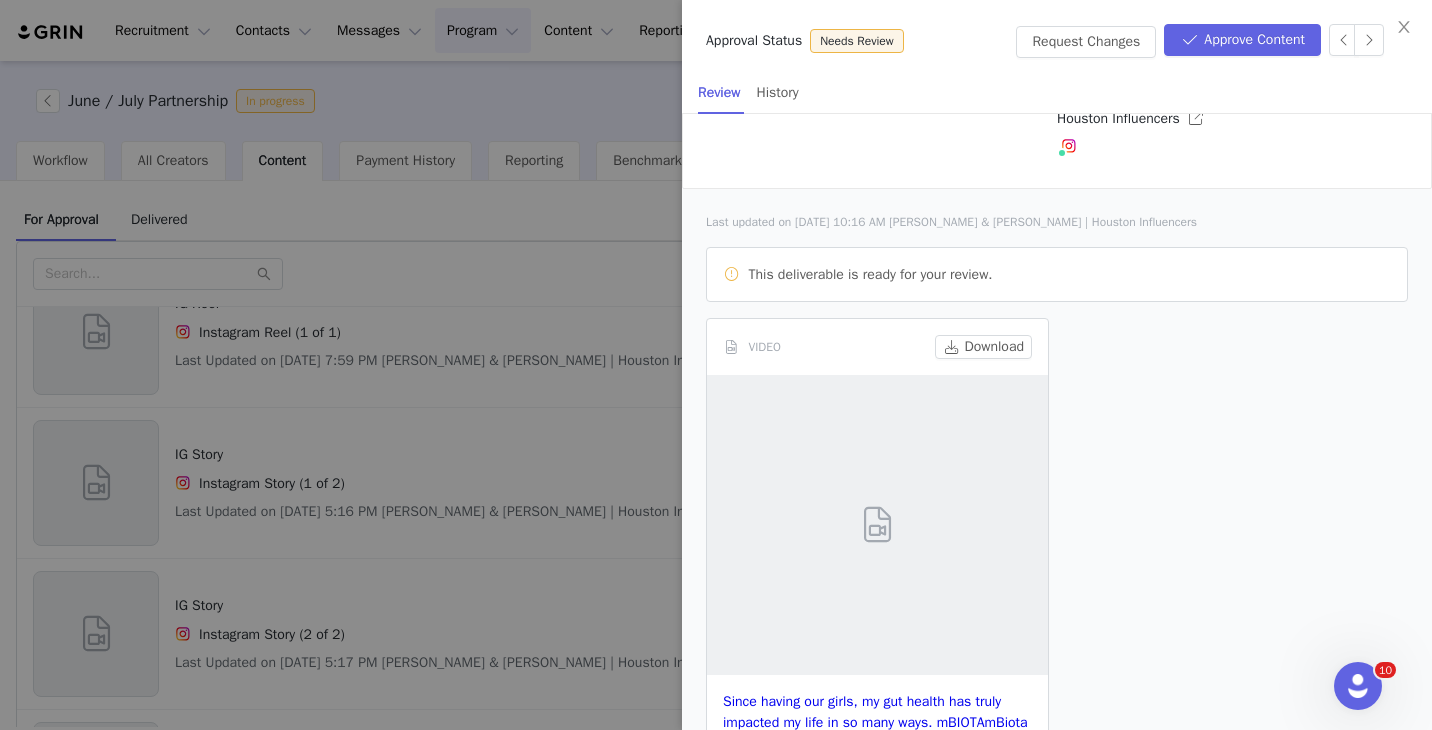 click at bounding box center [716, 365] 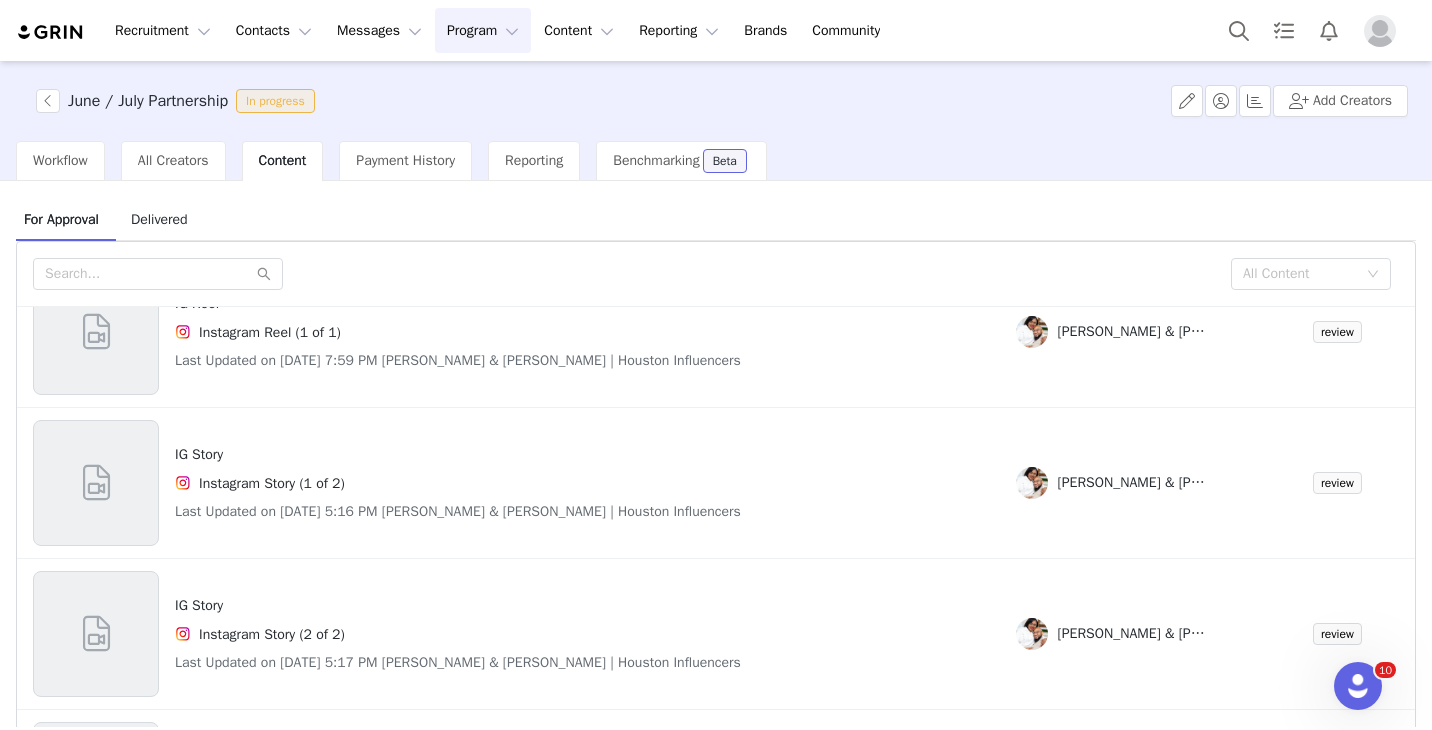 scroll, scrollTop: 0, scrollLeft: 0, axis: both 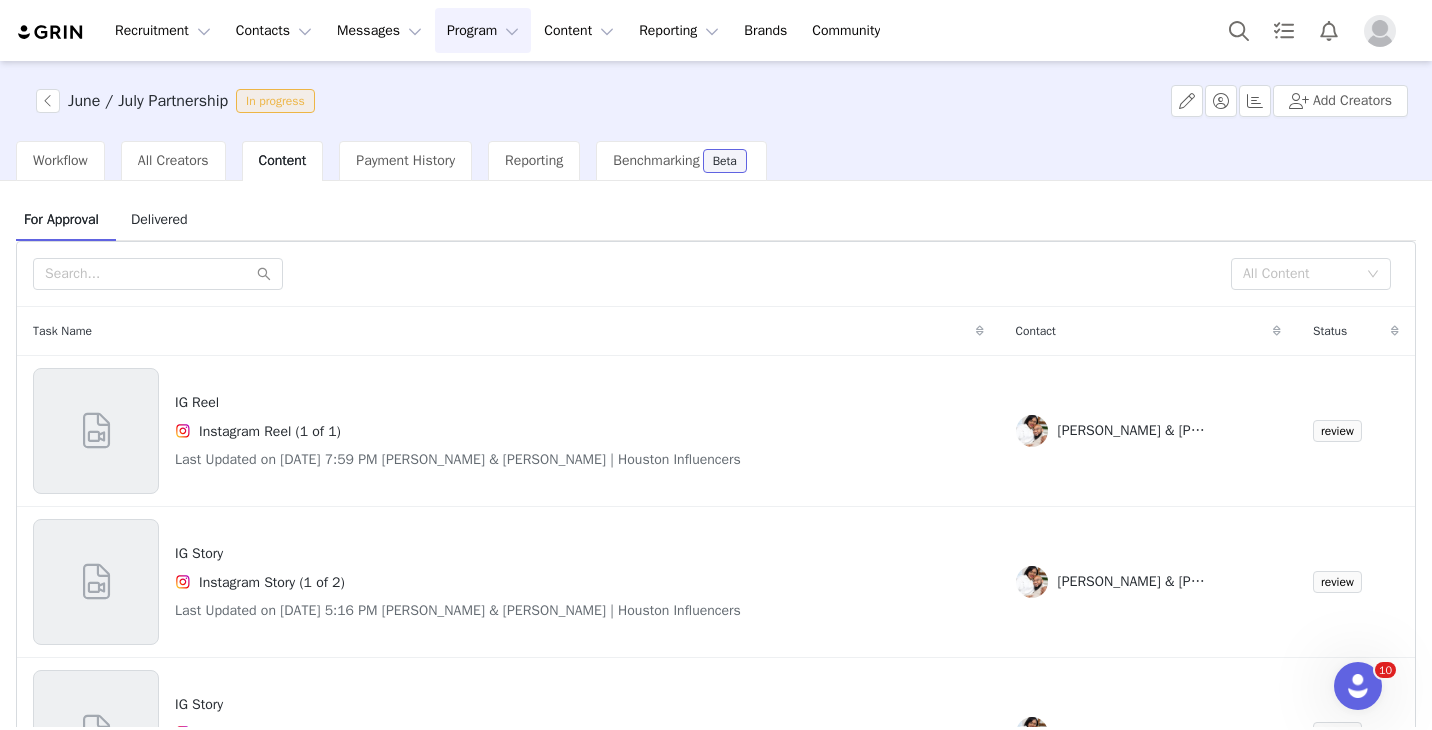 click on "Task Name" at bounding box center (508, 331) 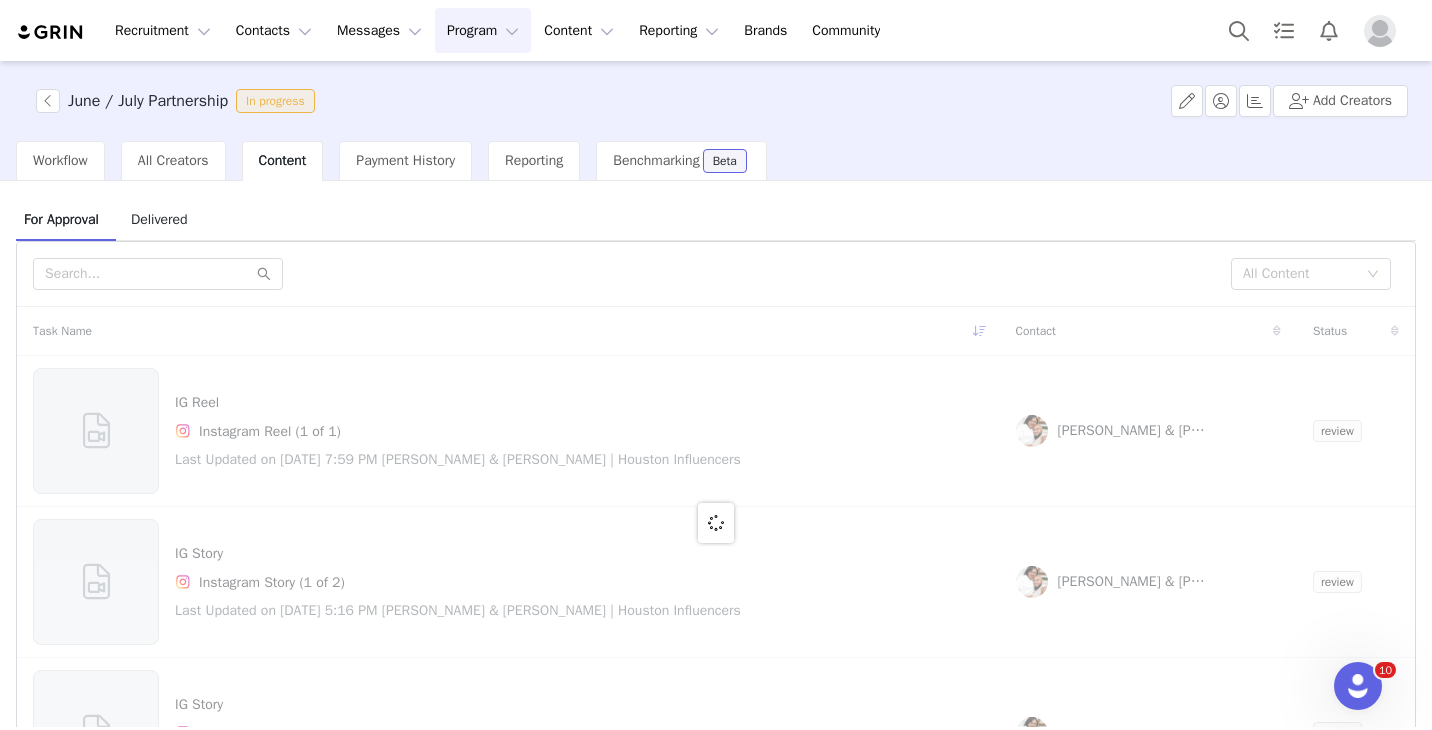 click at bounding box center [716, 522] 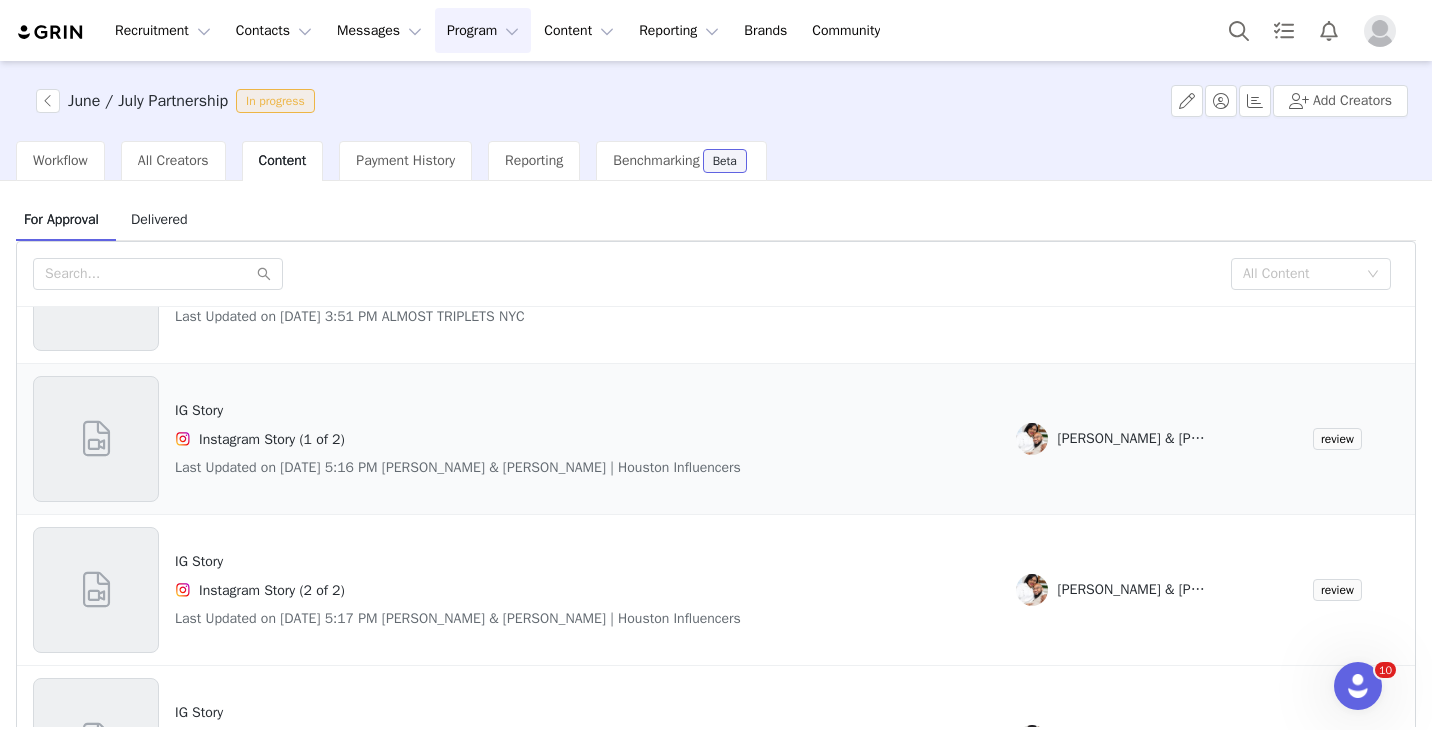scroll, scrollTop: 524, scrollLeft: 0, axis: vertical 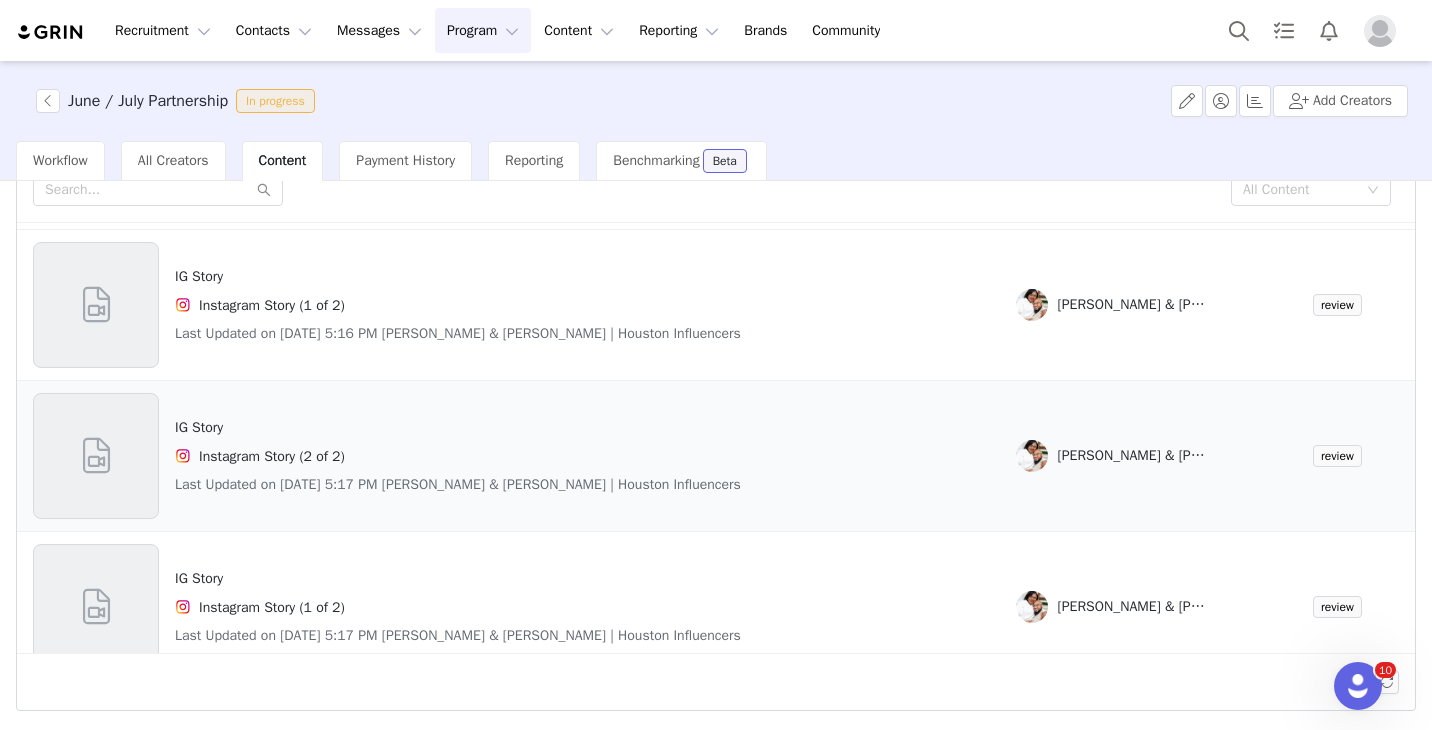click on "IG Story  Instagram Story (2 of 2)   Last Updated on Jul 10, 2025 5:17 PM Jonathan & Jahneiss Groce | Houston Influencers" at bounding box center [458, 456] 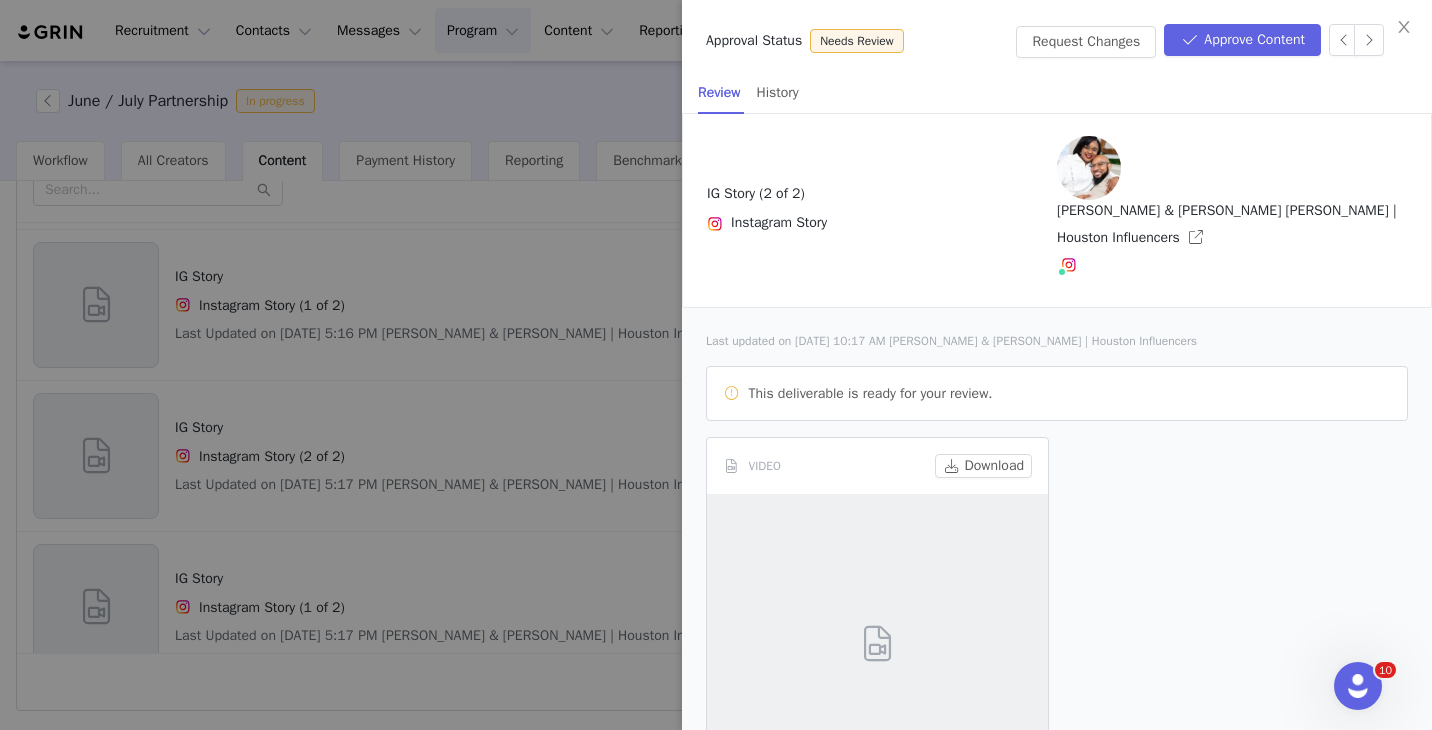 scroll, scrollTop: 149, scrollLeft: 0, axis: vertical 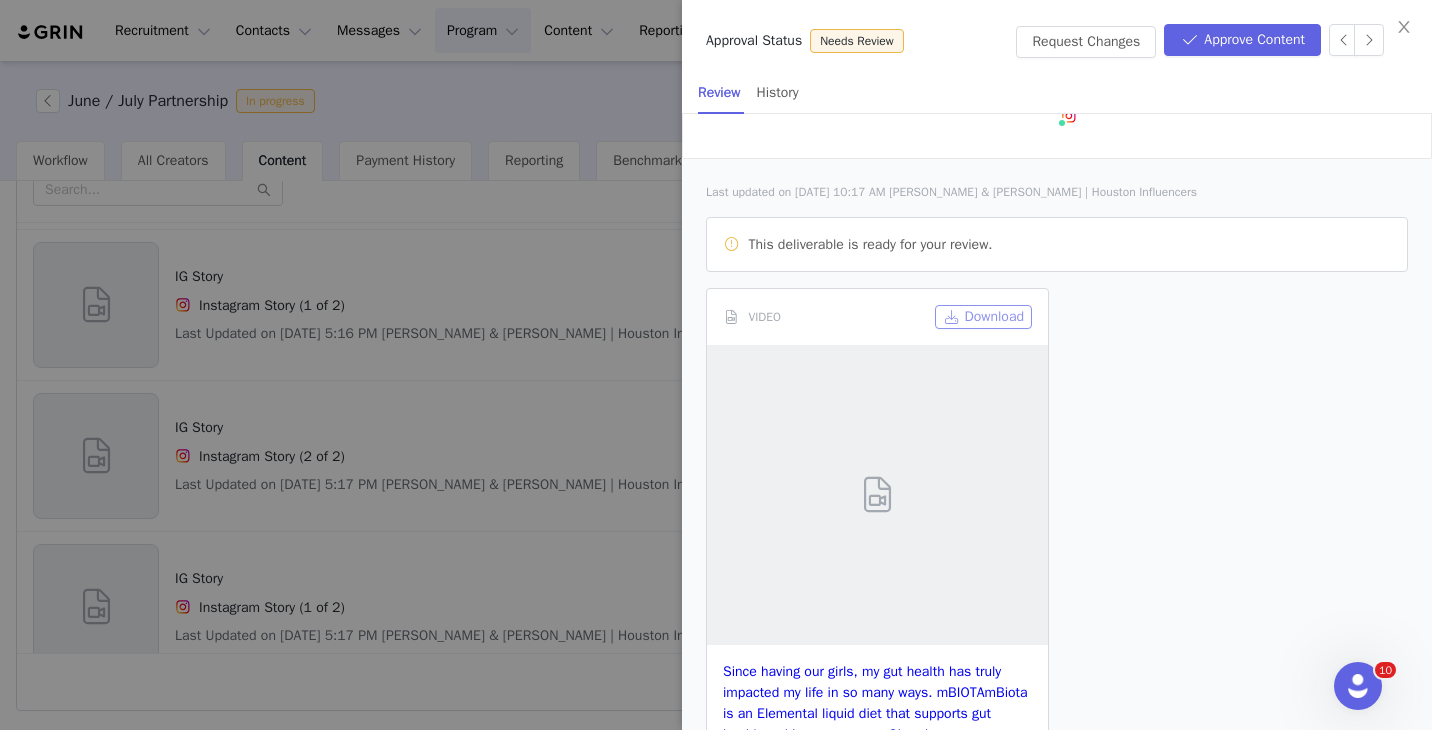click on "Download" at bounding box center (983, 317) 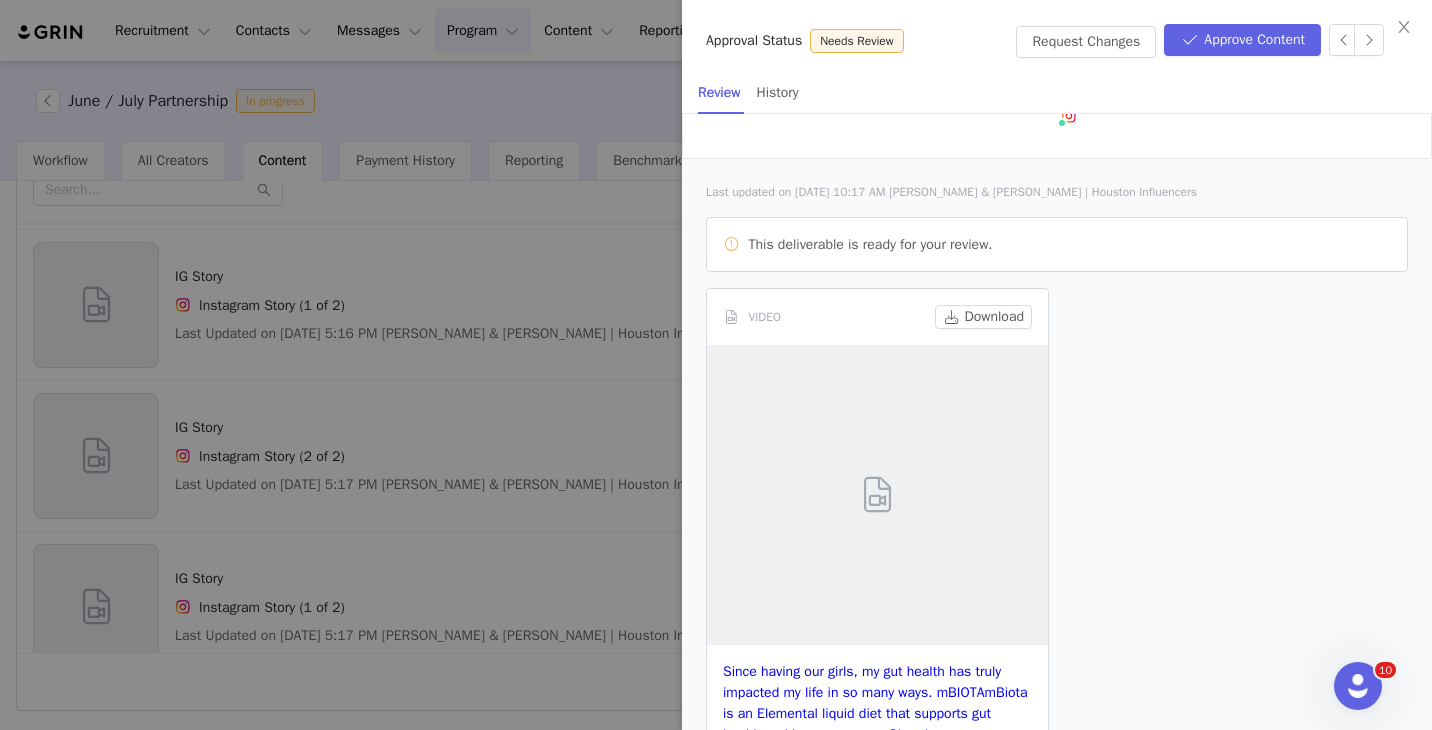 click at bounding box center (716, 365) 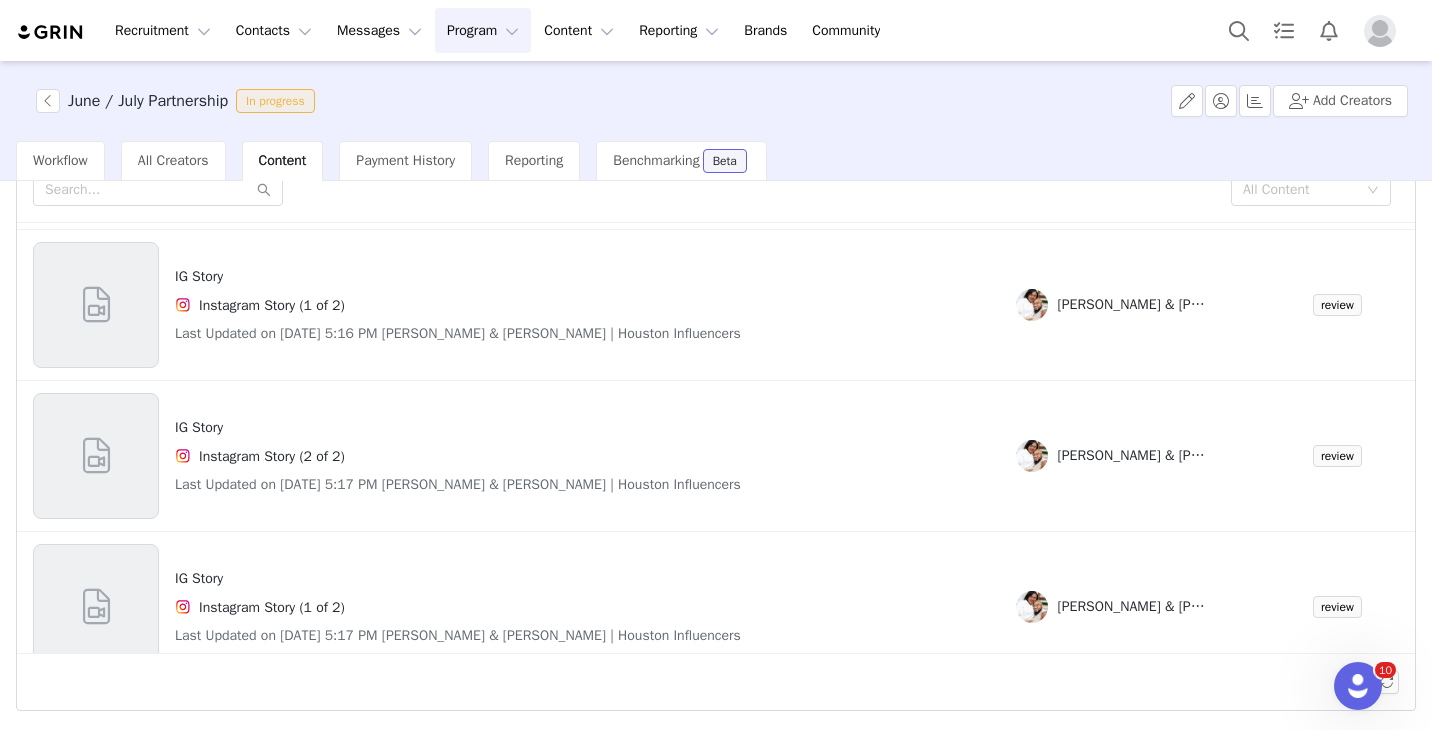 scroll, scrollTop: 102, scrollLeft: 0, axis: vertical 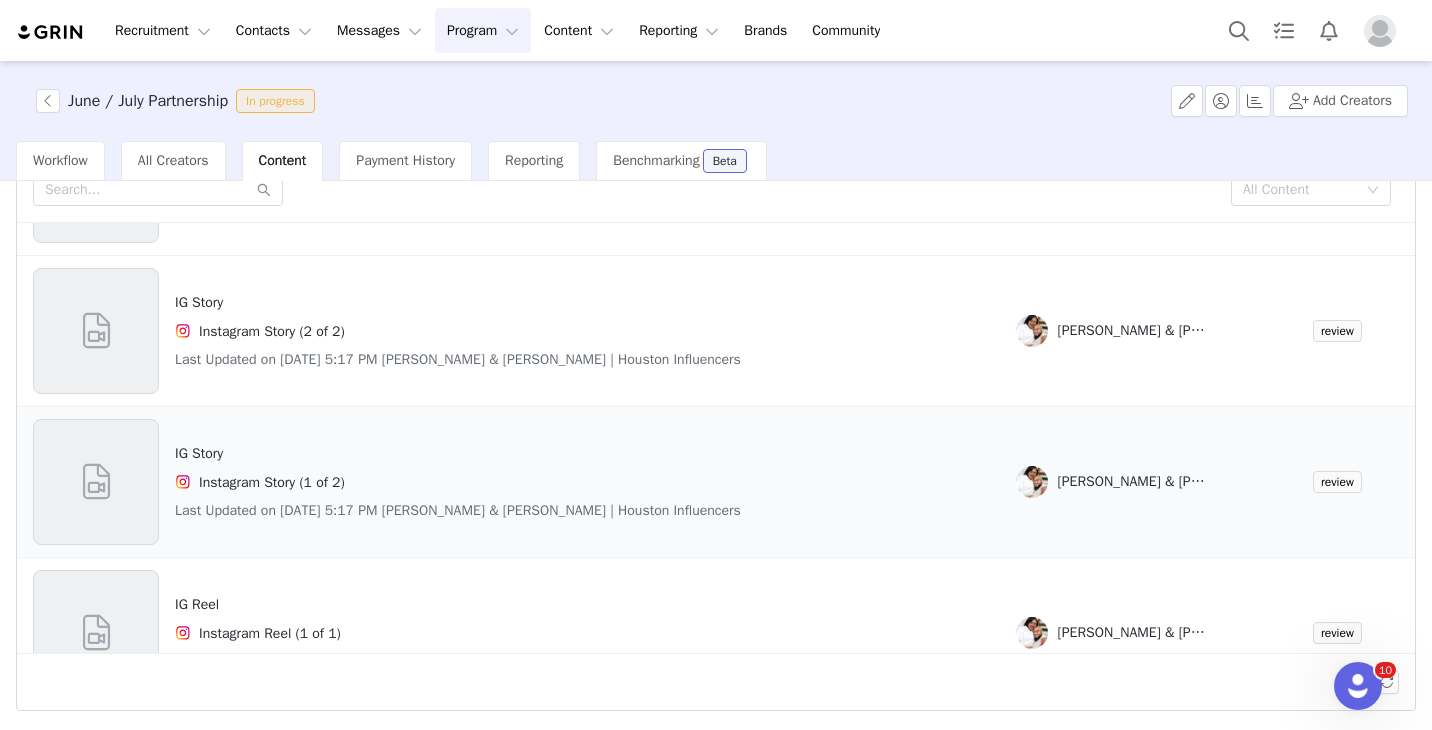 click on "IG Story  Instagram Story (1 of 2)   Last Updated on Jul 10, 2025 5:17 PM Jonathan & Jahneiss Groce | Houston Influencers" at bounding box center (458, 482) 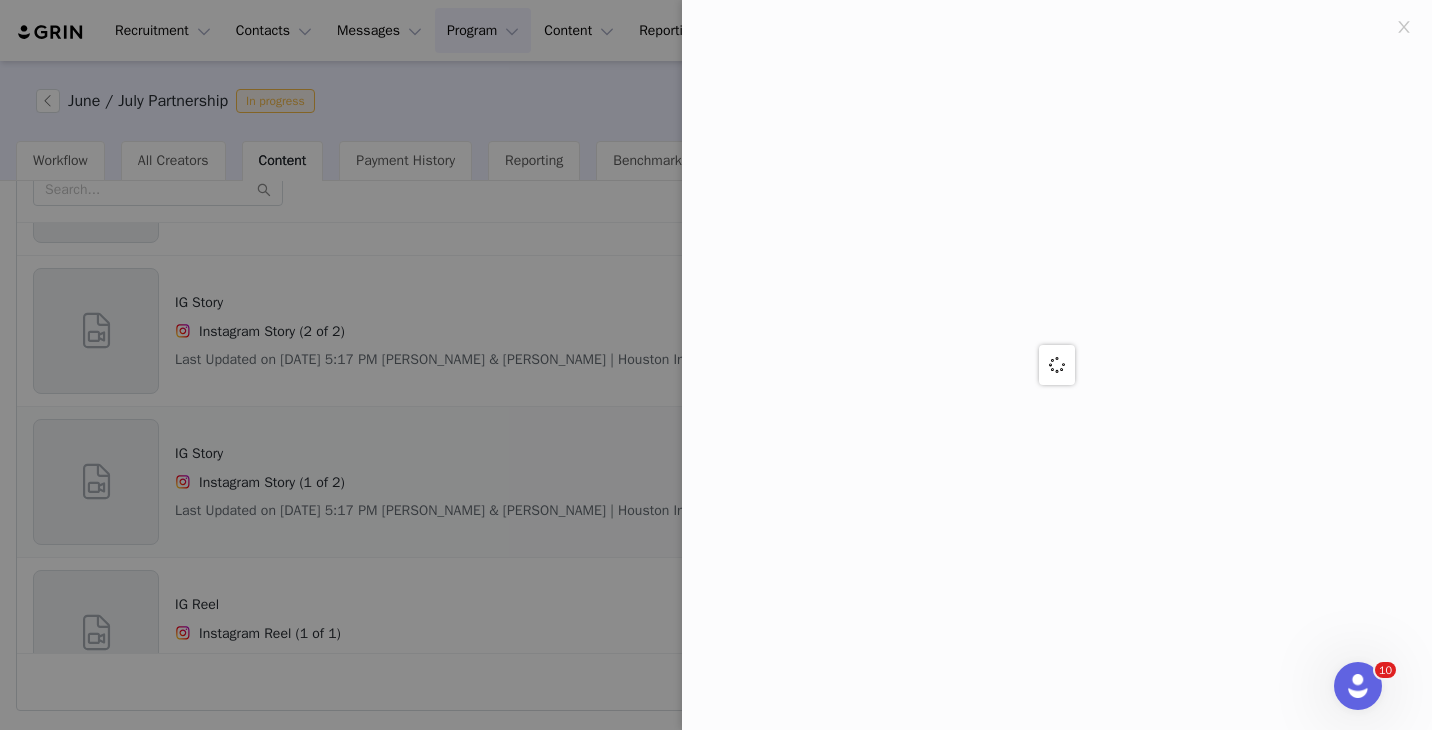scroll, scrollTop: 0, scrollLeft: 0, axis: both 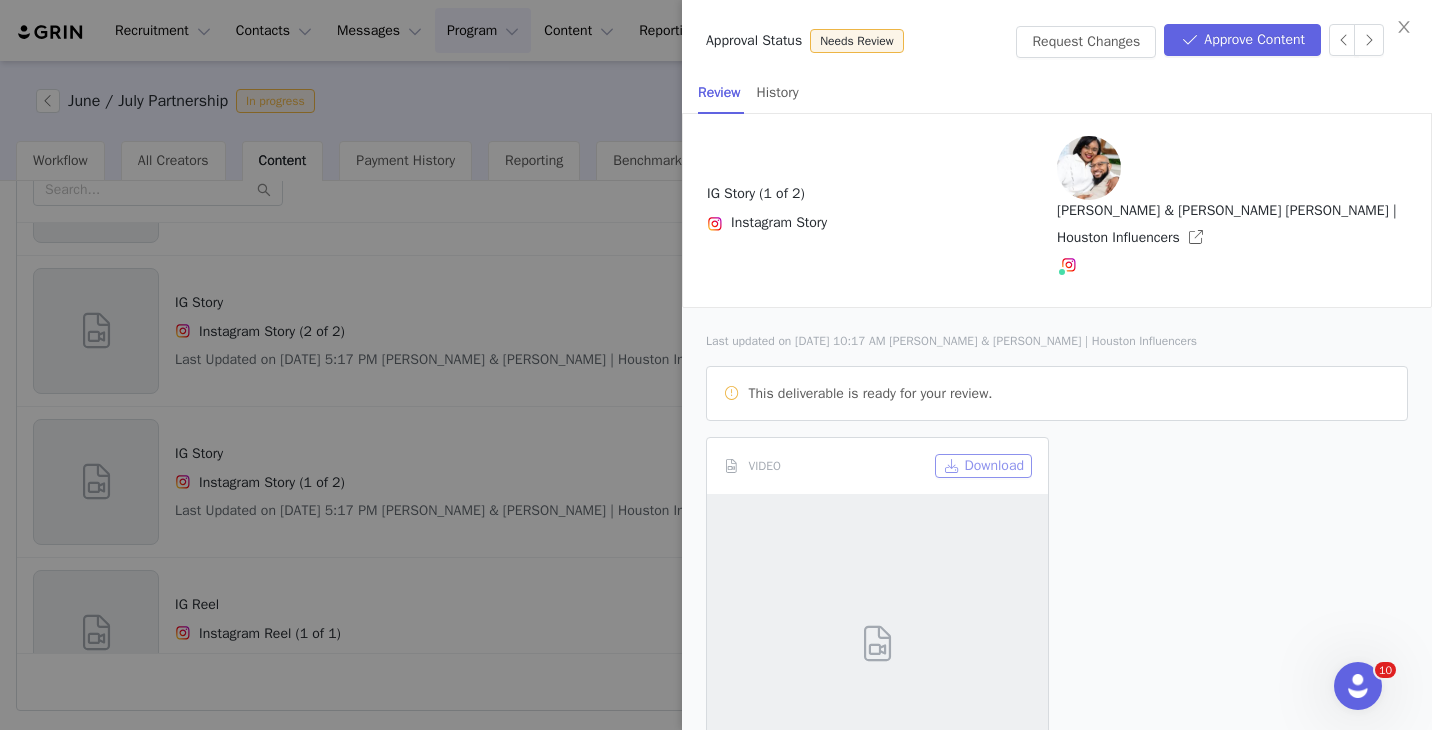click on "Download" at bounding box center [983, 466] 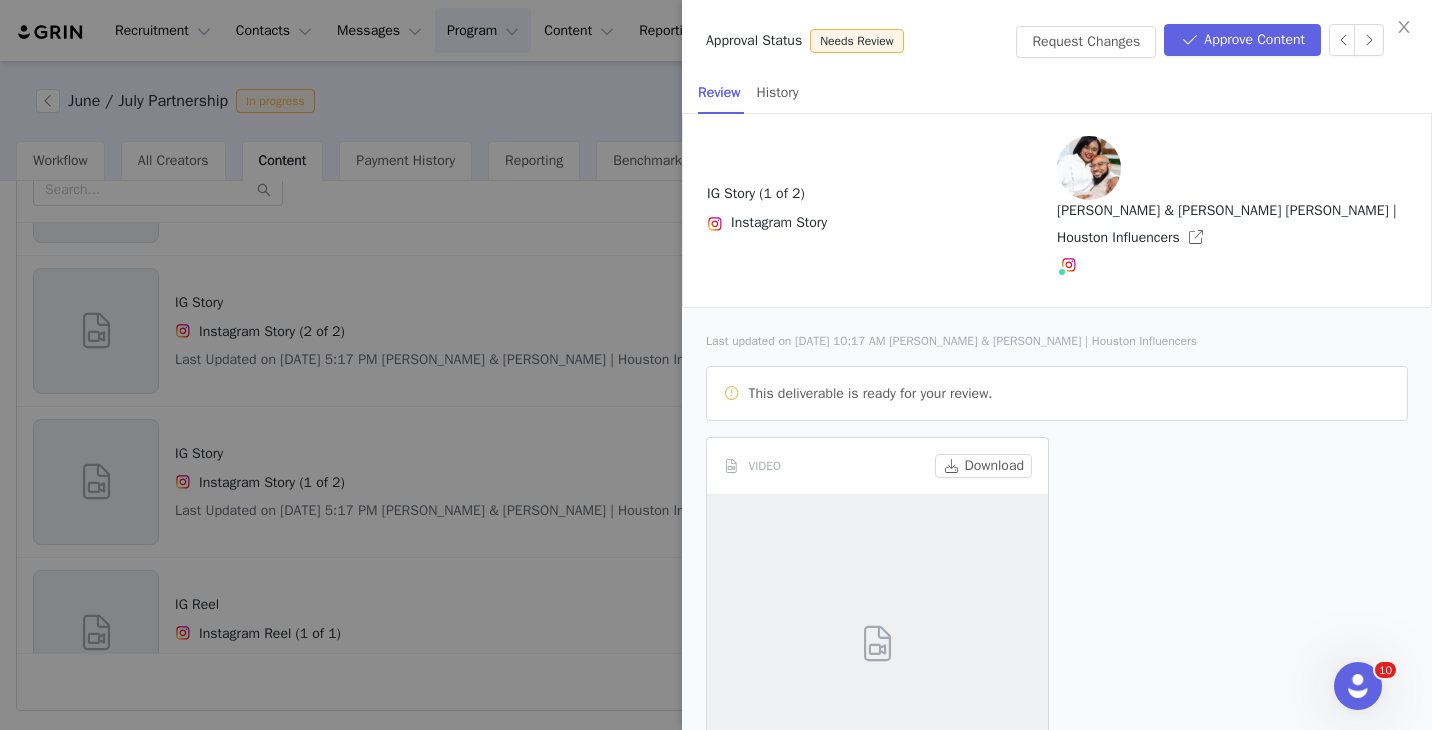 click at bounding box center (716, 365) 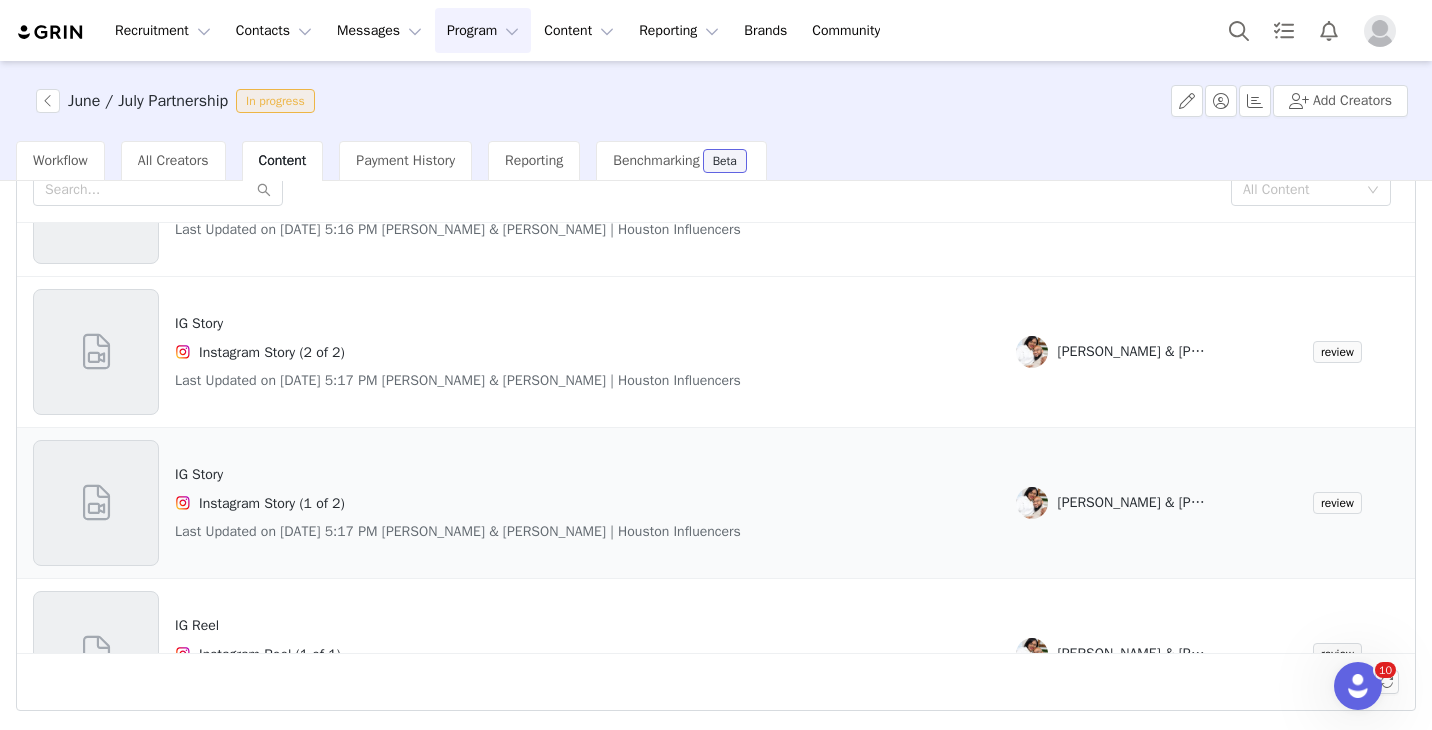 scroll, scrollTop: 313, scrollLeft: 0, axis: vertical 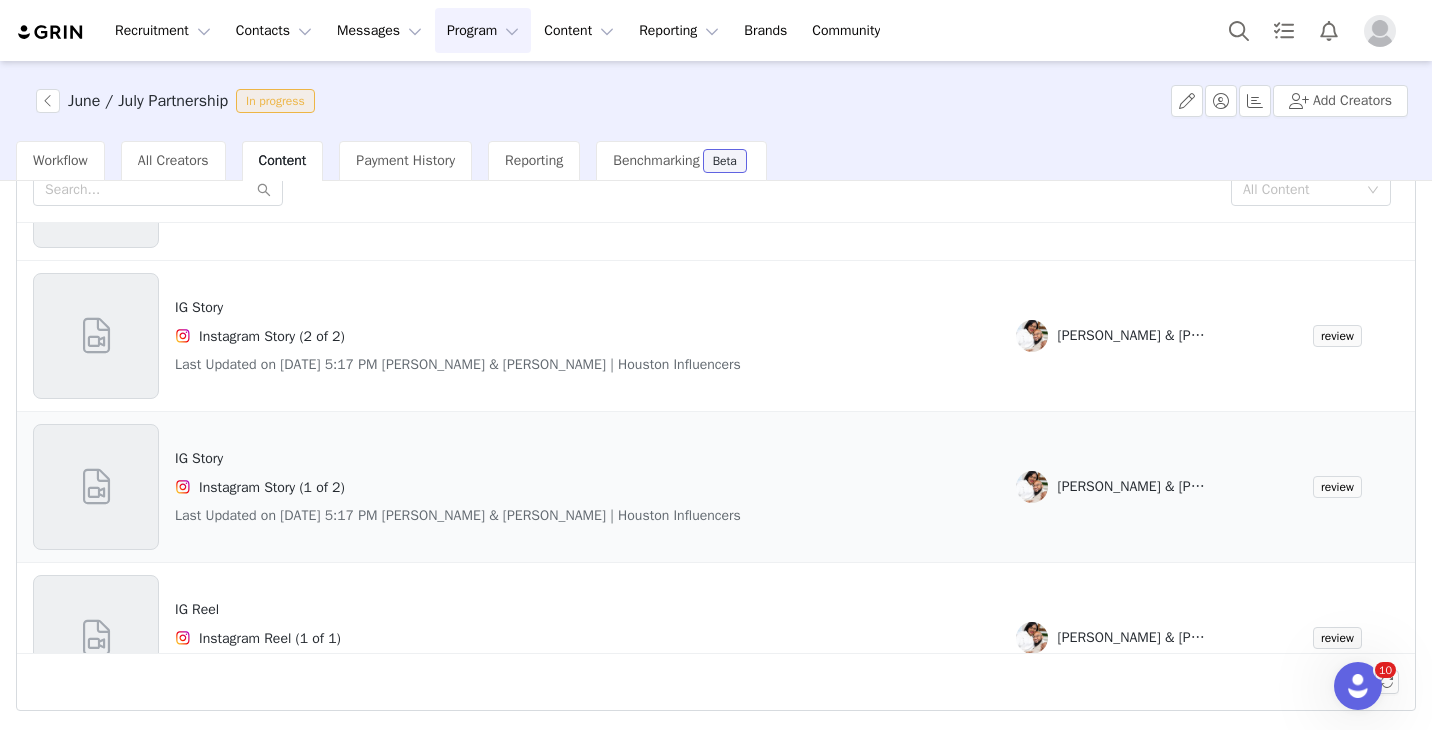 click on "IG Story" at bounding box center (458, 458) 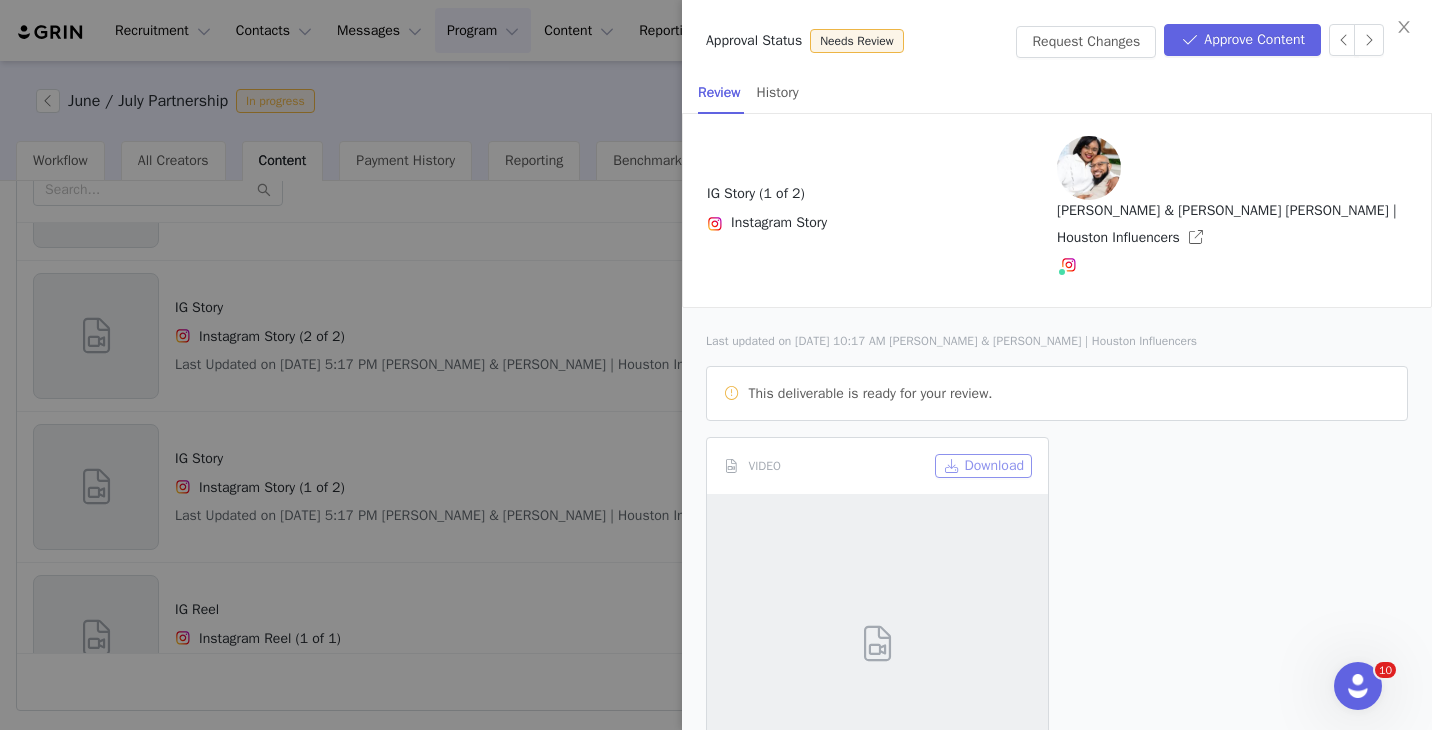 click on "Download" at bounding box center [983, 466] 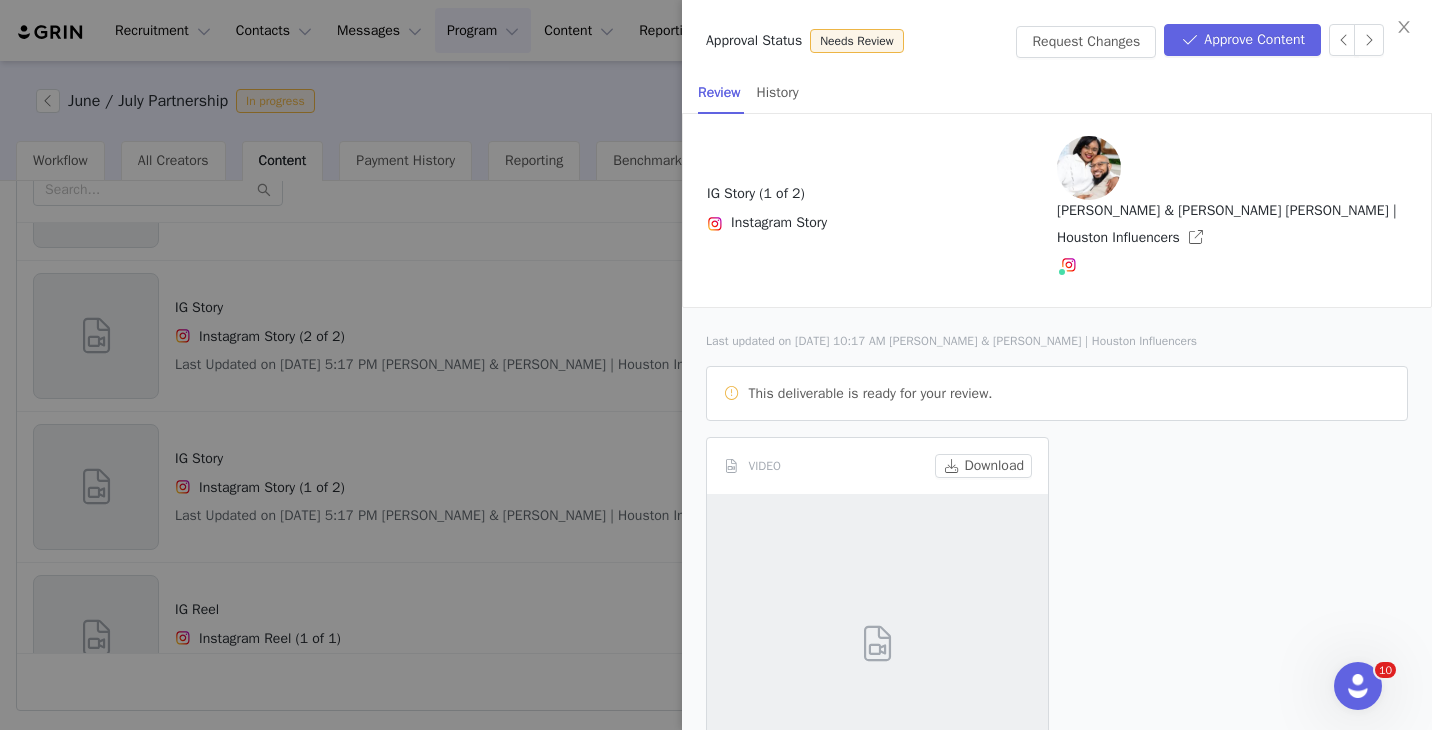 click at bounding box center [716, 365] 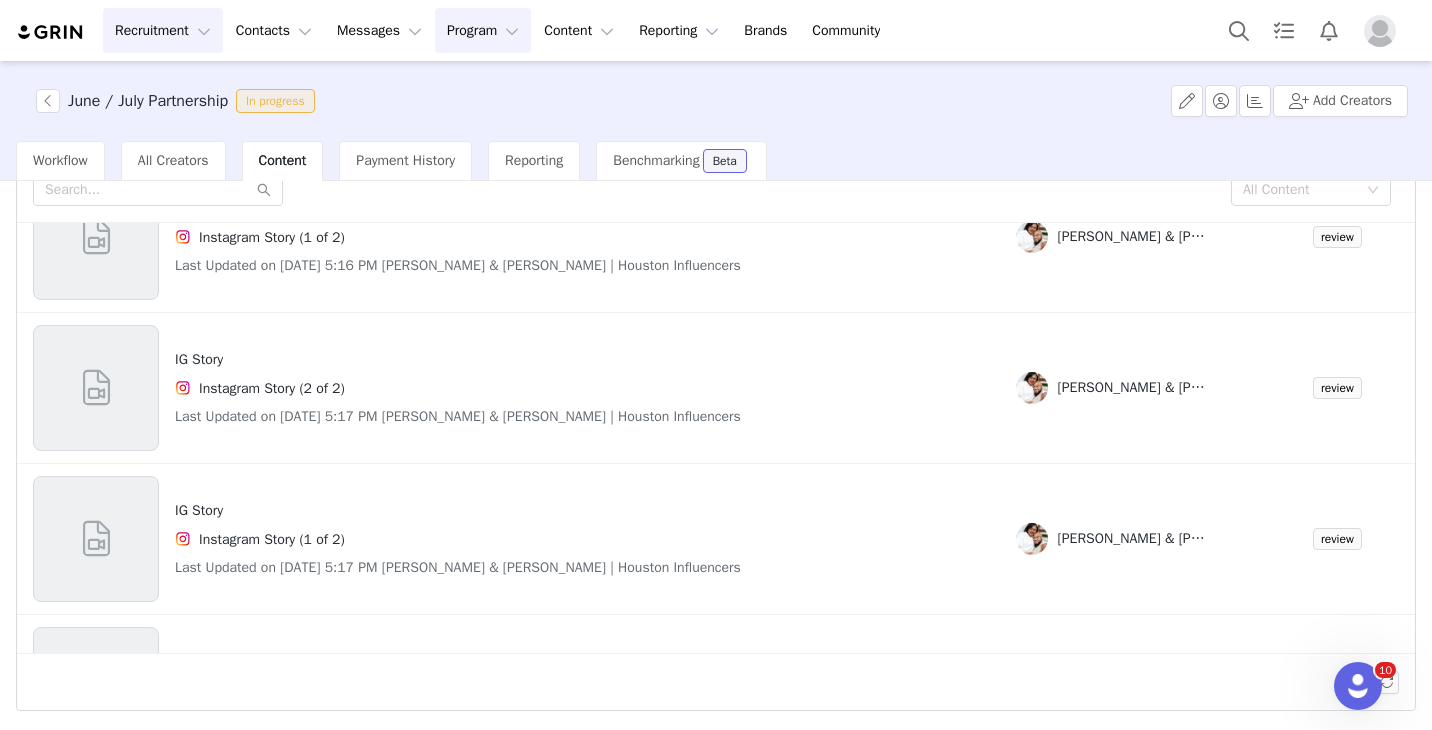 scroll, scrollTop: 312, scrollLeft: 0, axis: vertical 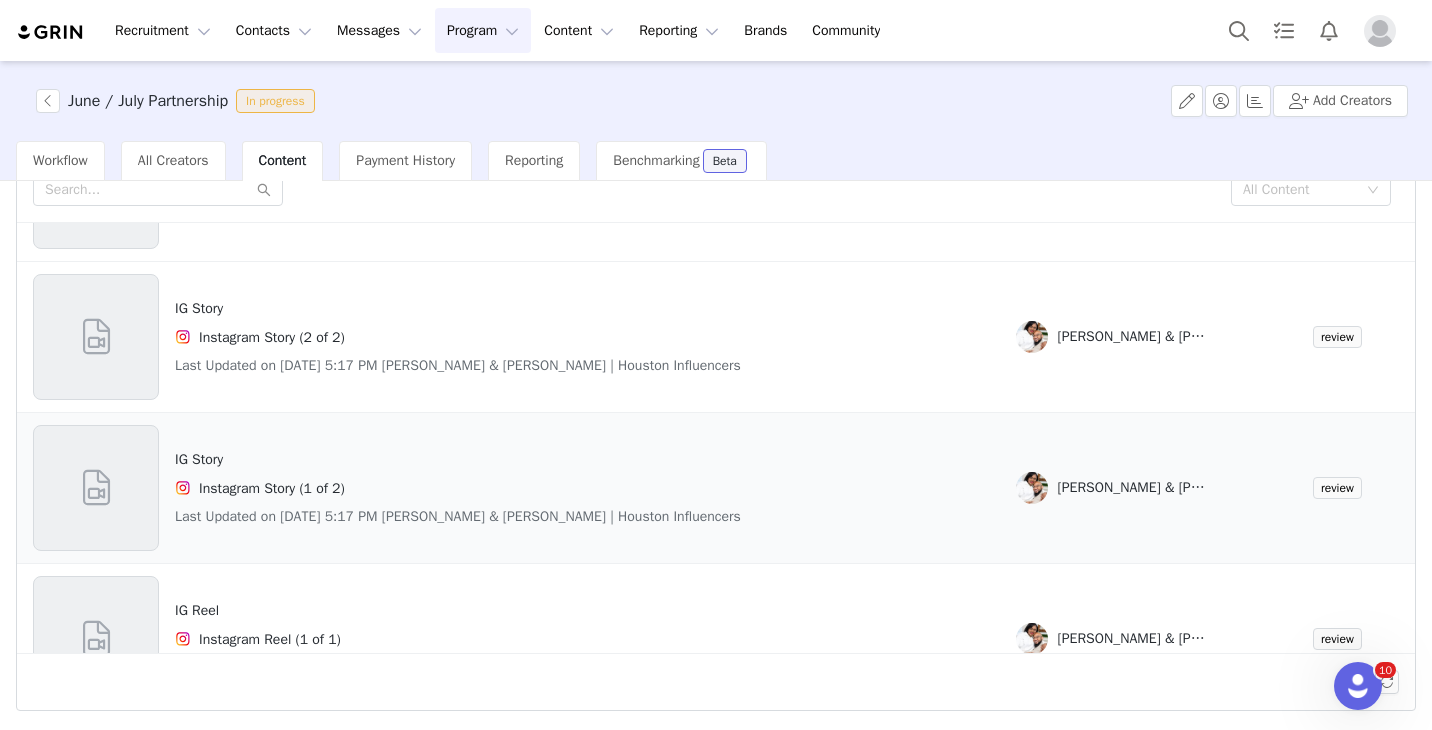 click on "IG Story" at bounding box center [458, 459] 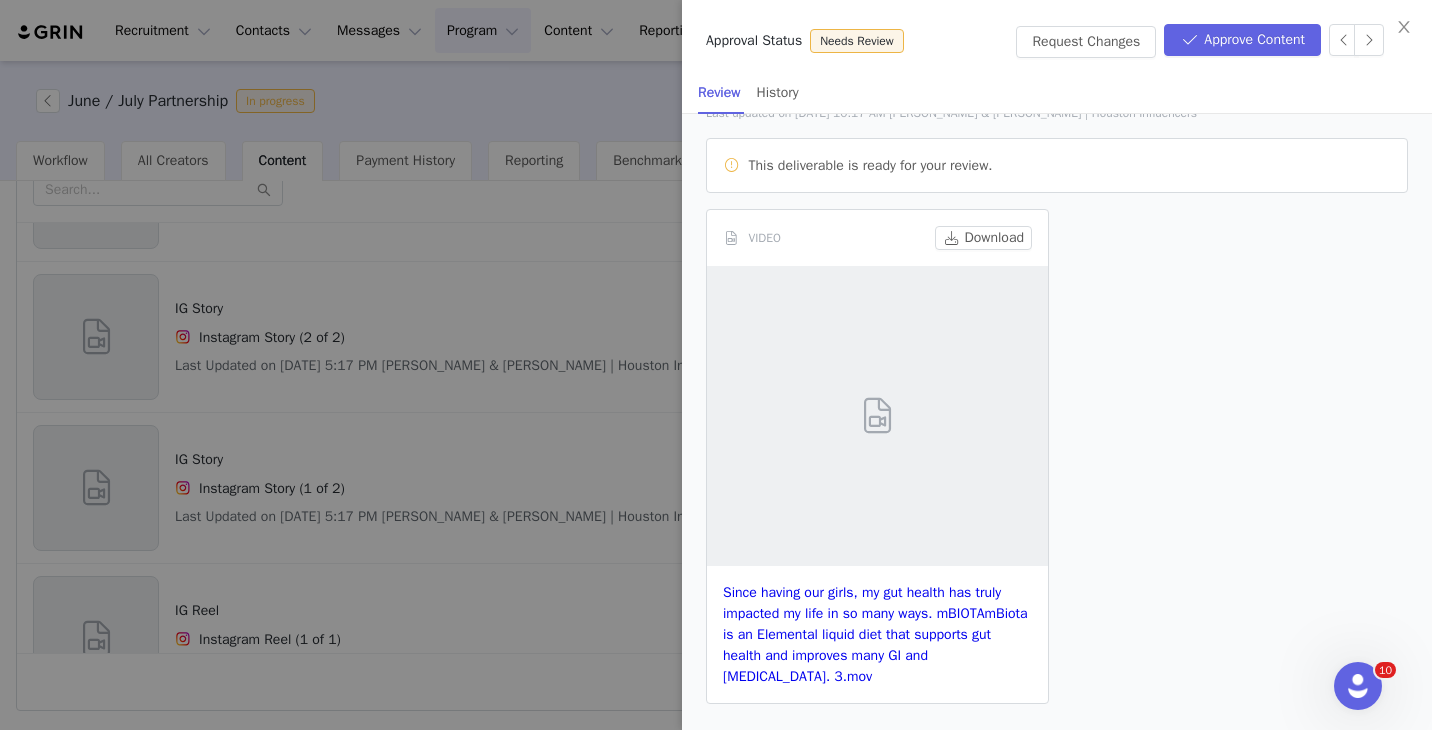 scroll, scrollTop: 0, scrollLeft: 0, axis: both 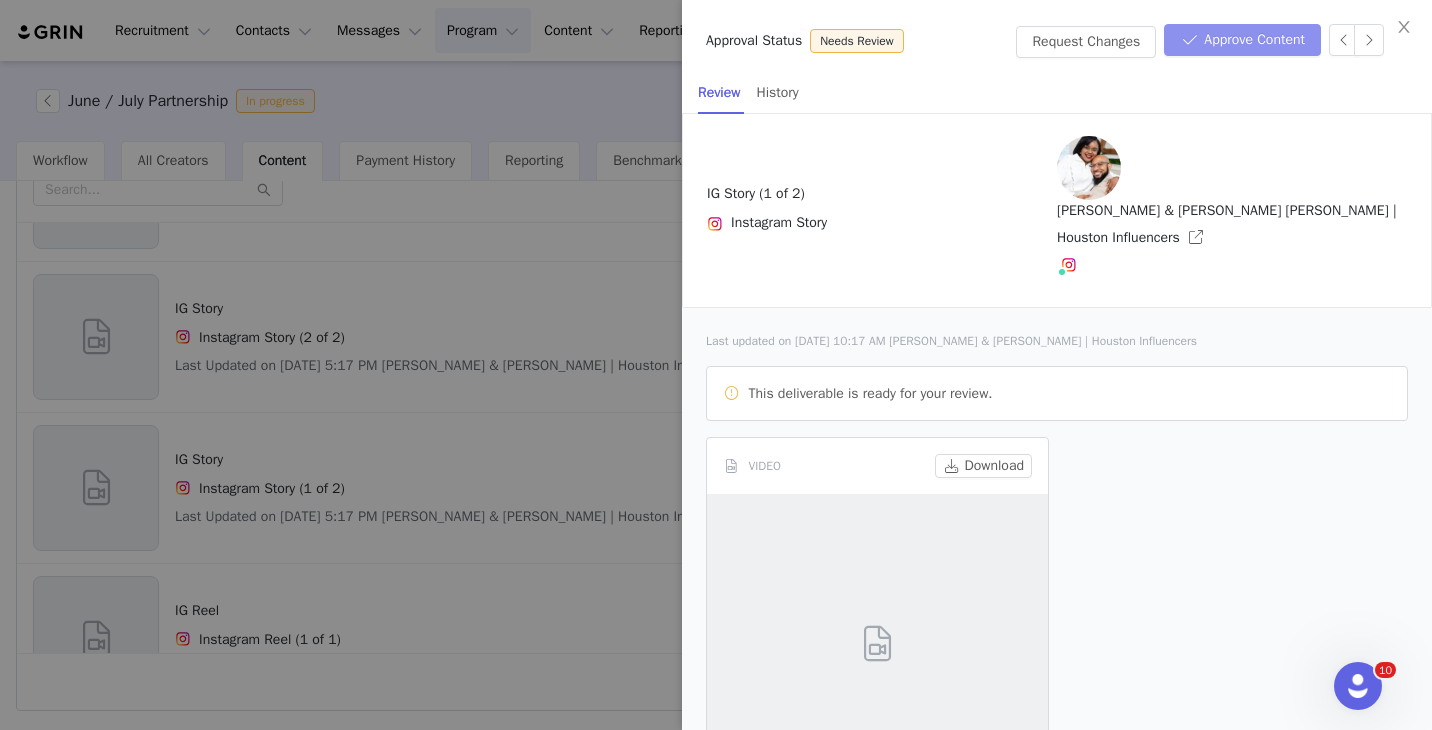 click on "Approve Content" at bounding box center (1242, 40) 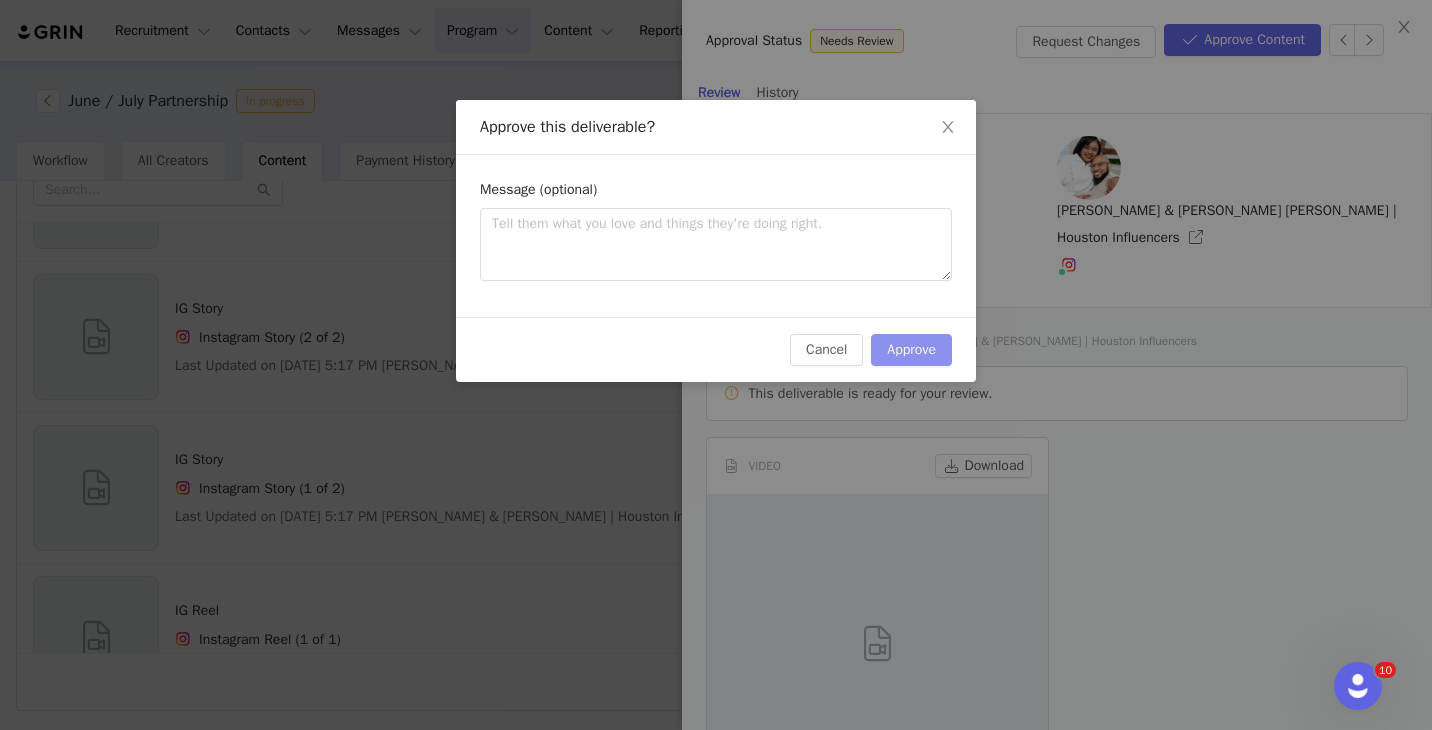 click on "Approve" at bounding box center [911, 350] 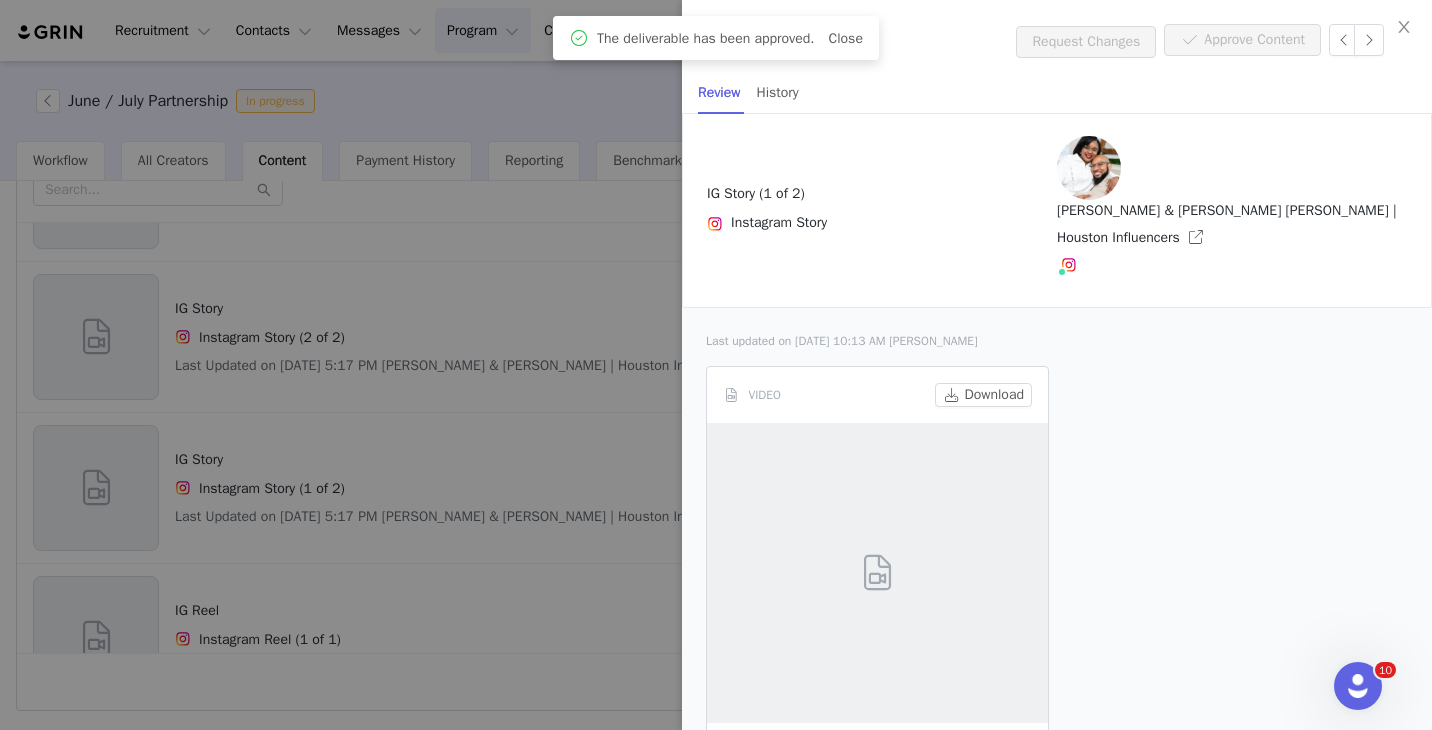 click at bounding box center [716, 365] 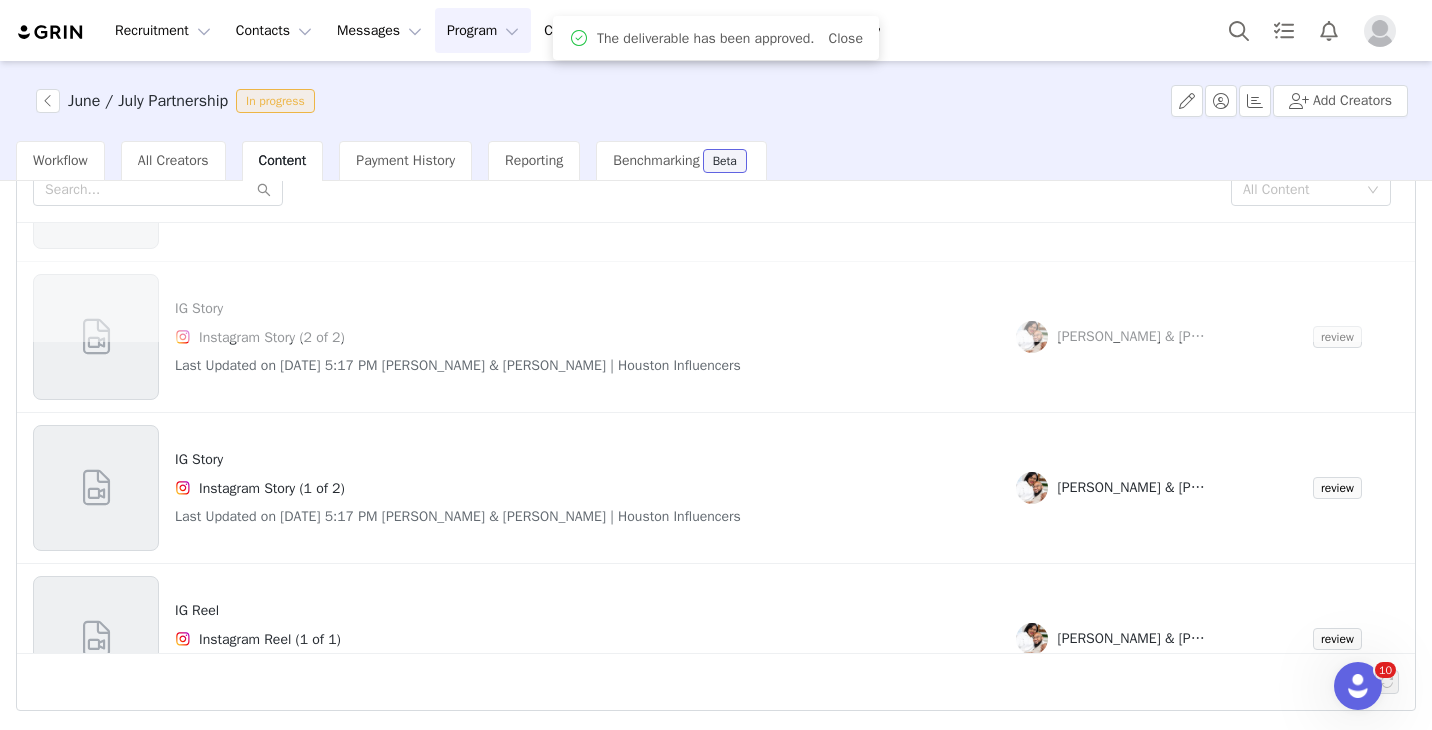scroll, scrollTop: 0, scrollLeft: 0, axis: both 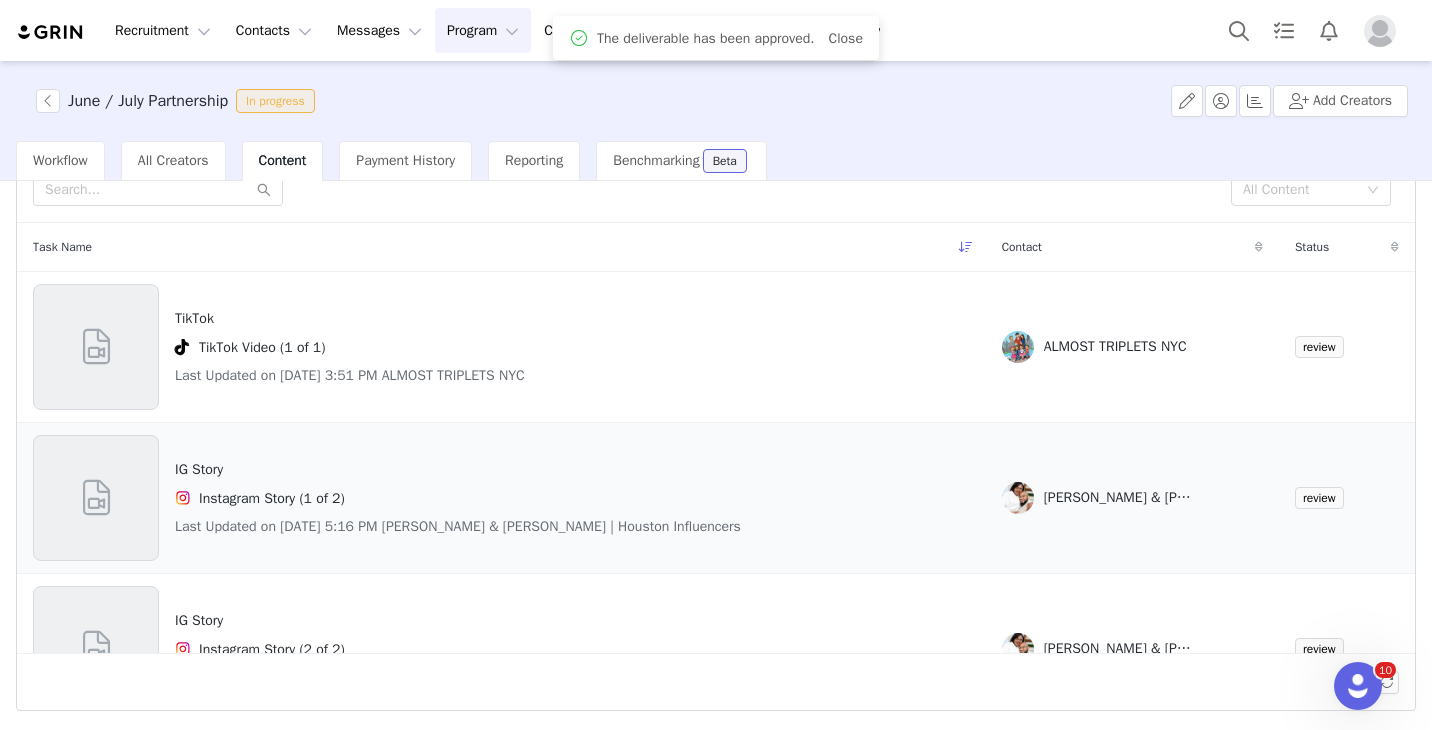 click on "IG Story" at bounding box center [458, 469] 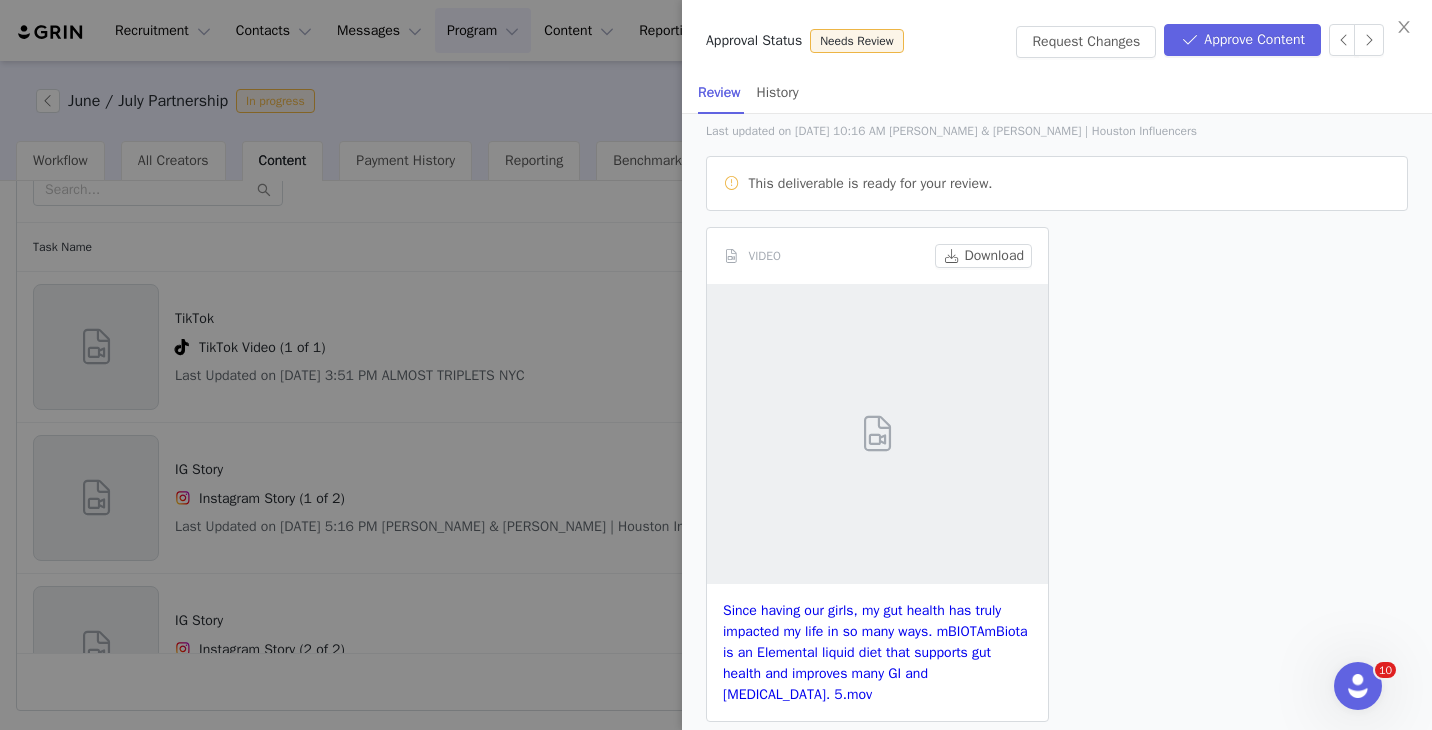 scroll, scrollTop: 0, scrollLeft: 0, axis: both 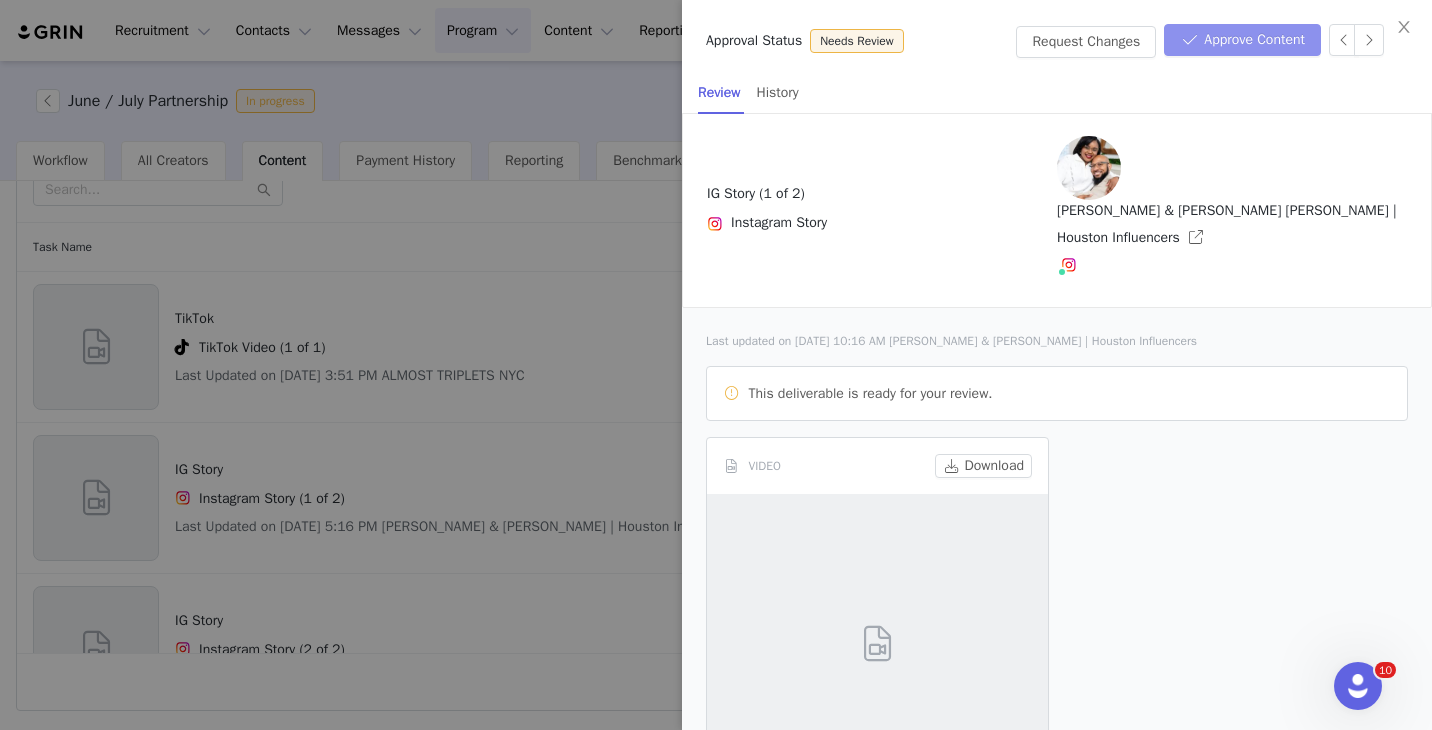 click on "Approve Content" at bounding box center (1242, 40) 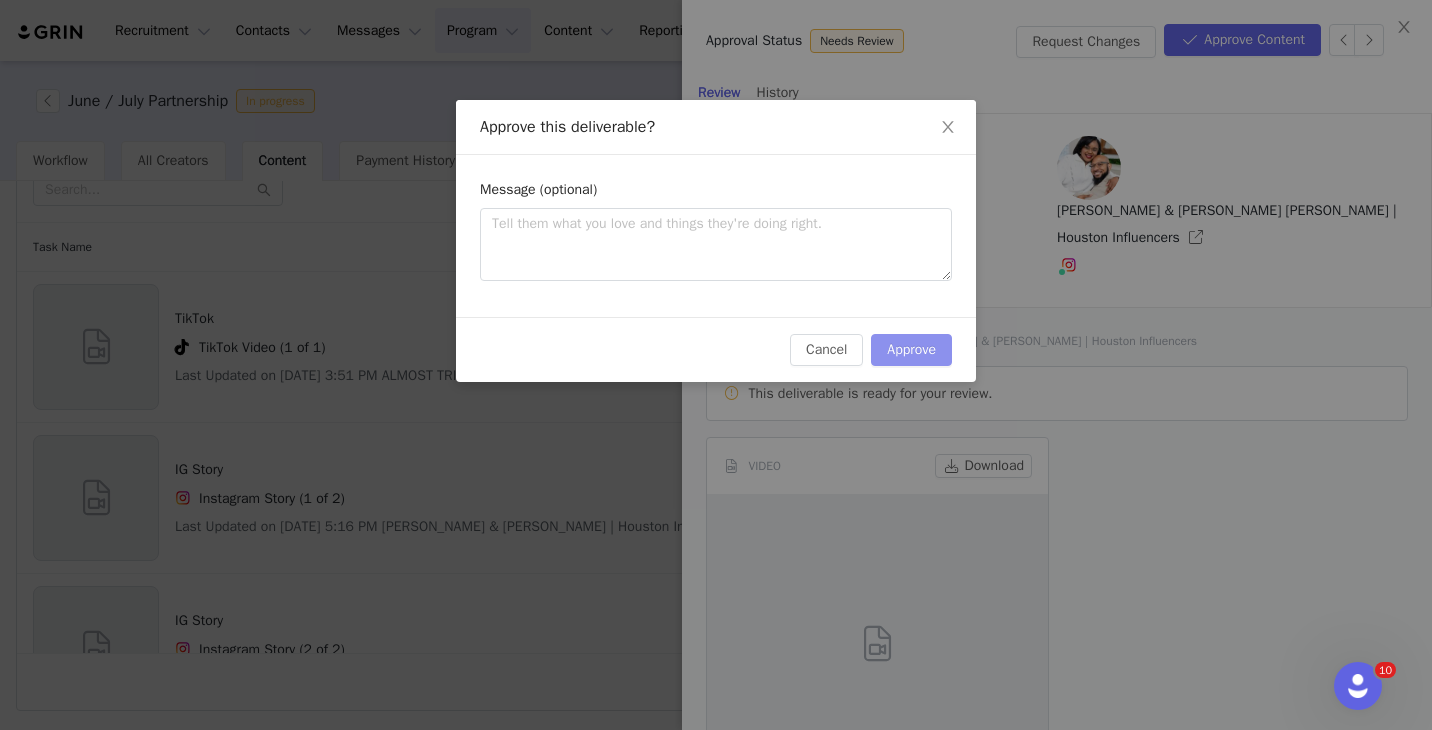 click on "Approve" at bounding box center [911, 350] 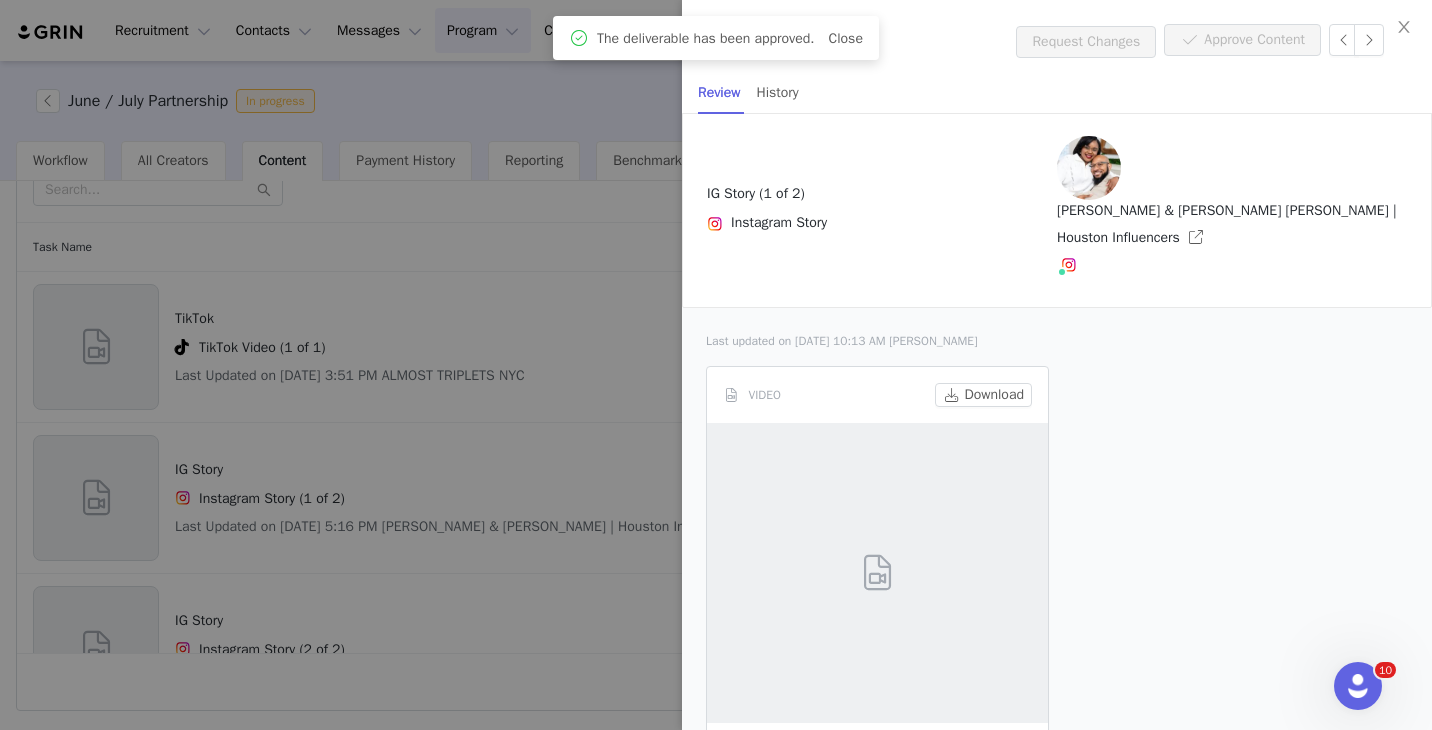 click at bounding box center (716, 365) 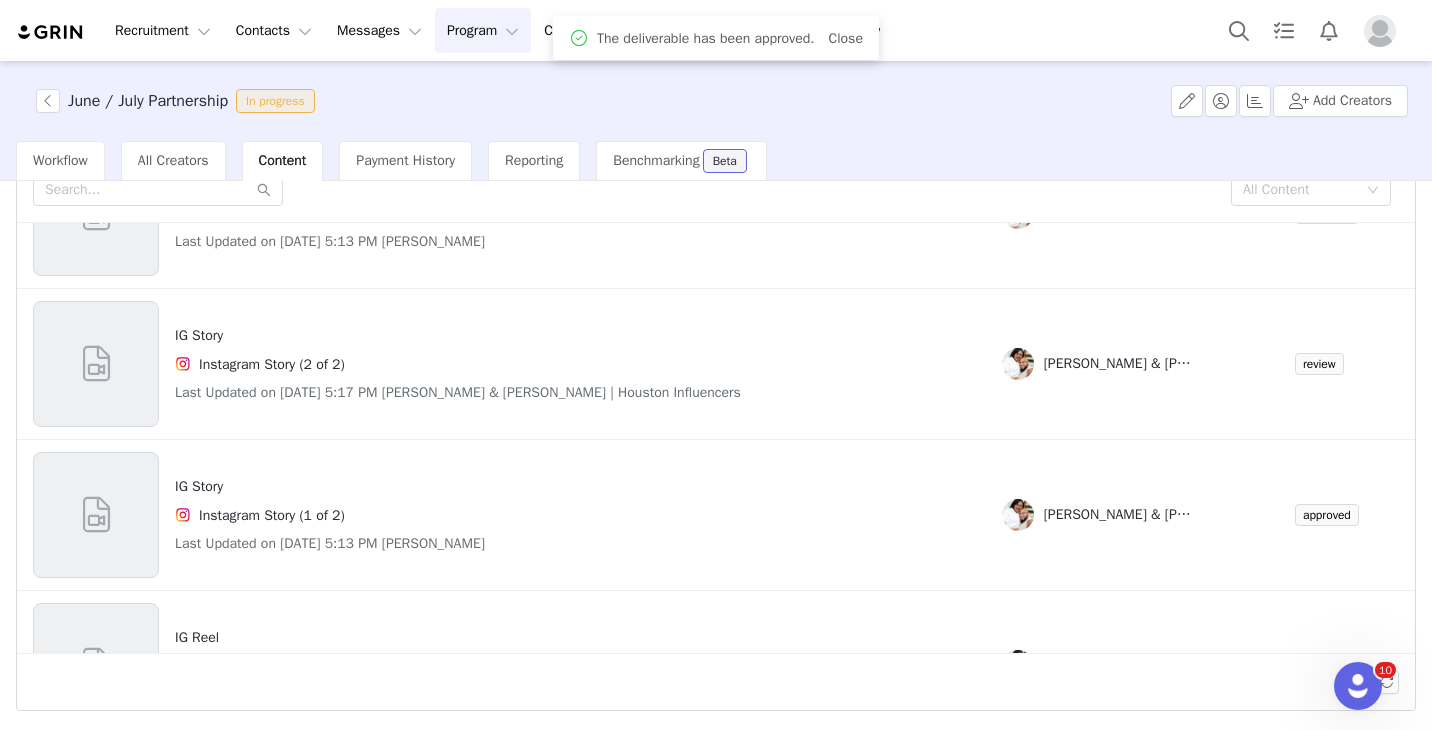 scroll, scrollTop: 289, scrollLeft: 0, axis: vertical 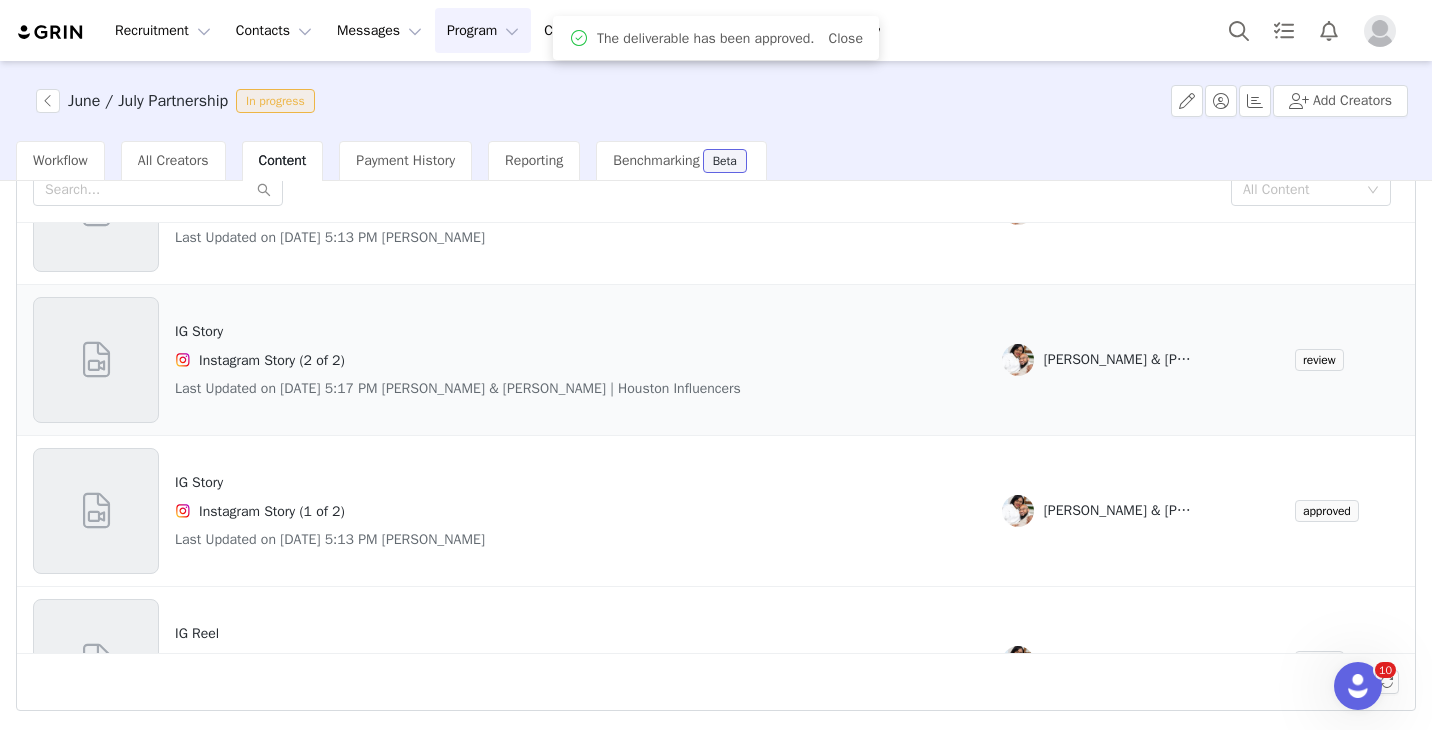 click on "IG Story  Instagram Story (2 of 2)   Last Updated on Jul 10, 2025 5:17 PM Jonathan & Jahneiss Groce | Houston Influencers" at bounding box center [458, 360] 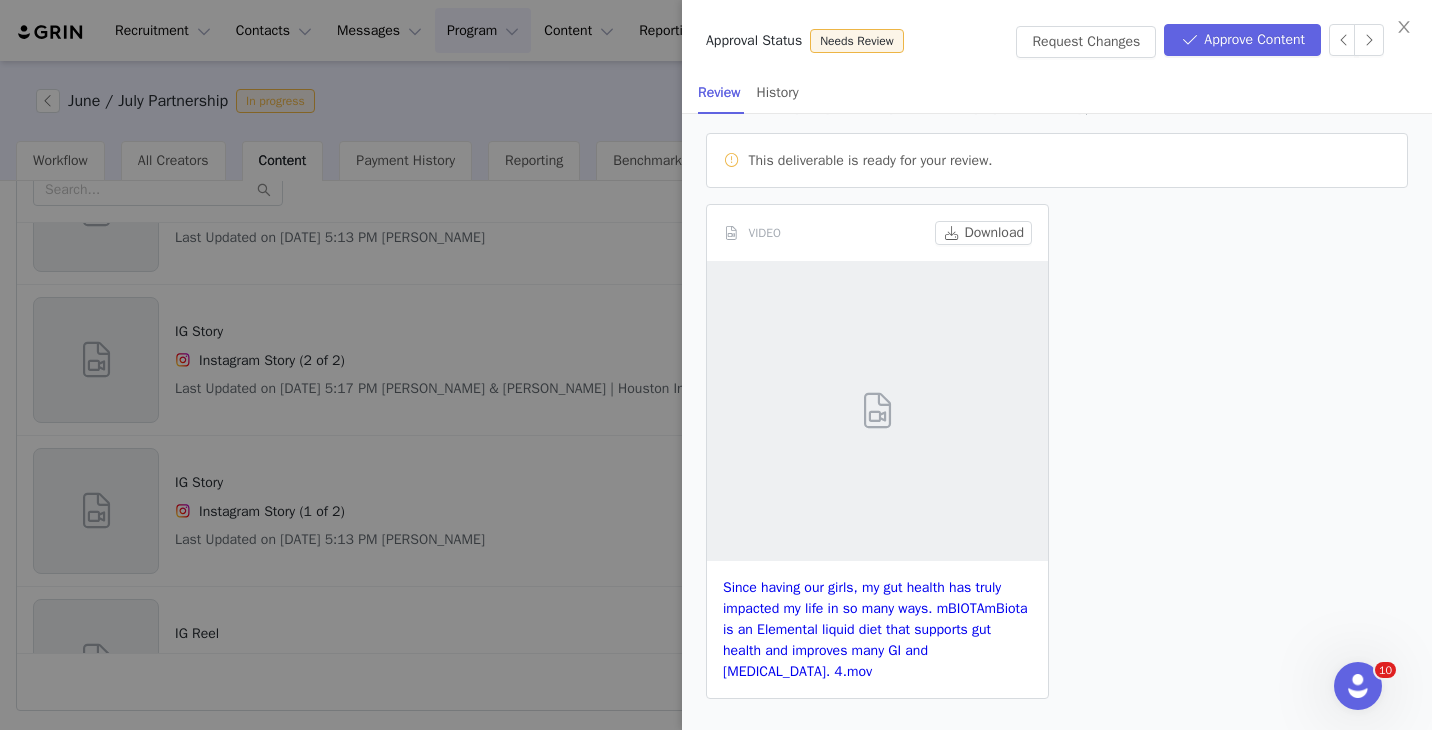 scroll, scrollTop: 0, scrollLeft: 0, axis: both 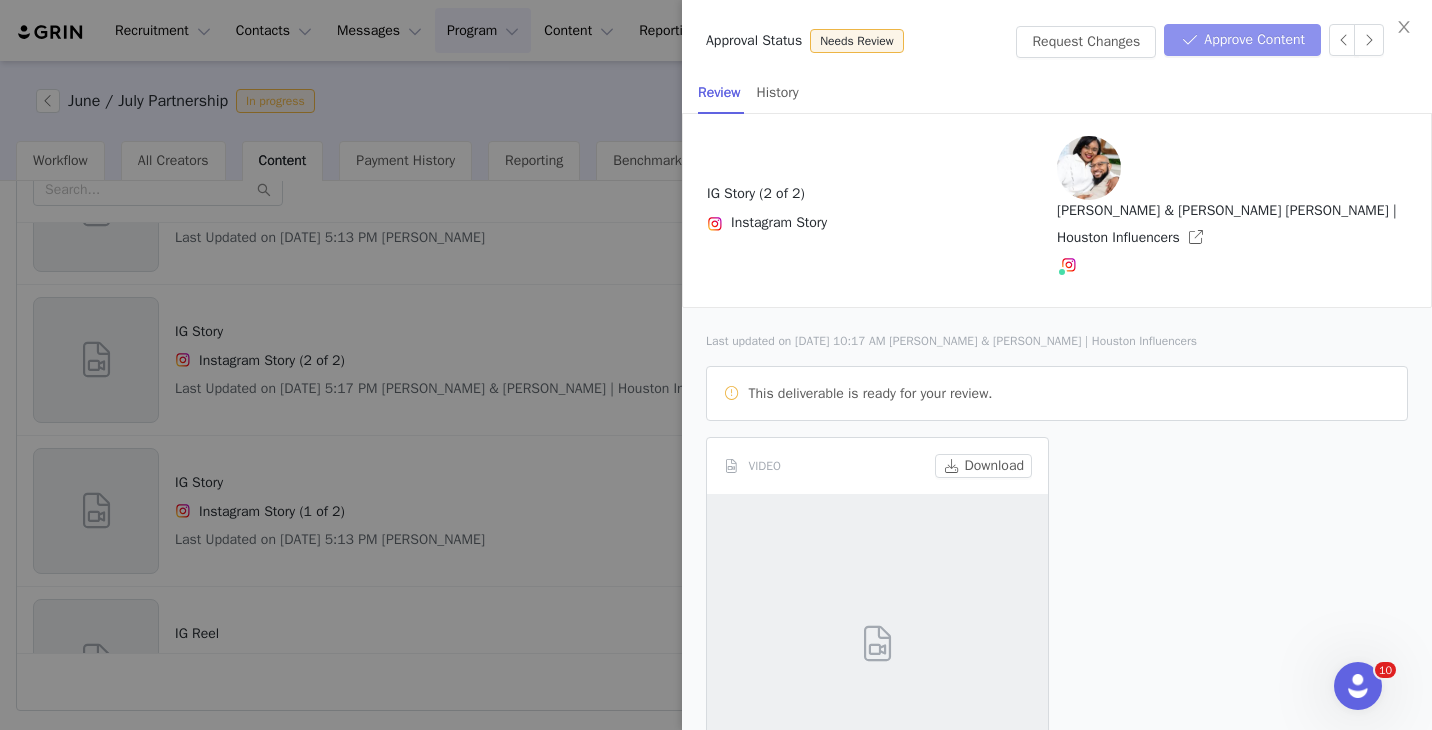 click on "Approve Content" at bounding box center (1242, 40) 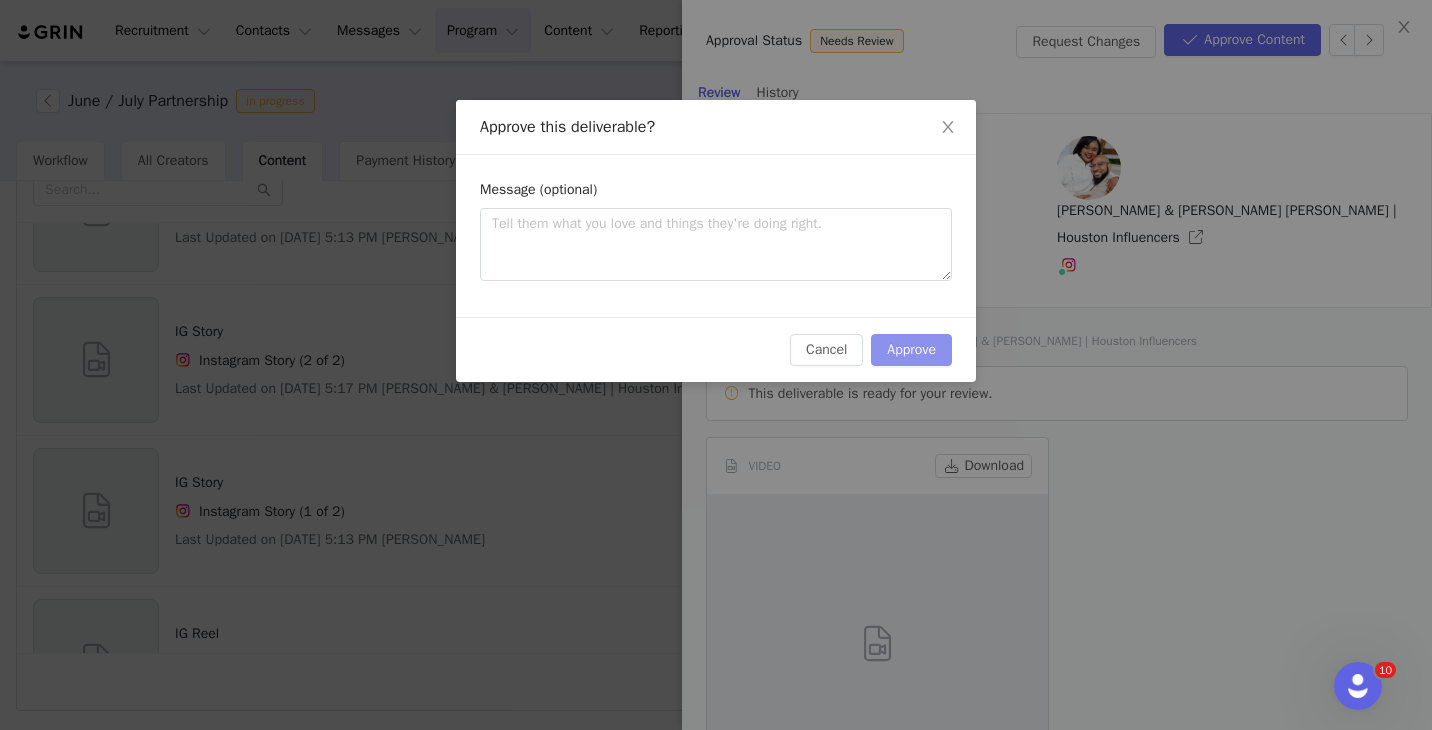 click on "Approve" at bounding box center (911, 350) 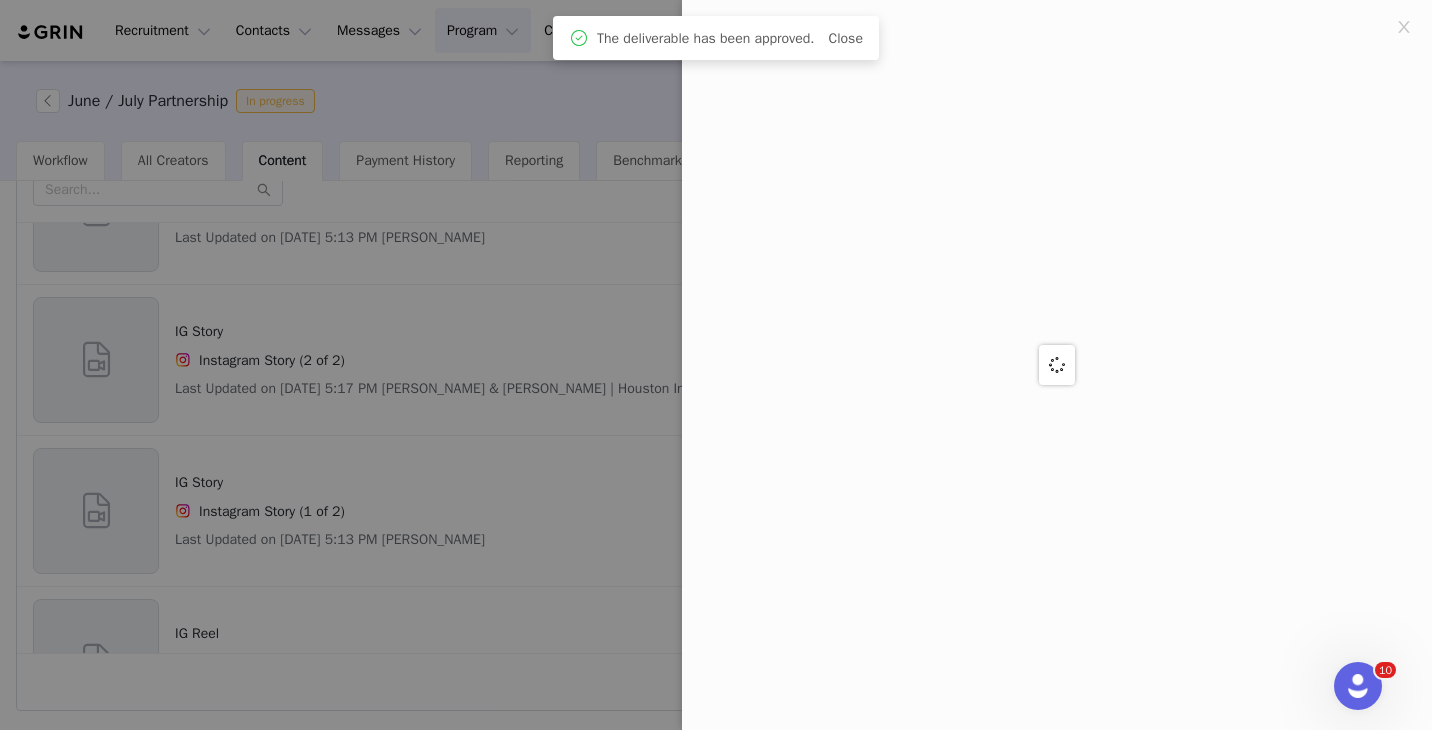 click at bounding box center [716, 365] 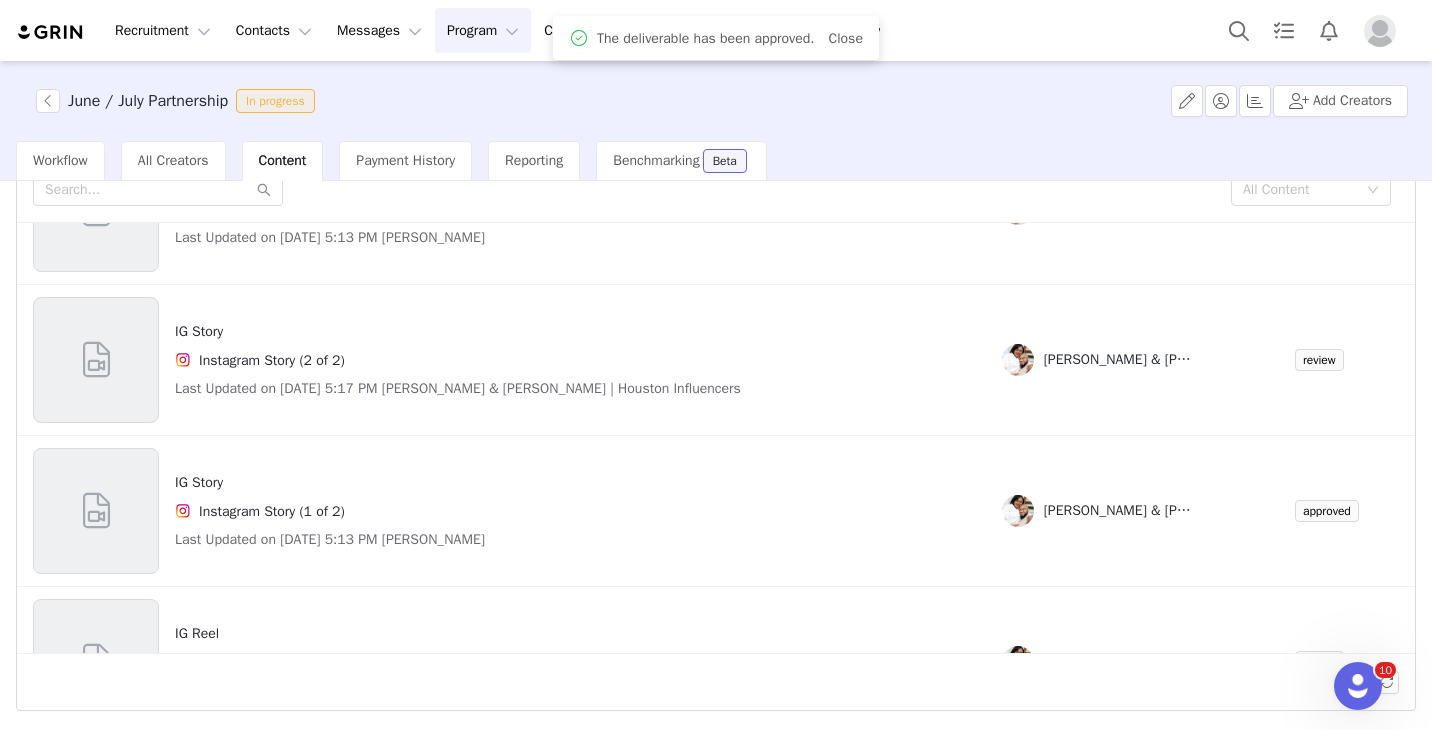 scroll, scrollTop: 0, scrollLeft: 0, axis: both 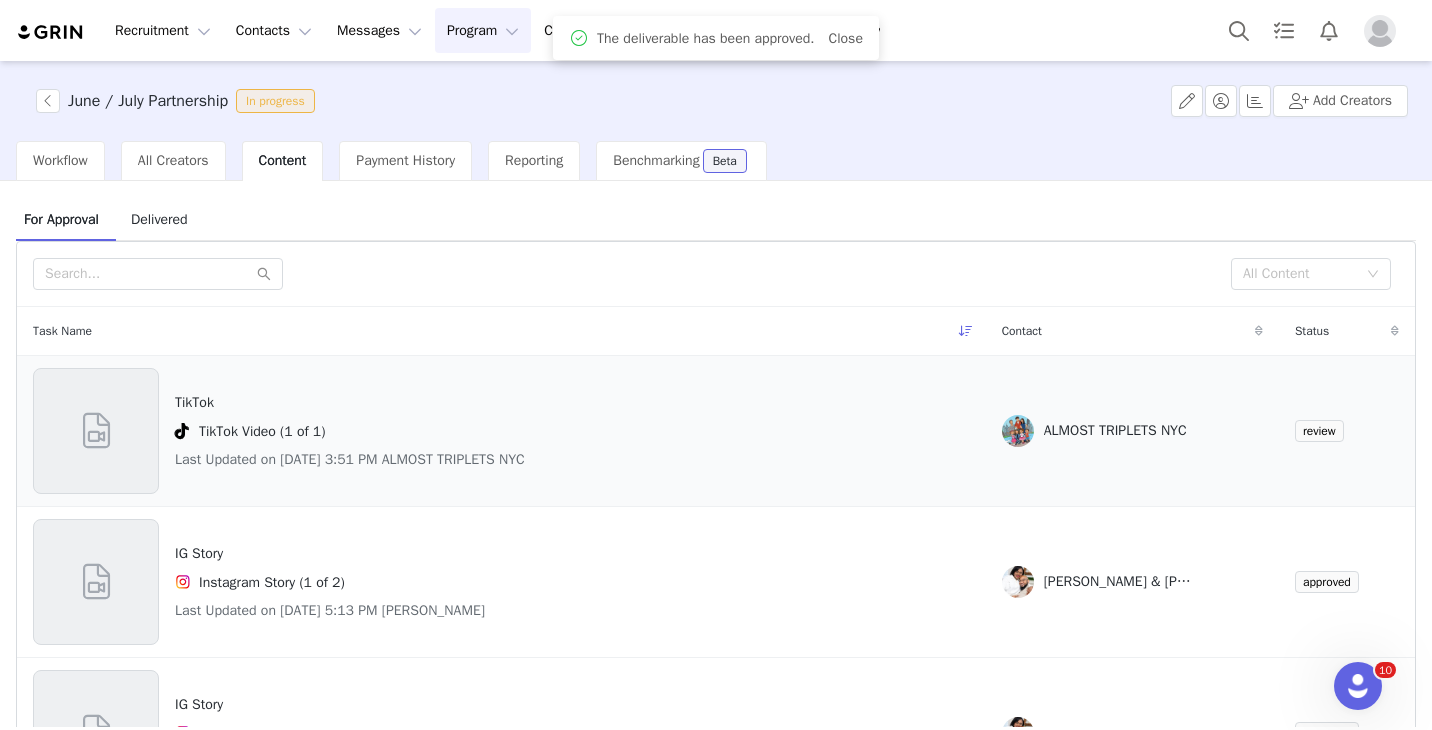 click on "TikTok" at bounding box center [350, 402] 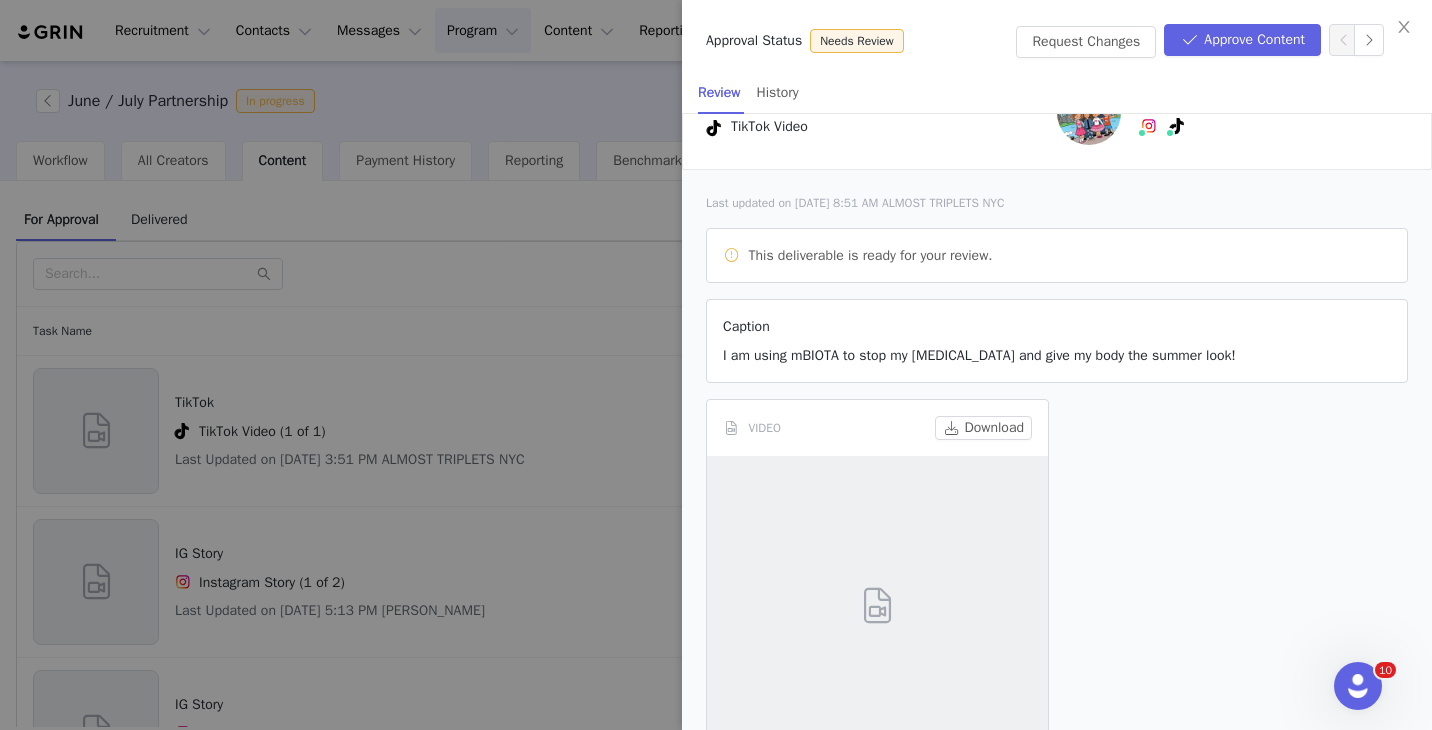 scroll, scrollTop: 167, scrollLeft: 0, axis: vertical 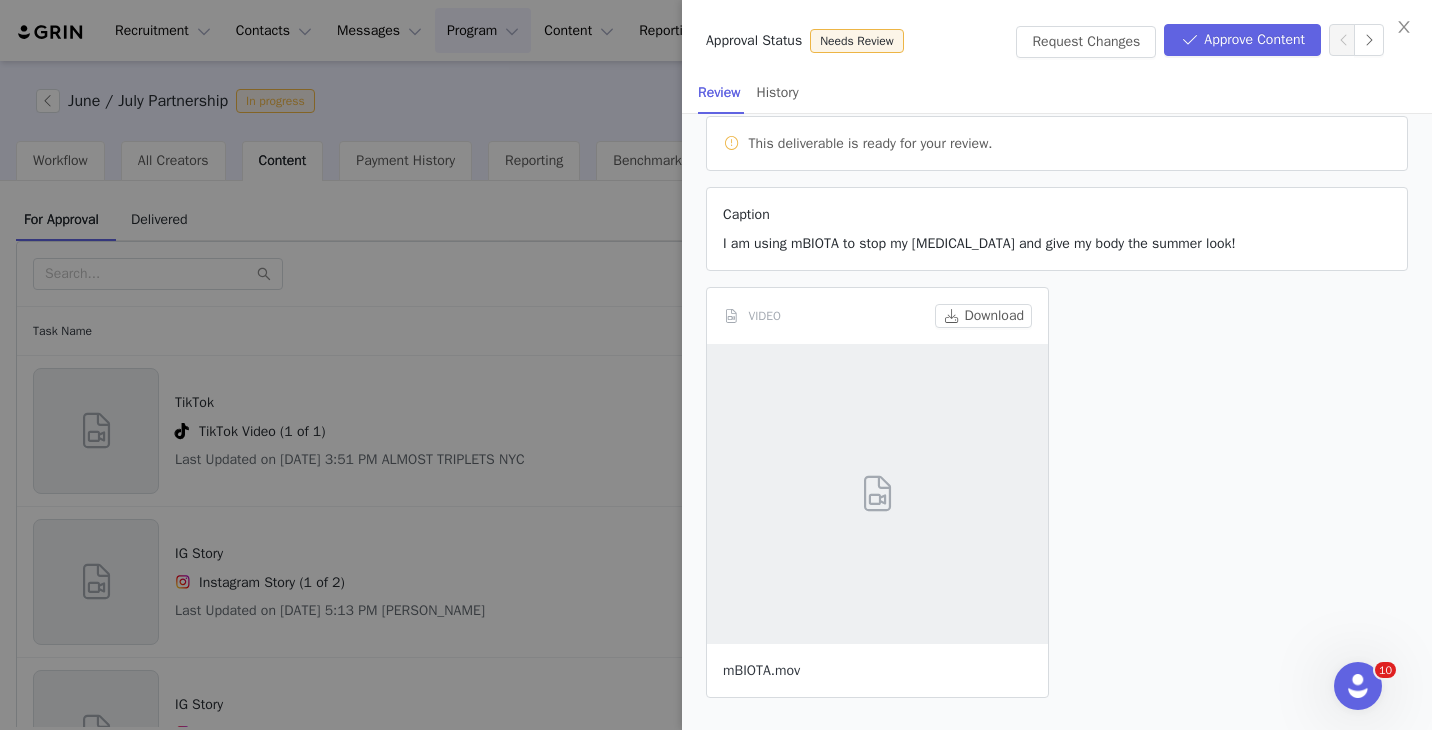 click on "mBIOTA.mov" at bounding box center (761, 670) 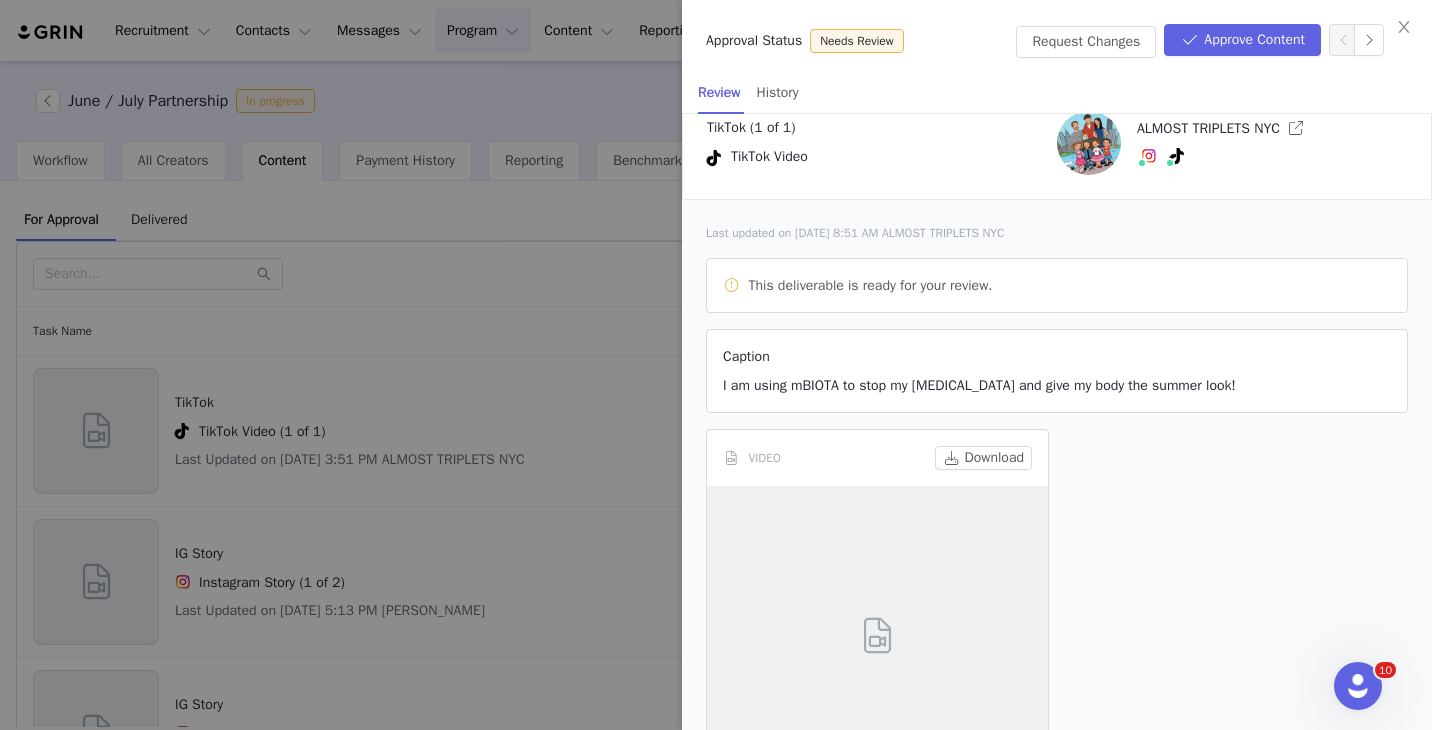 scroll, scrollTop: 167, scrollLeft: 0, axis: vertical 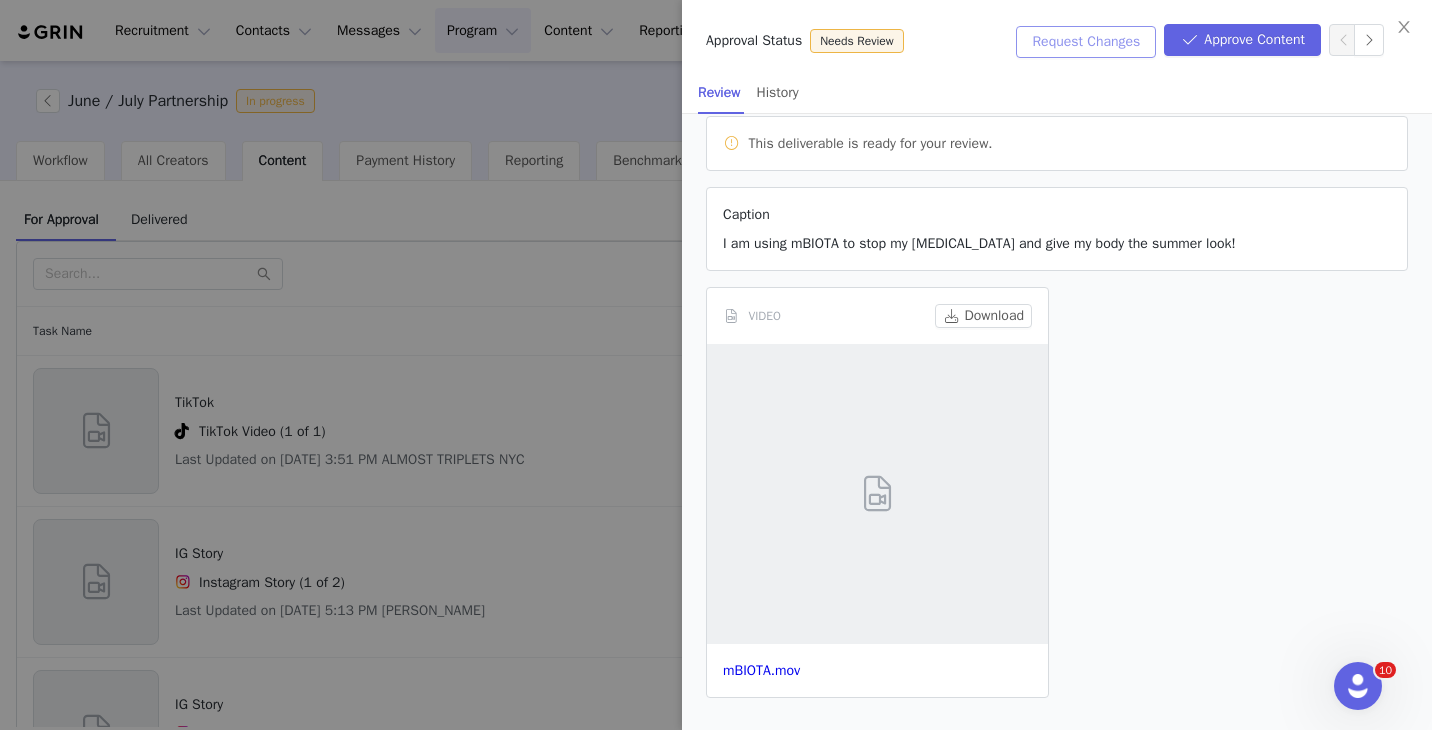click on "Request Changes" at bounding box center [1086, 42] 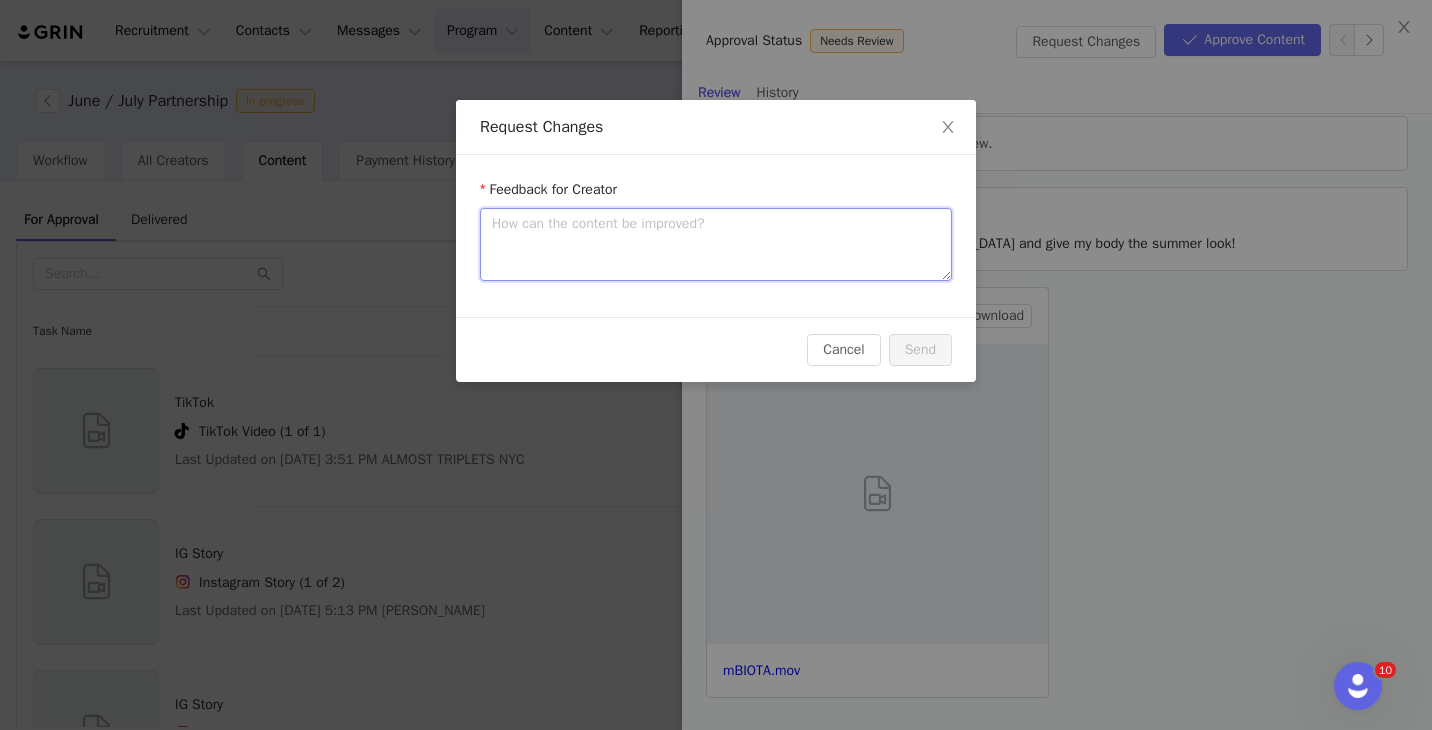 click at bounding box center [716, 244] 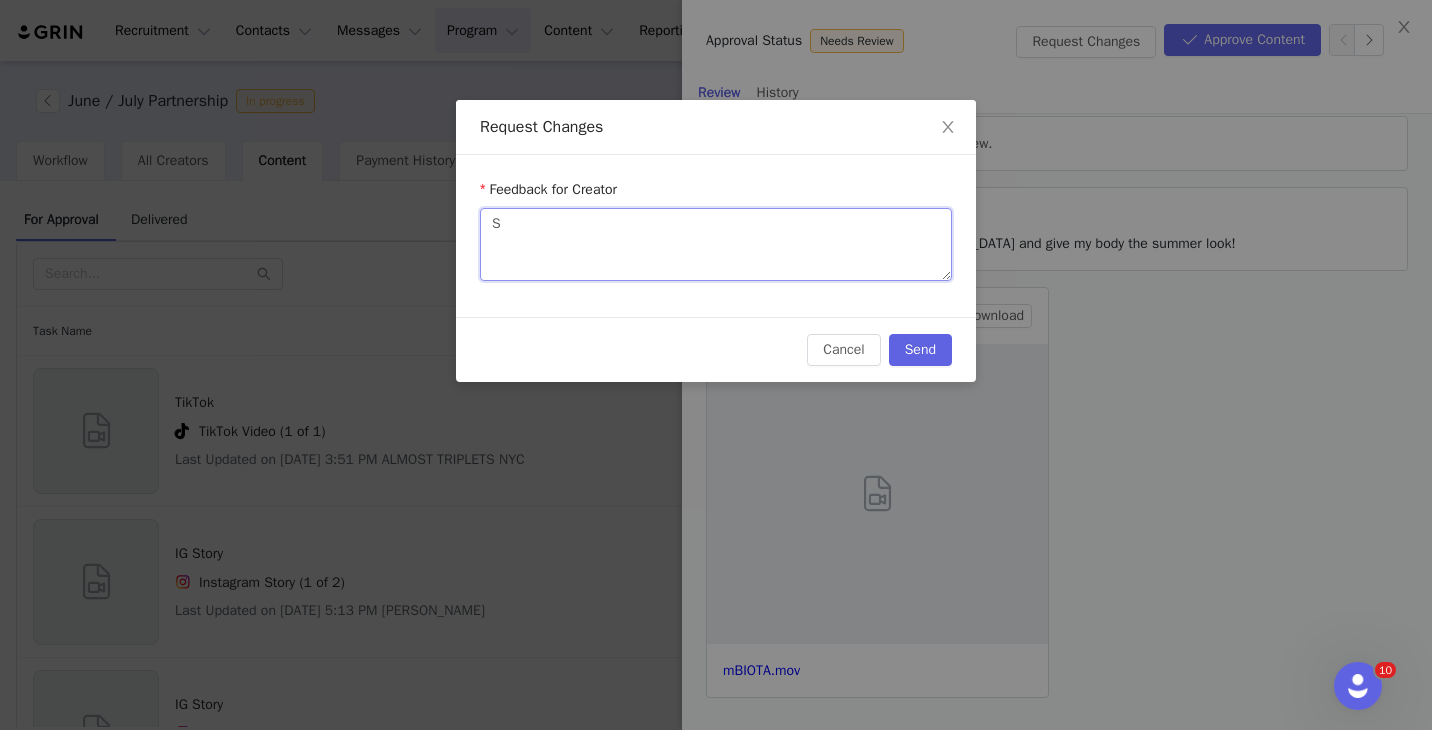 type 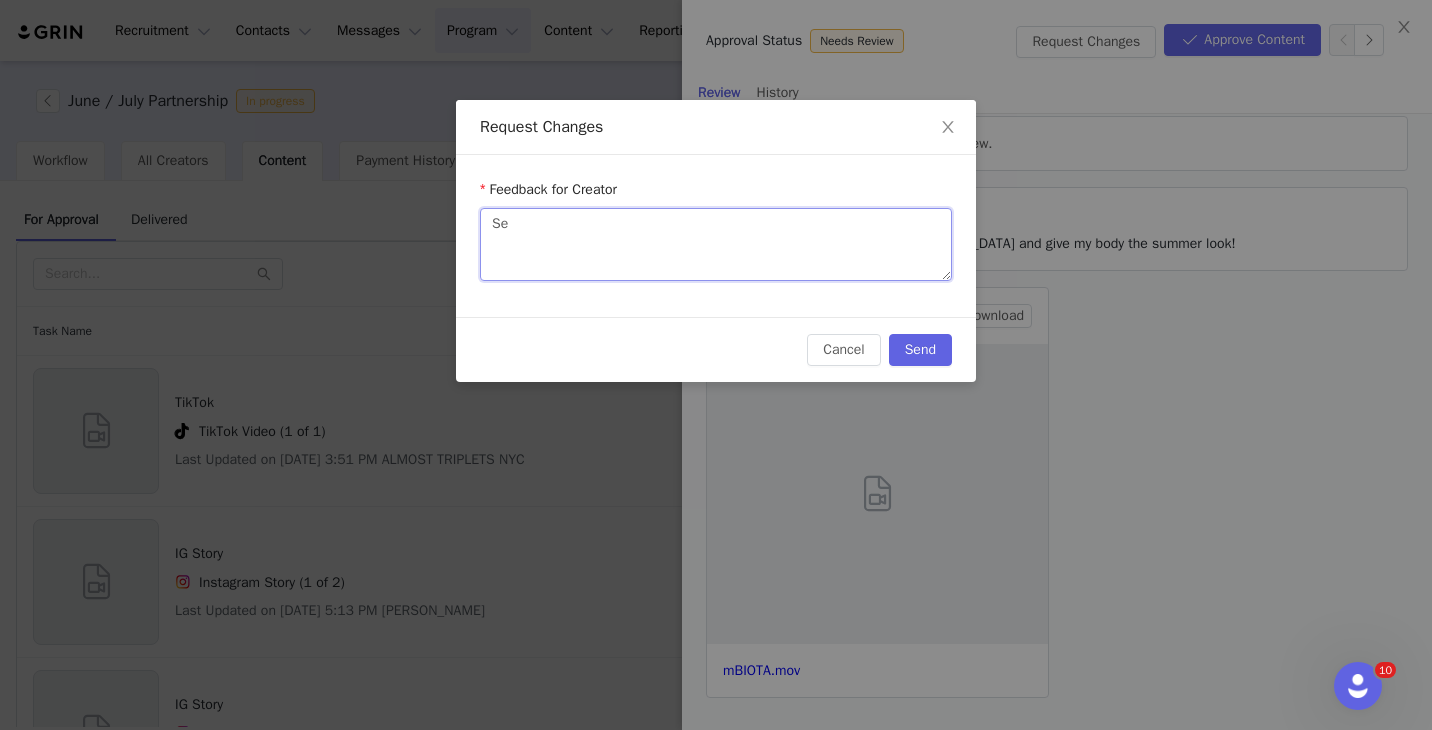 type 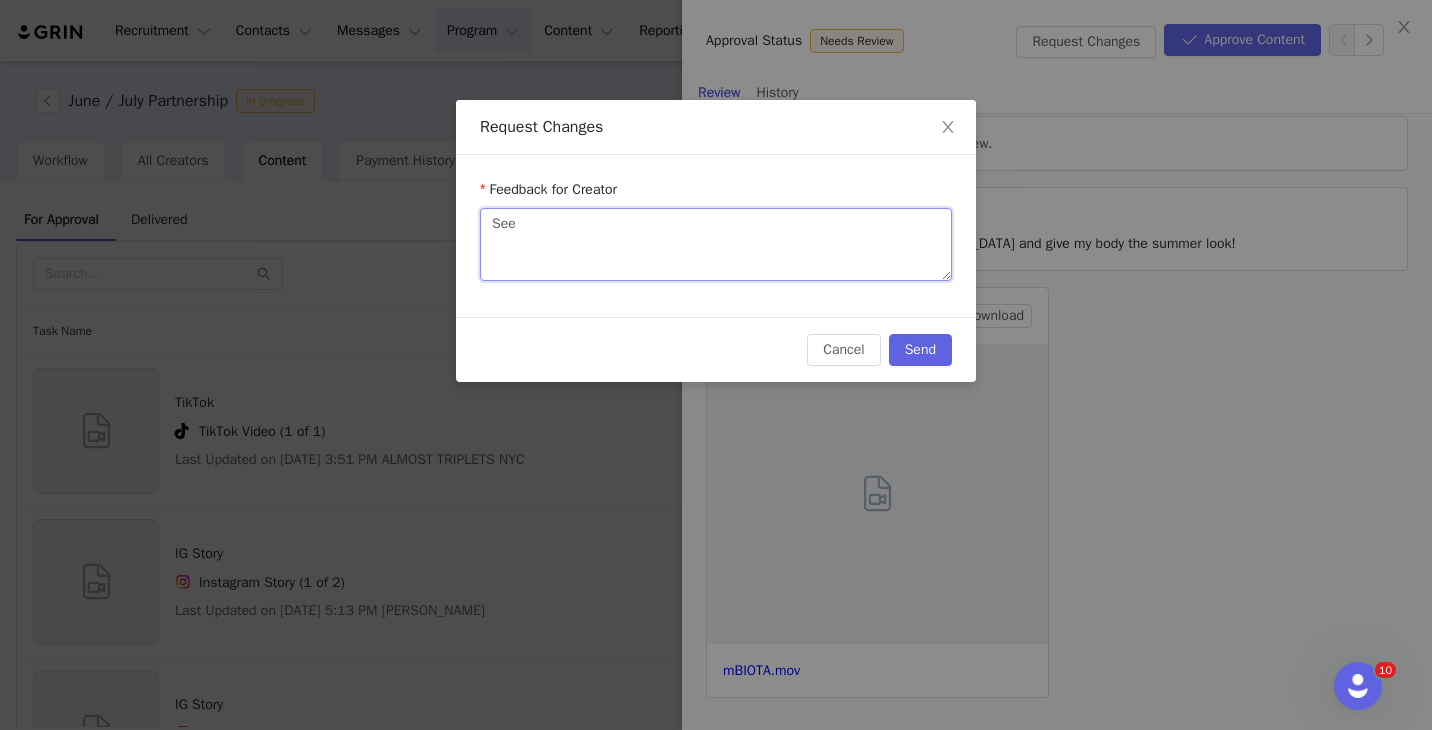 type 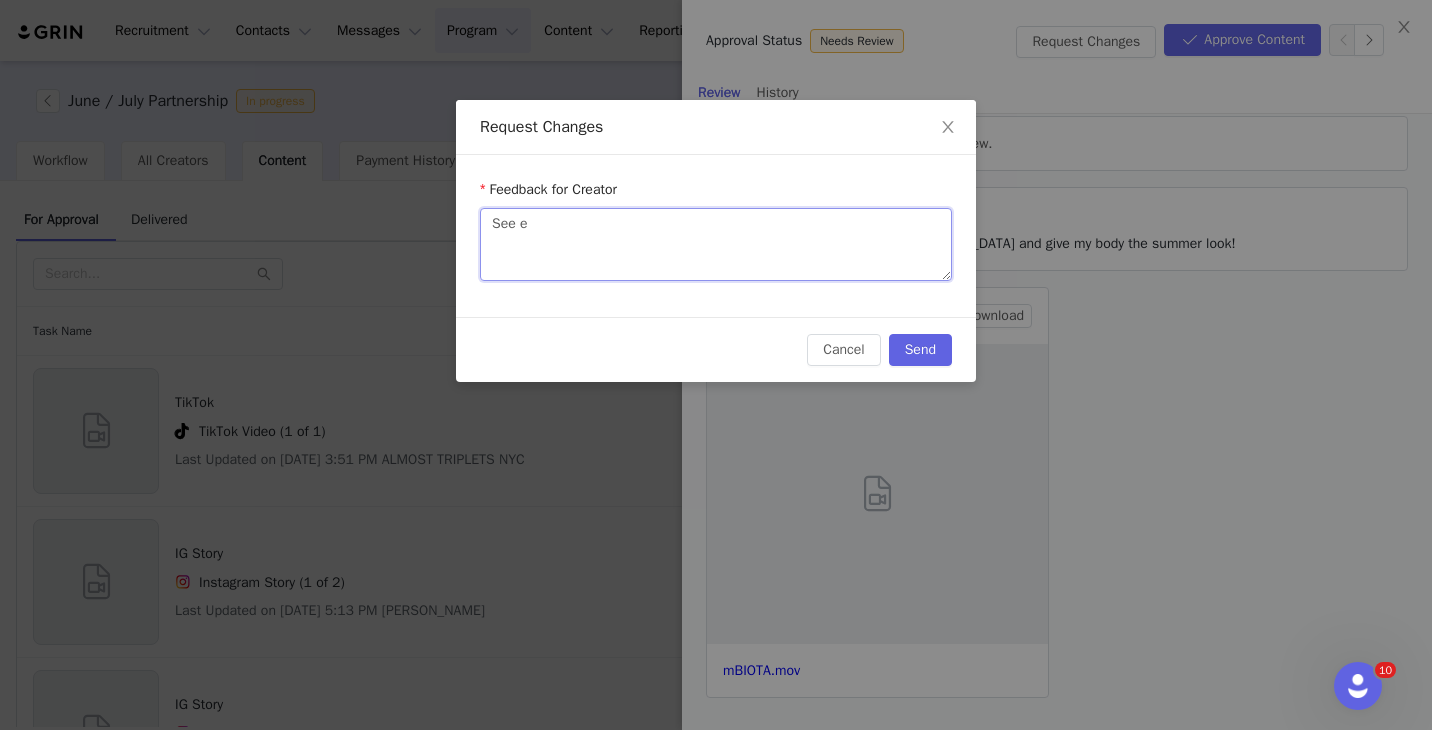 type 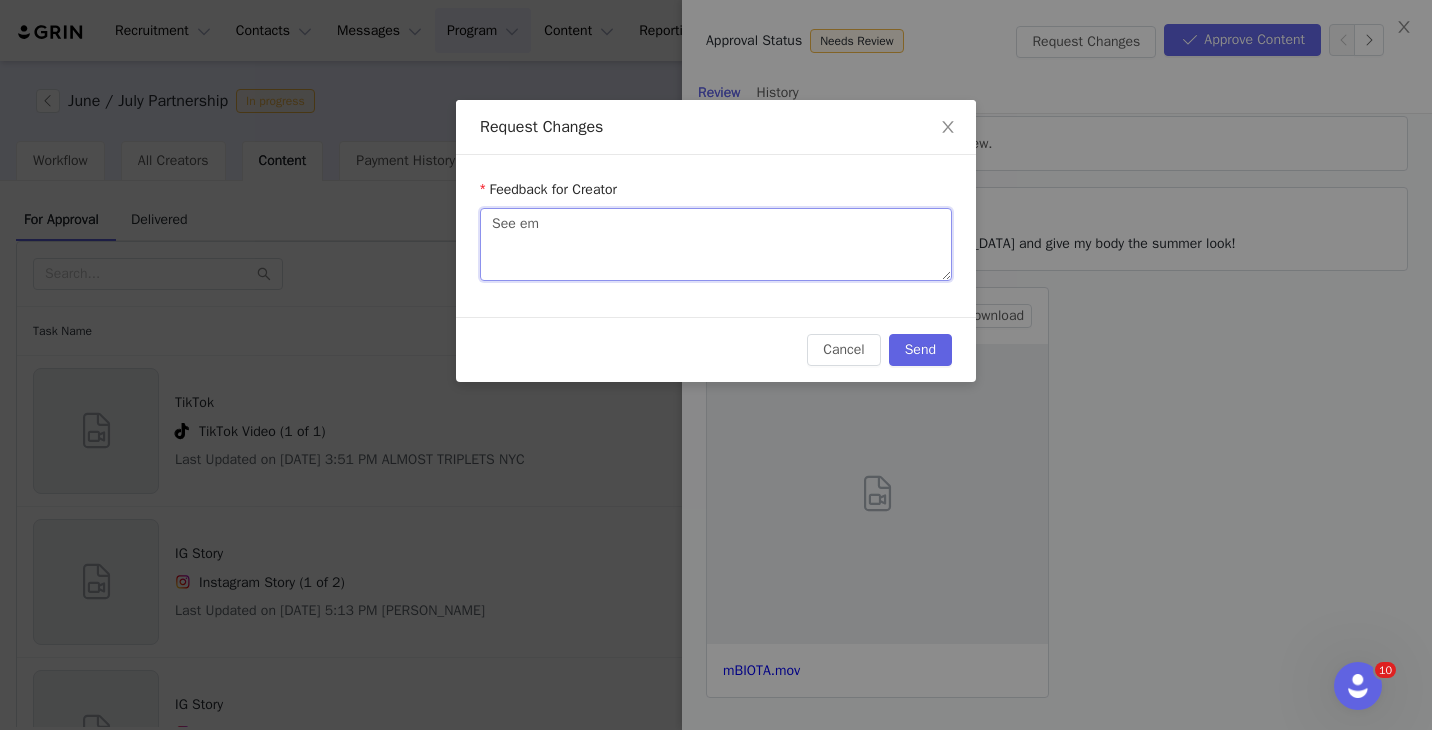 type on "See ema" 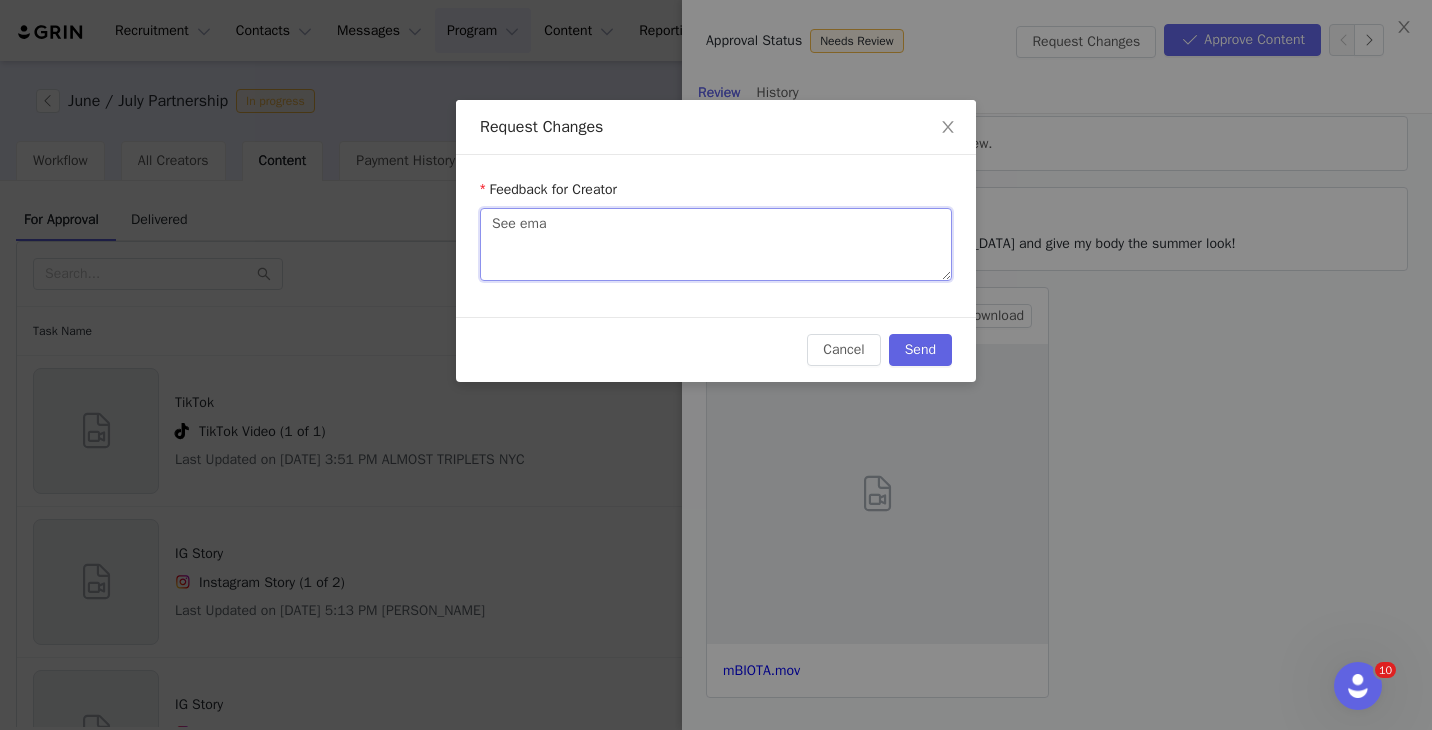 type 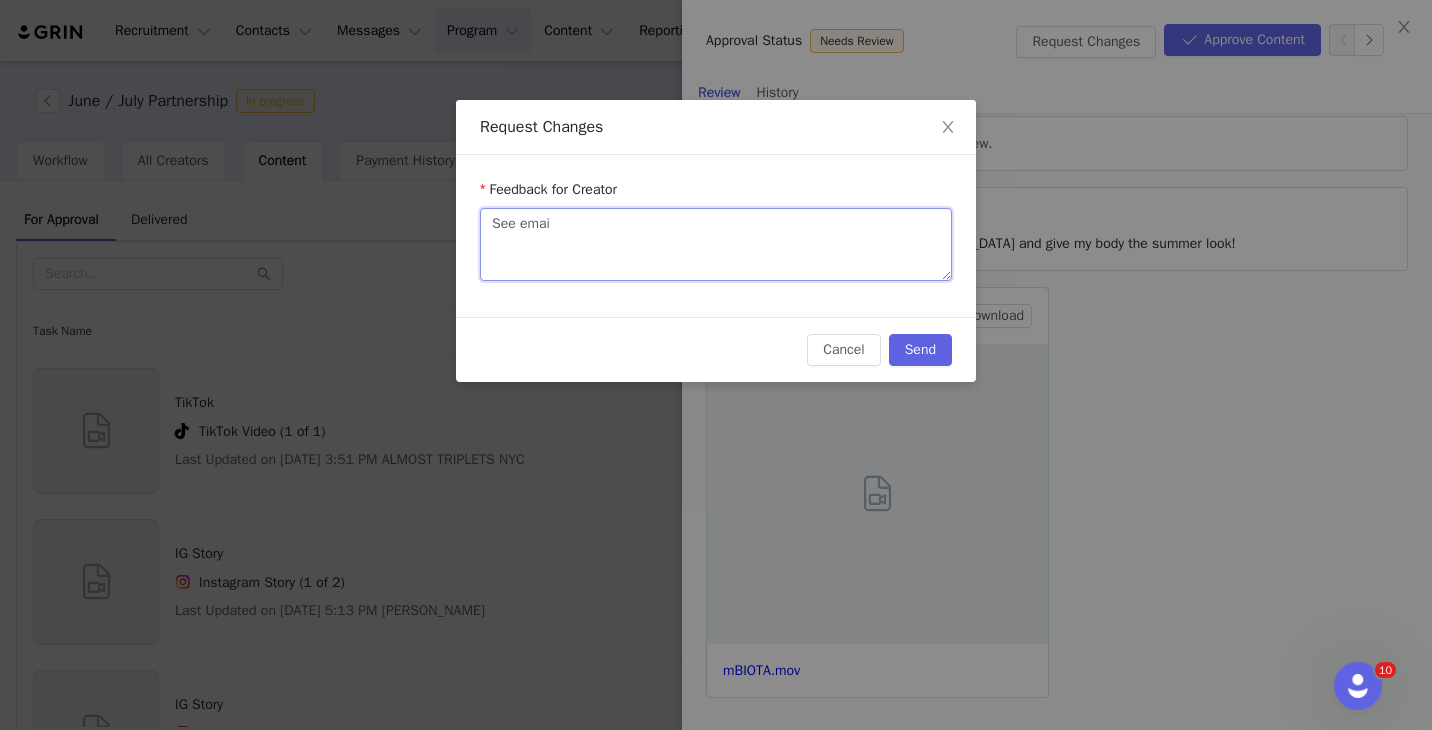 type 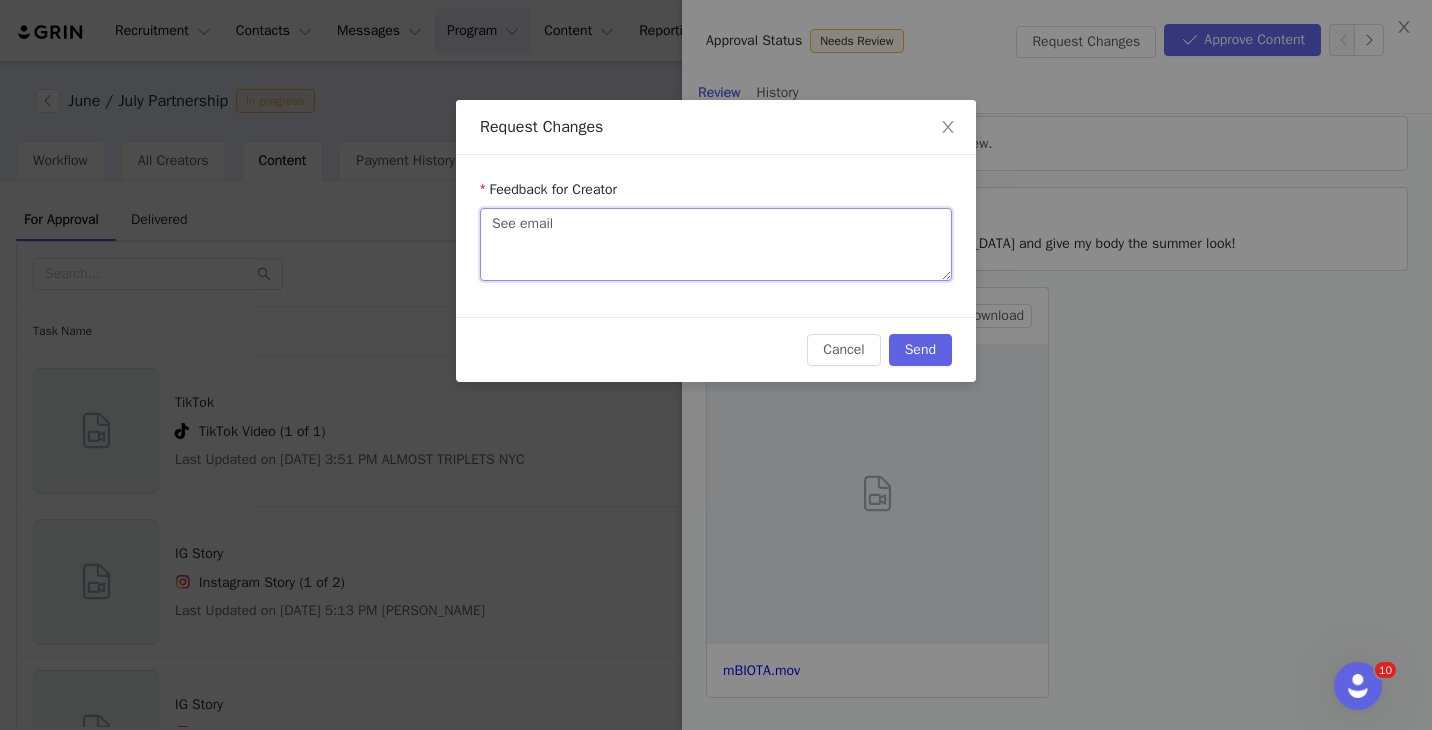 type 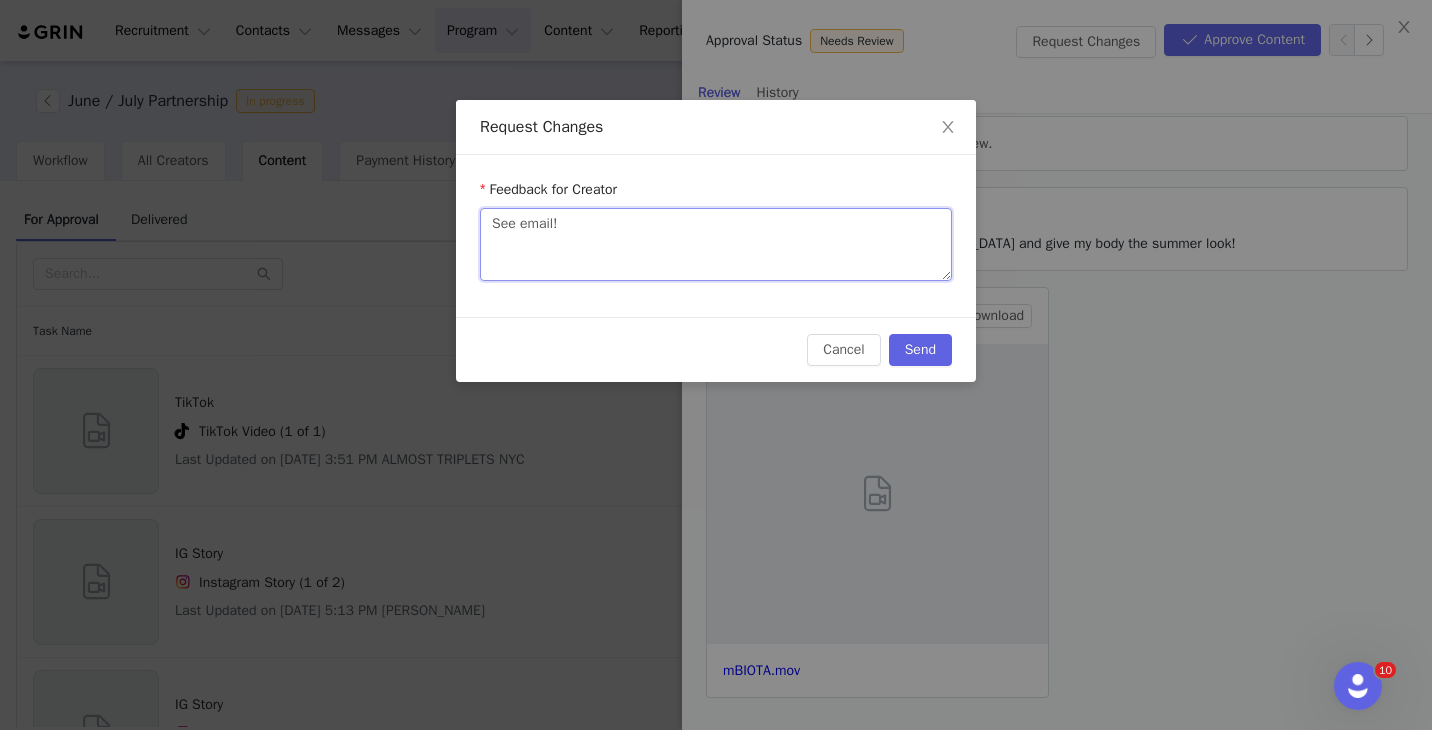 type 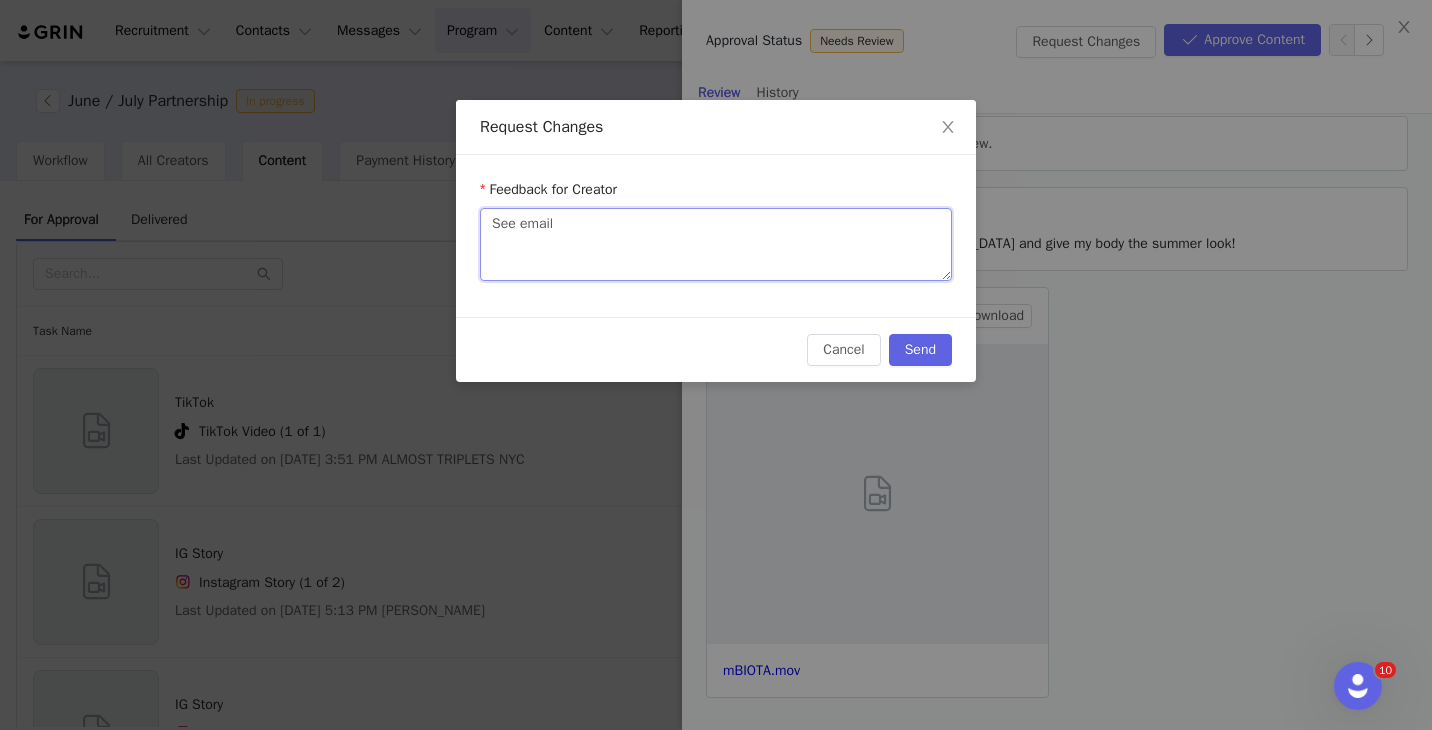 type 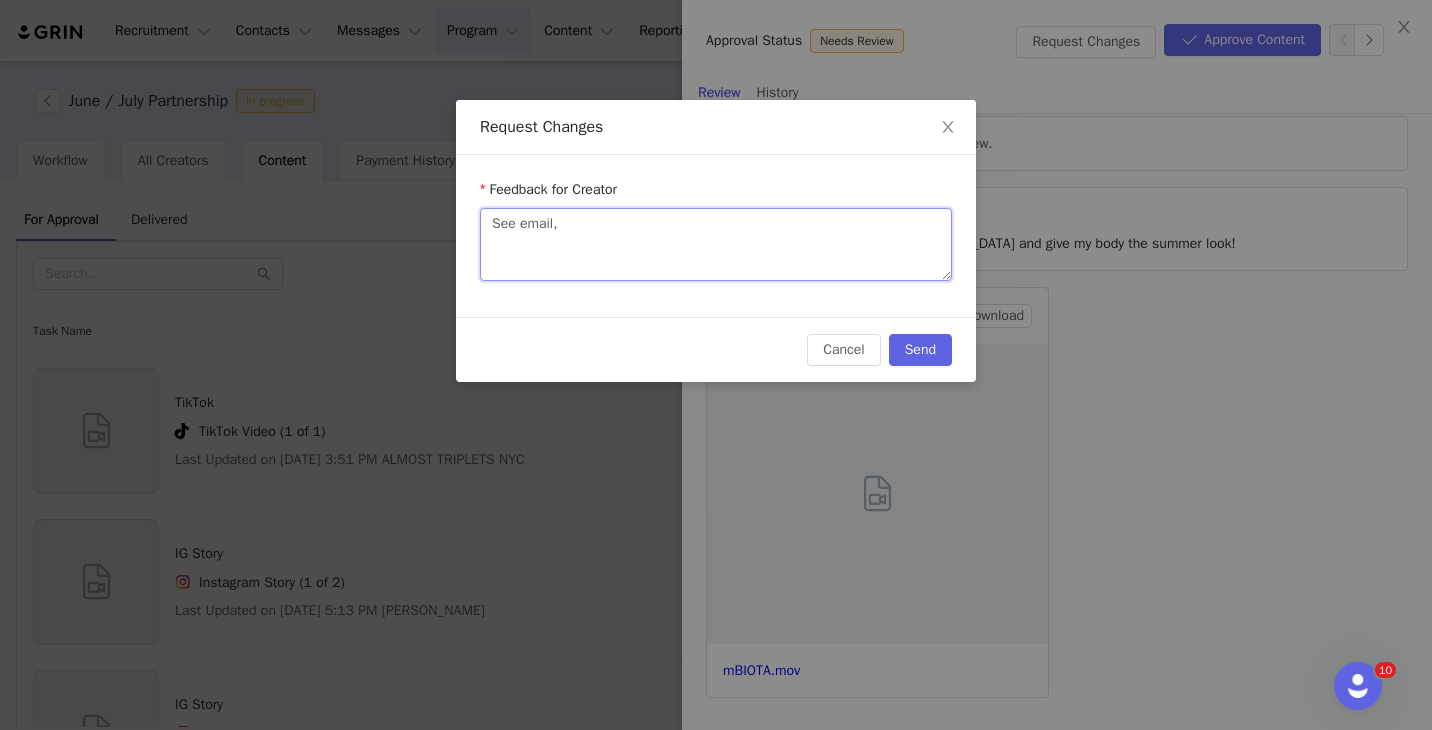 type 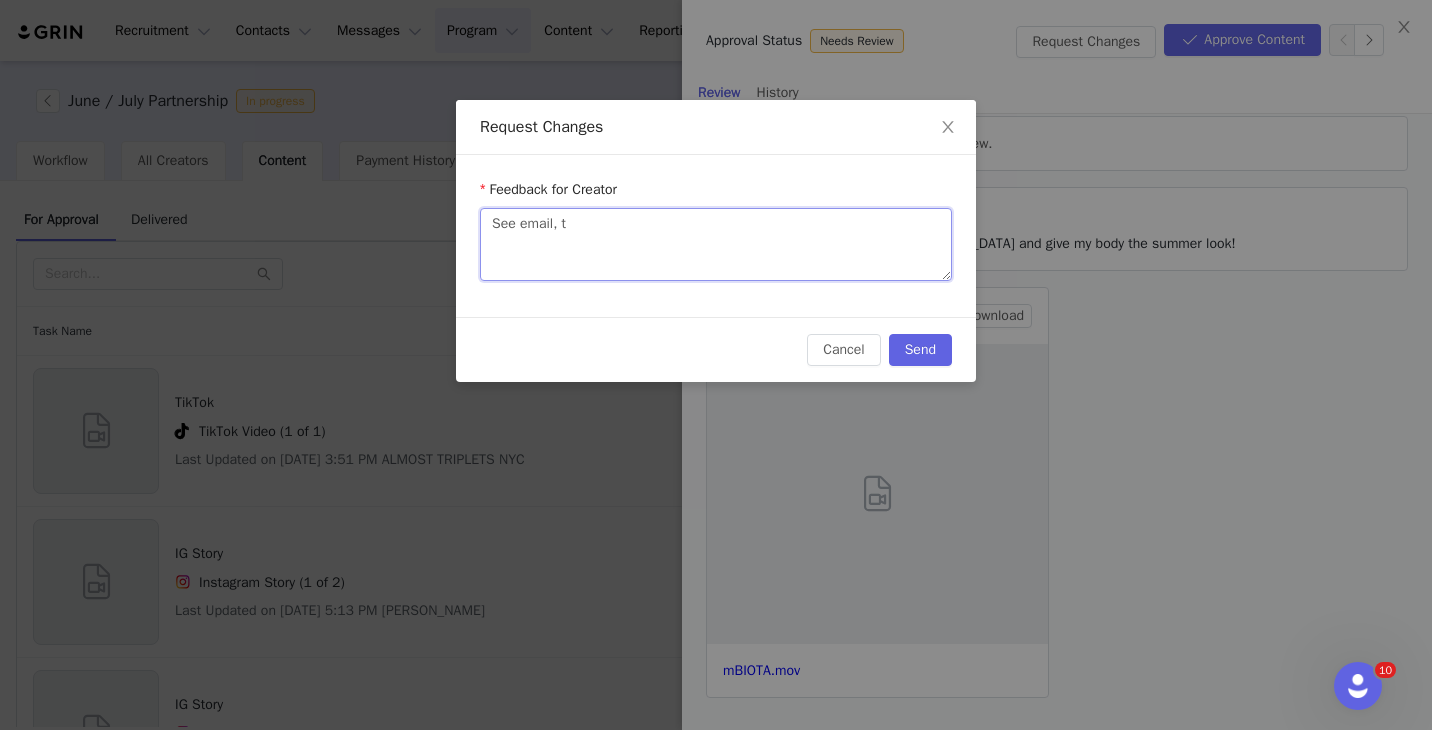 type 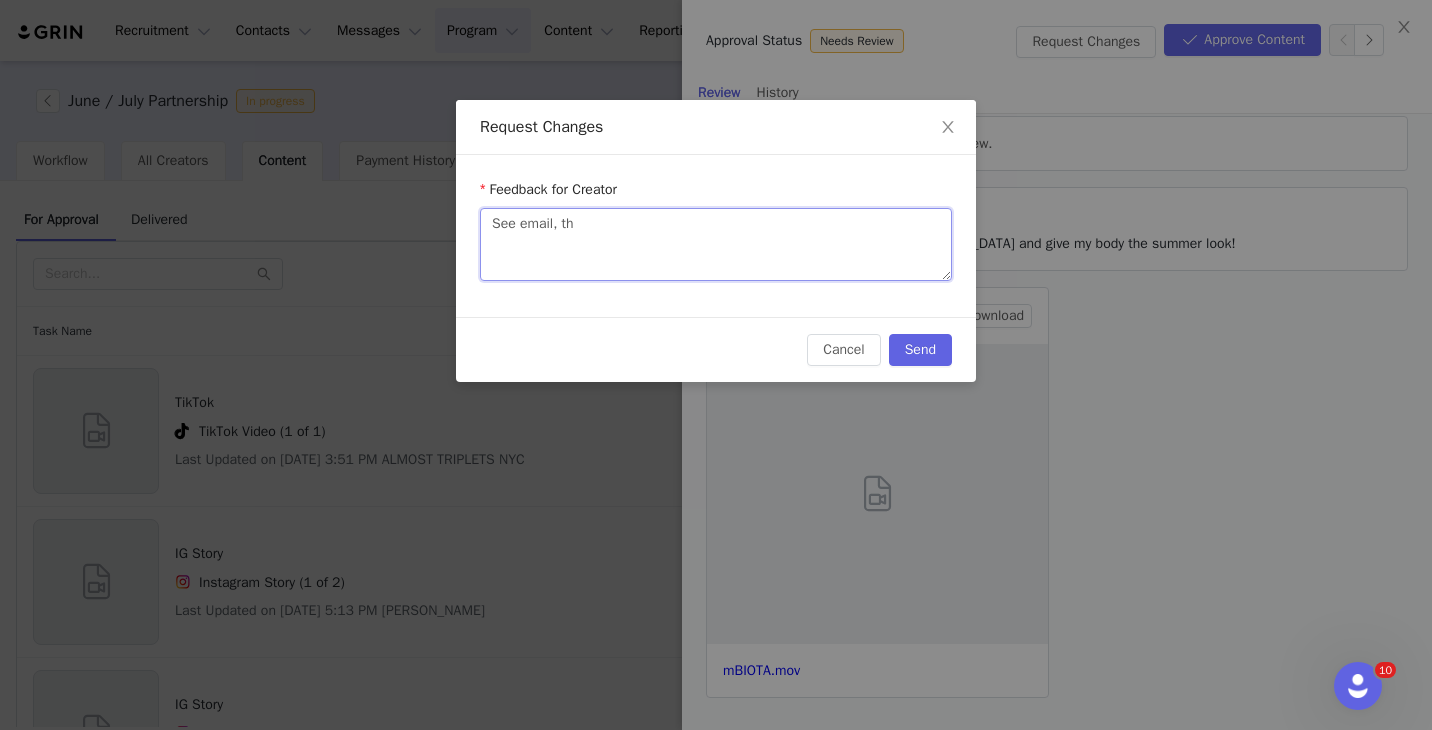 type 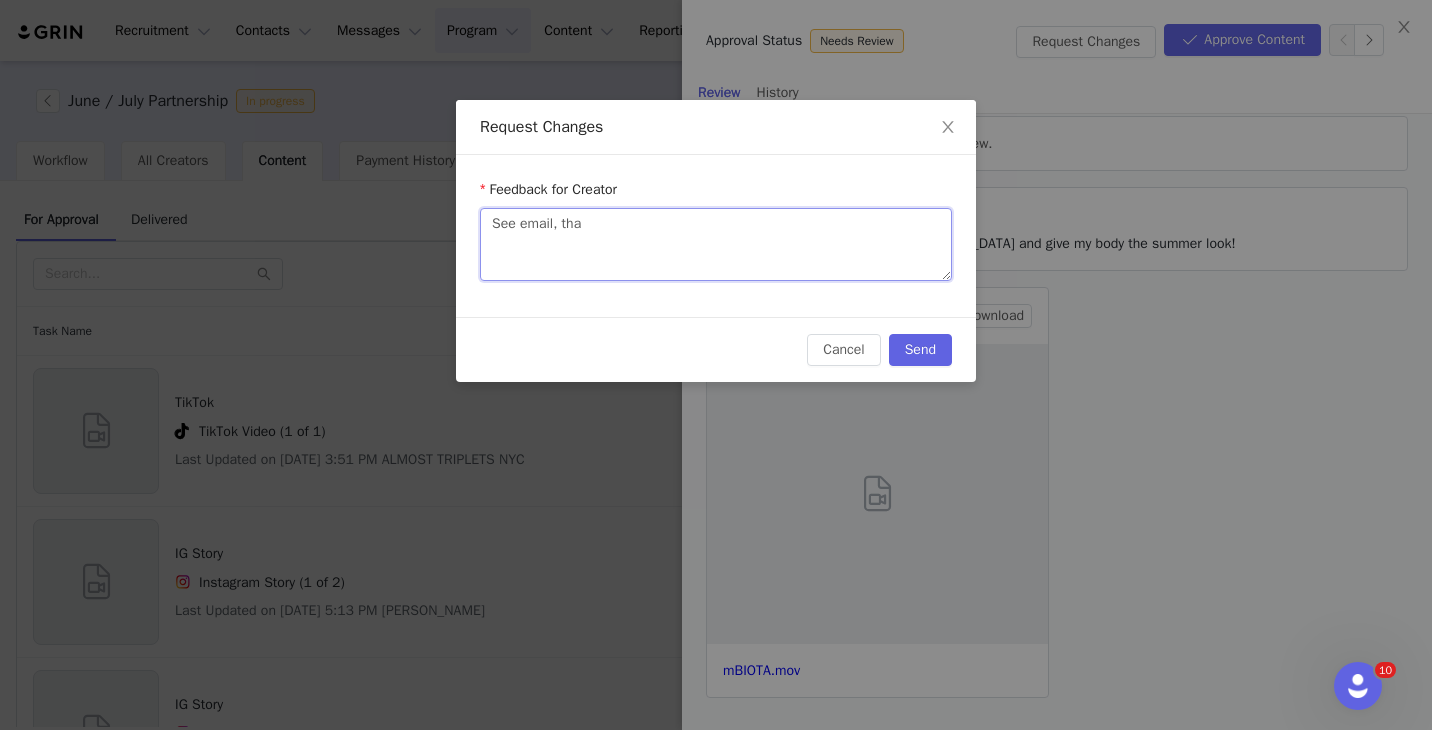 type 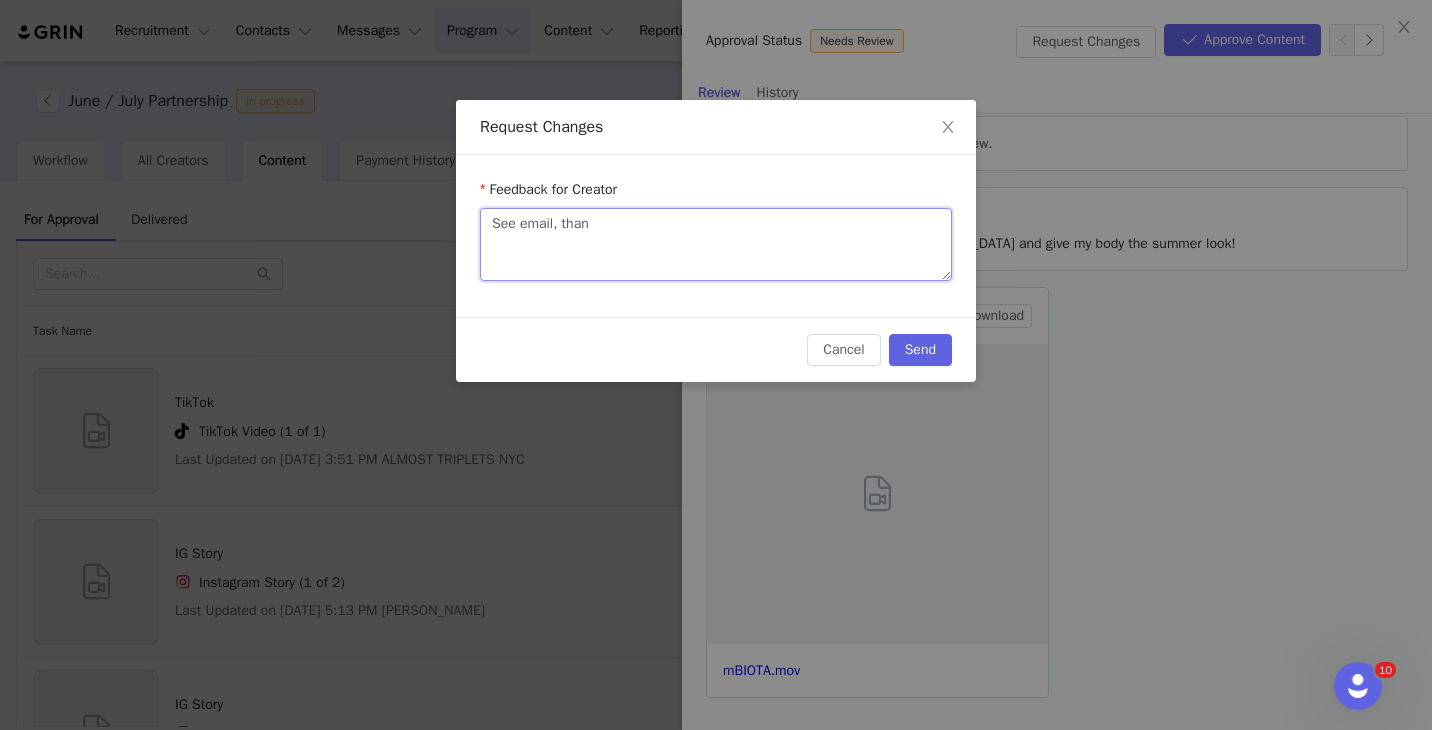 type 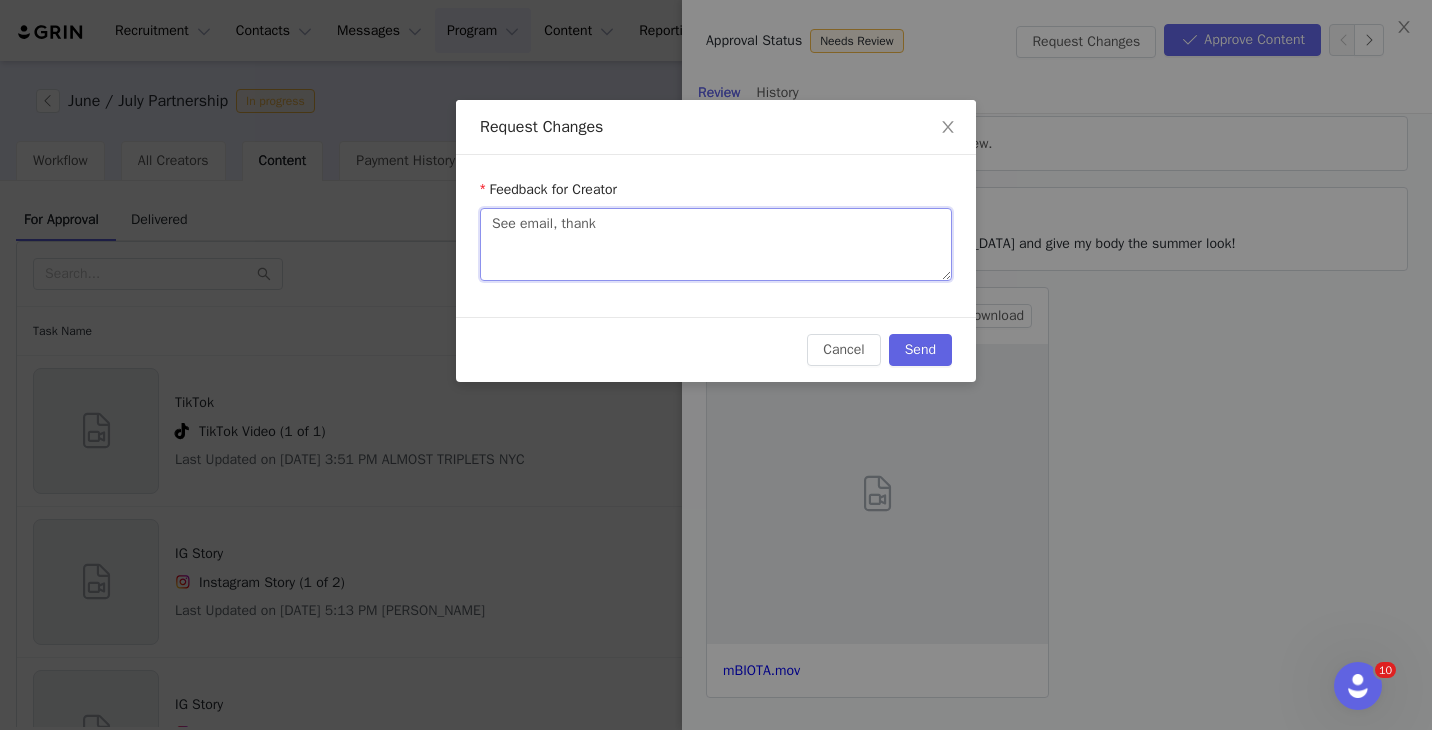 type 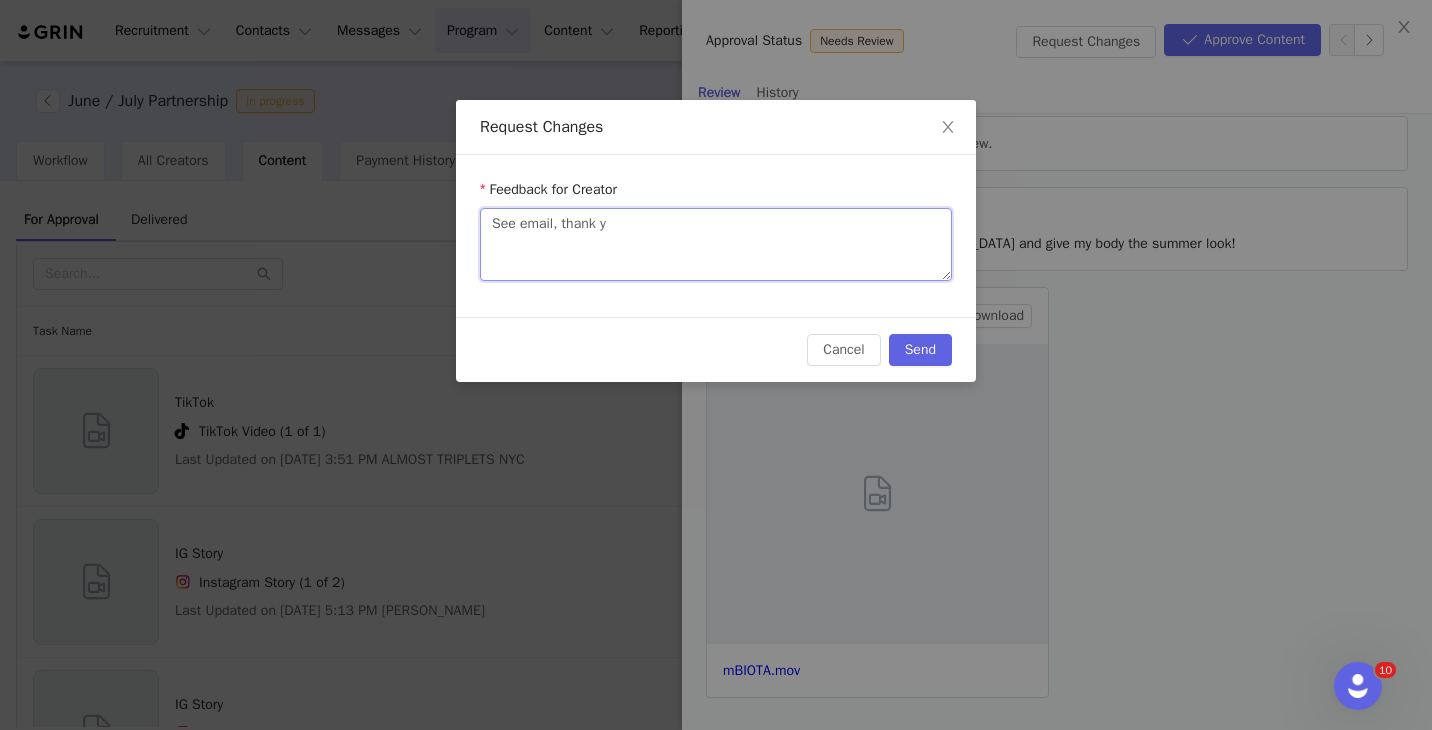 type on "See email, thank yo" 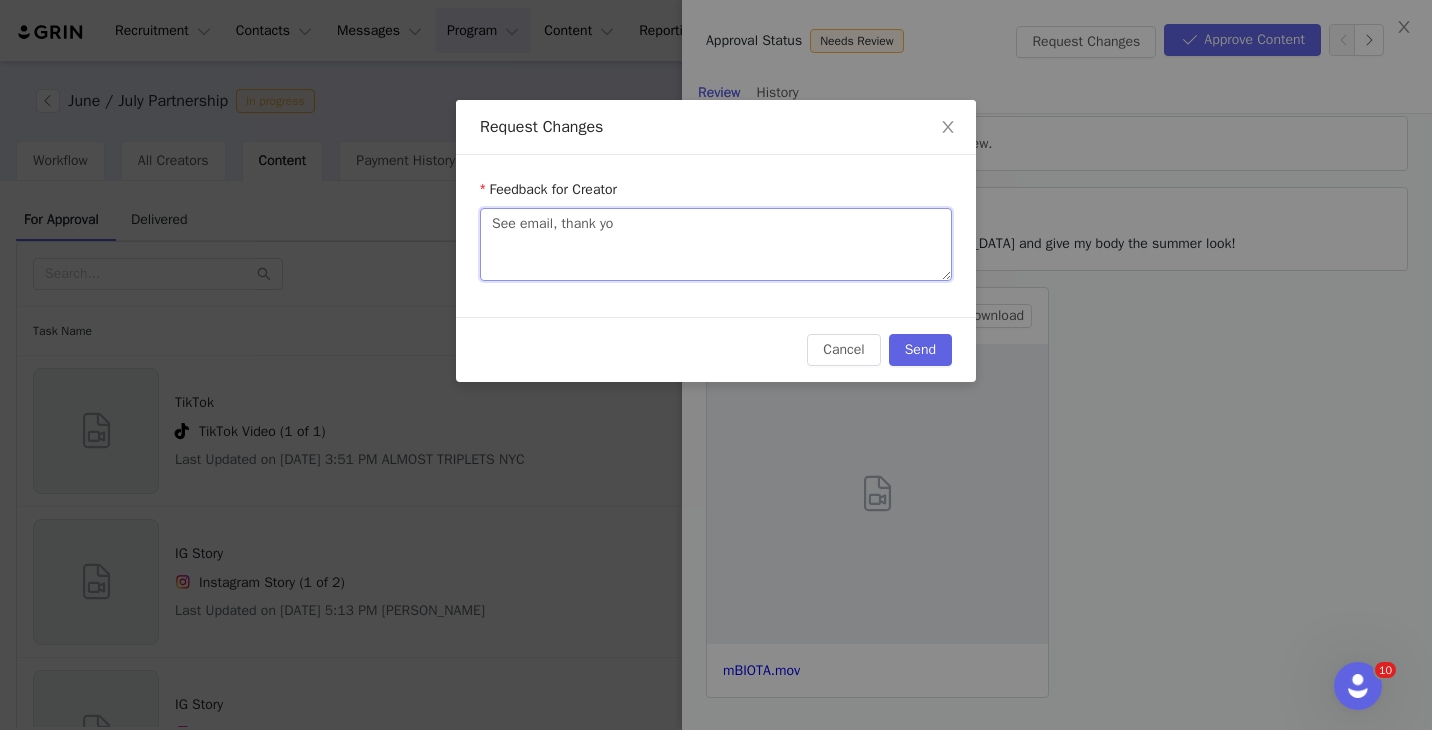 type 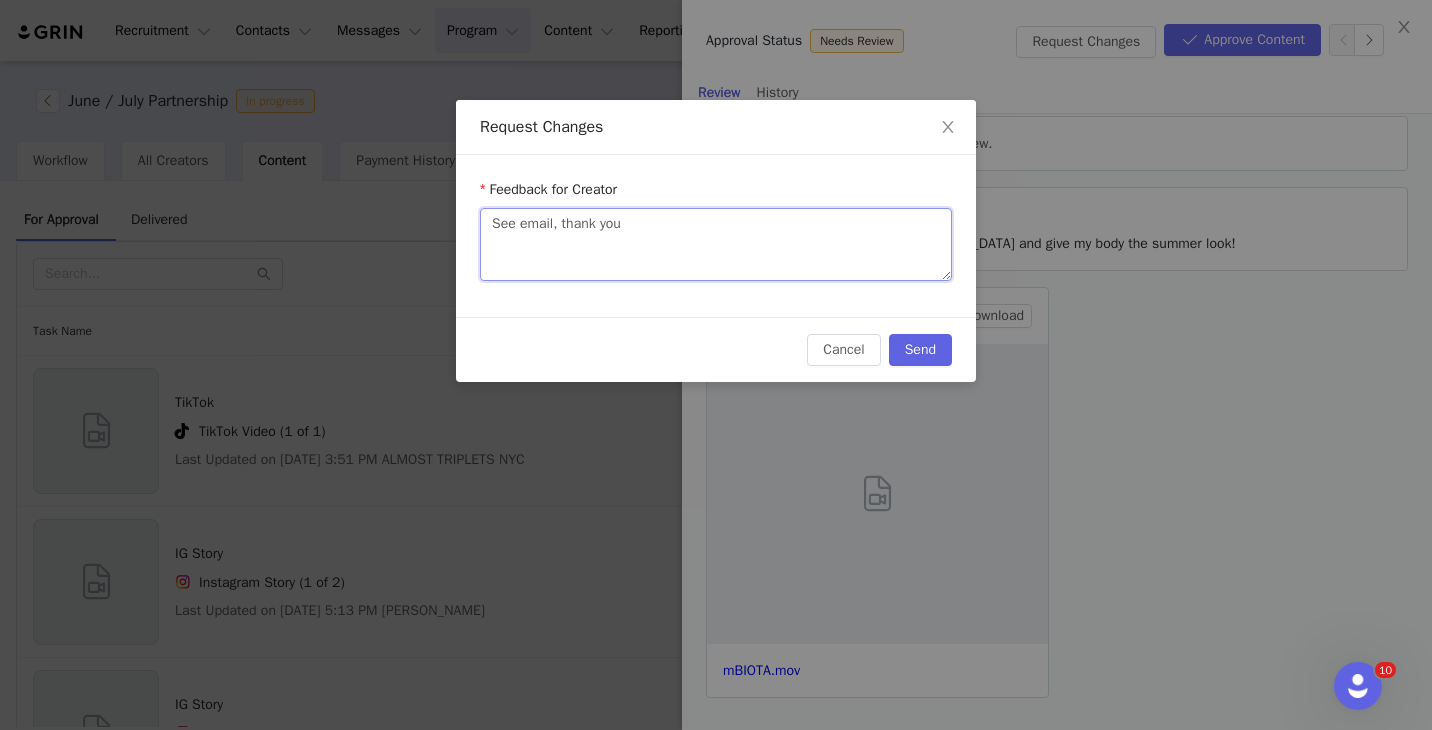 type 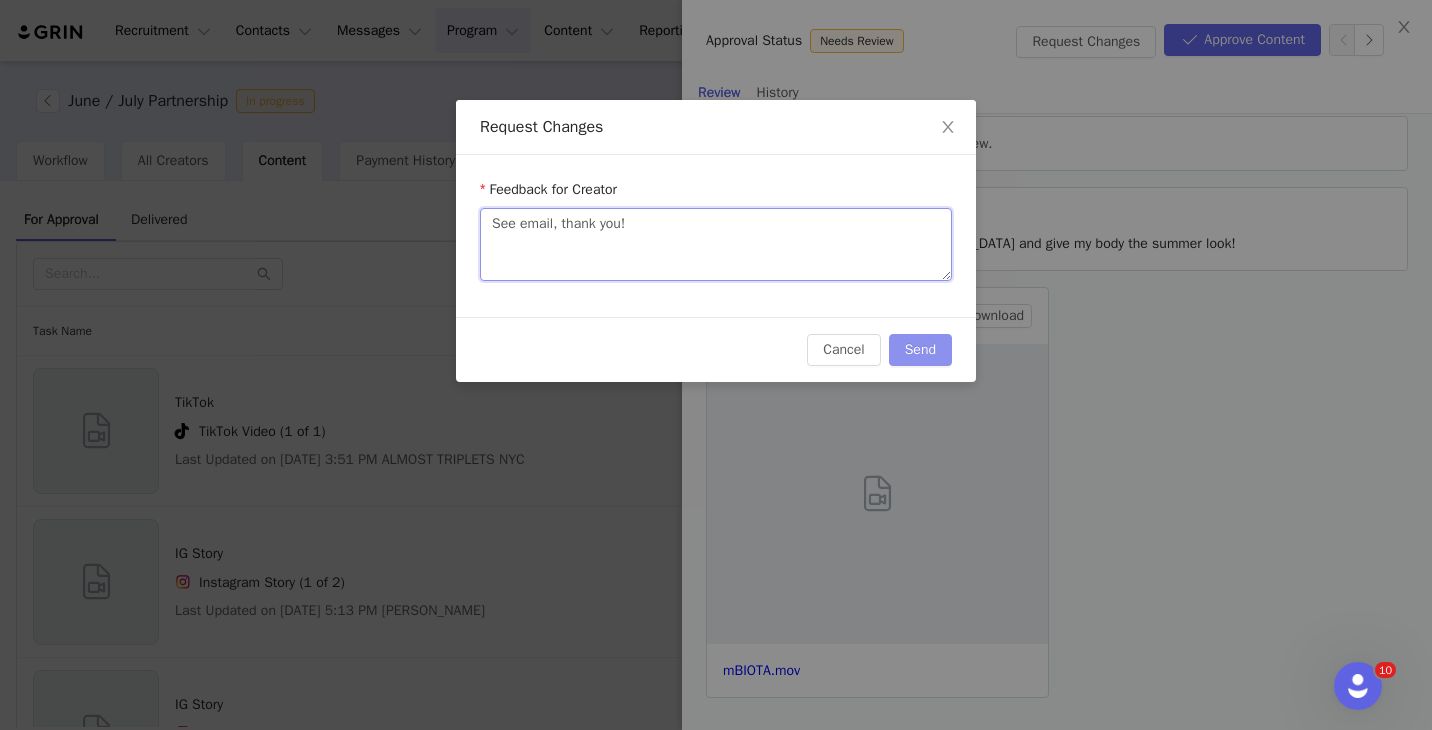 type on "See email, thank you!" 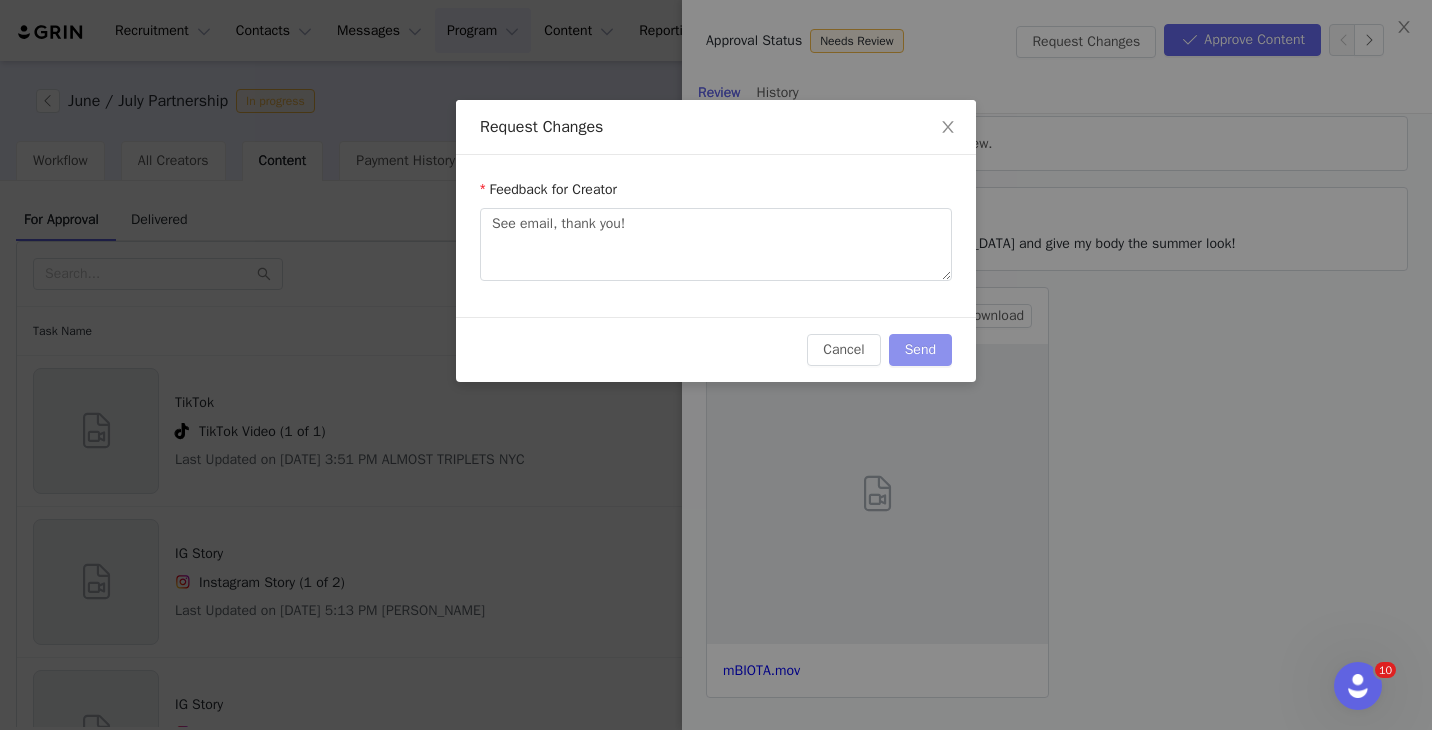 click on "Send" at bounding box center (920, 350) 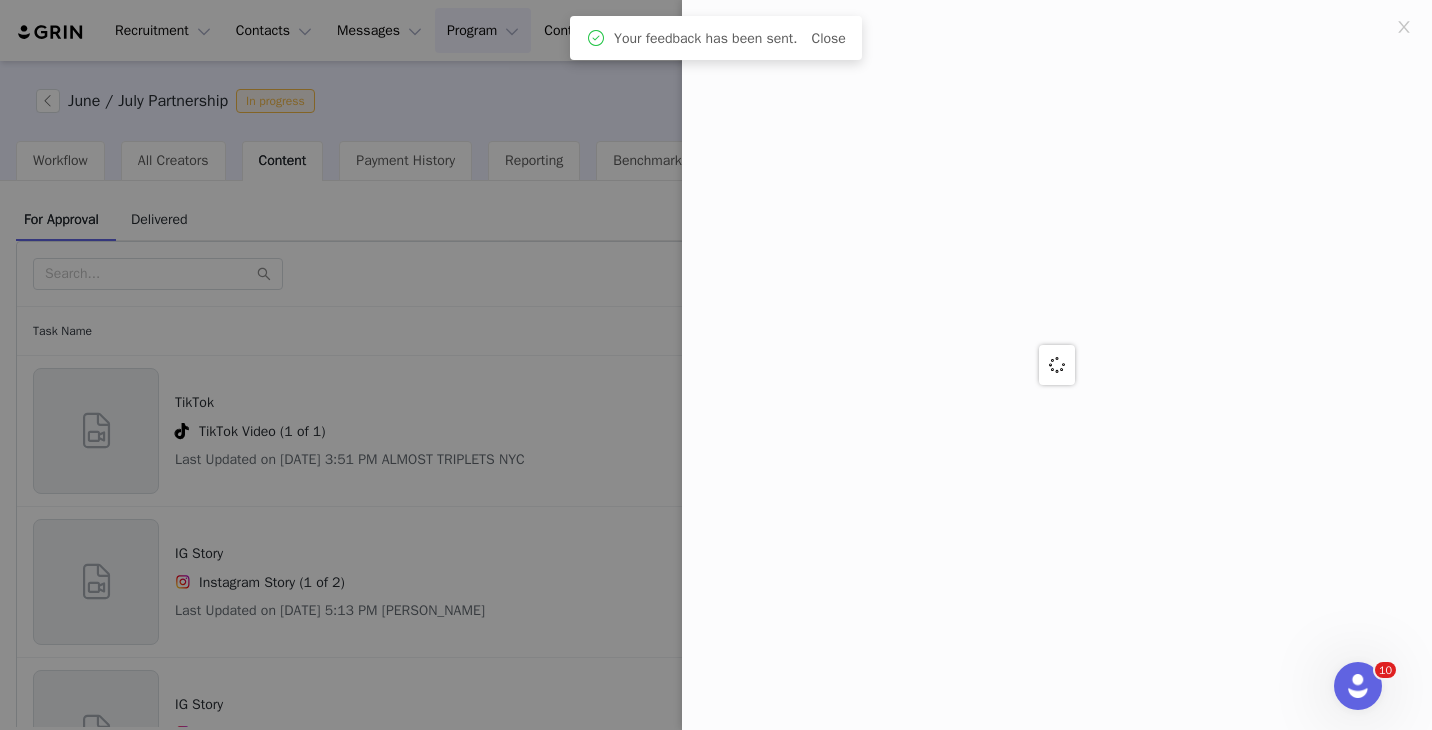 scroll, scrollTop: 0, scrollLeft: 0, axis: both 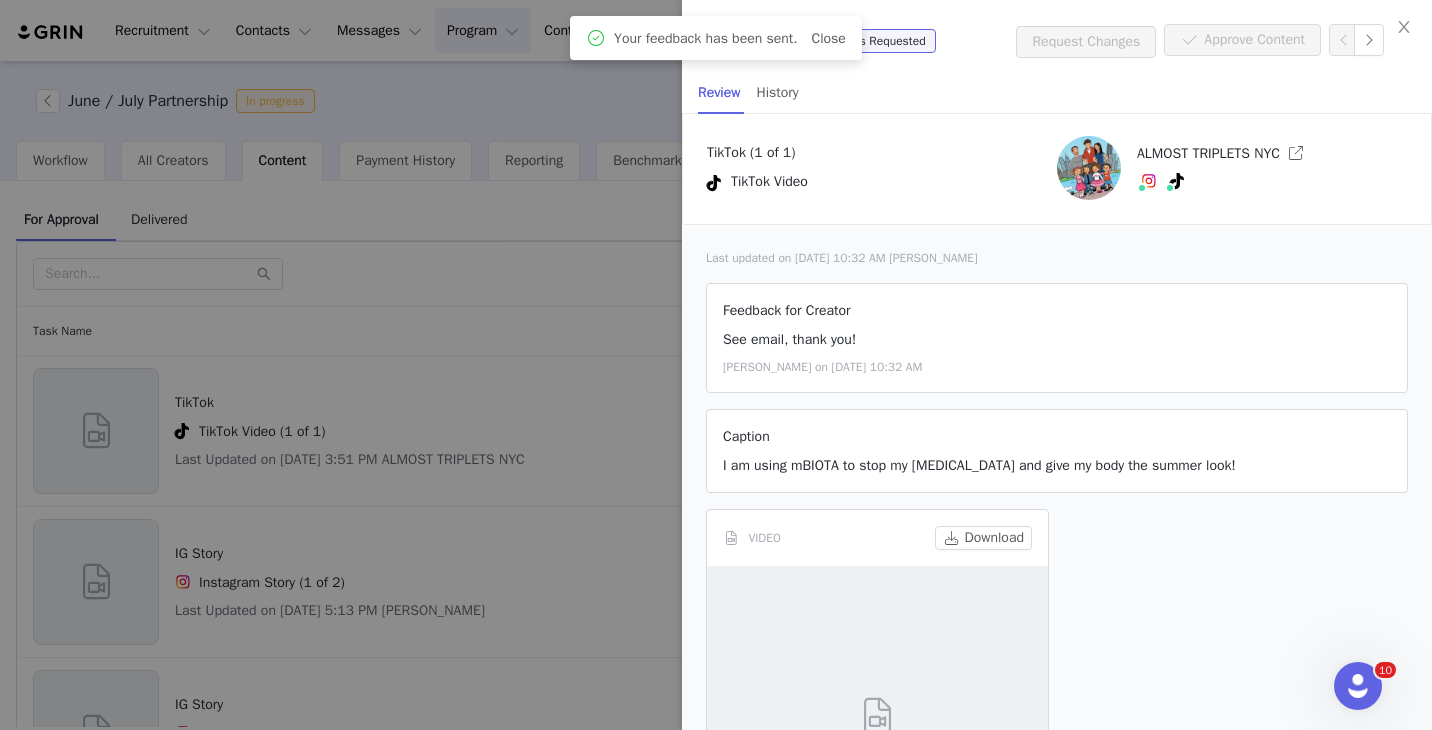 click at bounding box center (716, 365) 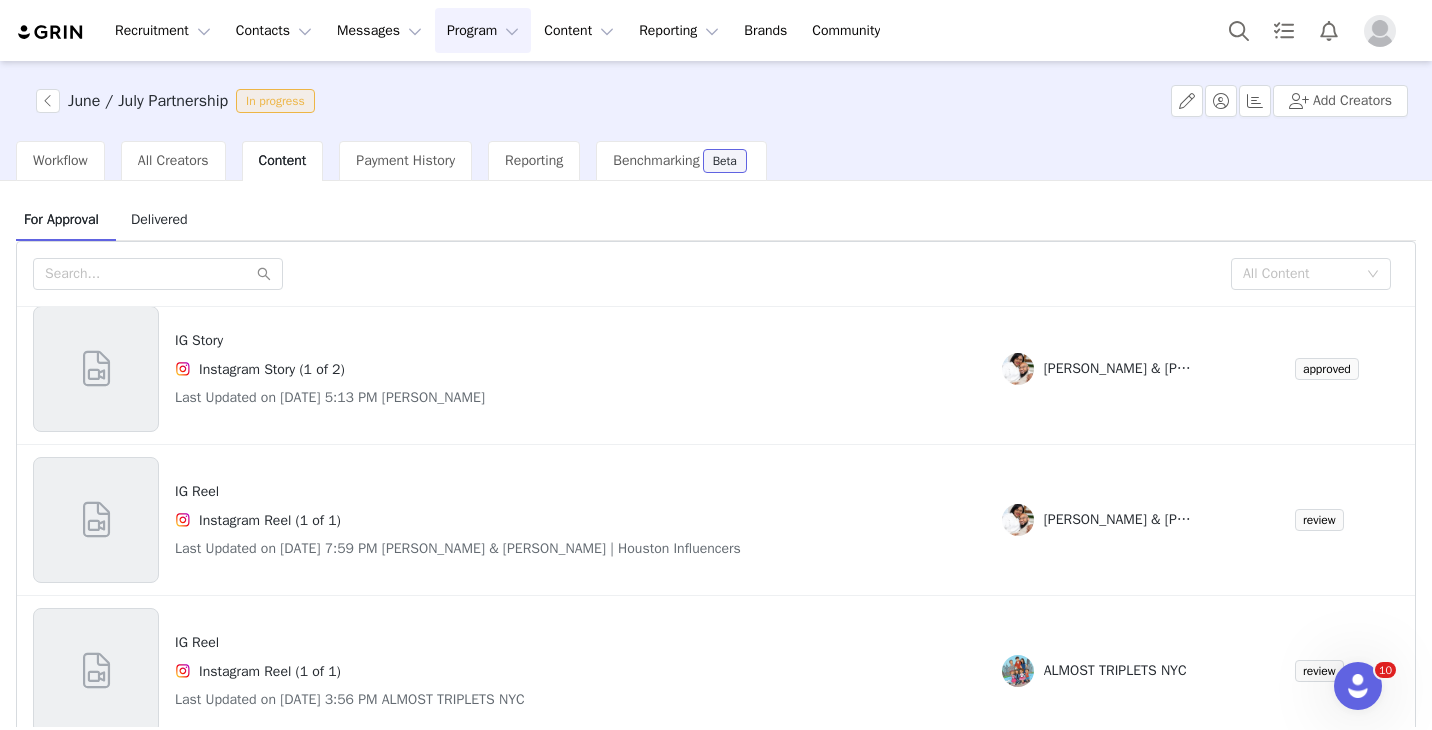 scroll, scrollTop: 524, scrollLeft: 0, axis: vertical 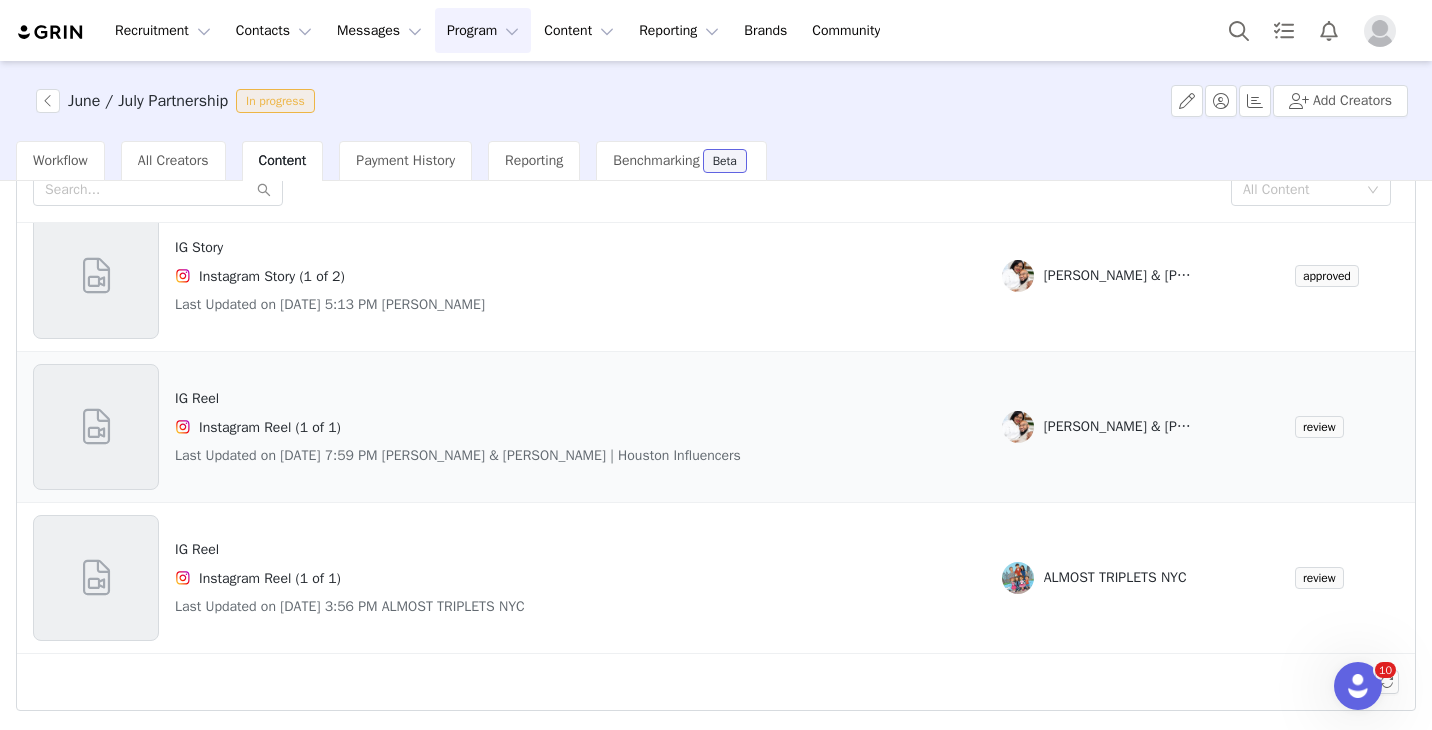 click on "IG Reel" at bounding box center (458, 398) 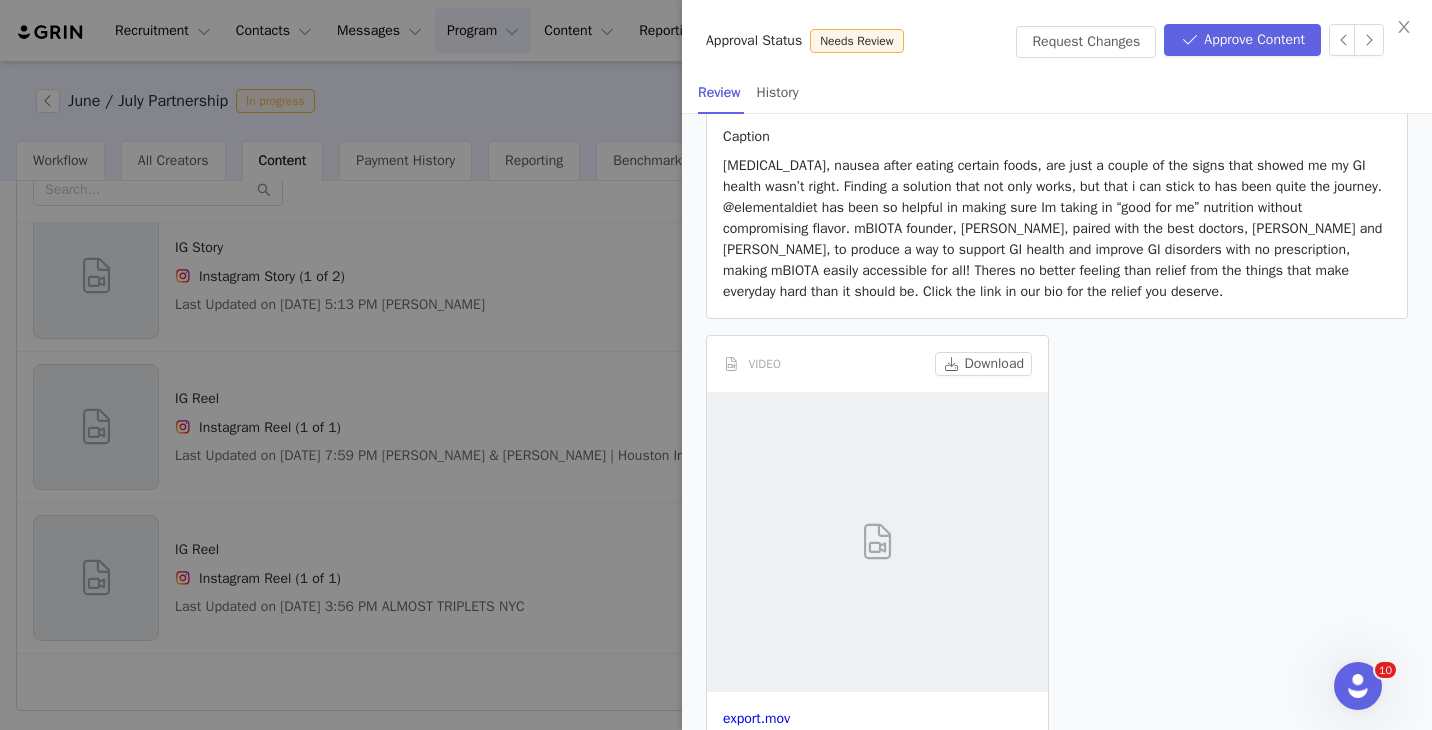 scroll, scrollTop: 375, scrollLeft: 0, axis: vertical 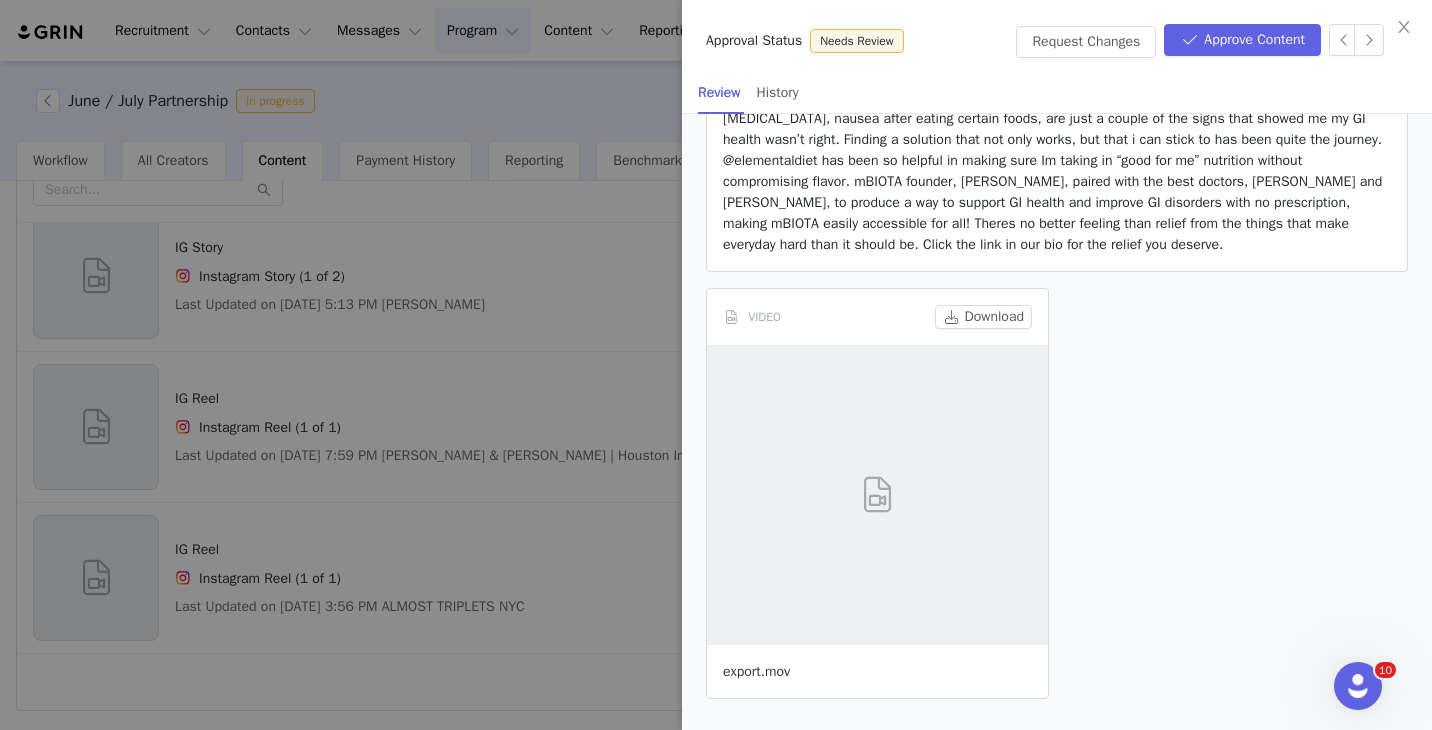 click on "export.mov" at bounding box center (756, 671) 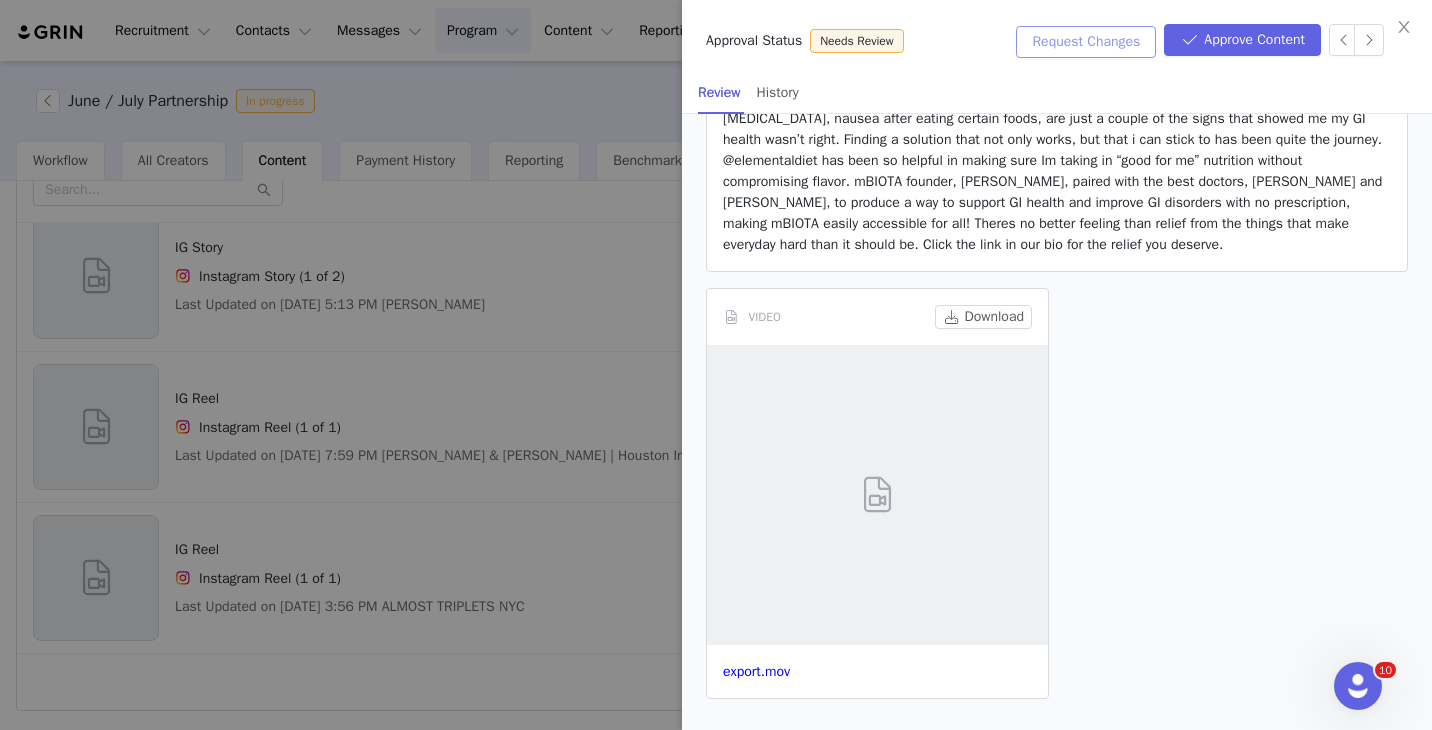 click on "Request Changes" at bounding box center [1086, 42] 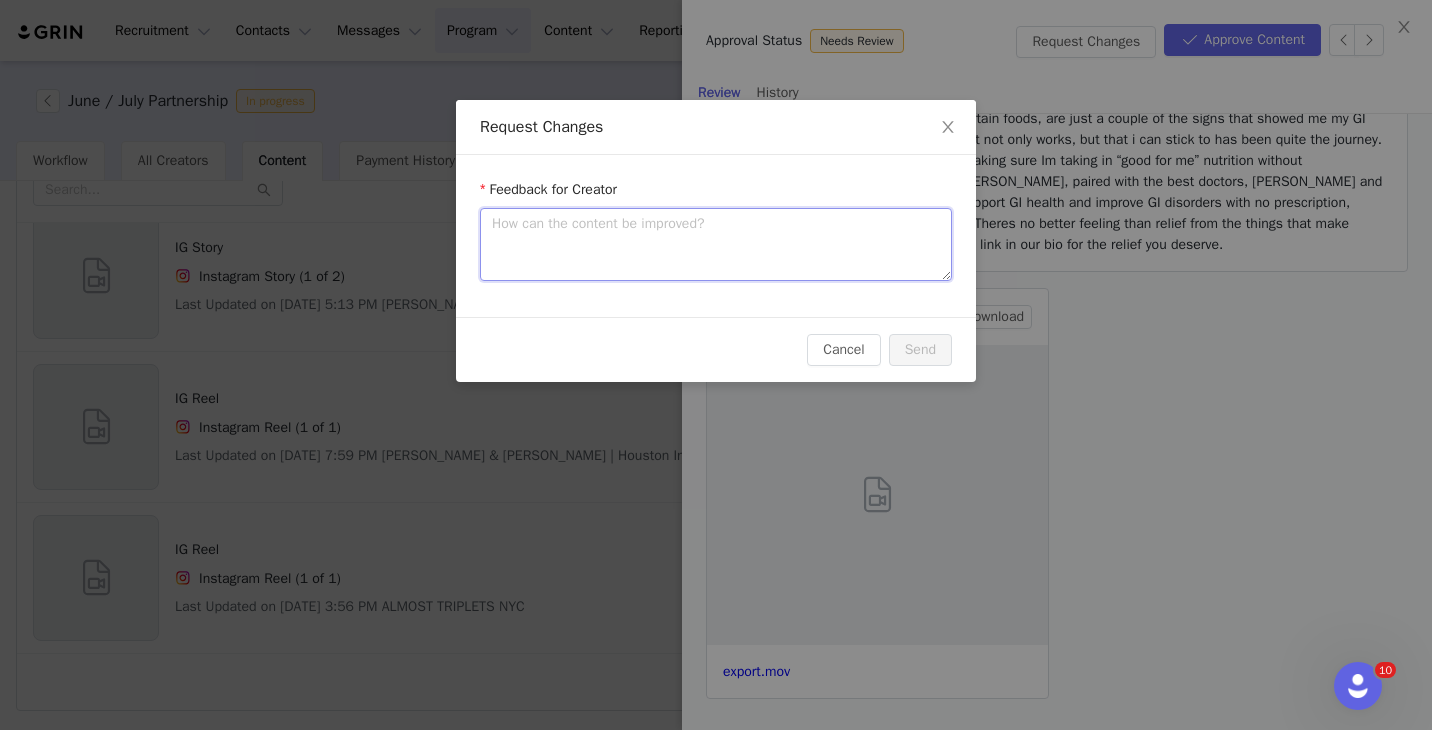 click at bounding box center (716, 244) 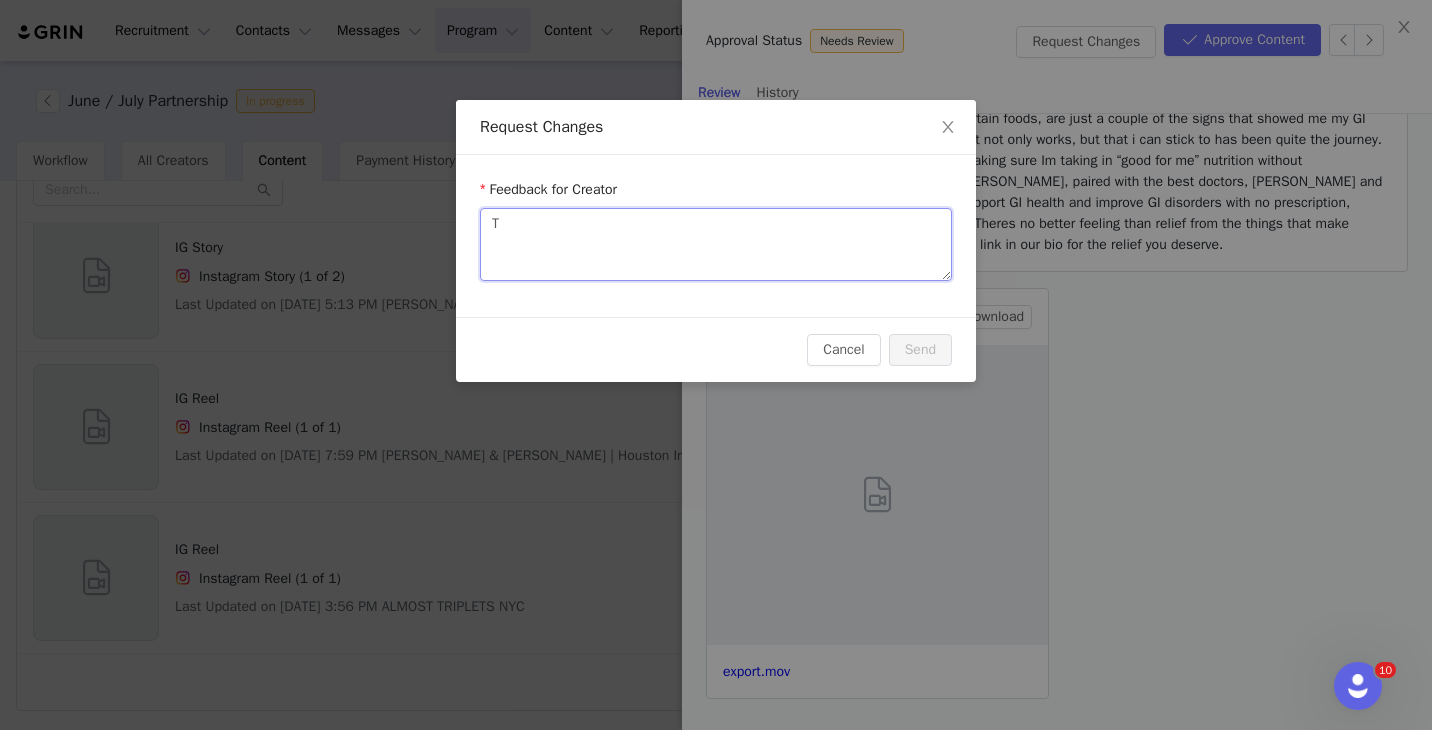 type 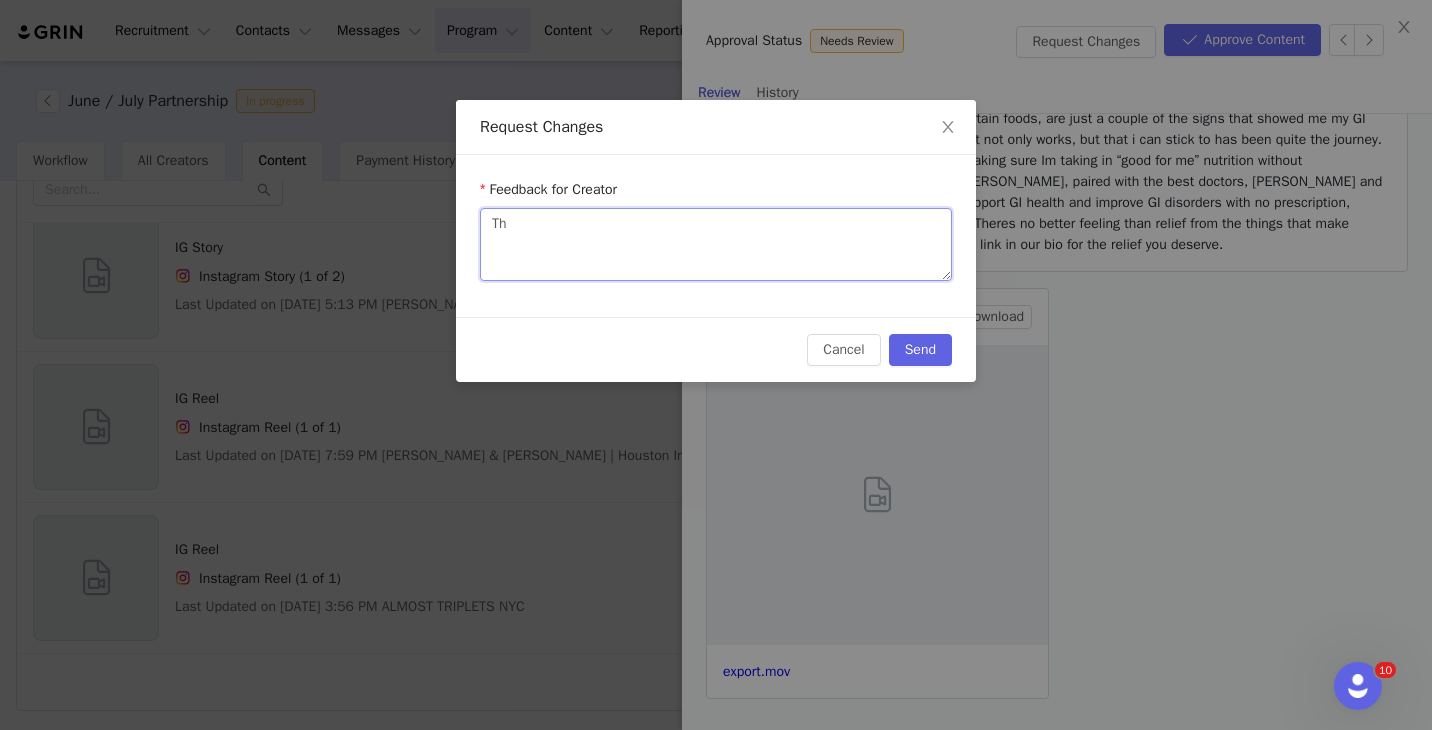 type 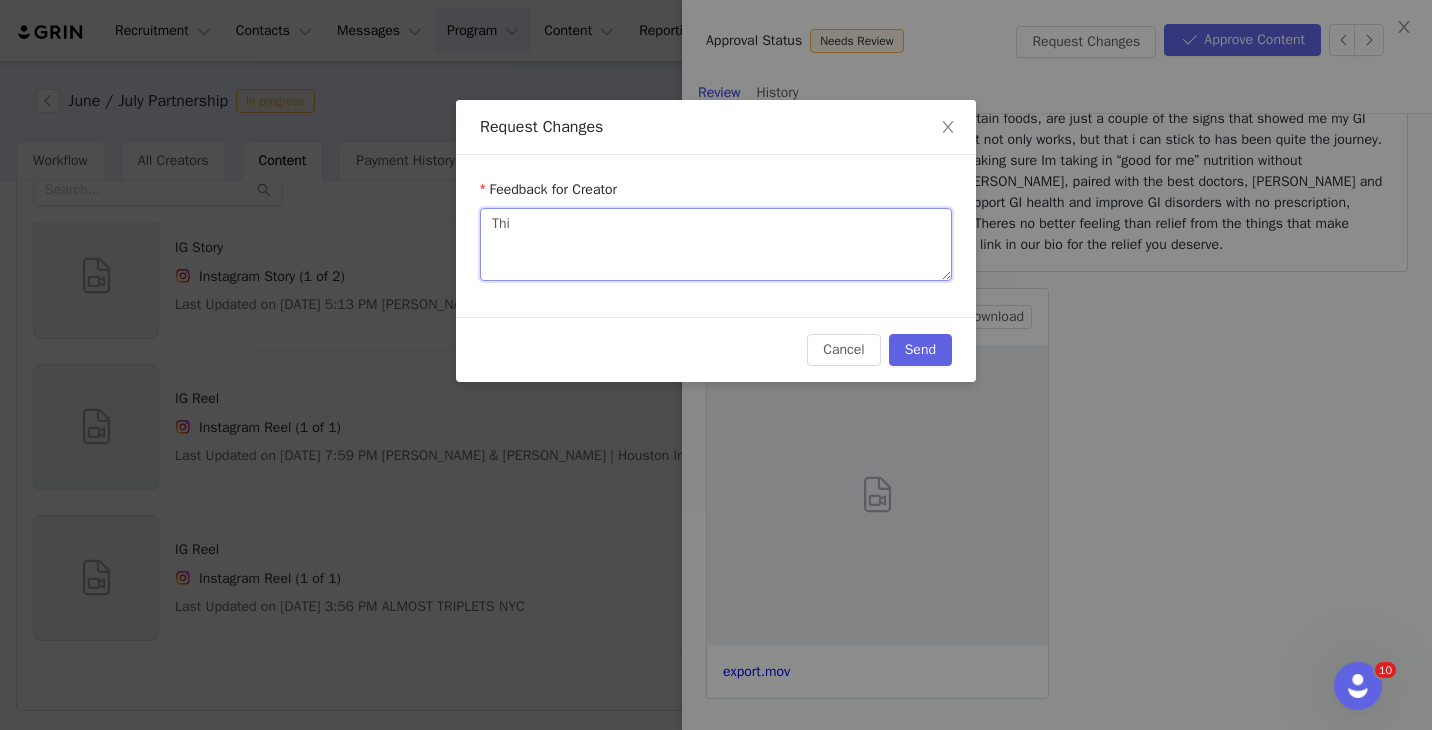 type 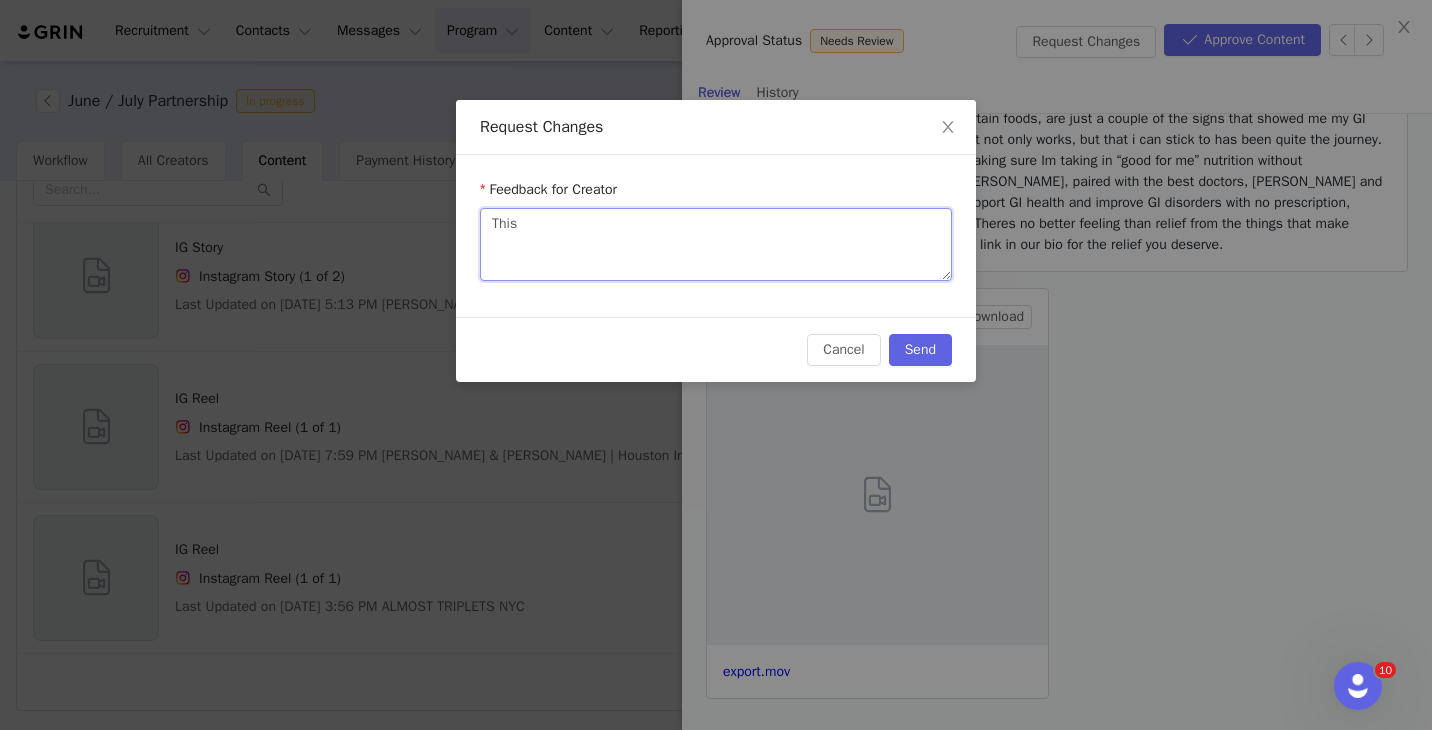 type 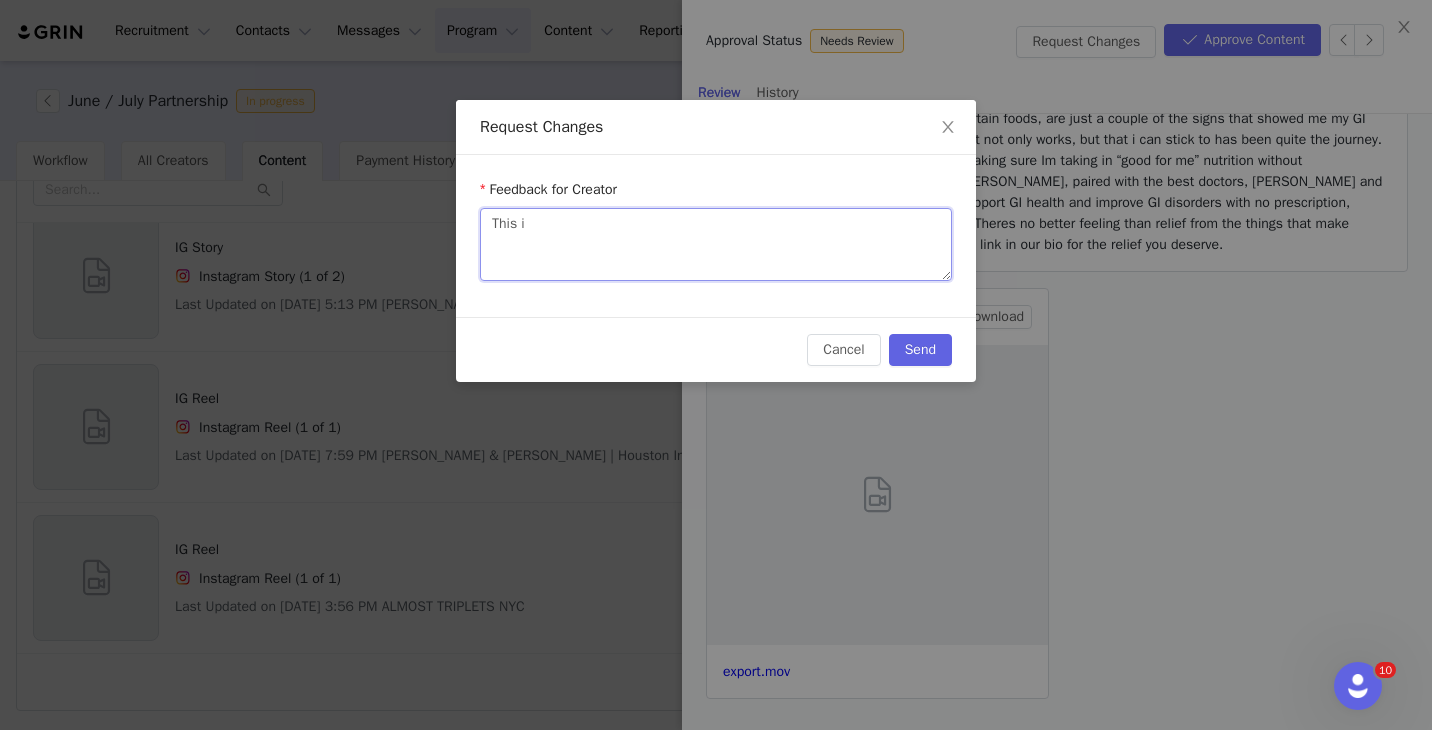 type 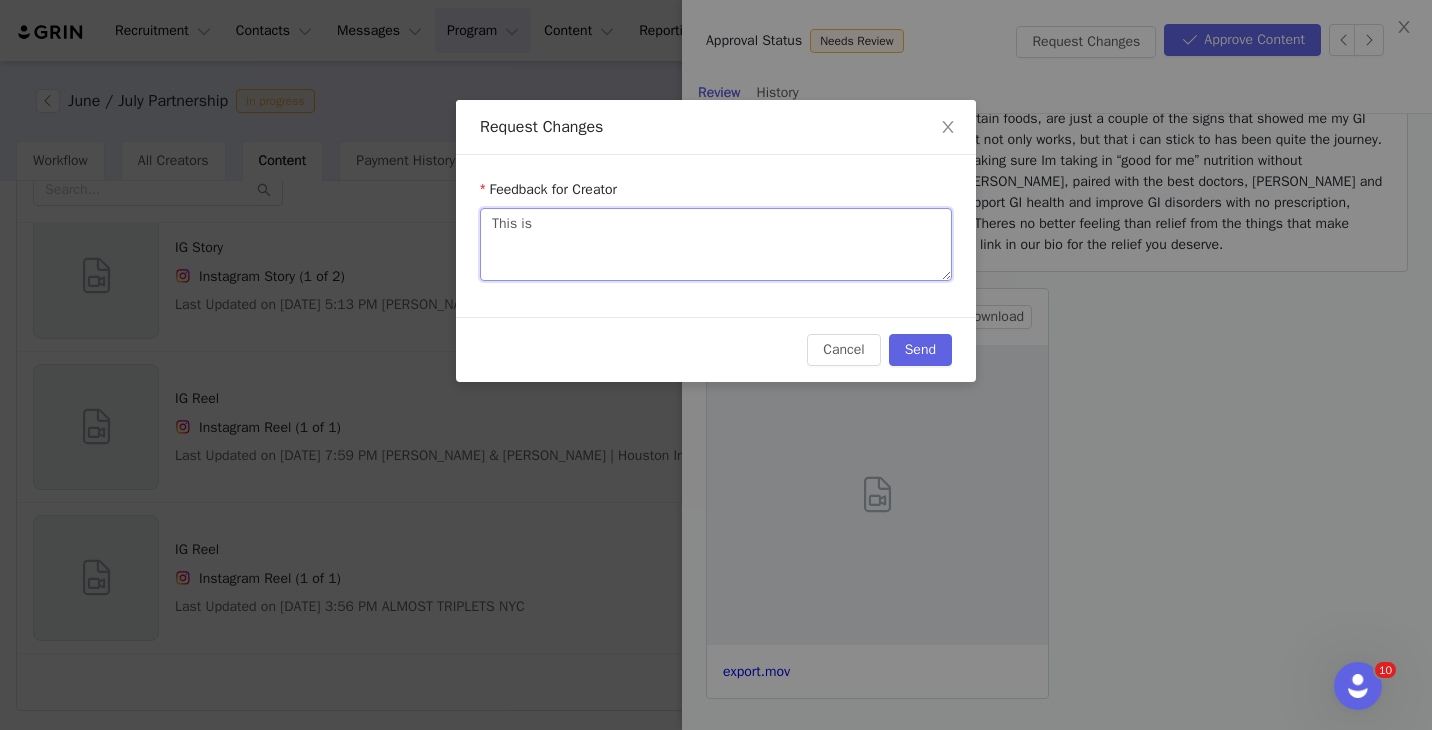 type 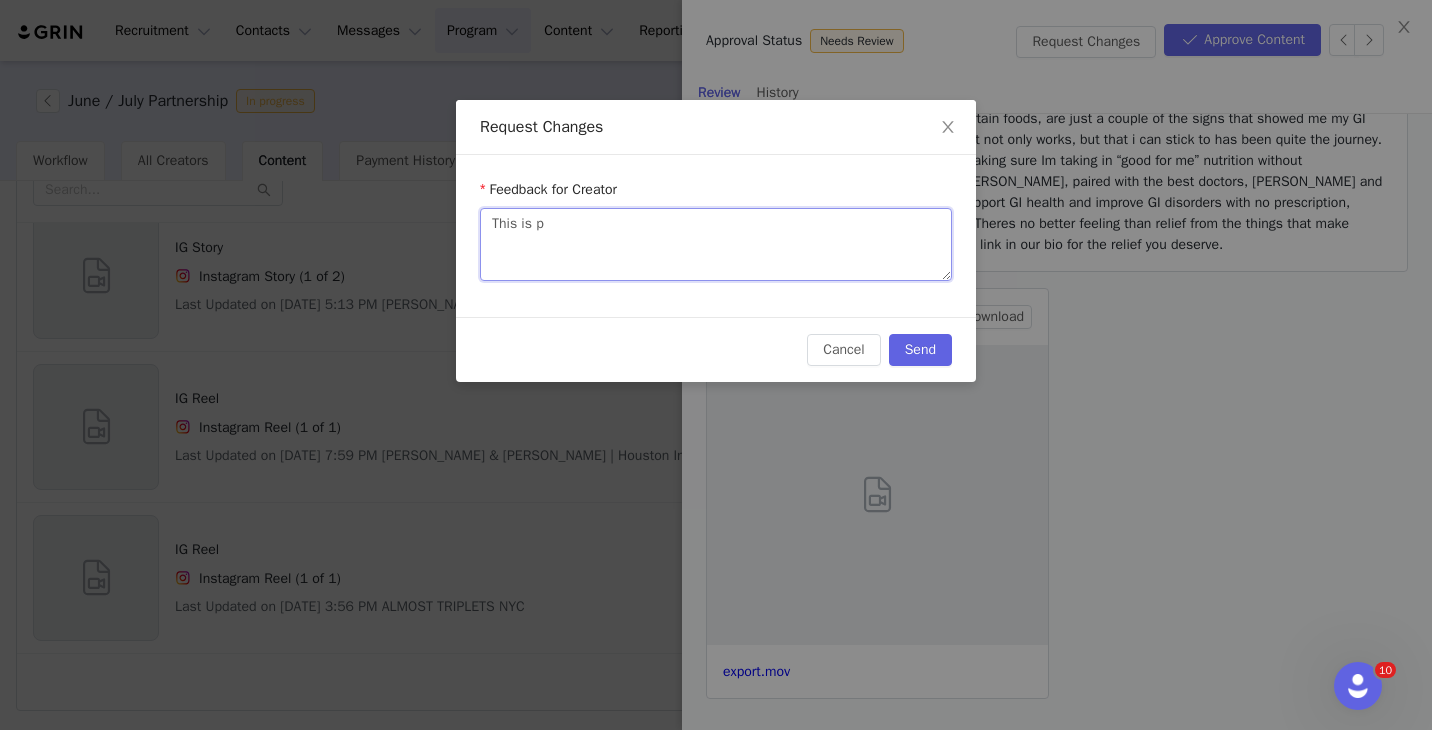 type 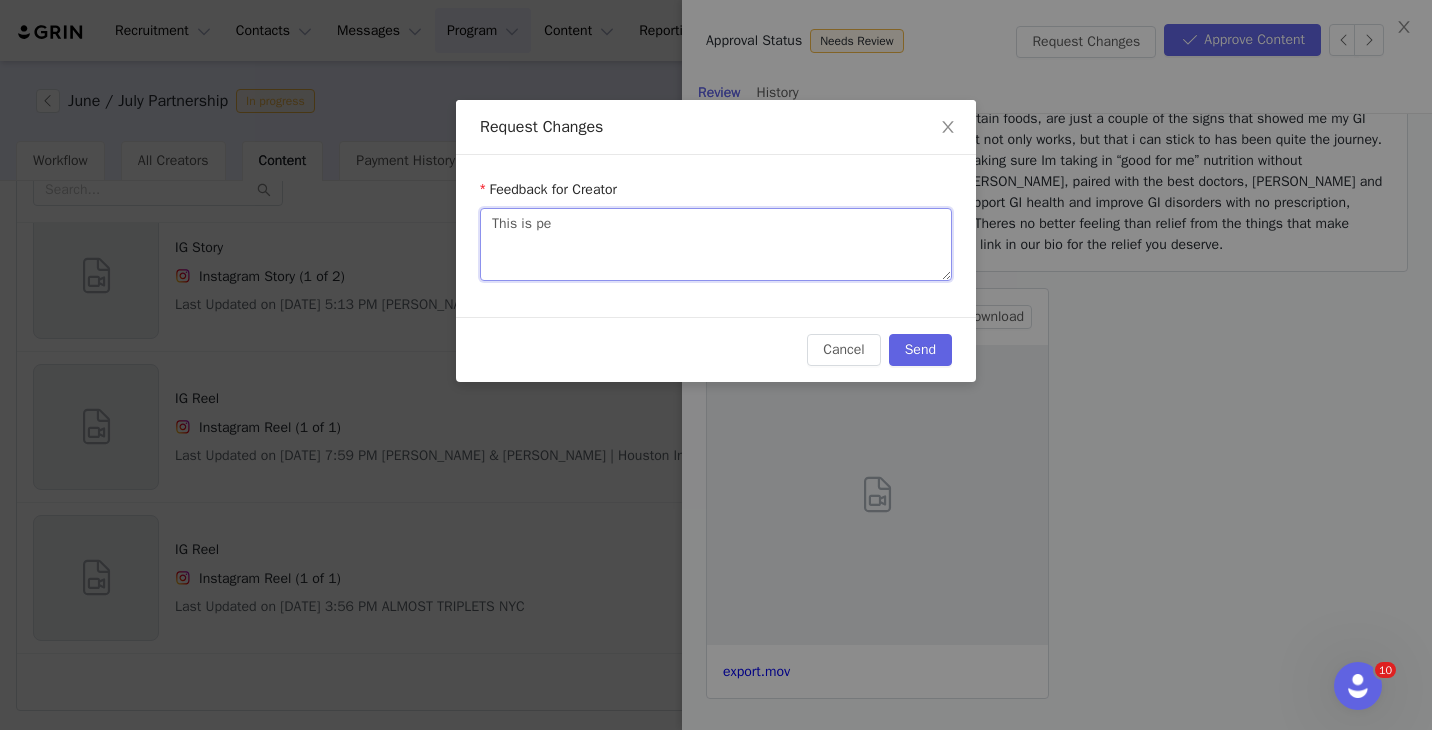 type 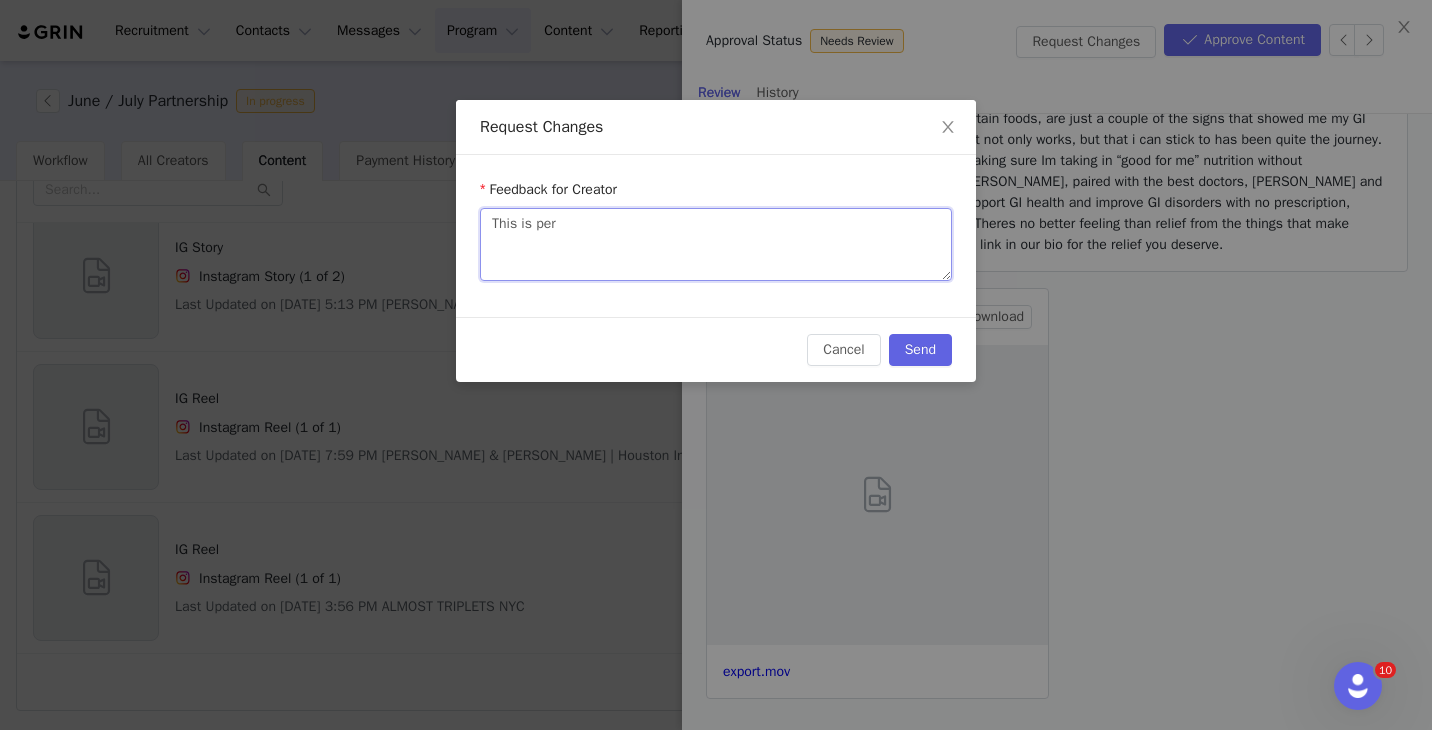 type 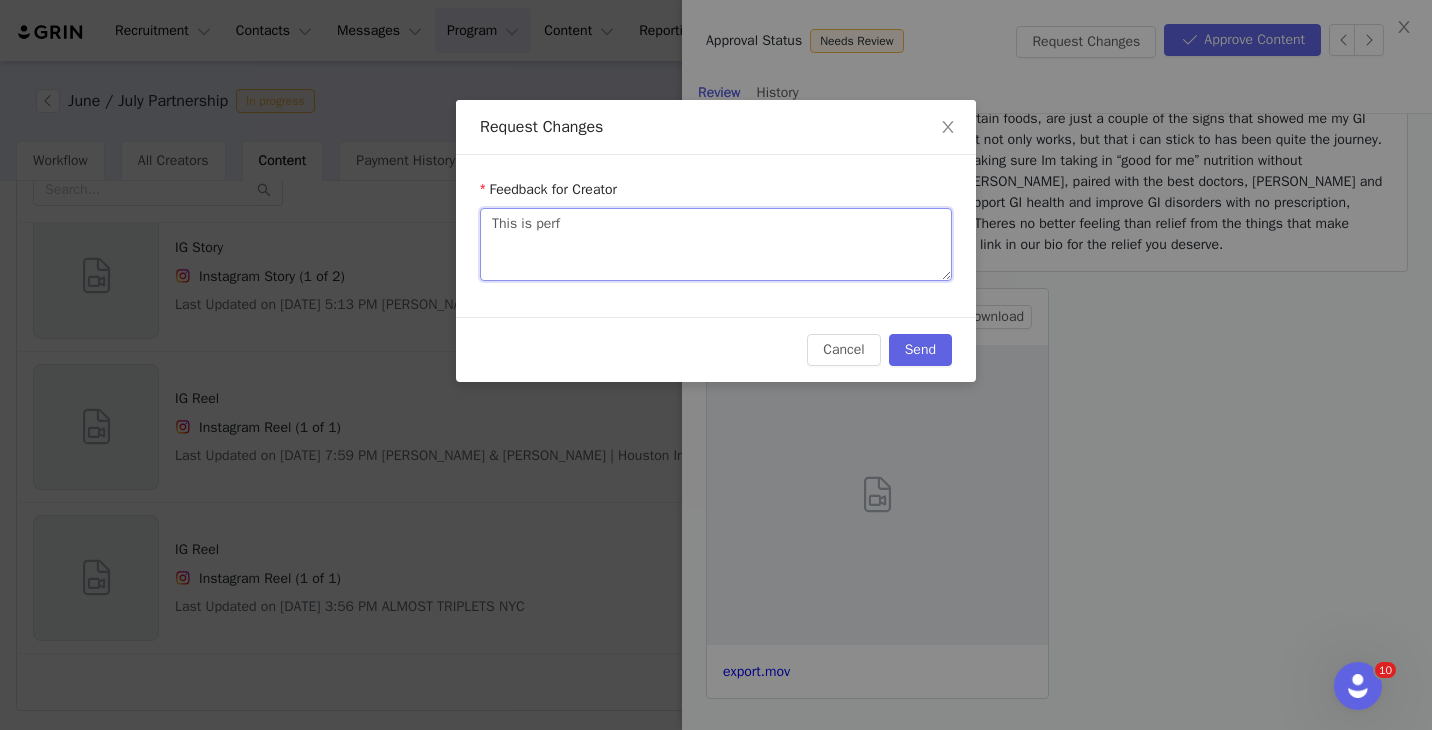 type 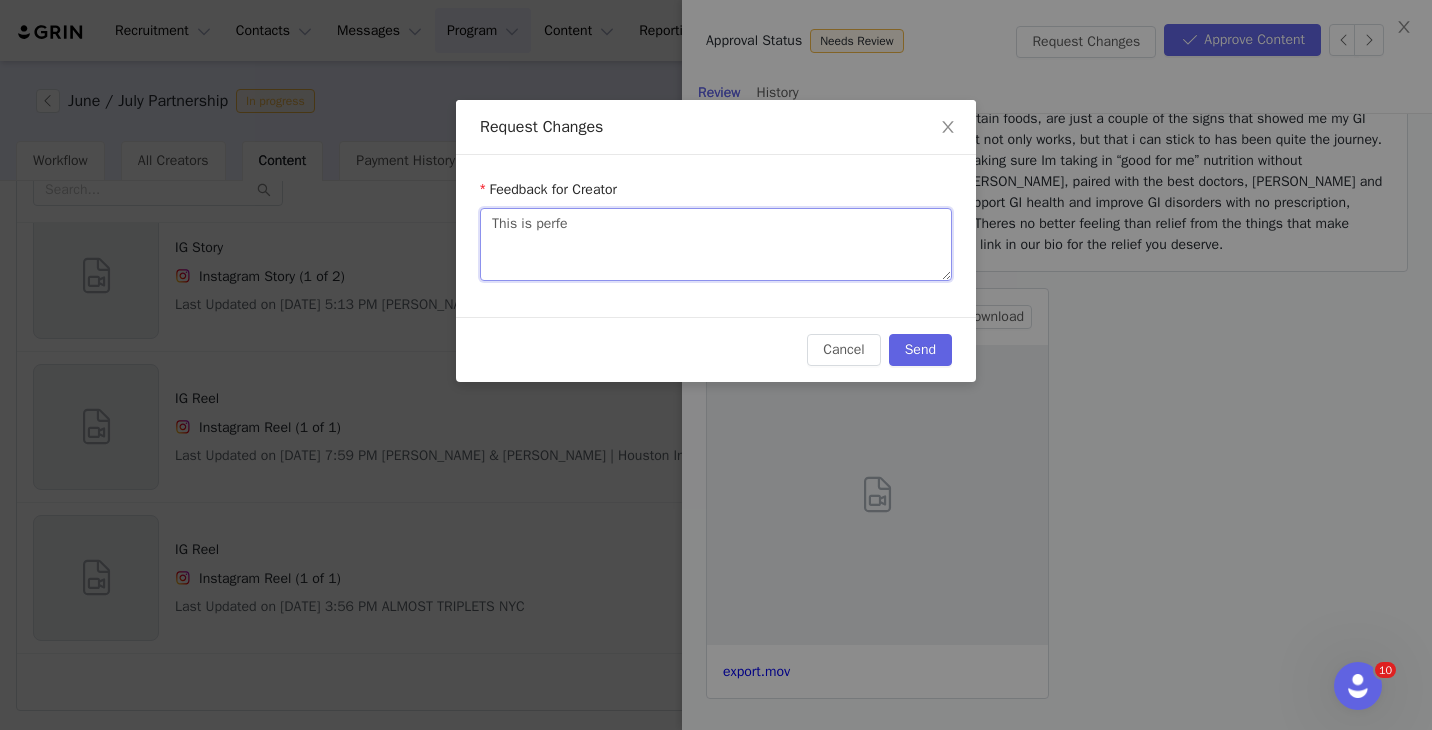 type 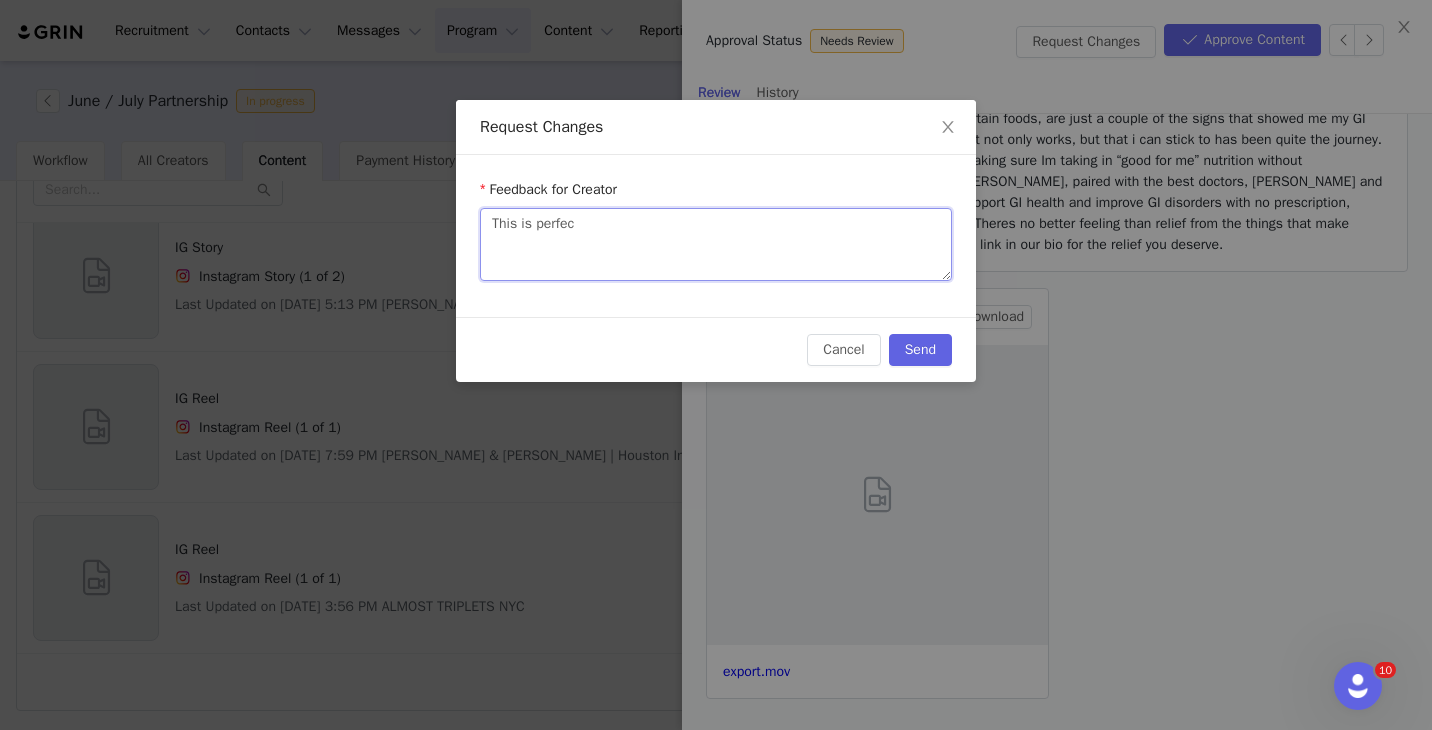 type 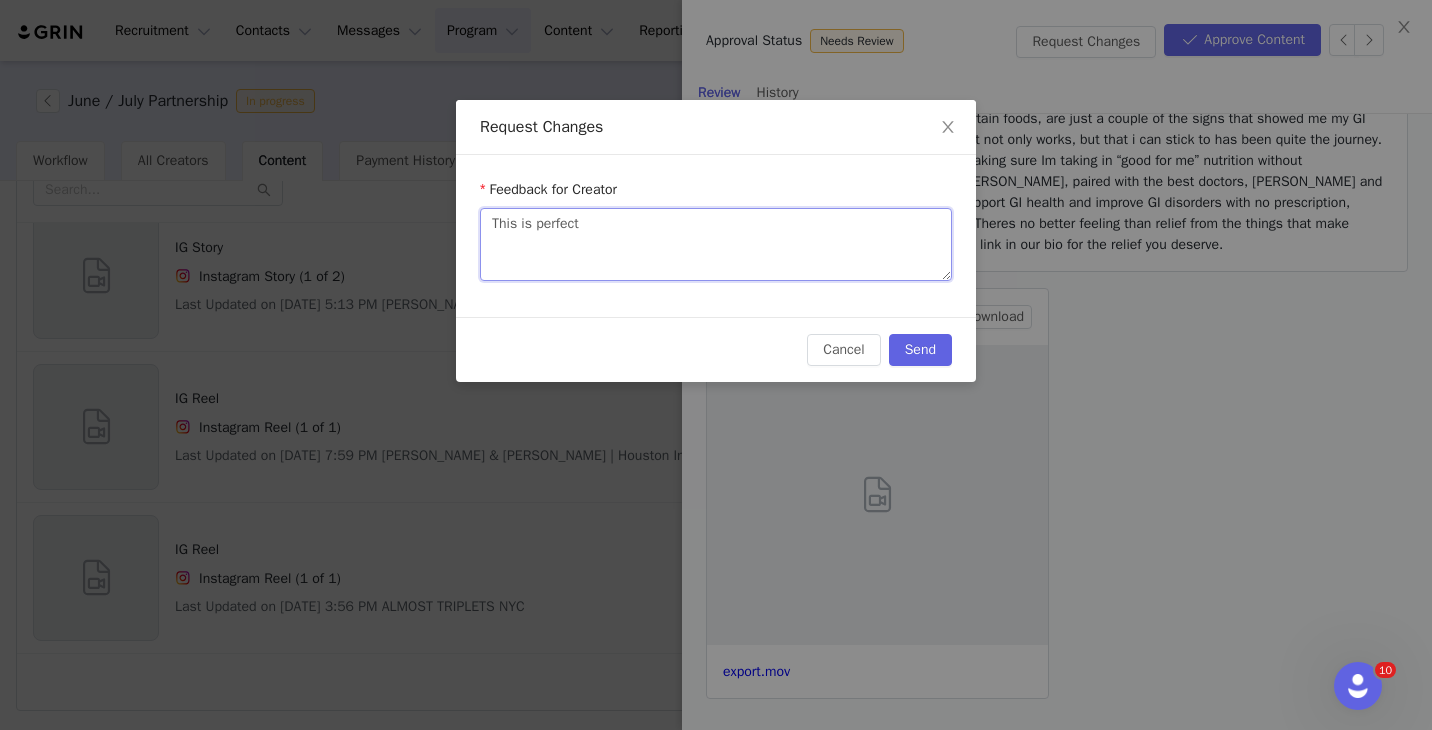 type 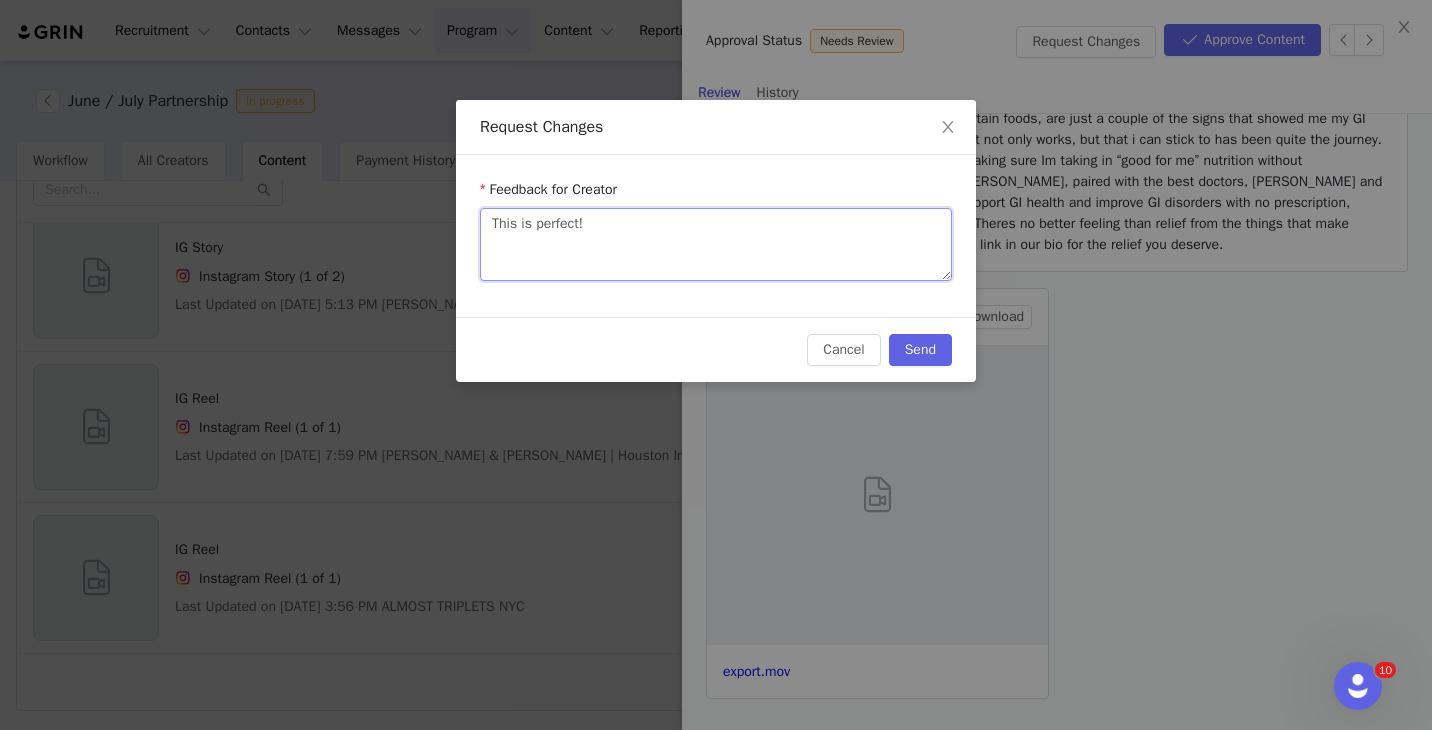 type 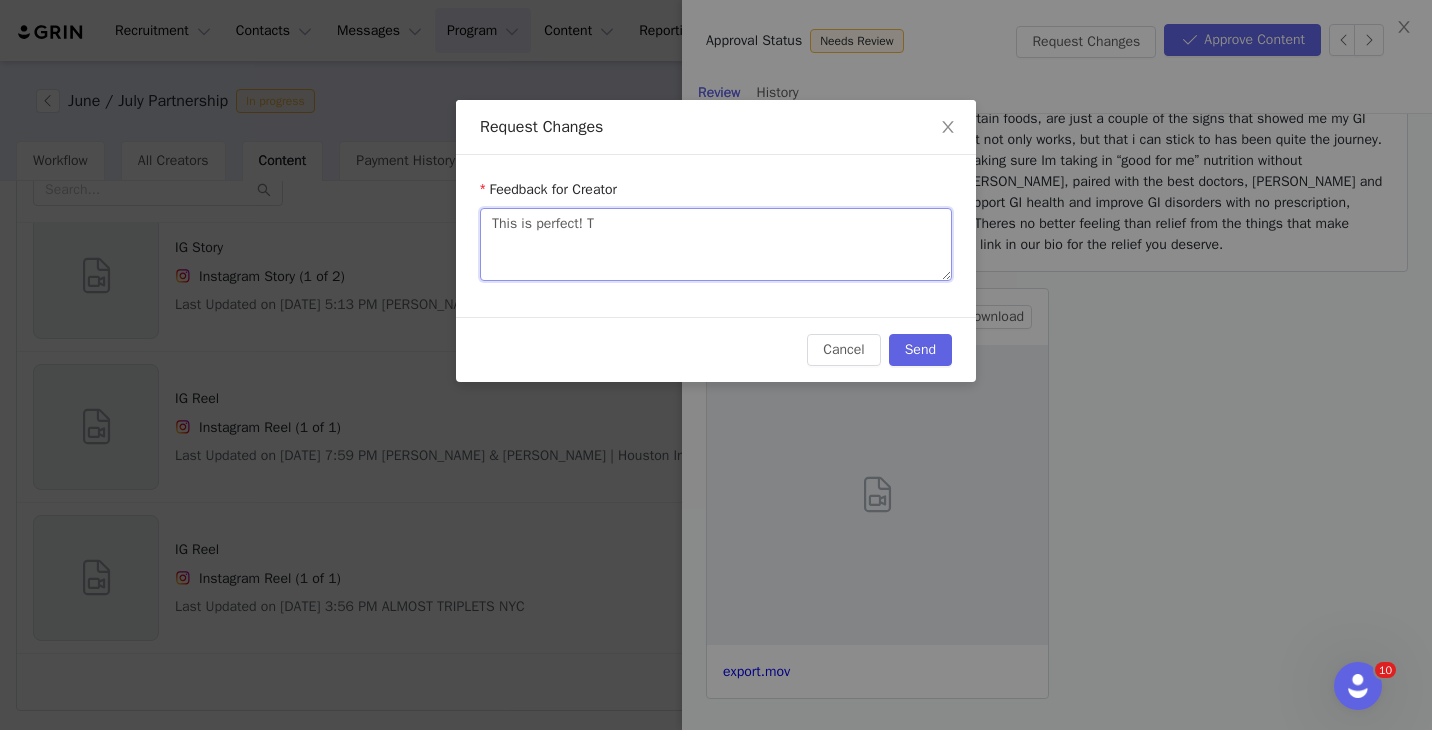 type 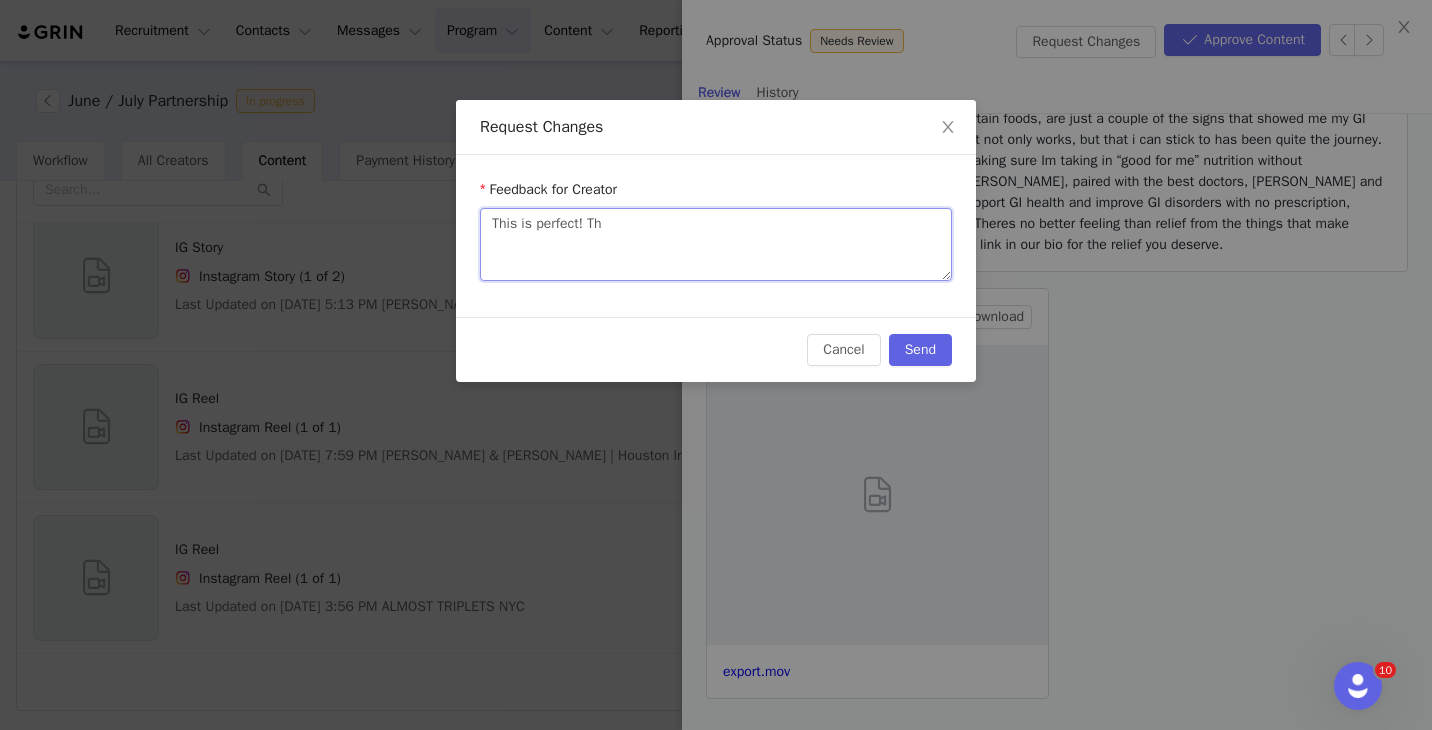 type 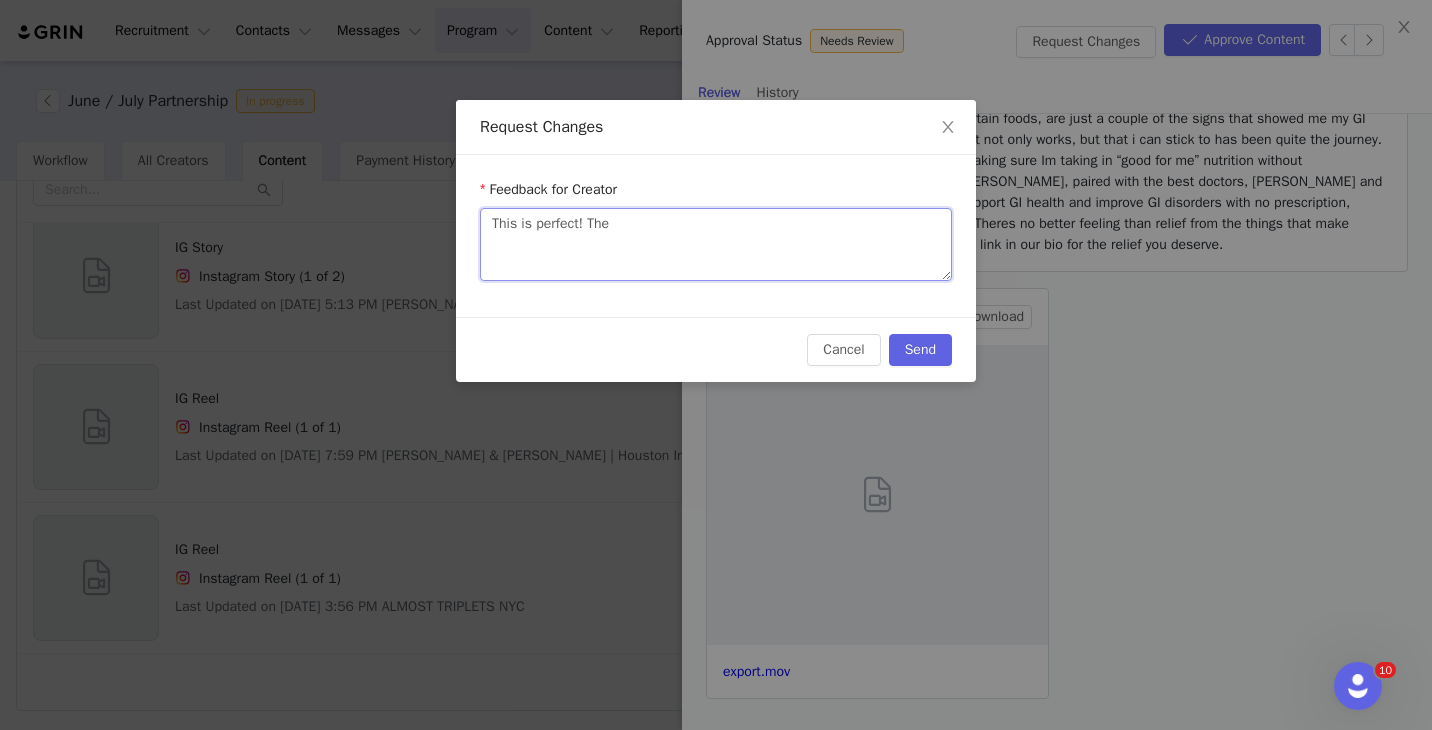 type 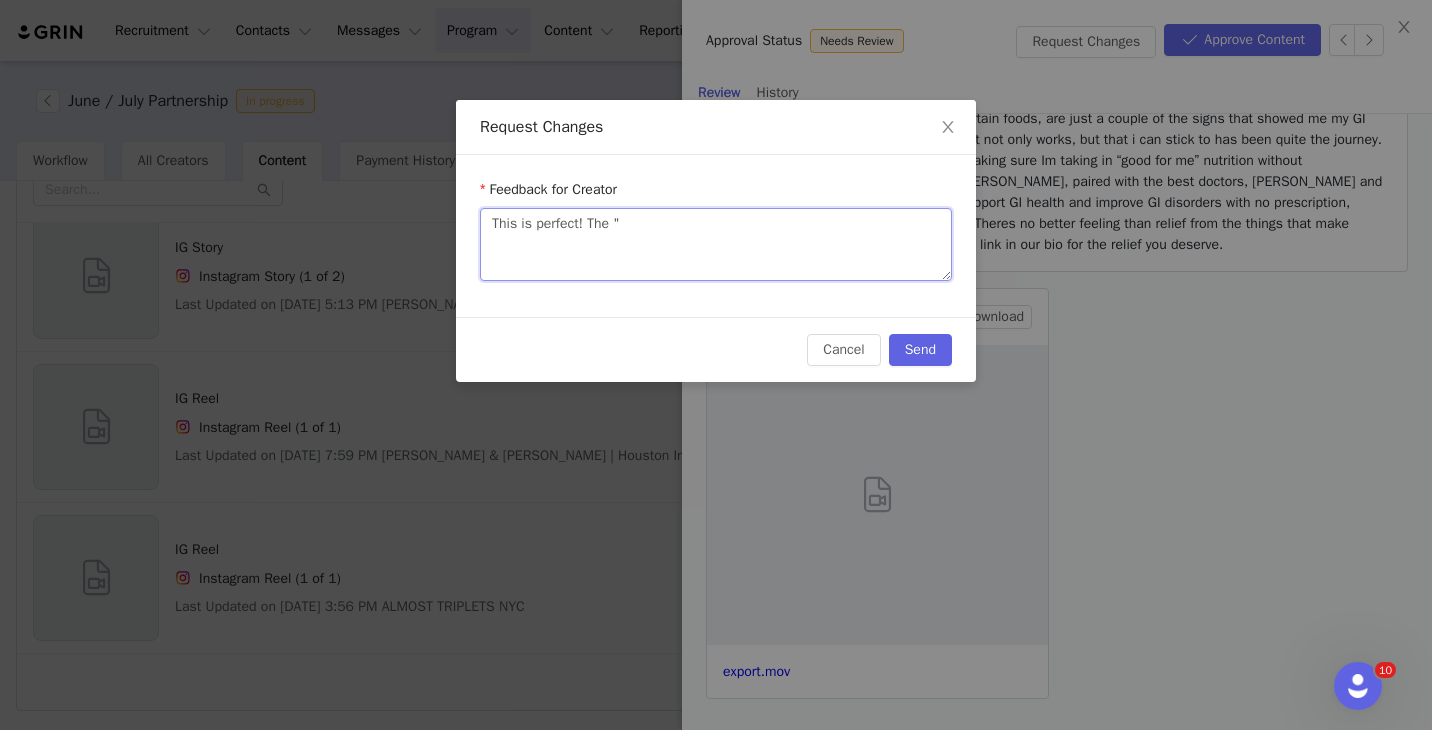 type 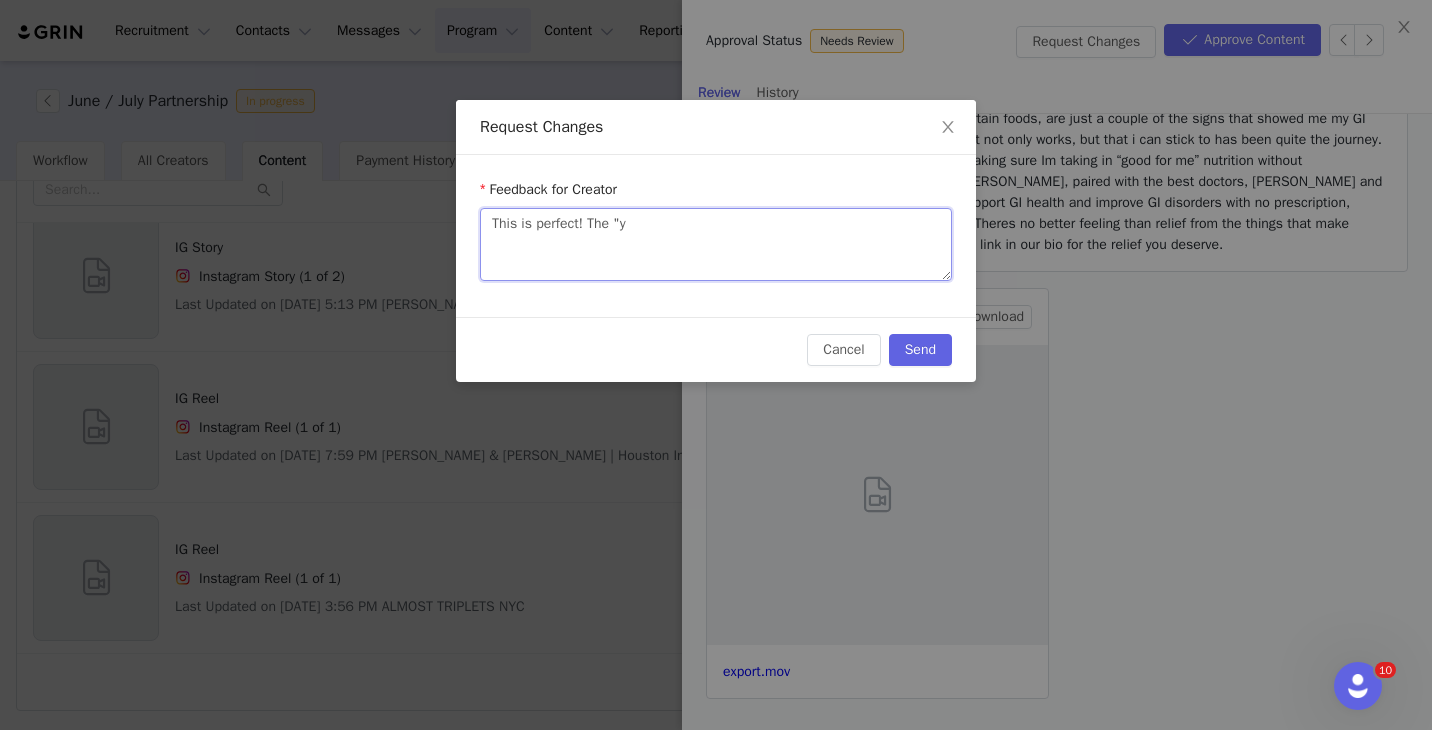 type 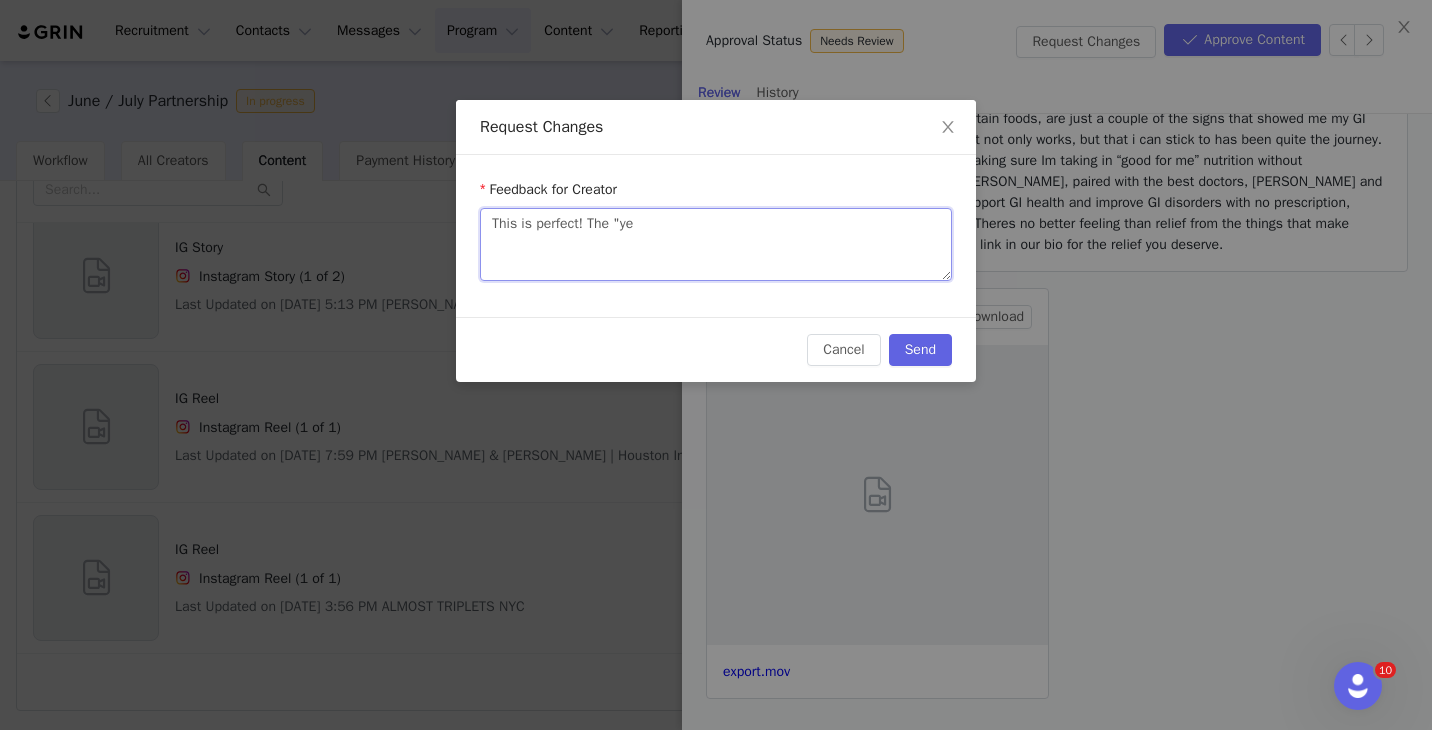 type 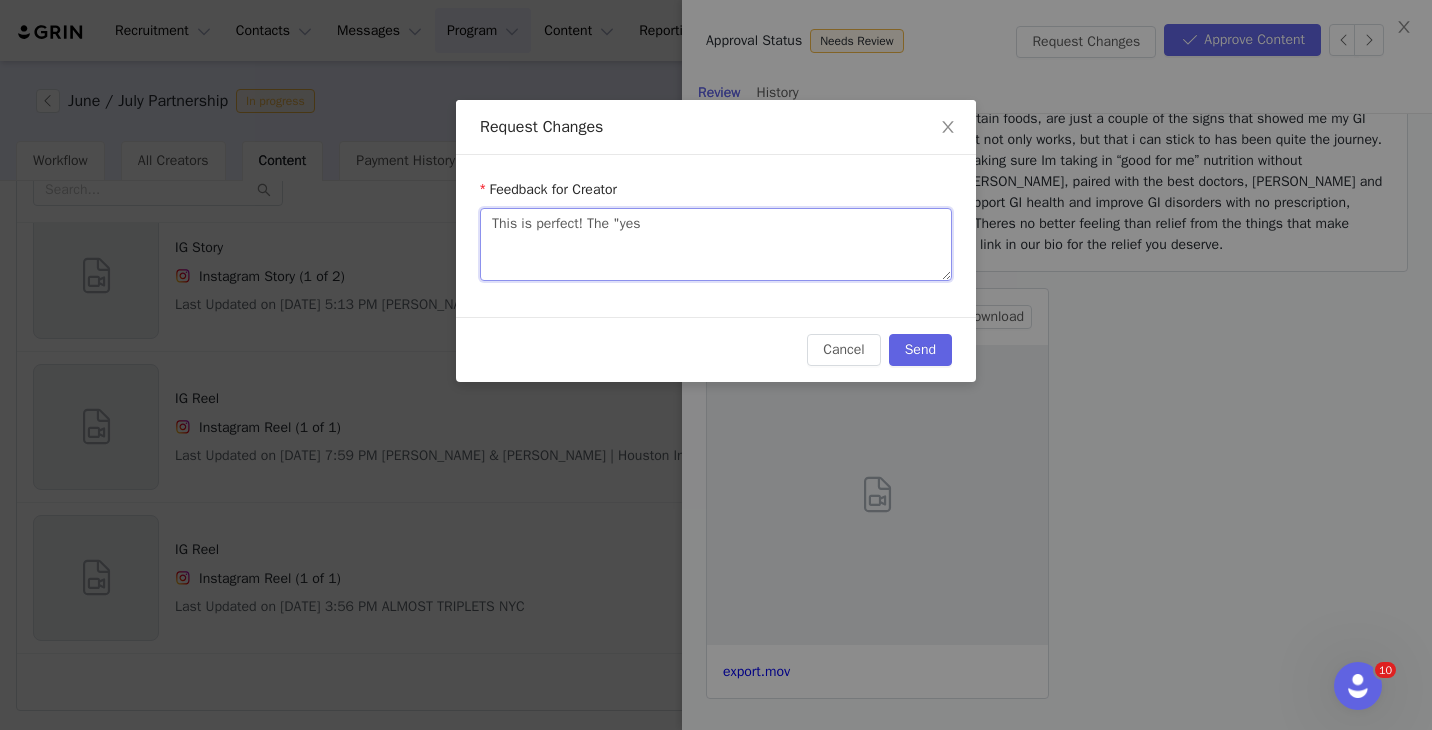 type 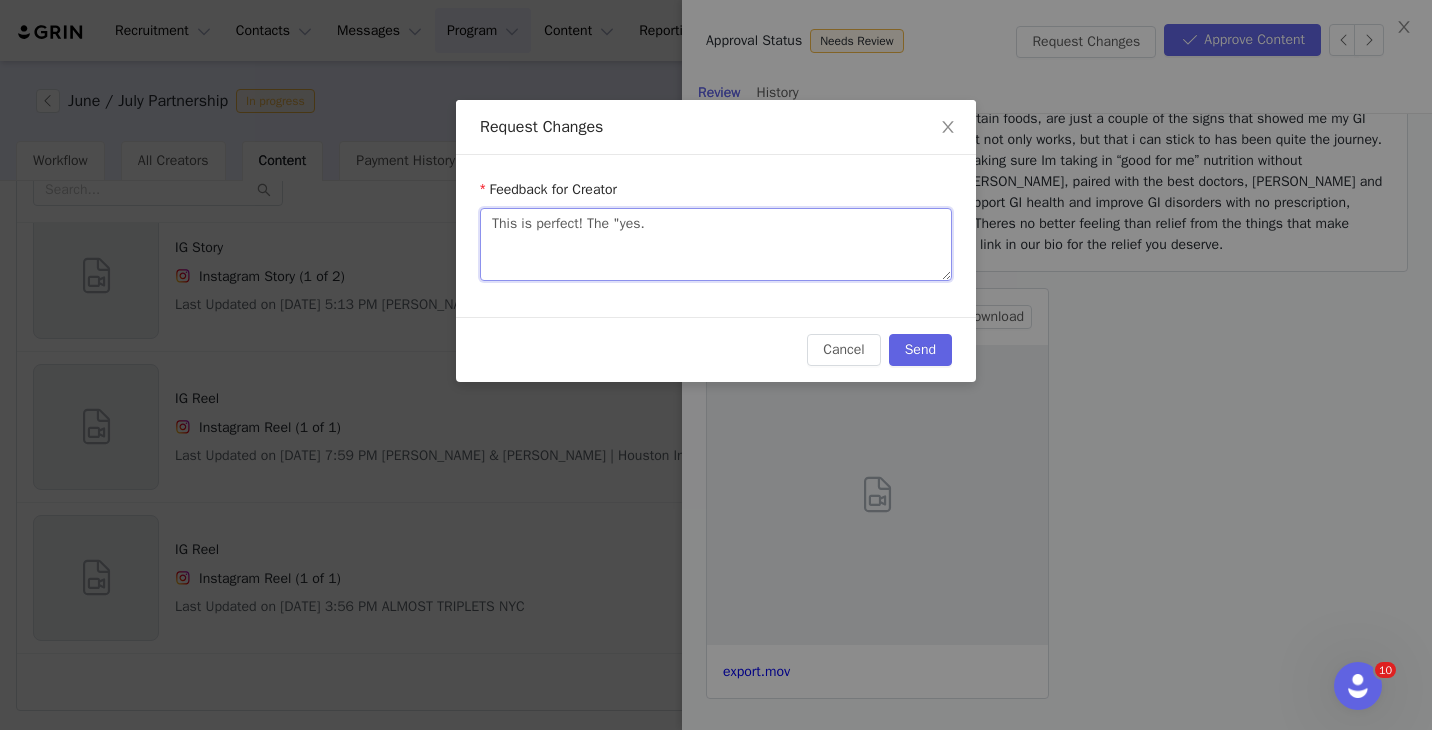 type 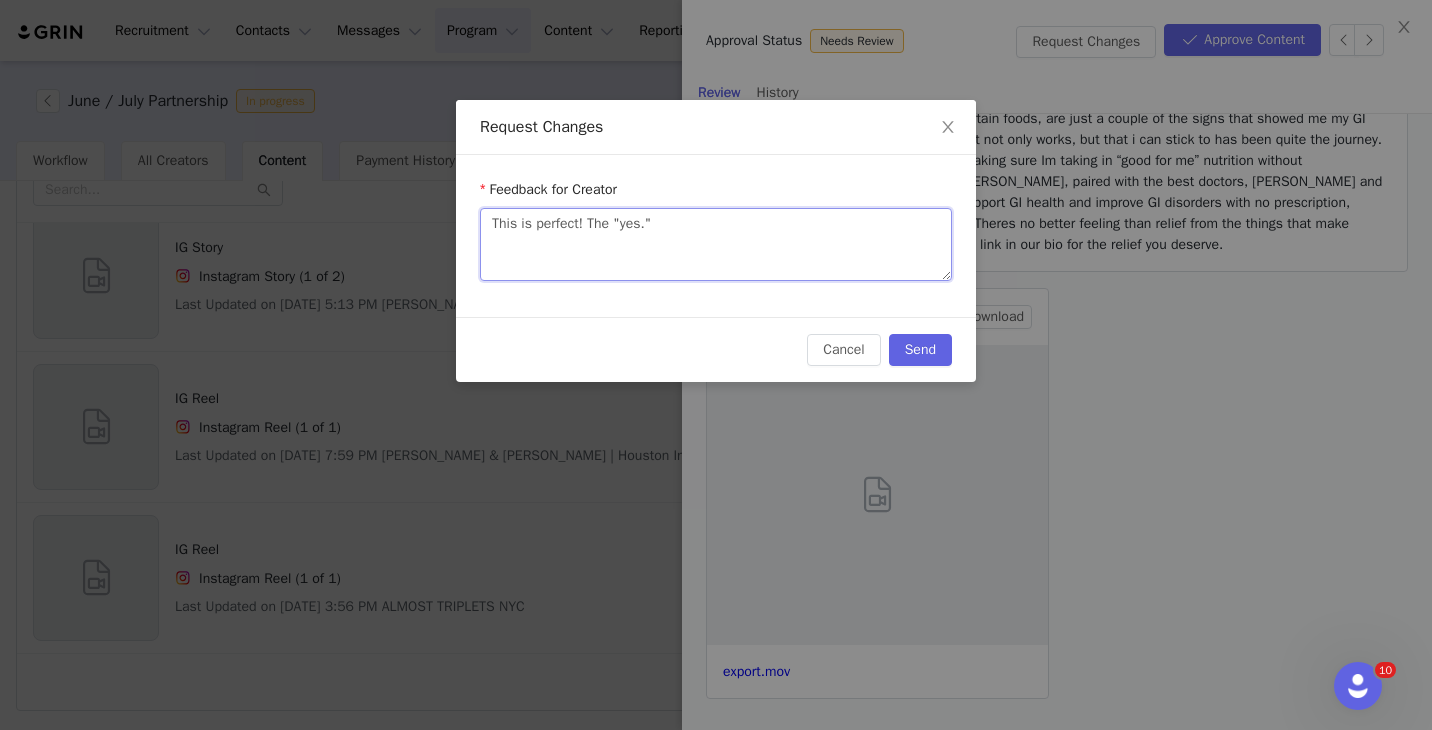type 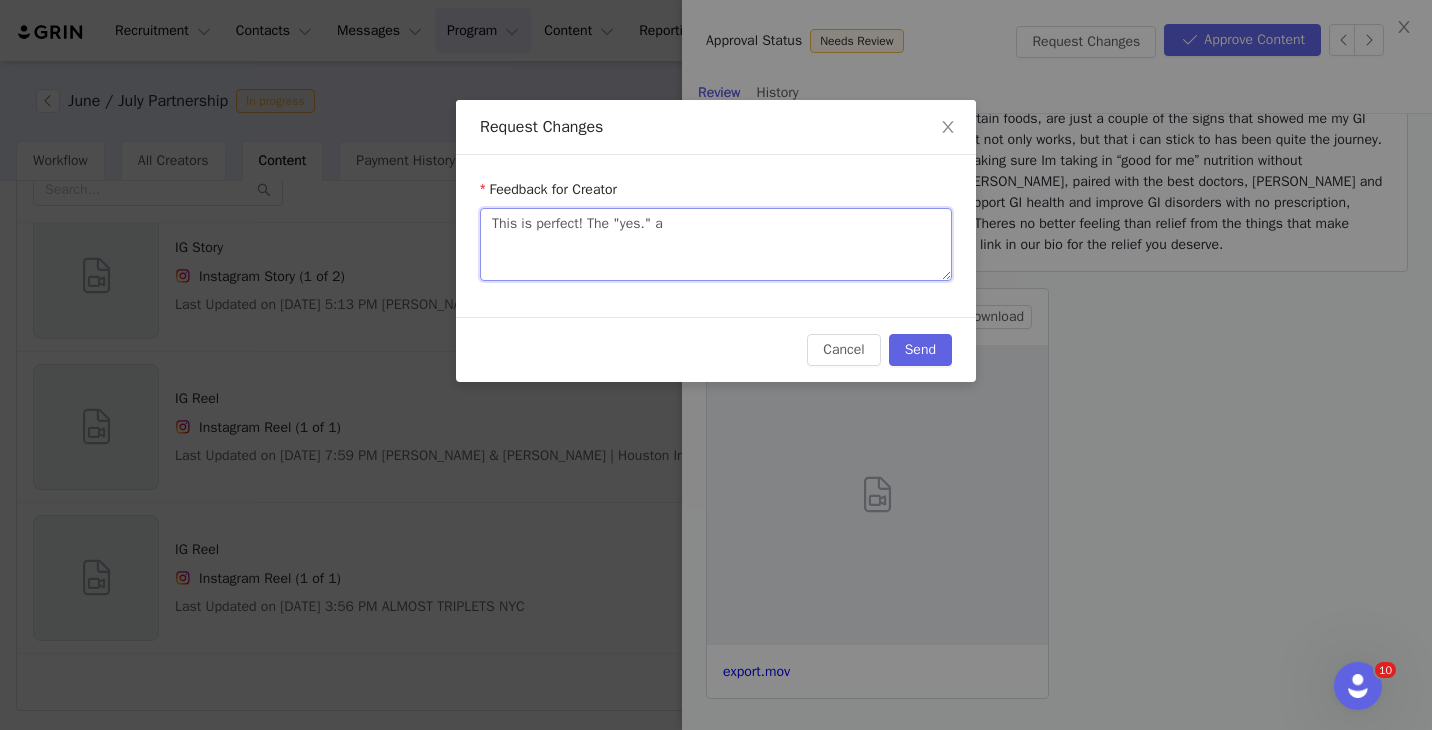 type 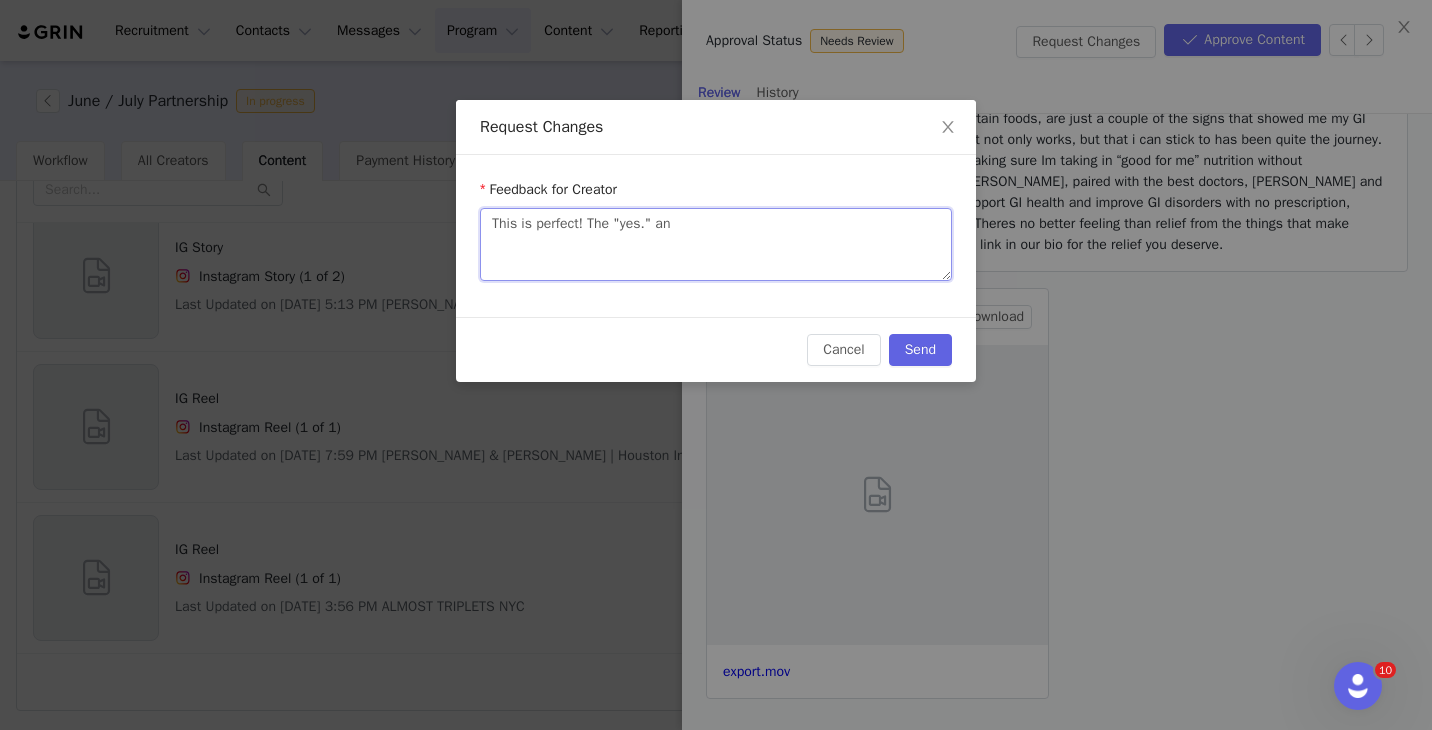 type 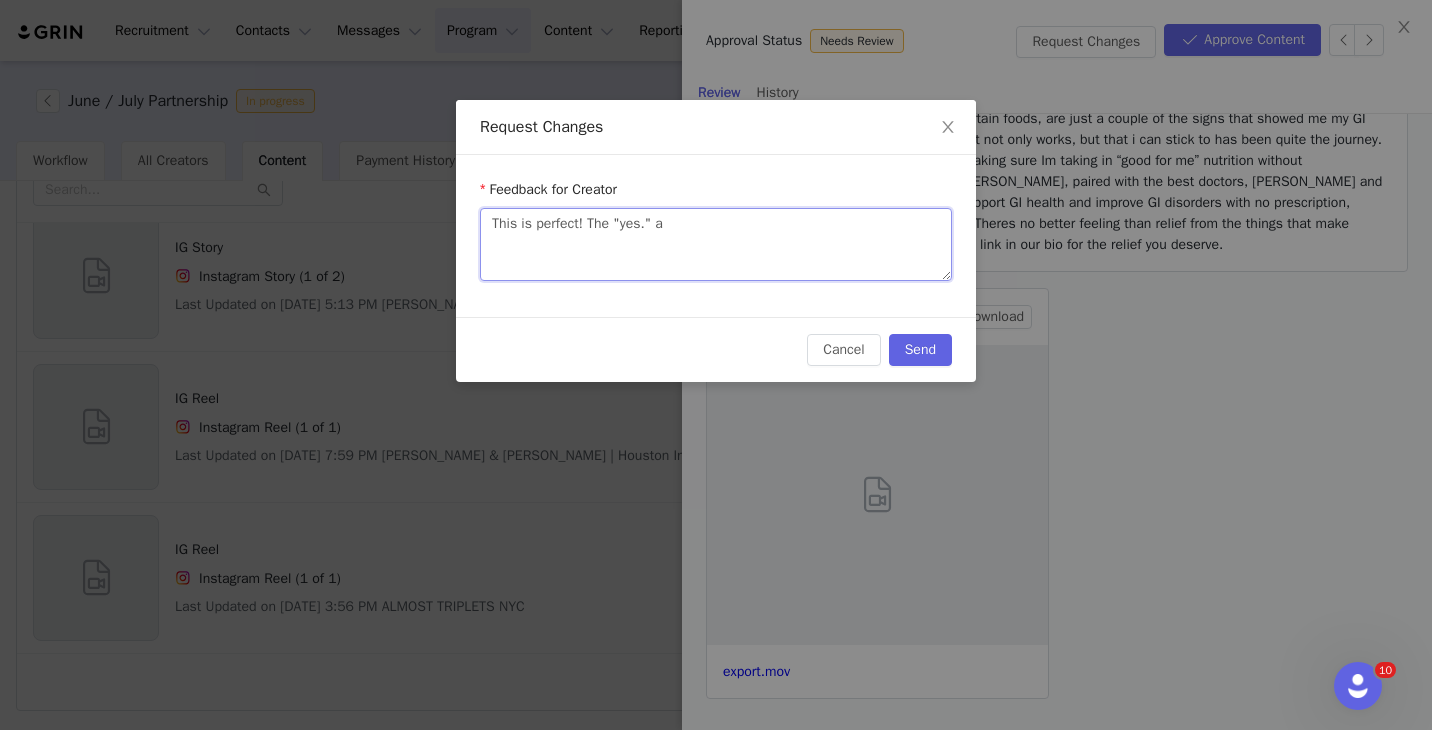type 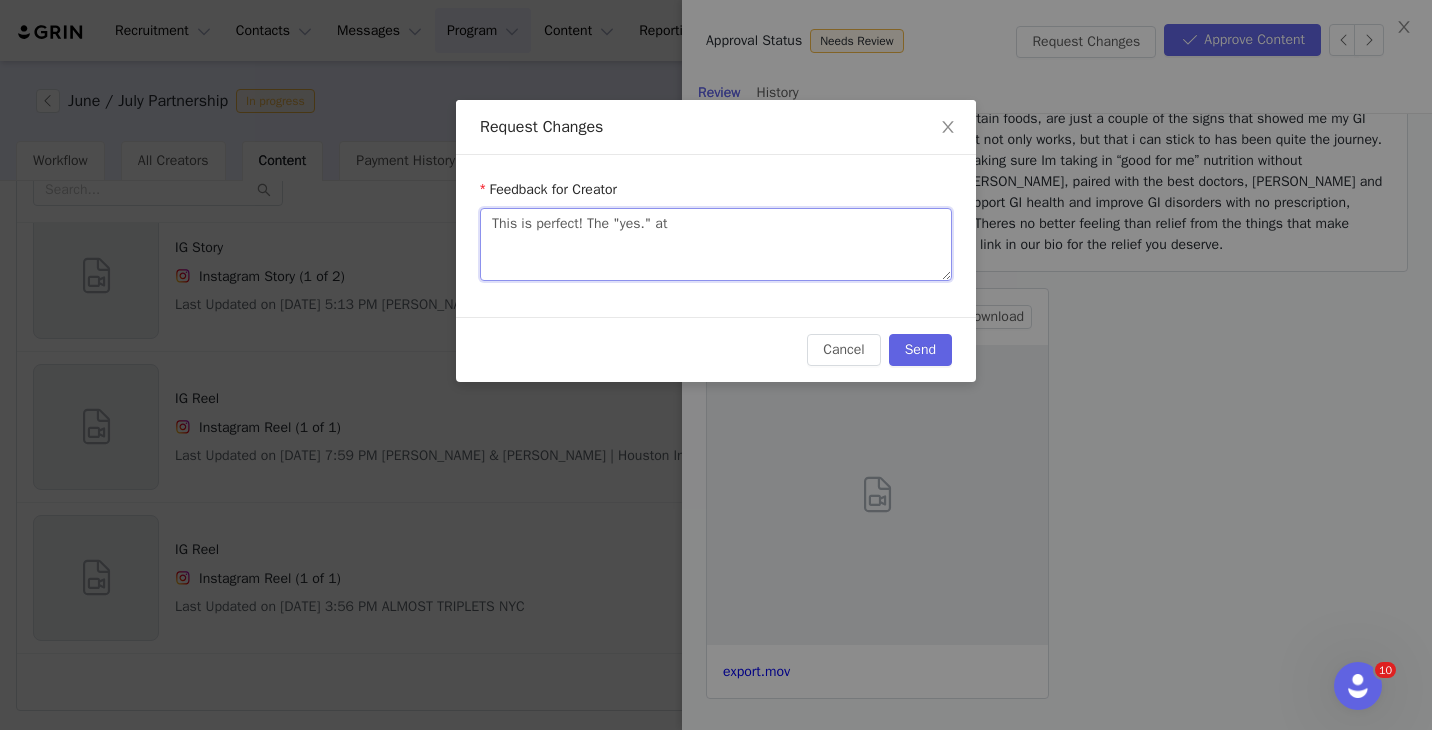 type 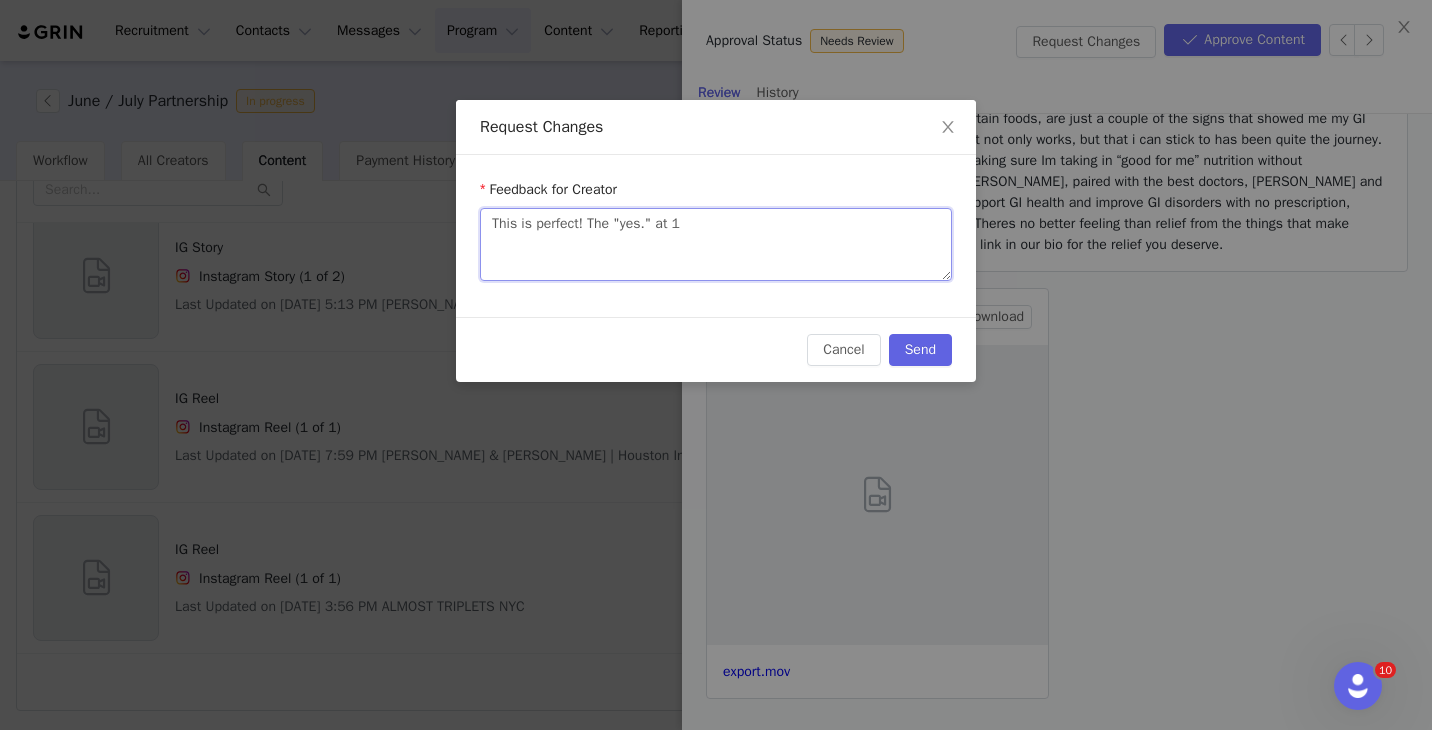 type 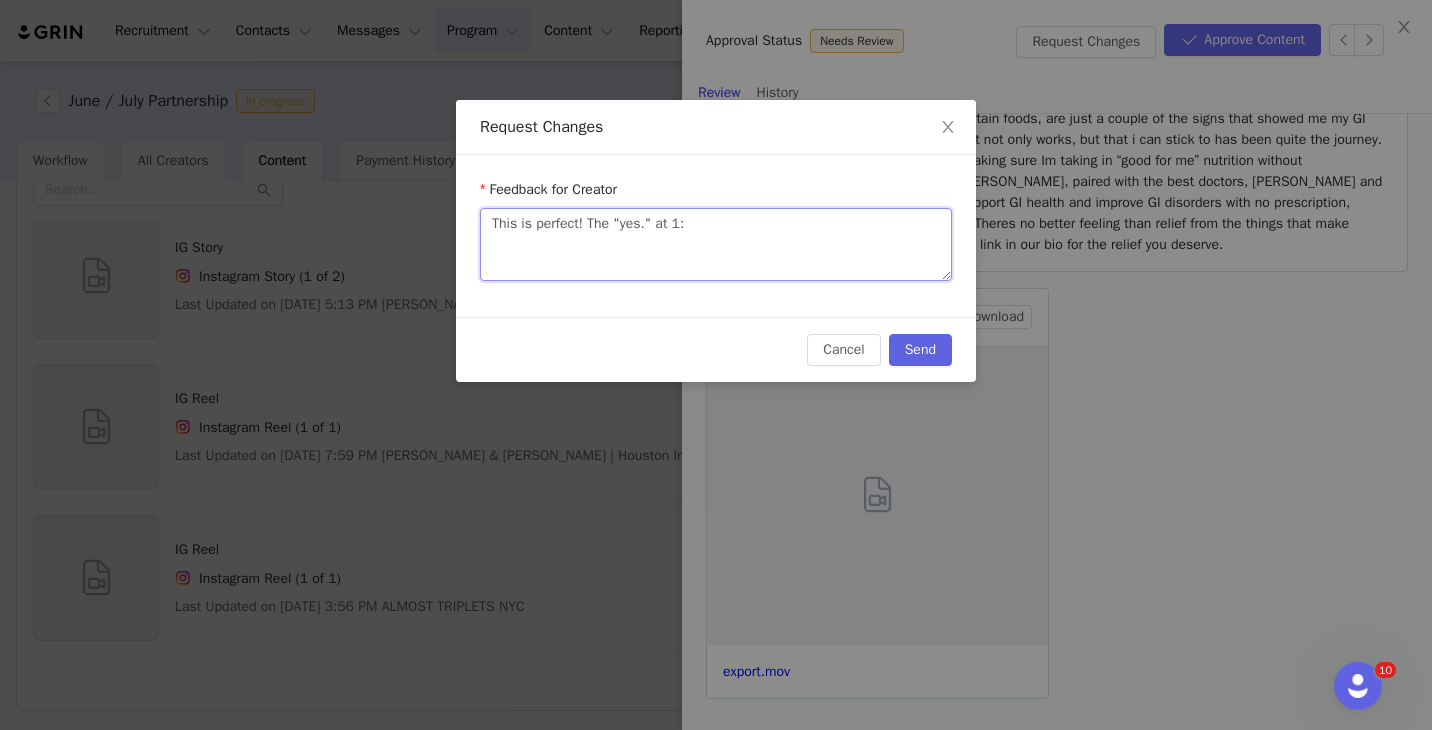 type 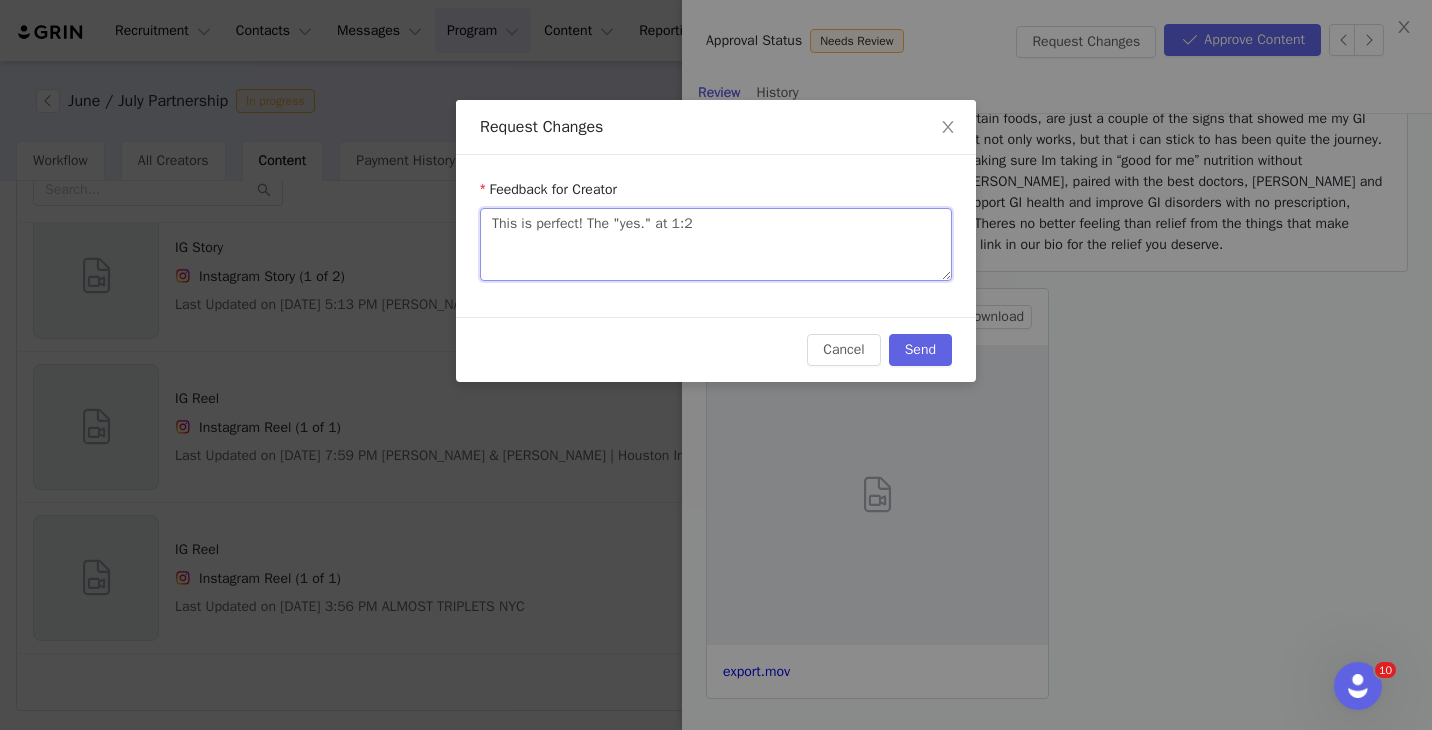 type 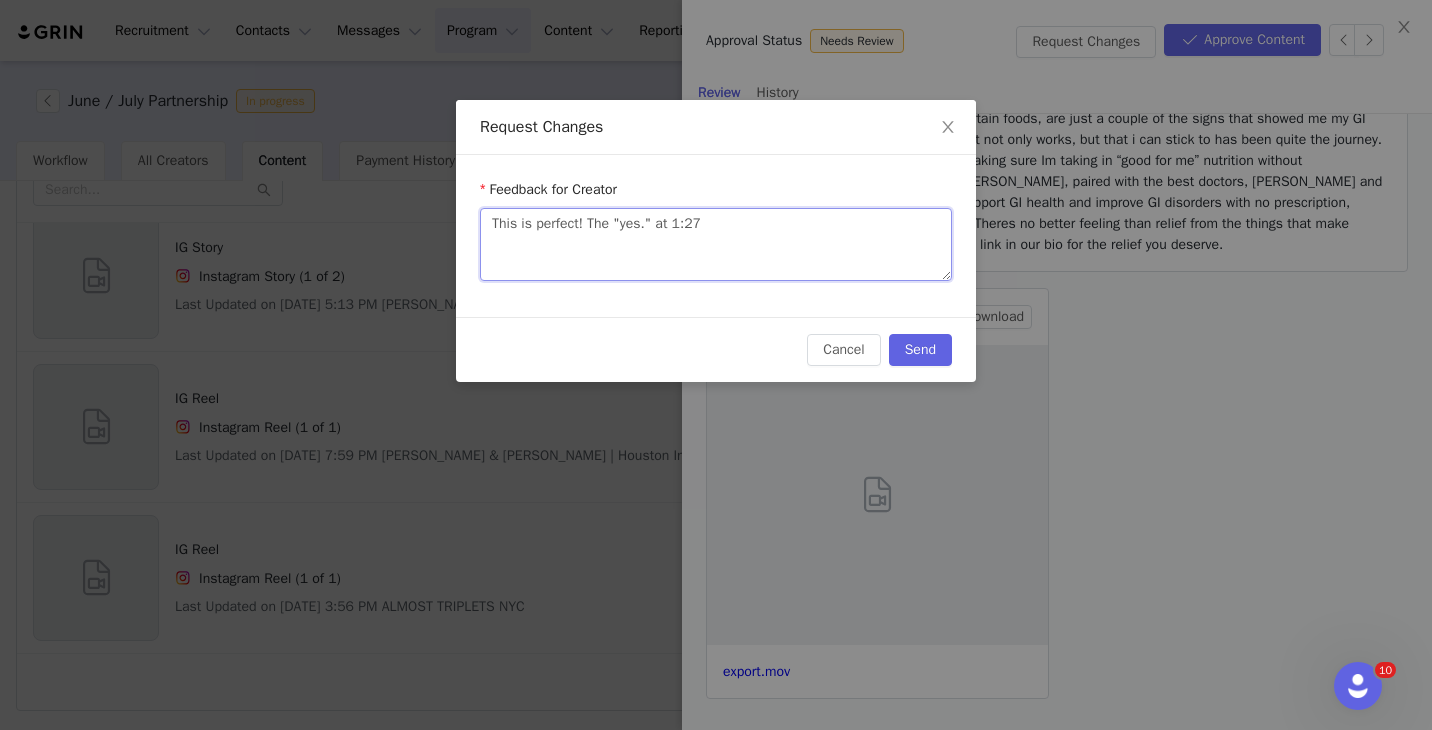 type 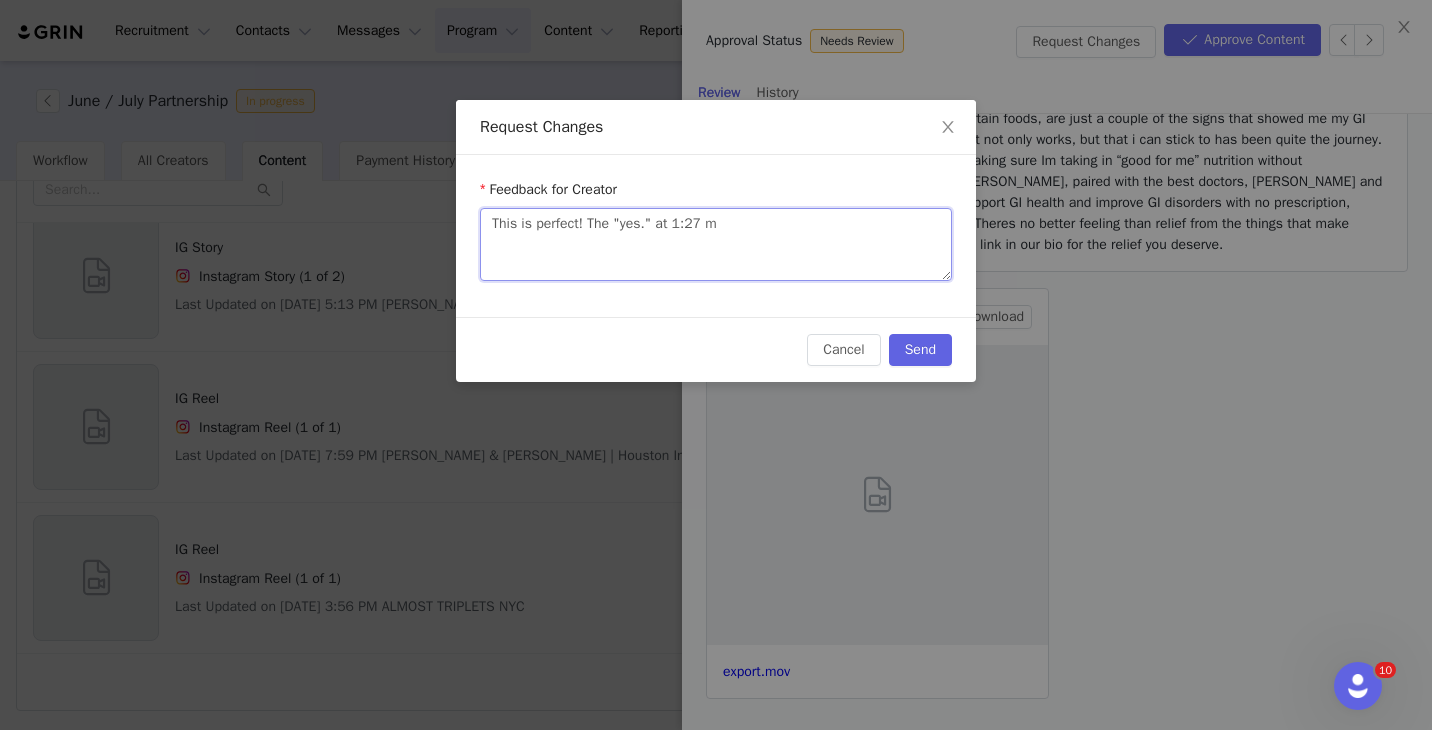 type 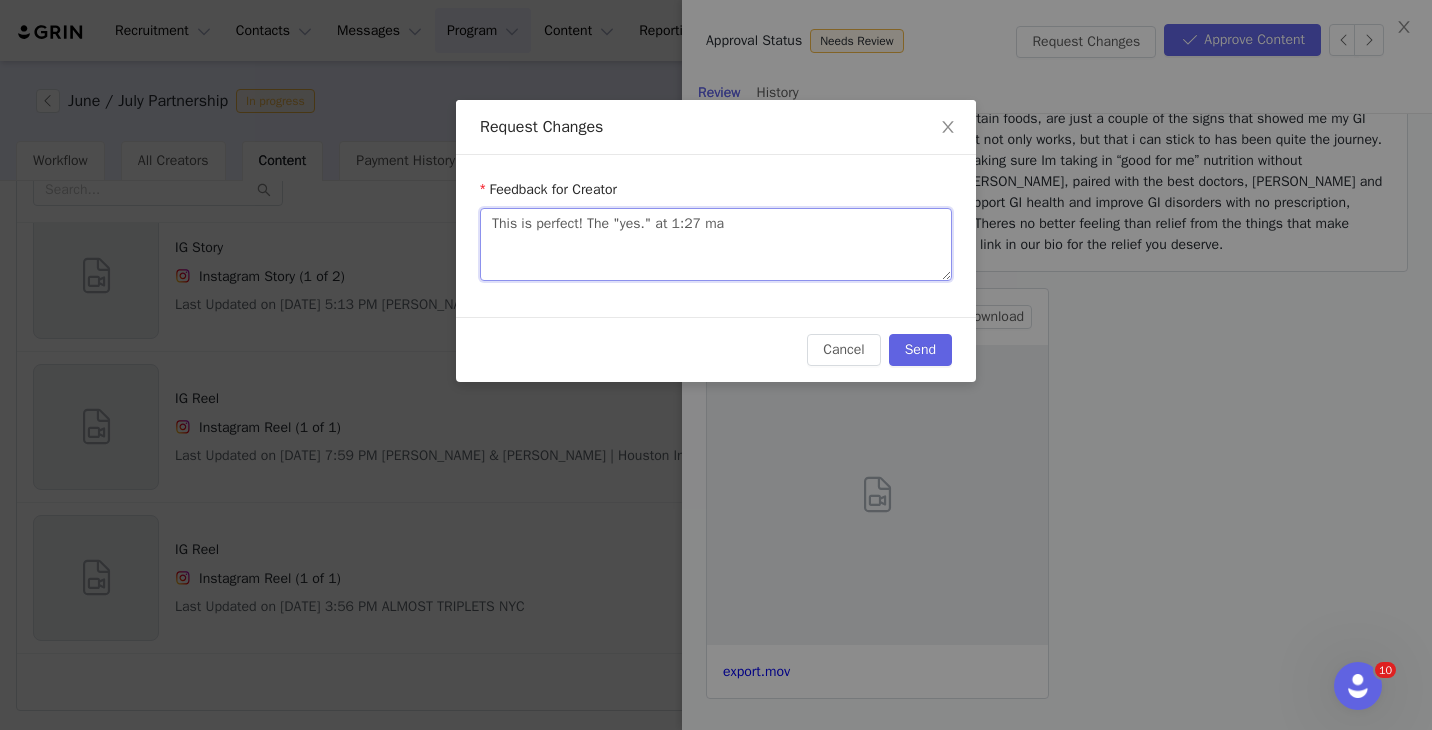 type 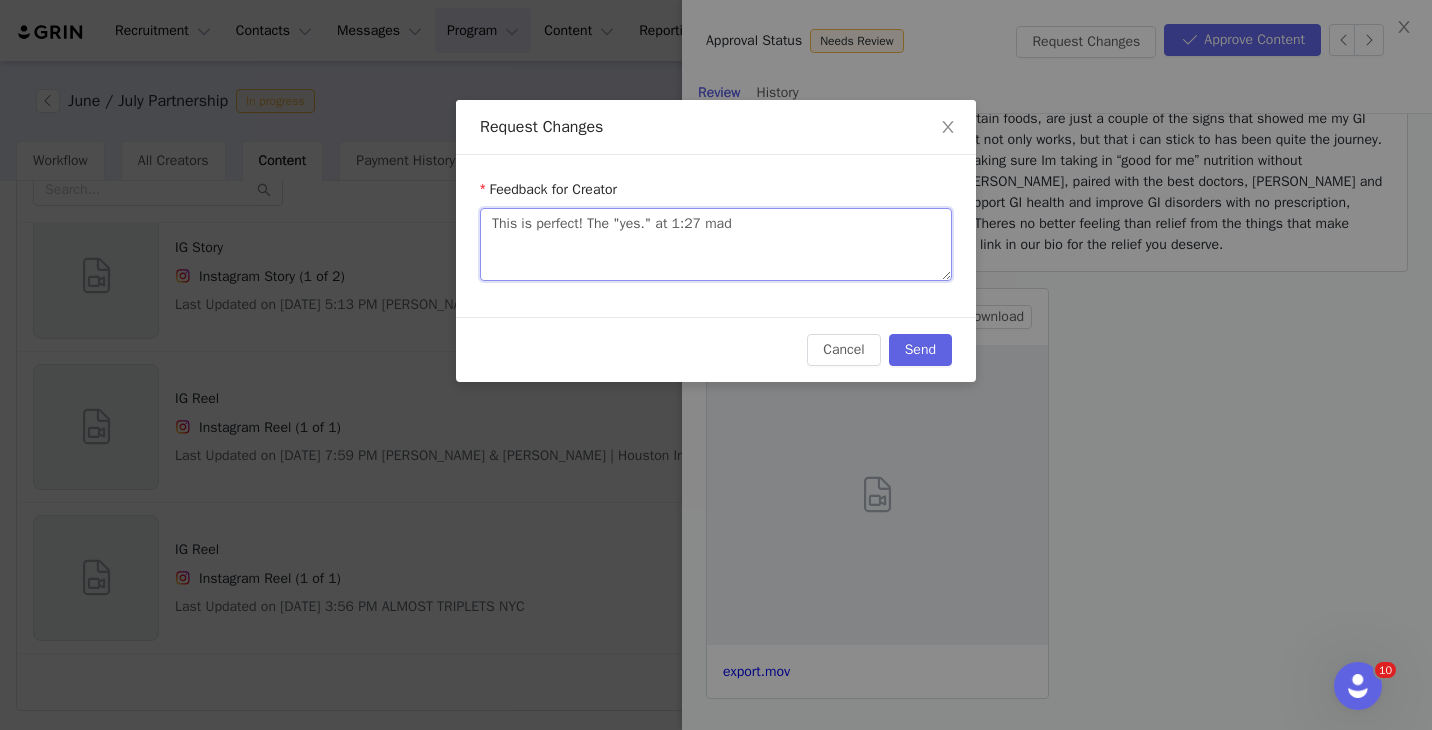 type 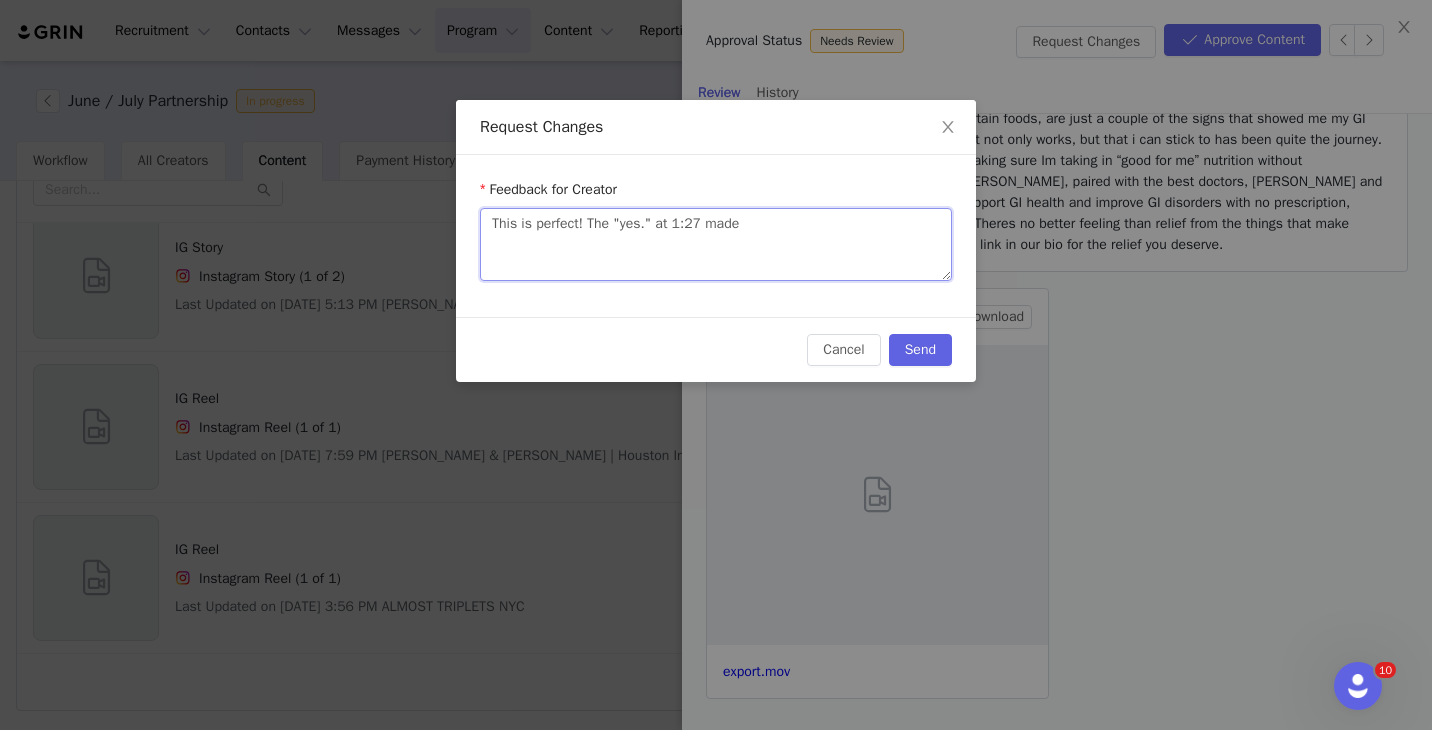 type 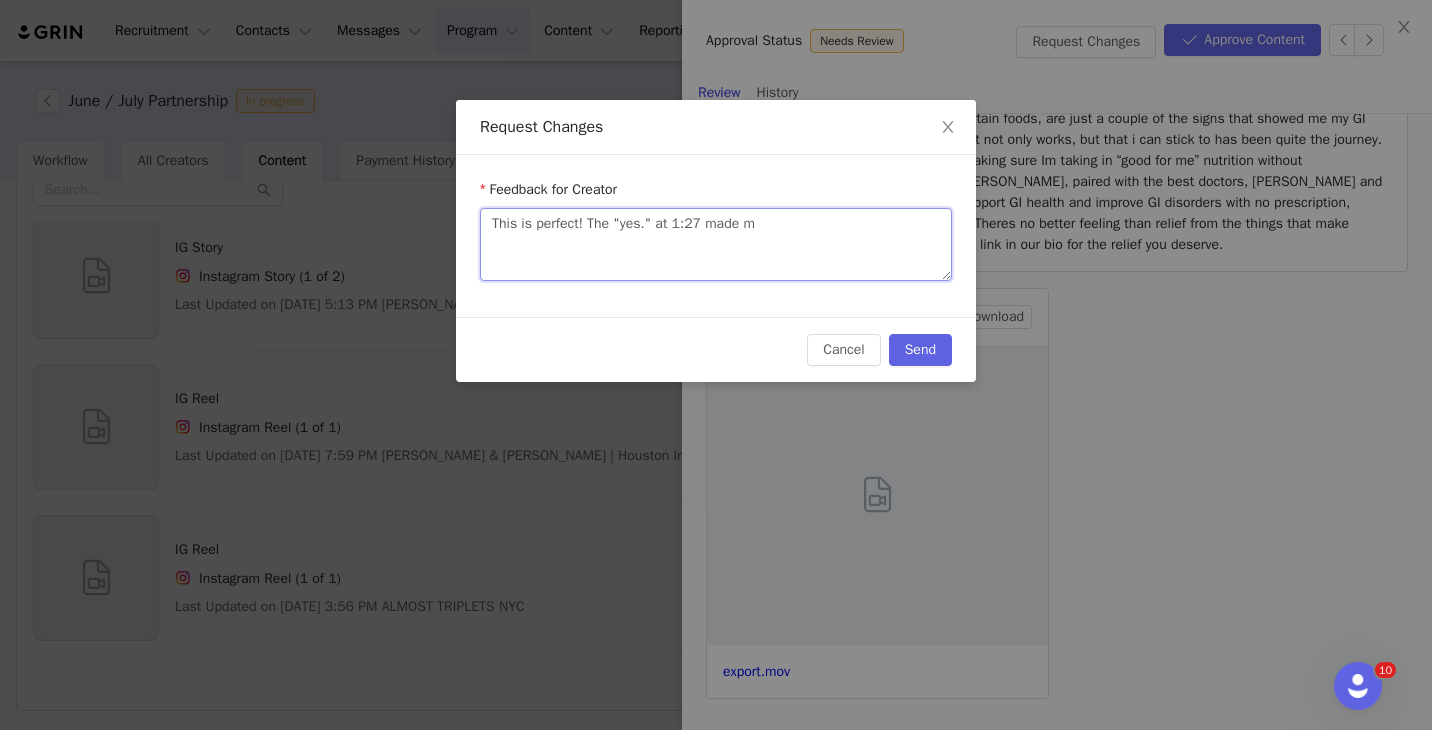 type 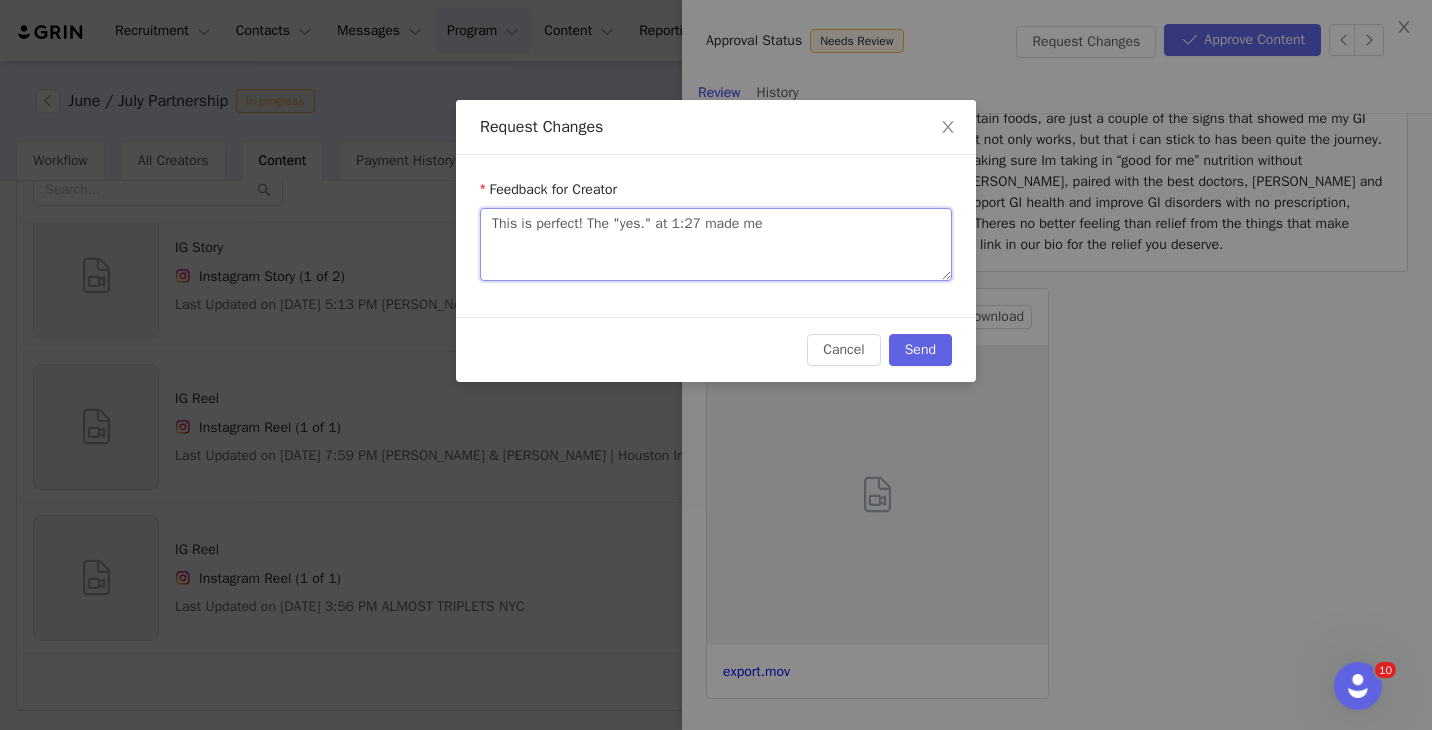 type 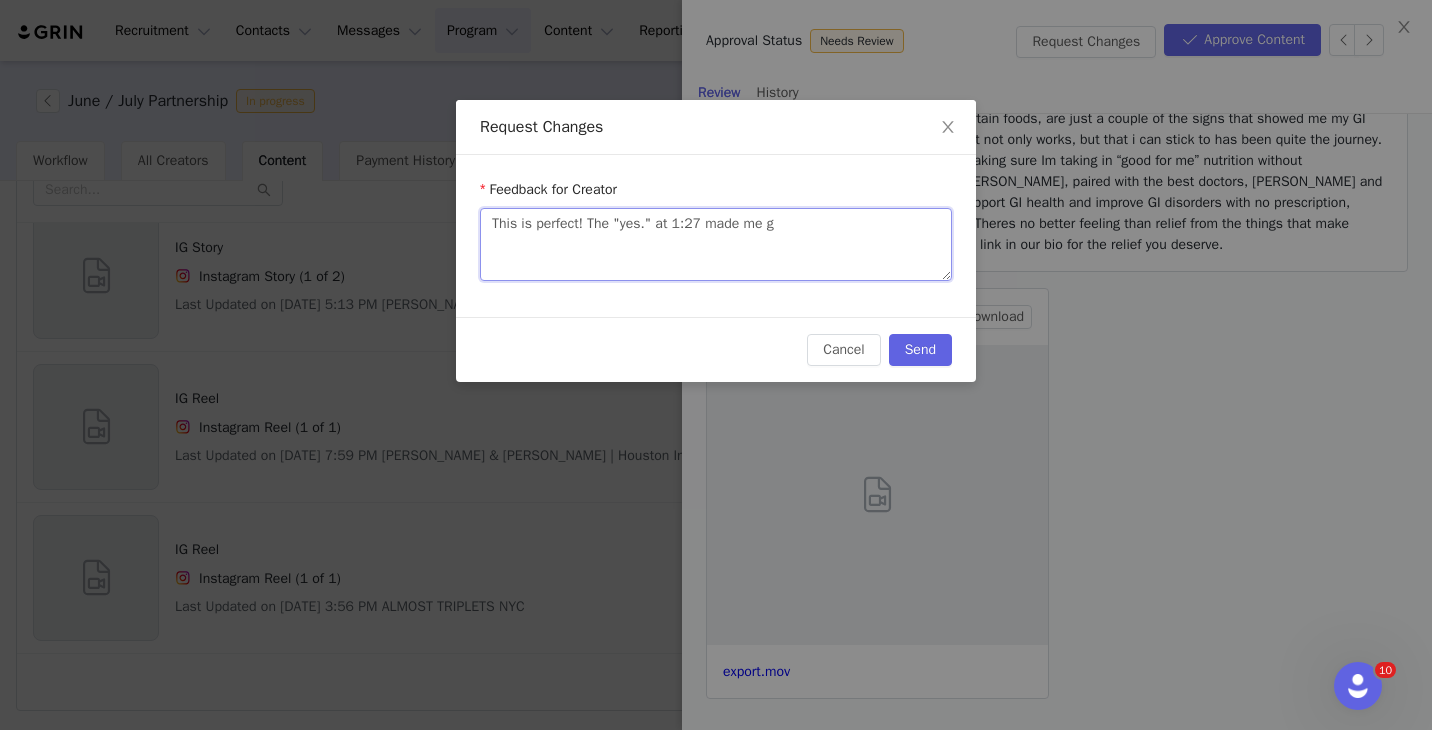 type 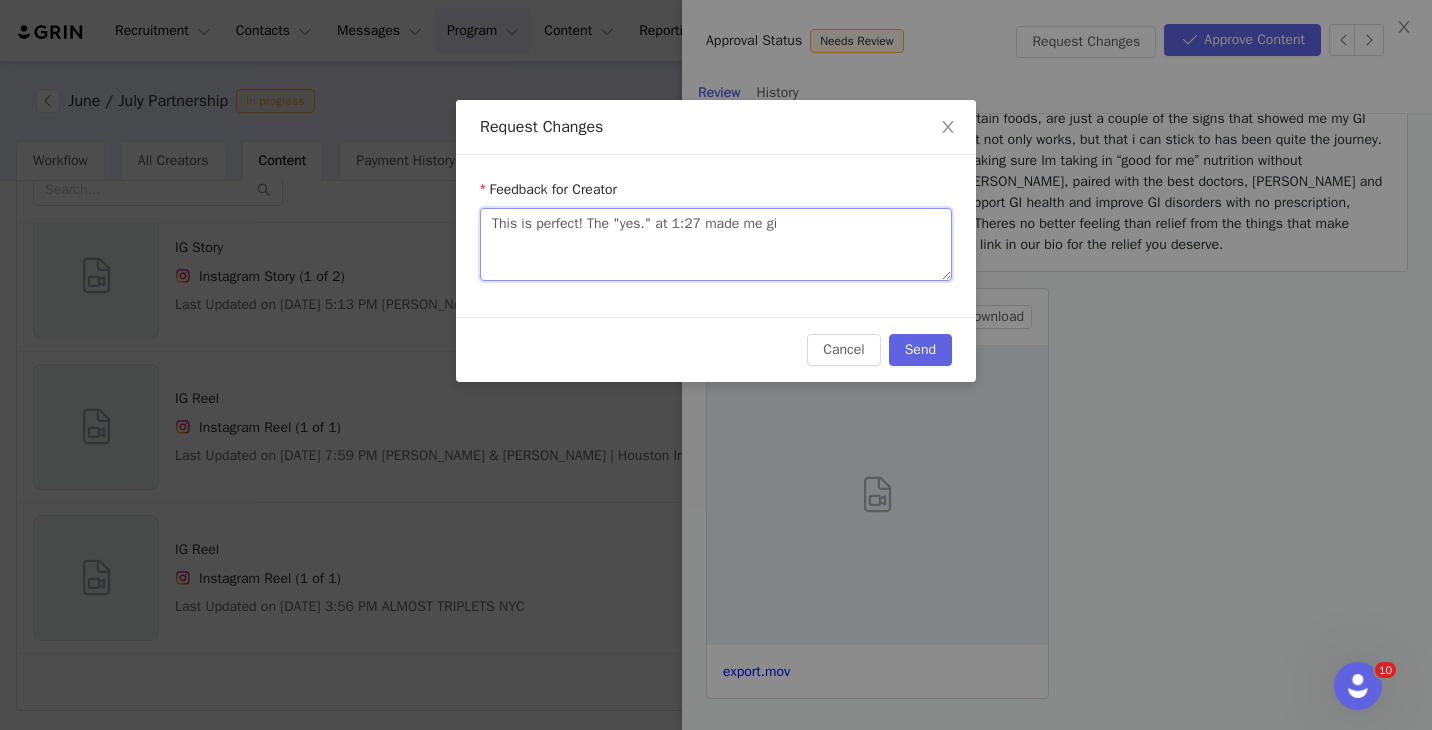type 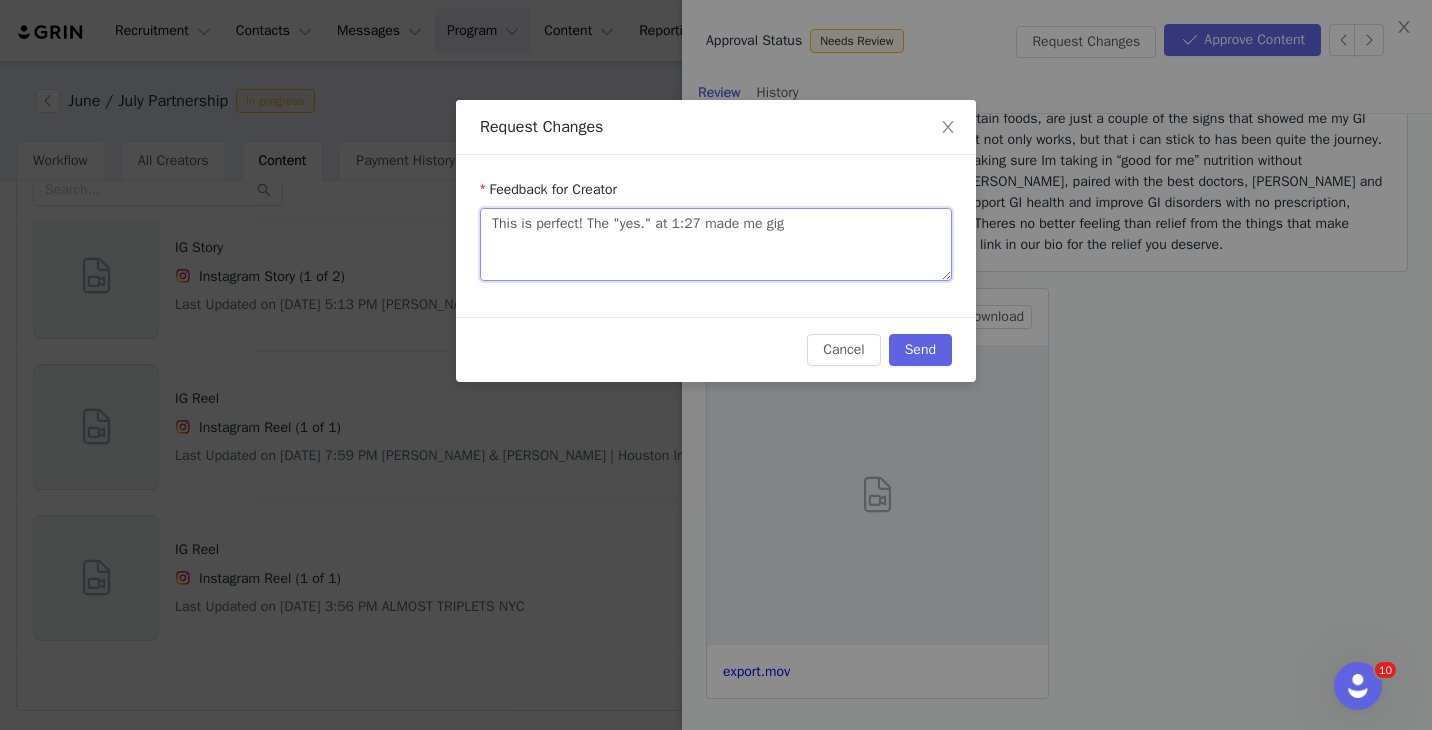 type 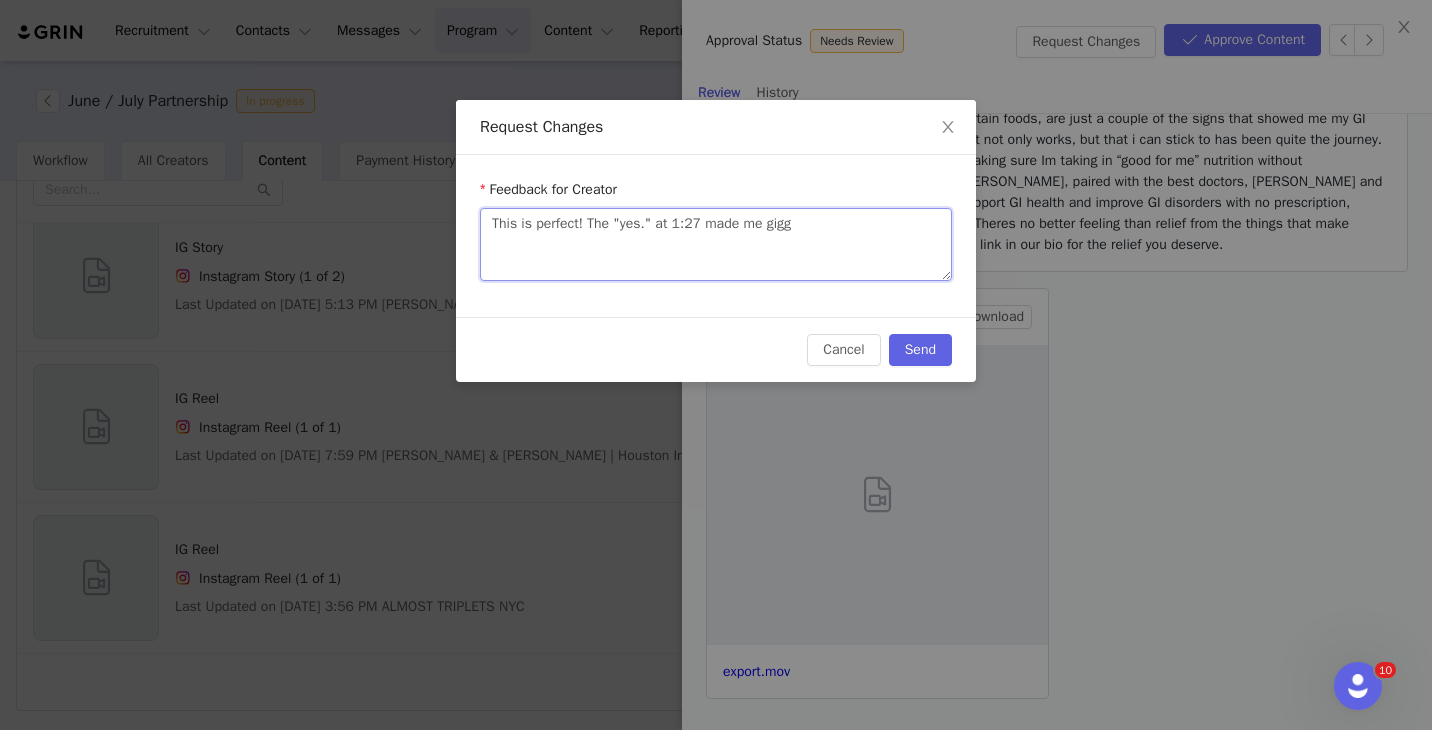 type 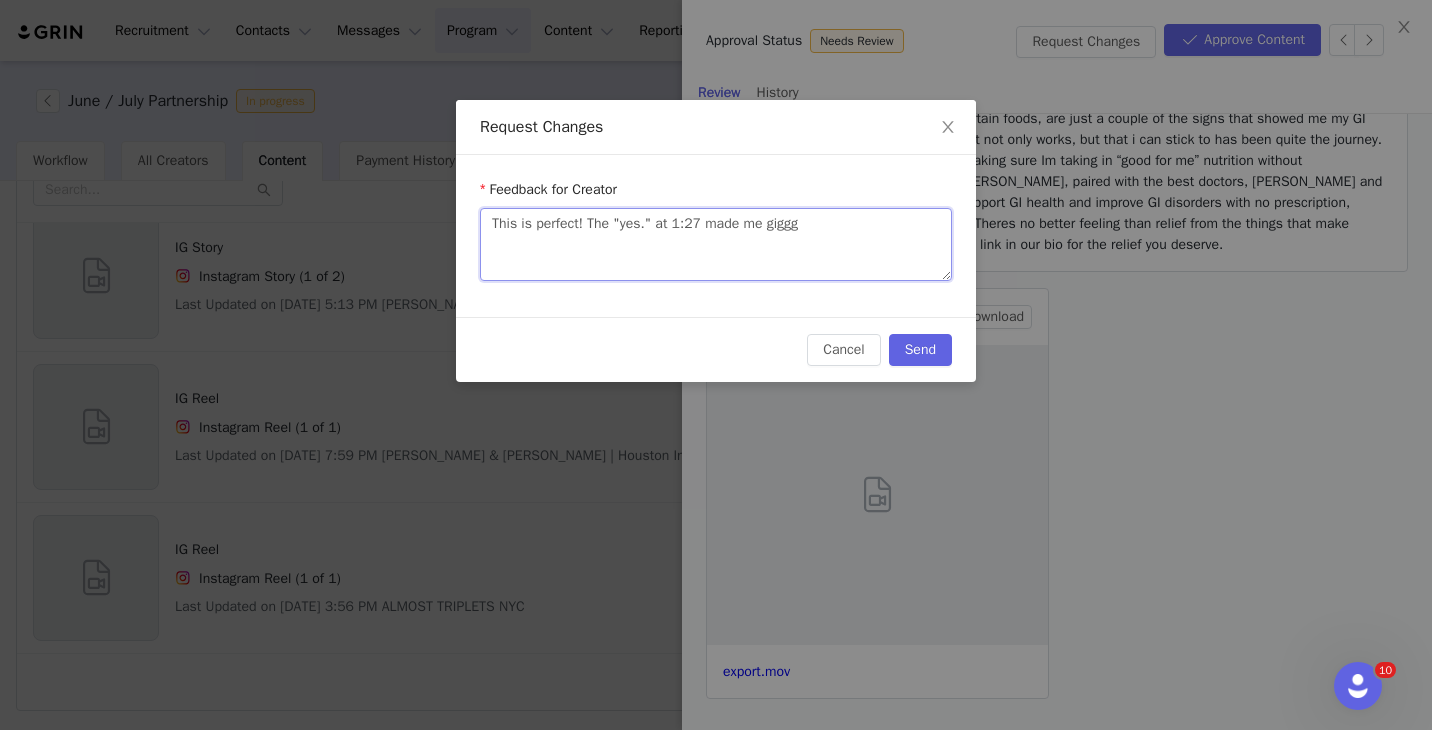 type 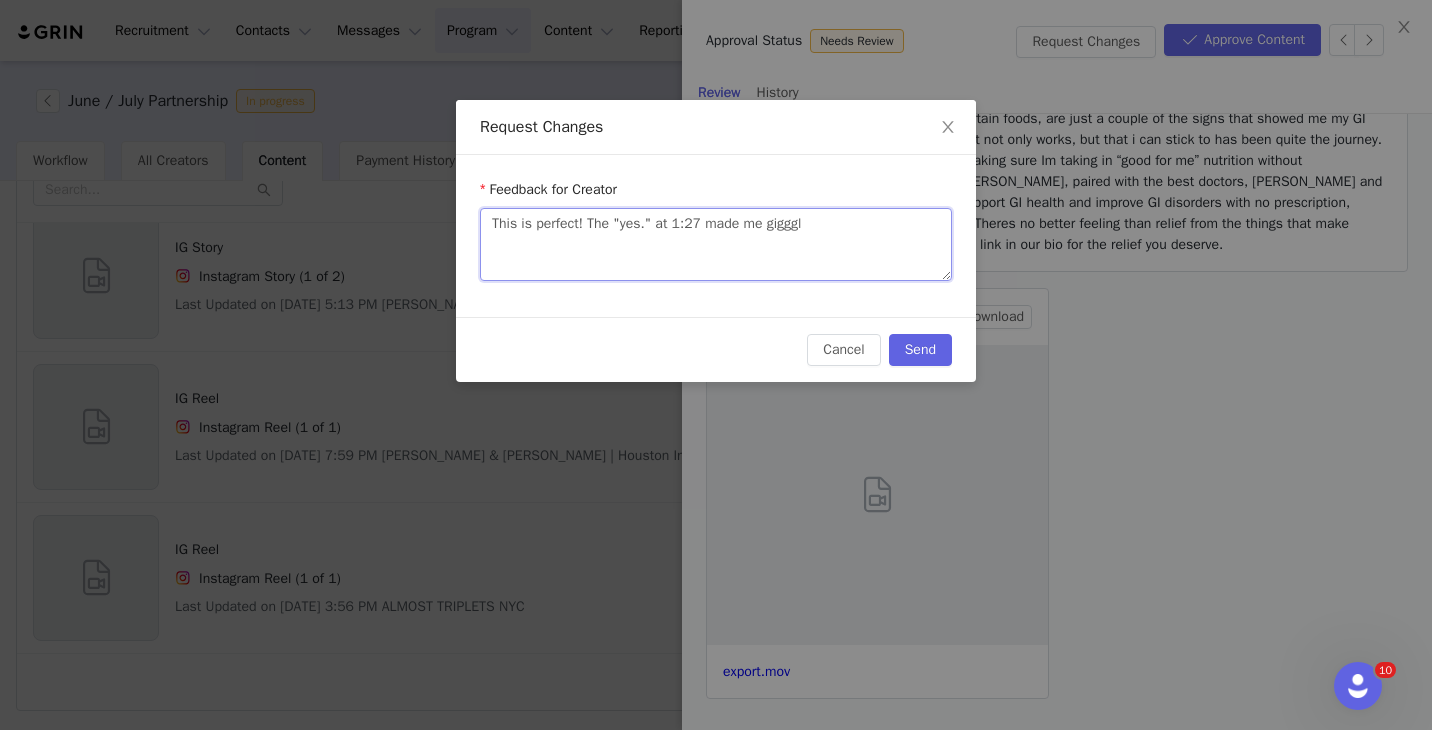 type 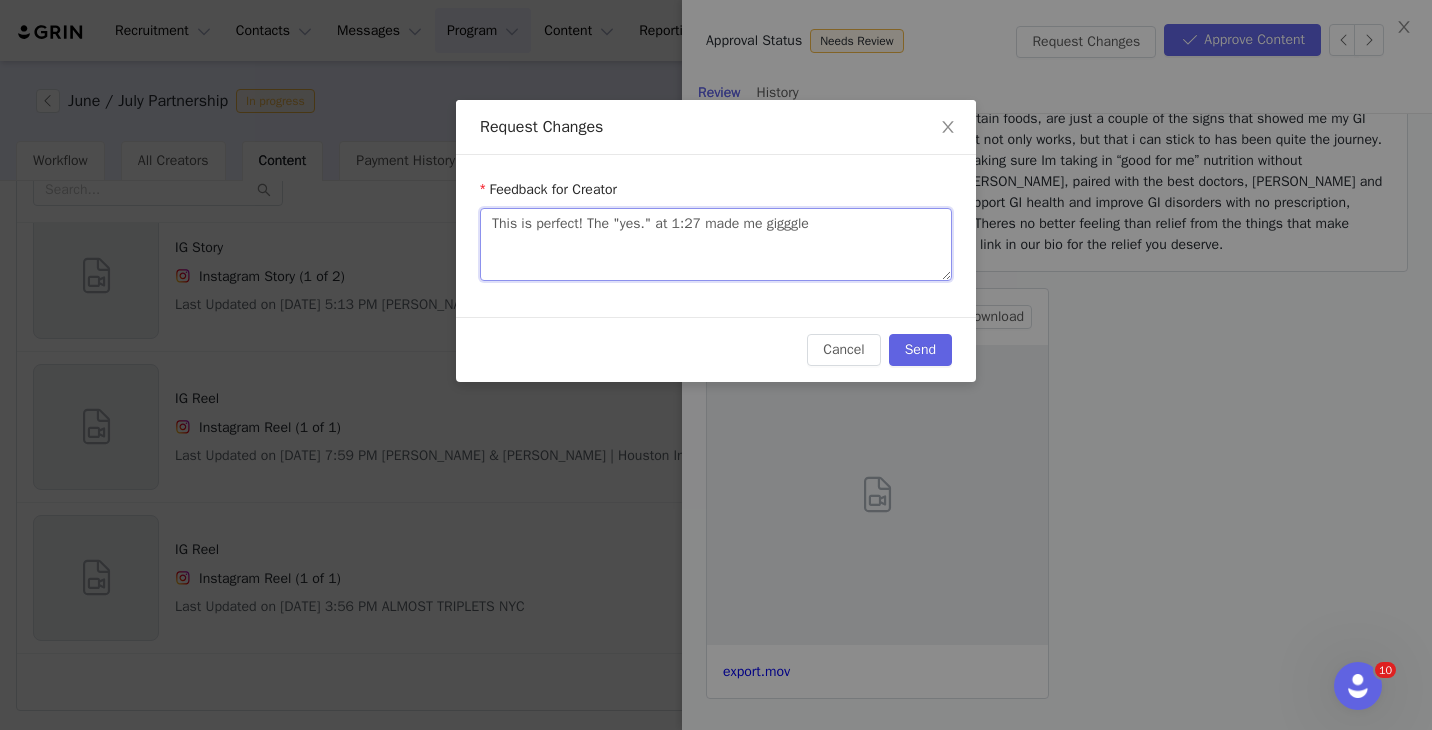 type 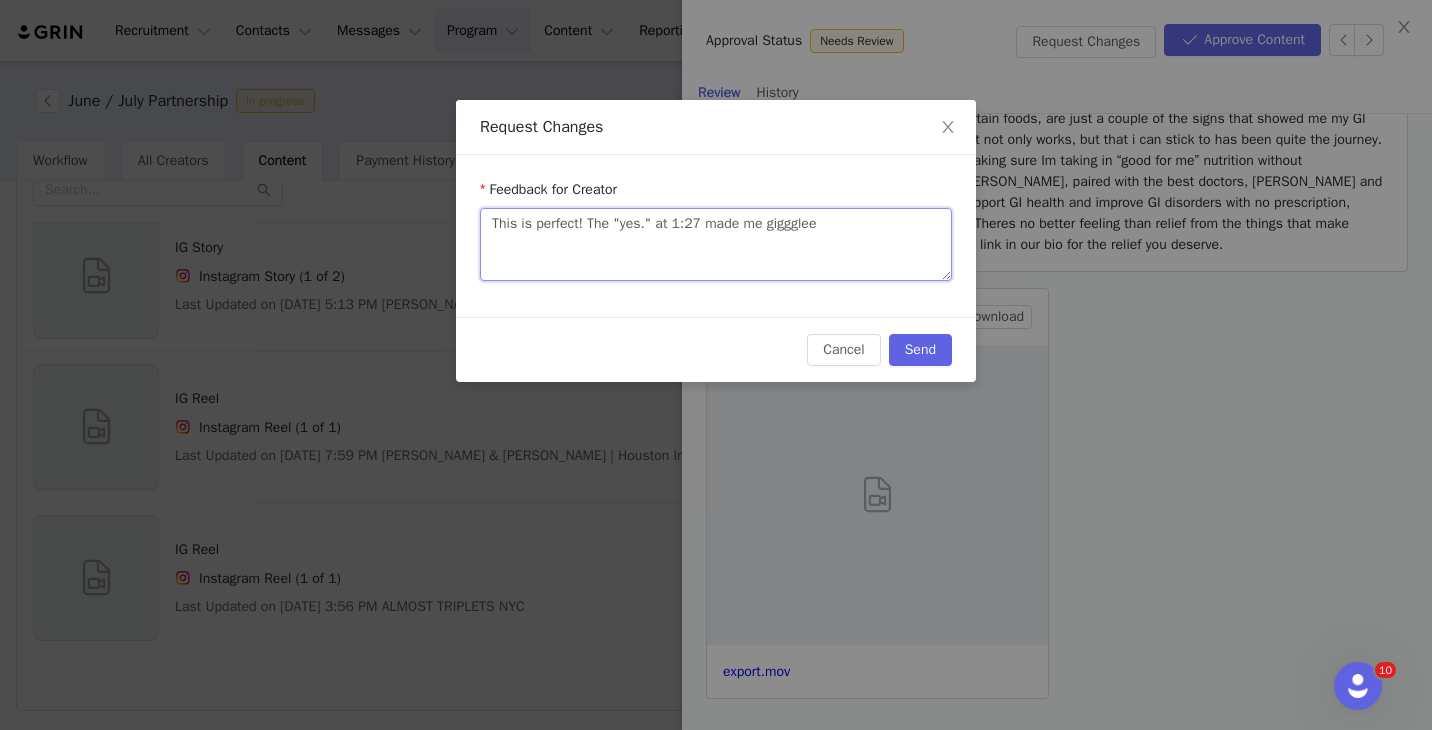 type 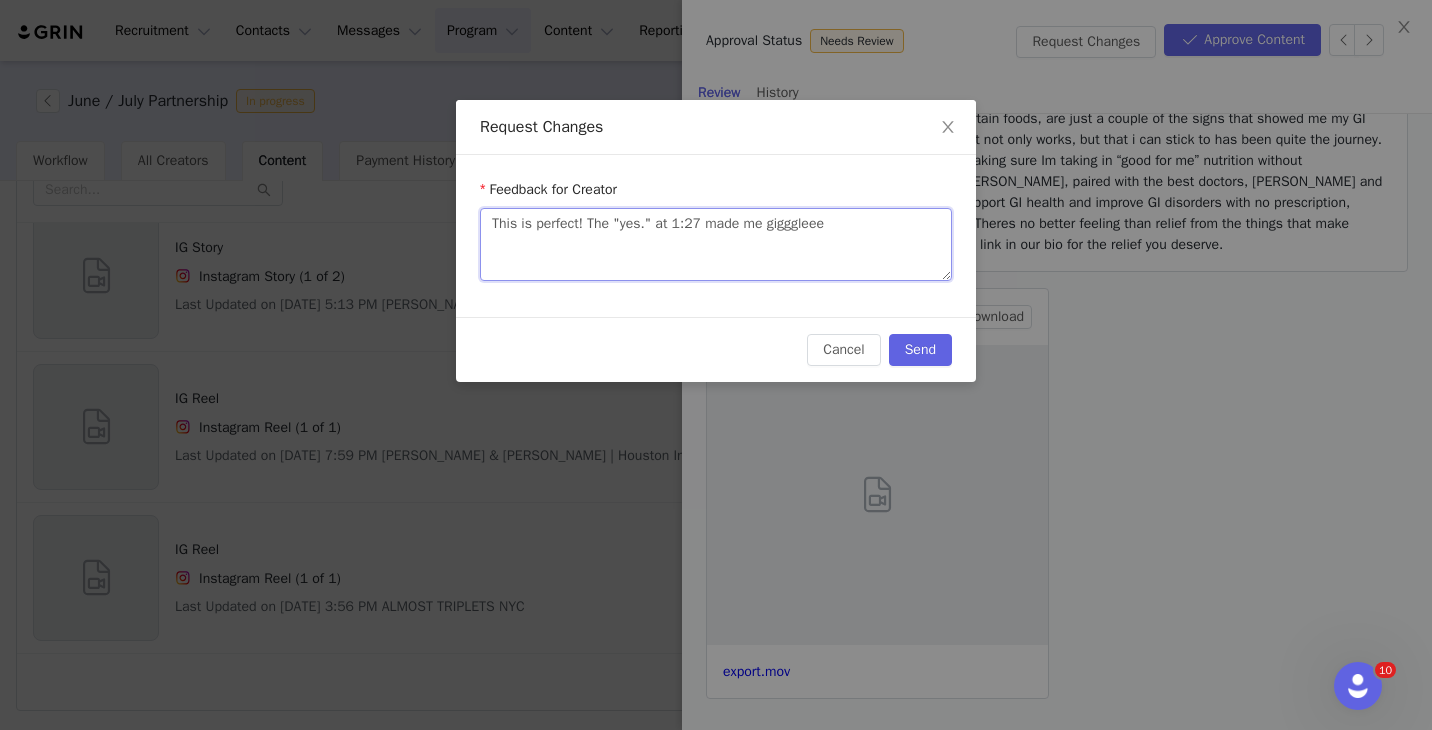 type 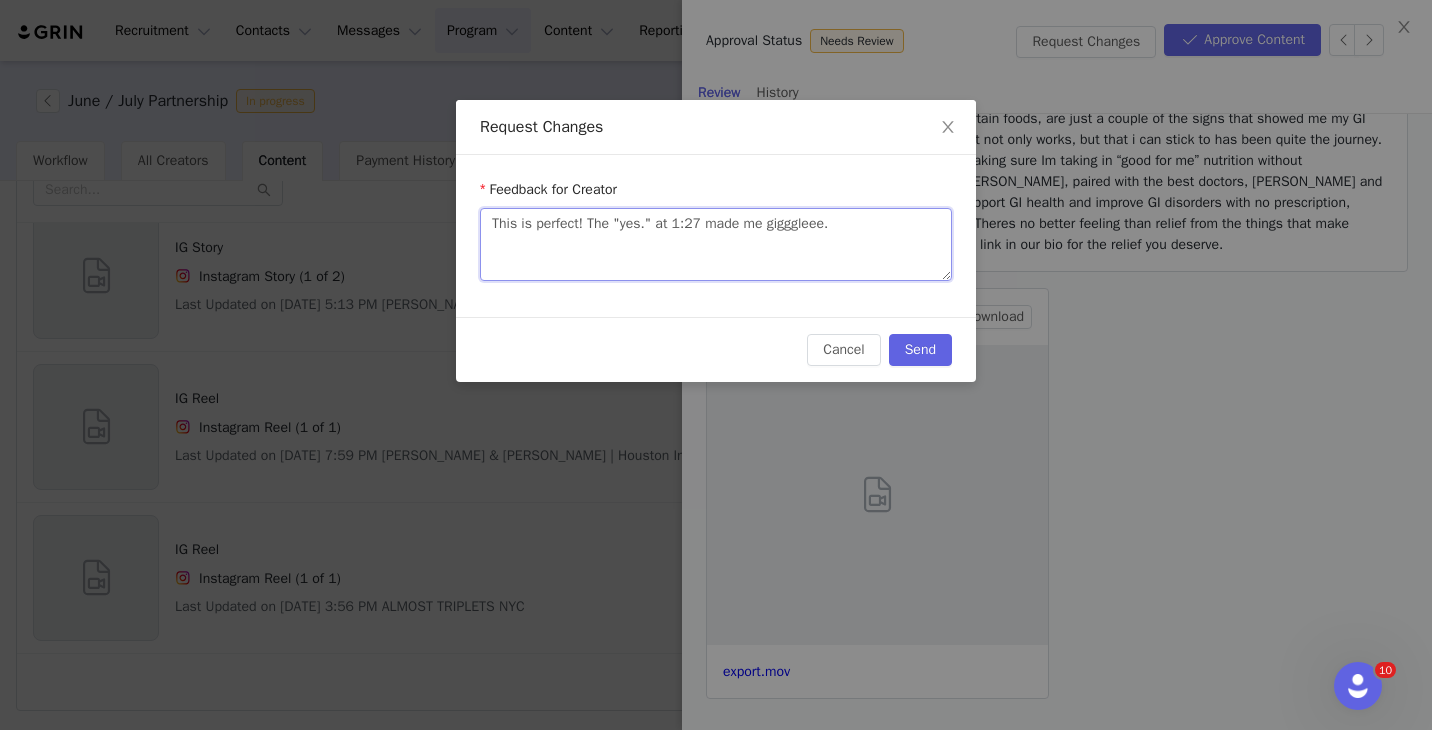 type 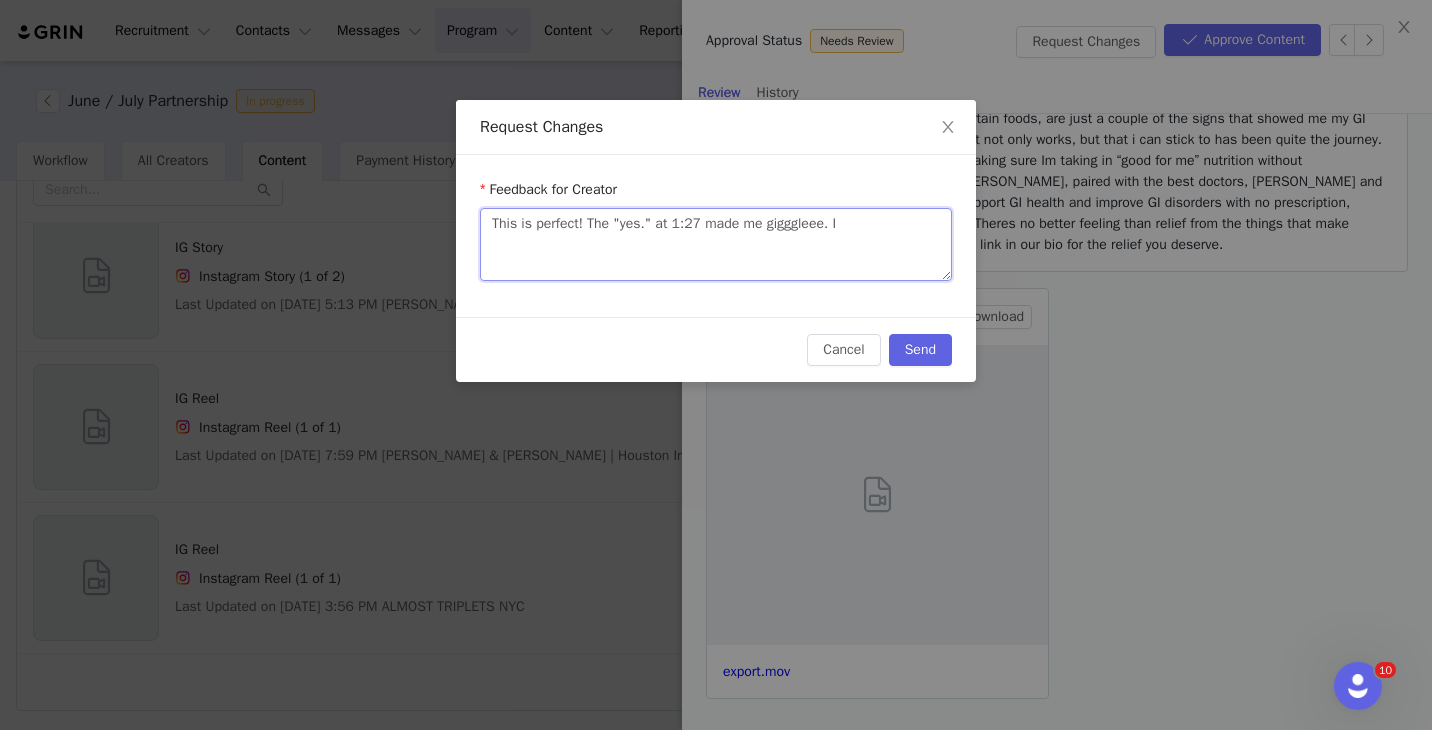 type 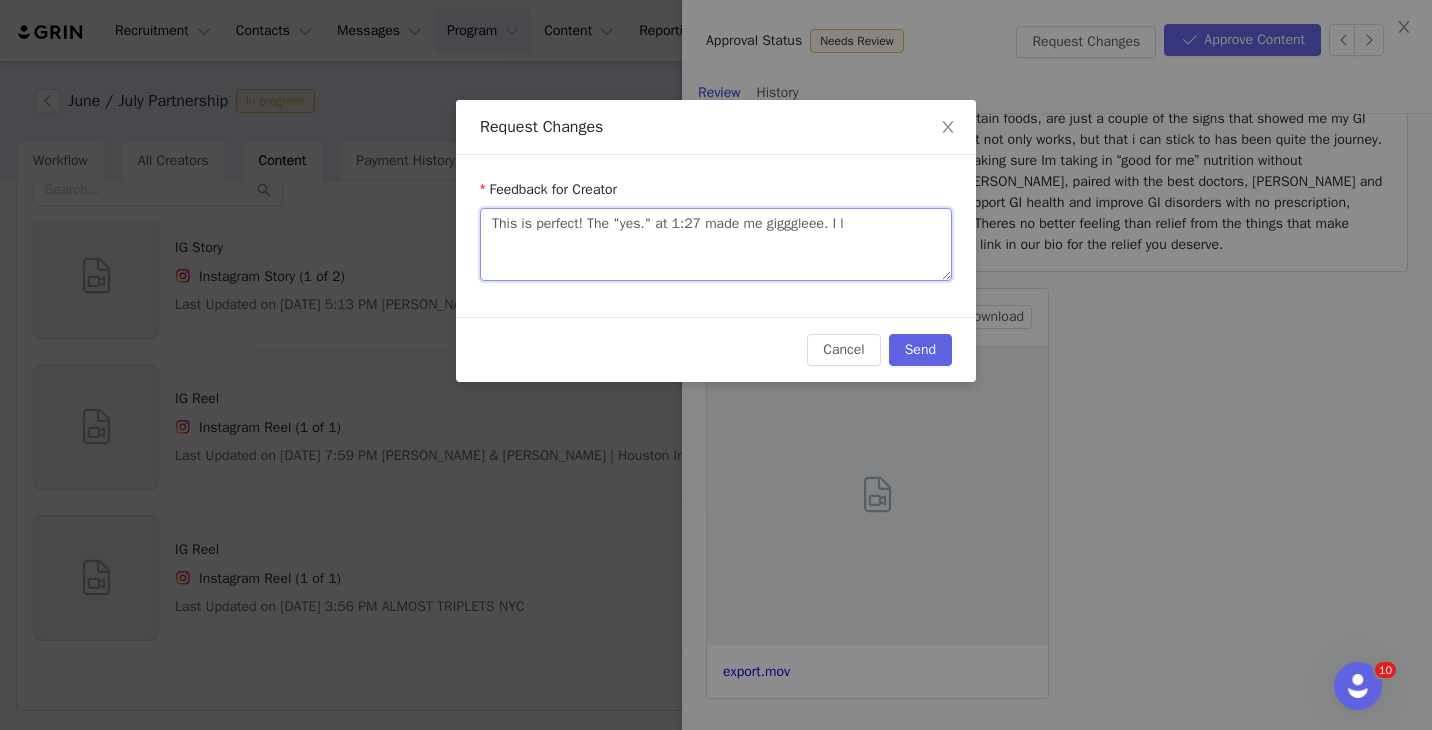 type on "This is perfect! The "yes." at 1:27 made me gigggleee. I lo" 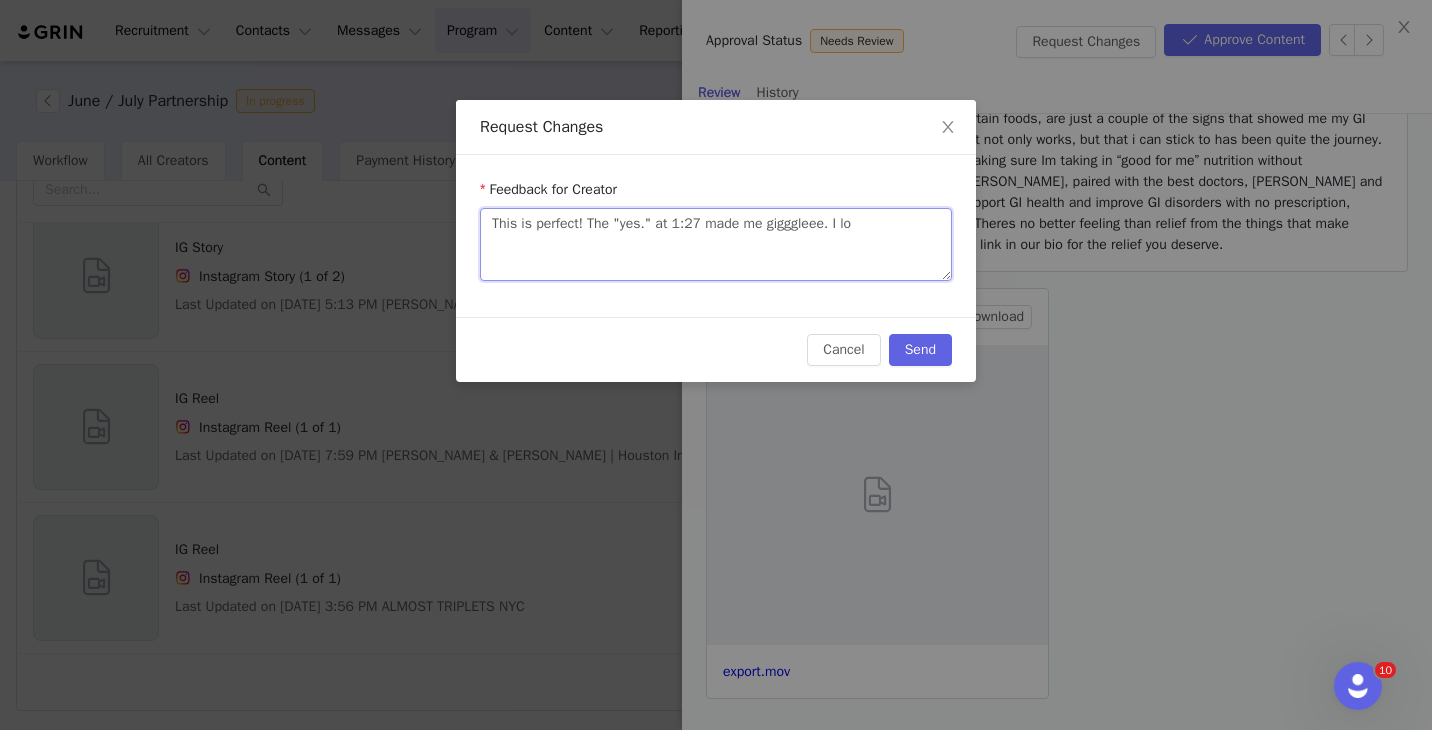 type 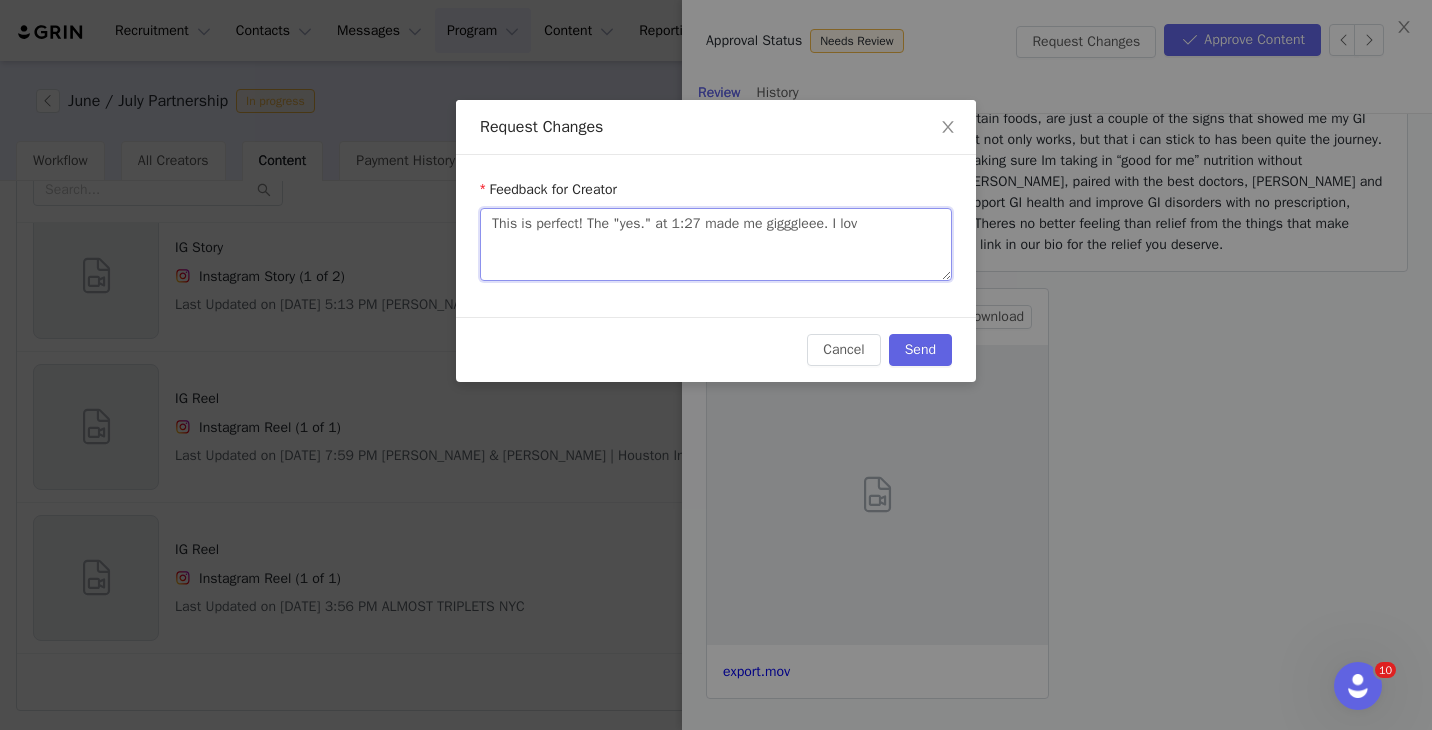 type 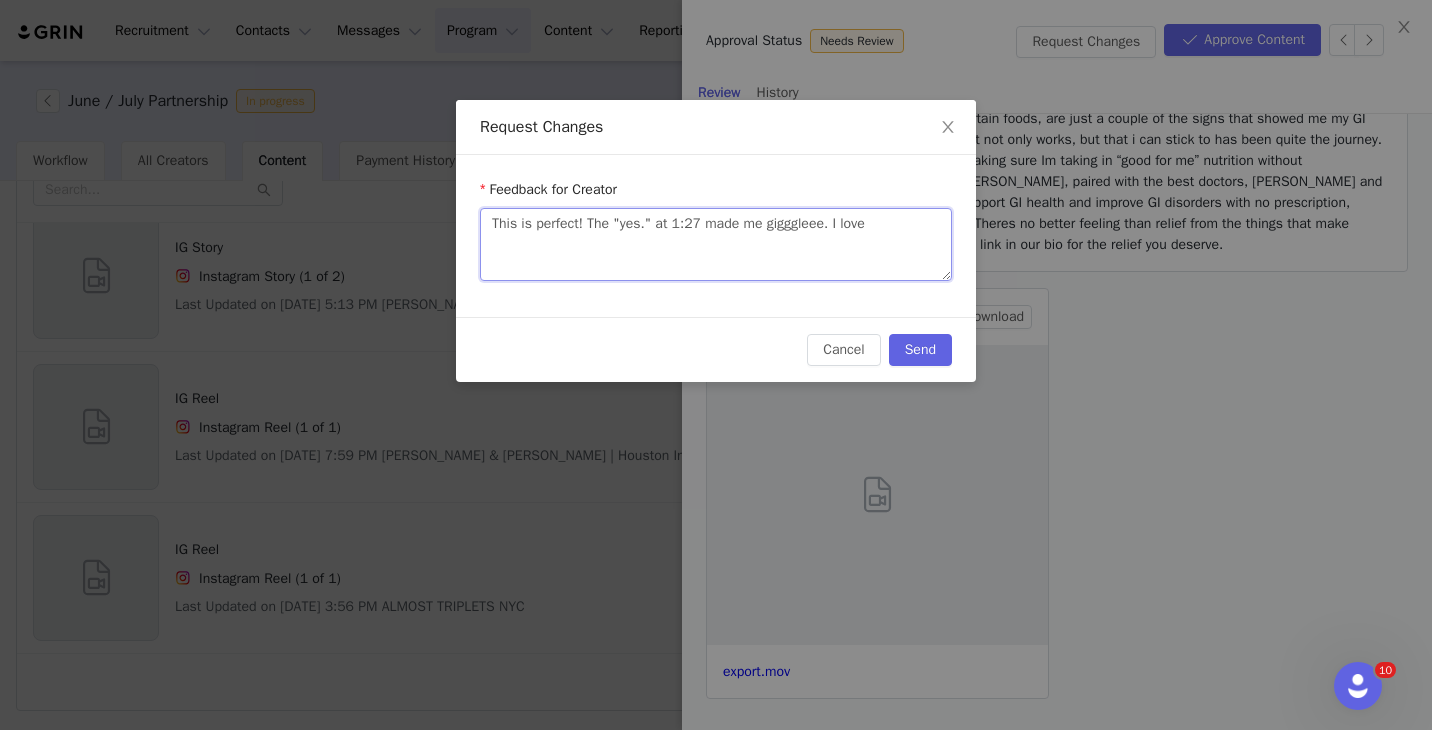 type 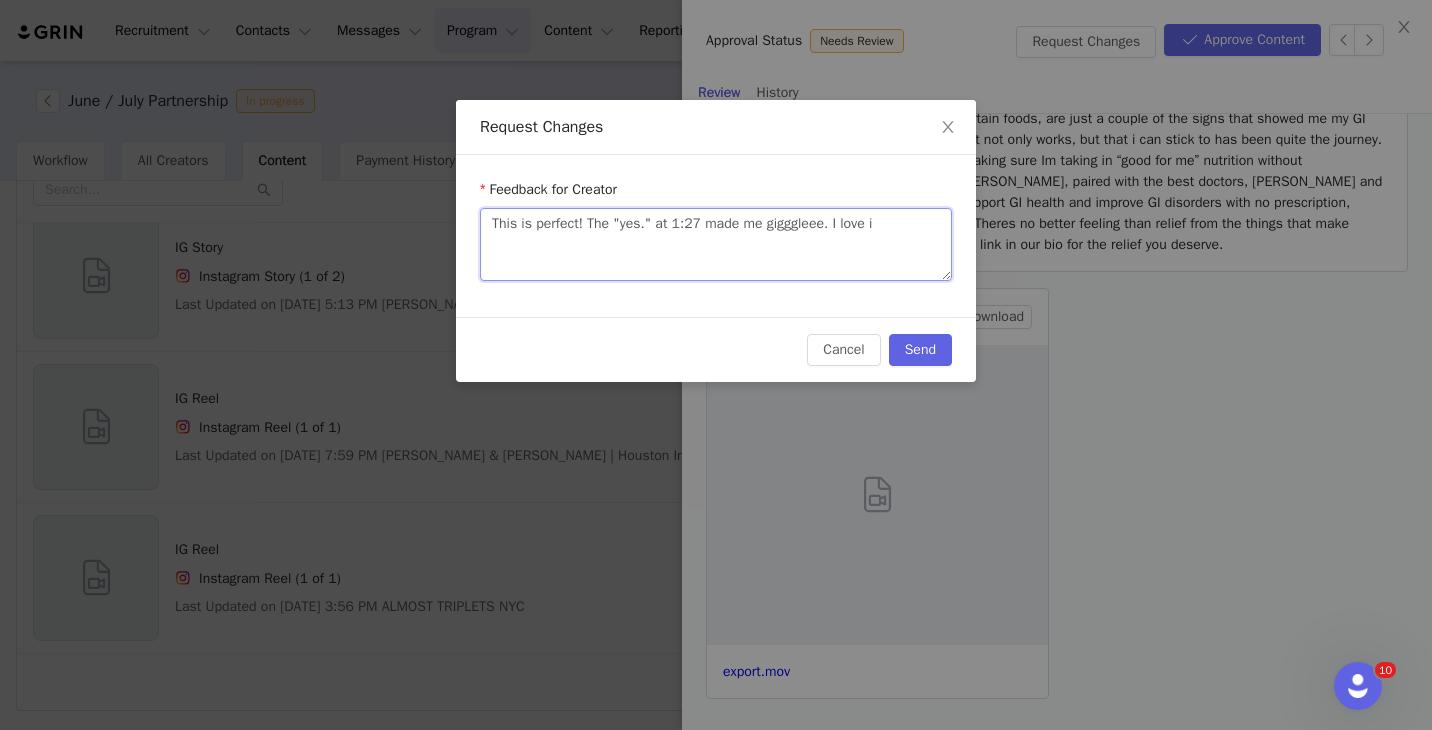 type on "This is perfect! The "yes." at 1:27 made me gigggleee. I love it" 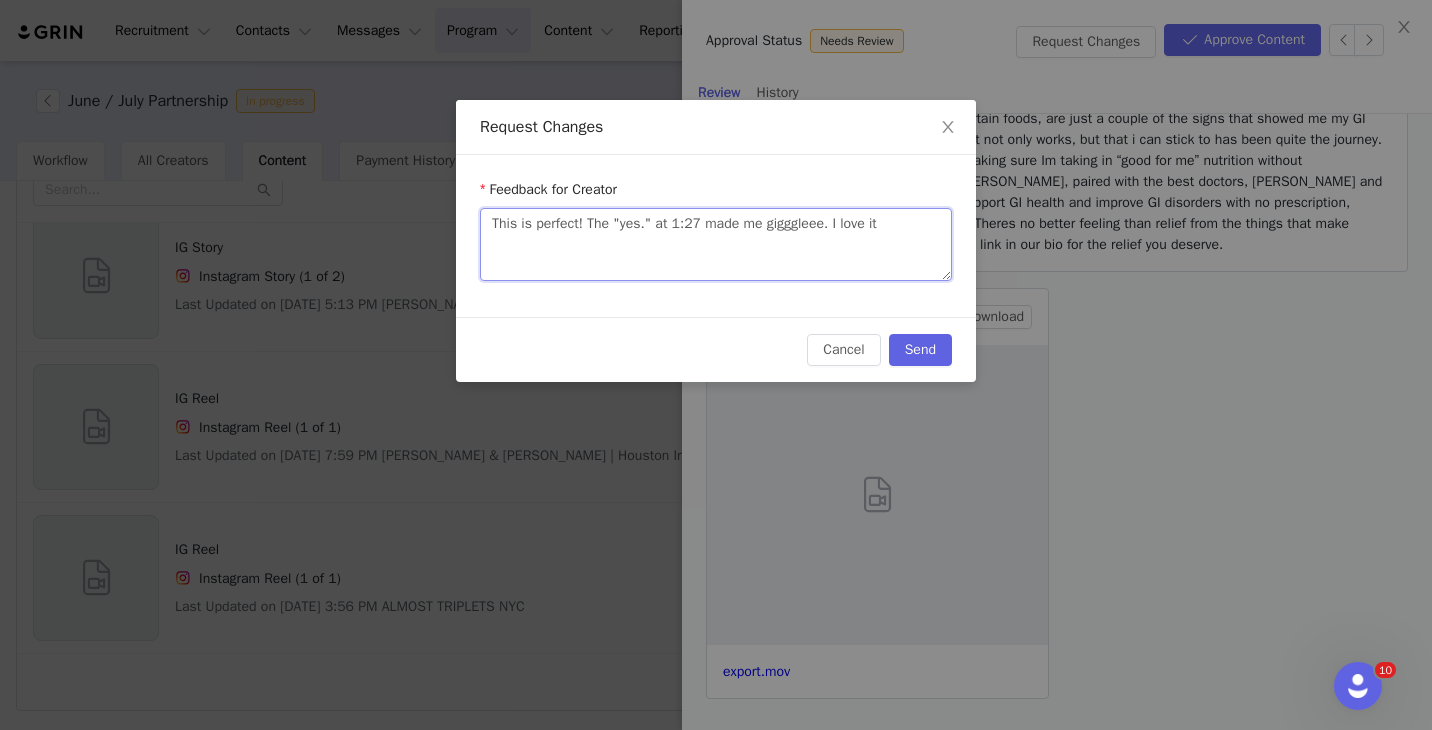 type 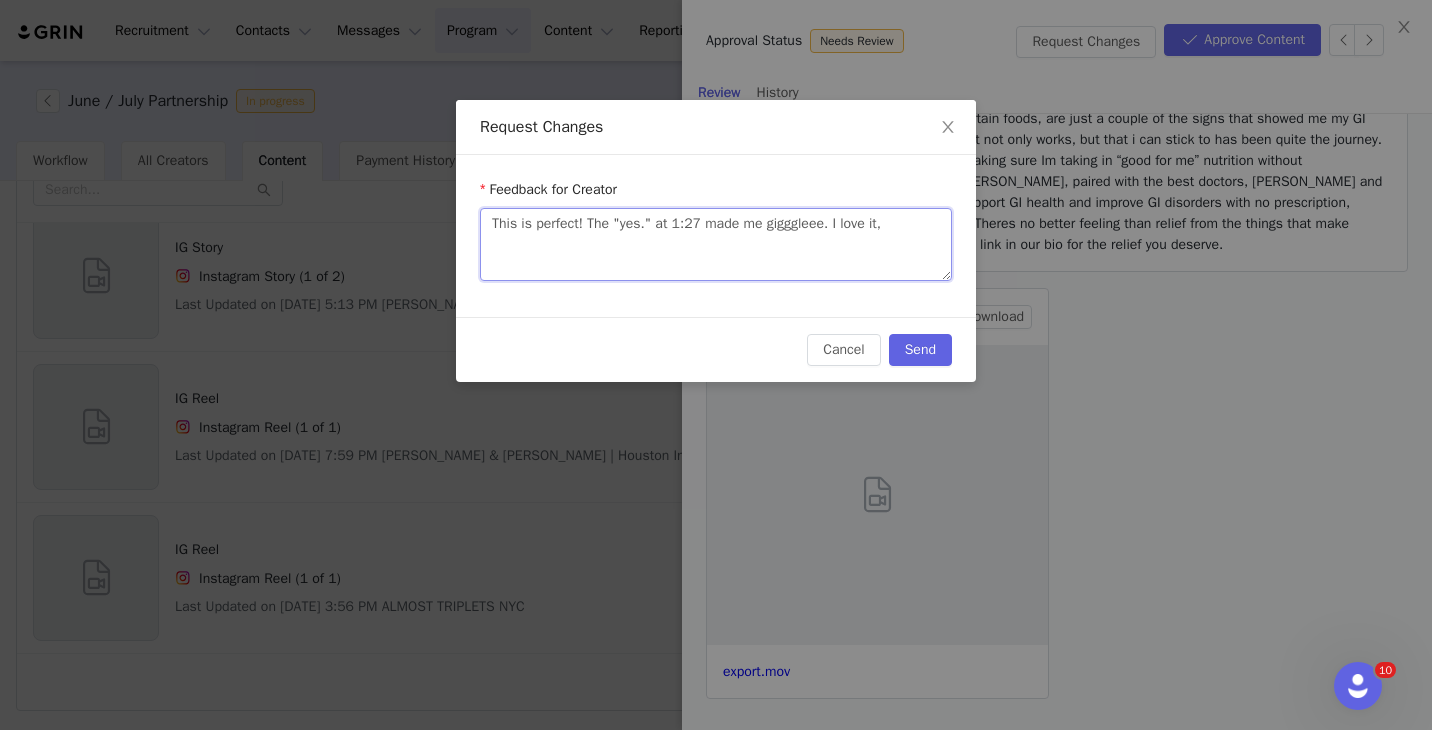 type on "This is perfect! The "yes." at 1:27 made me gigggleee. I love it," 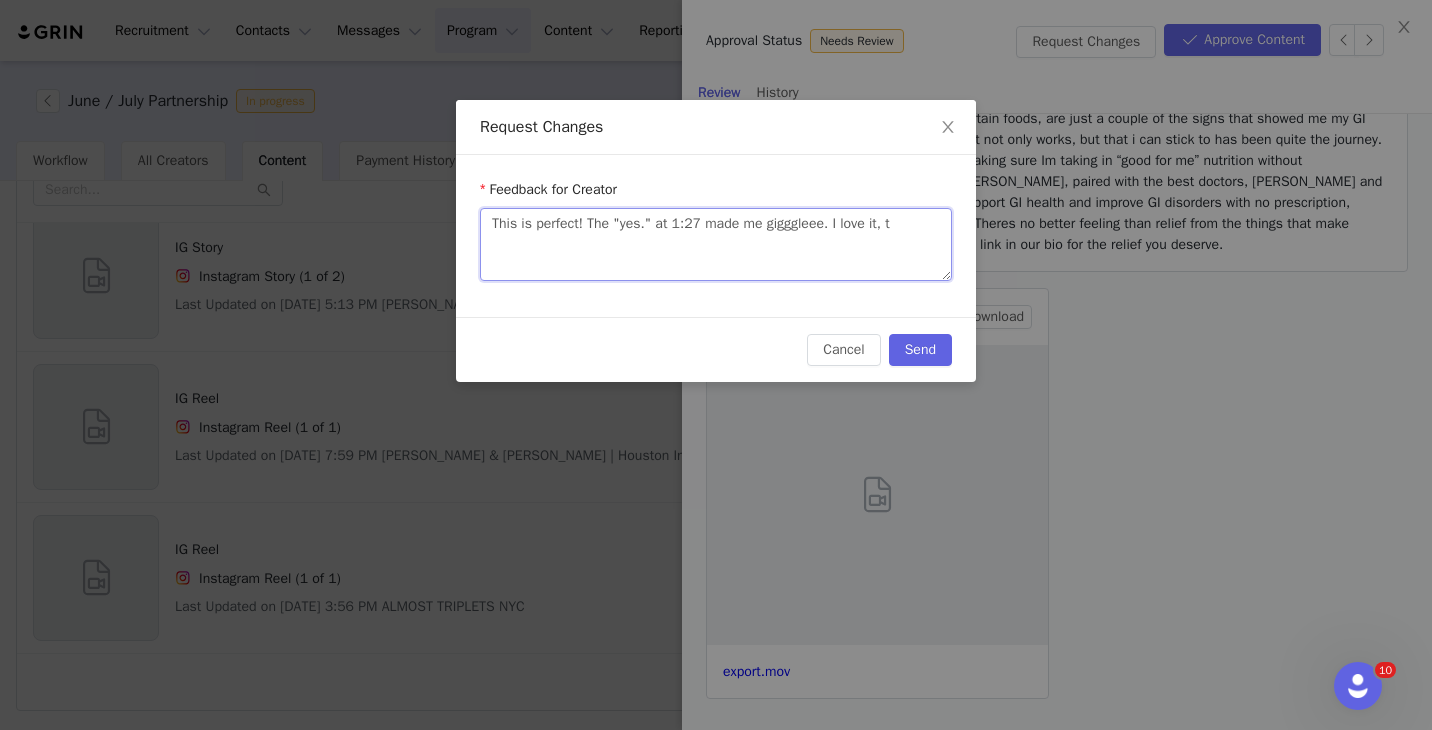 type on "This is perfect! The "yes." at 1:27 made me gigggleee. I love it, th" 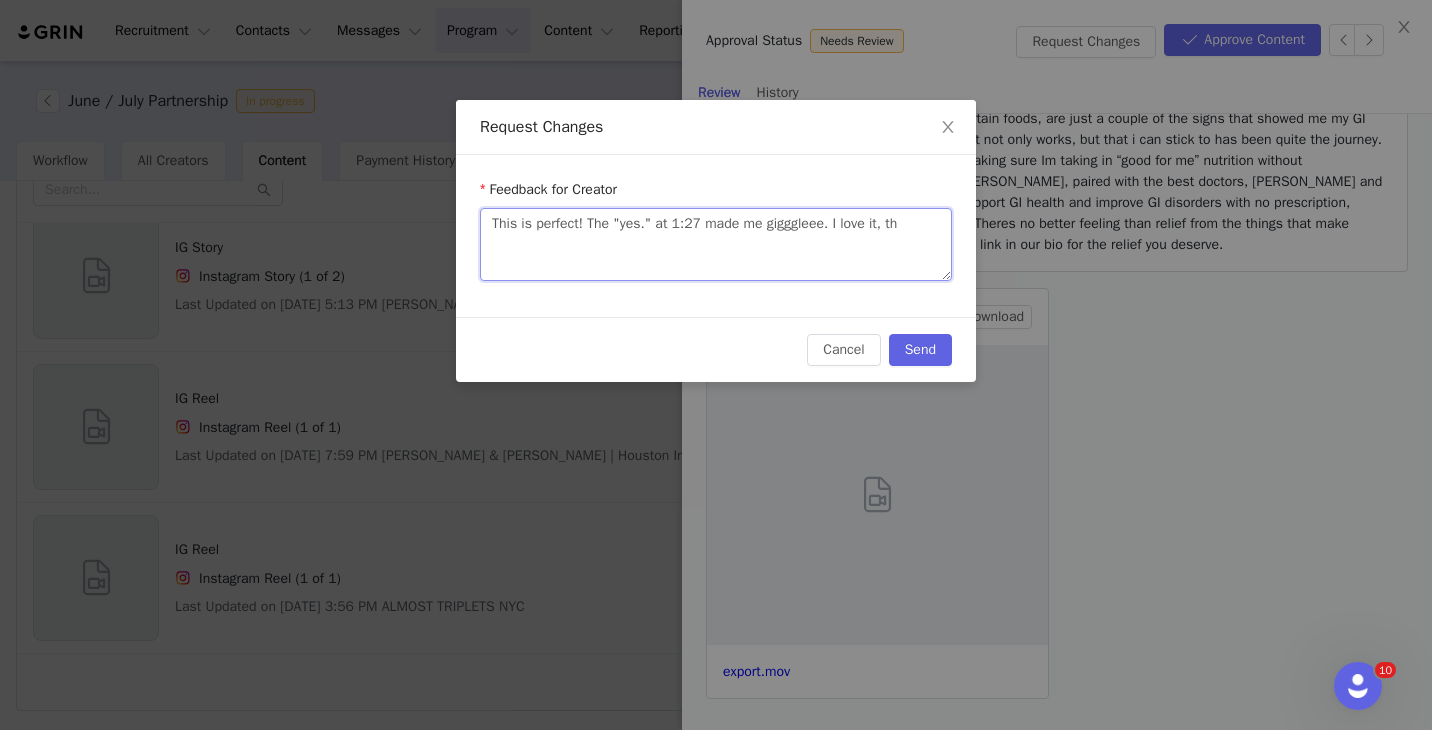 type 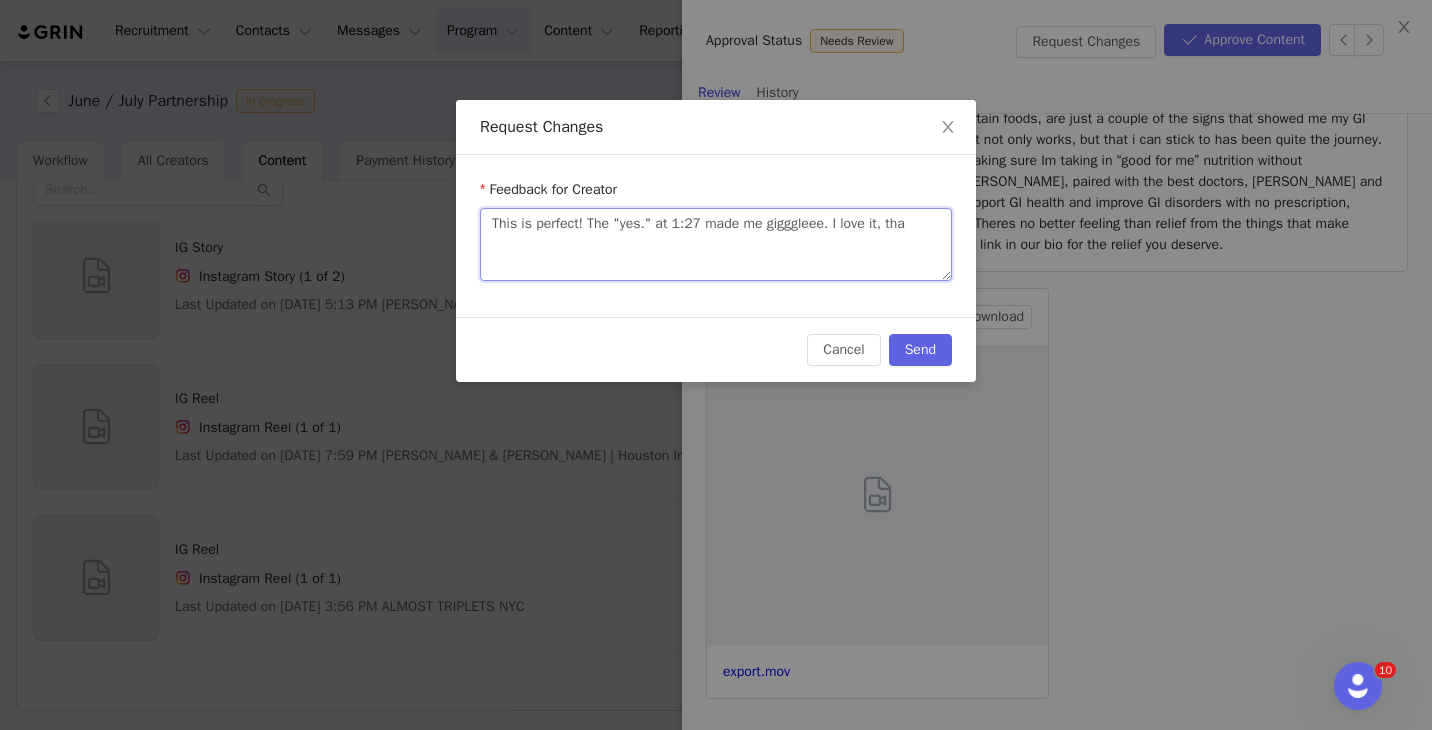type 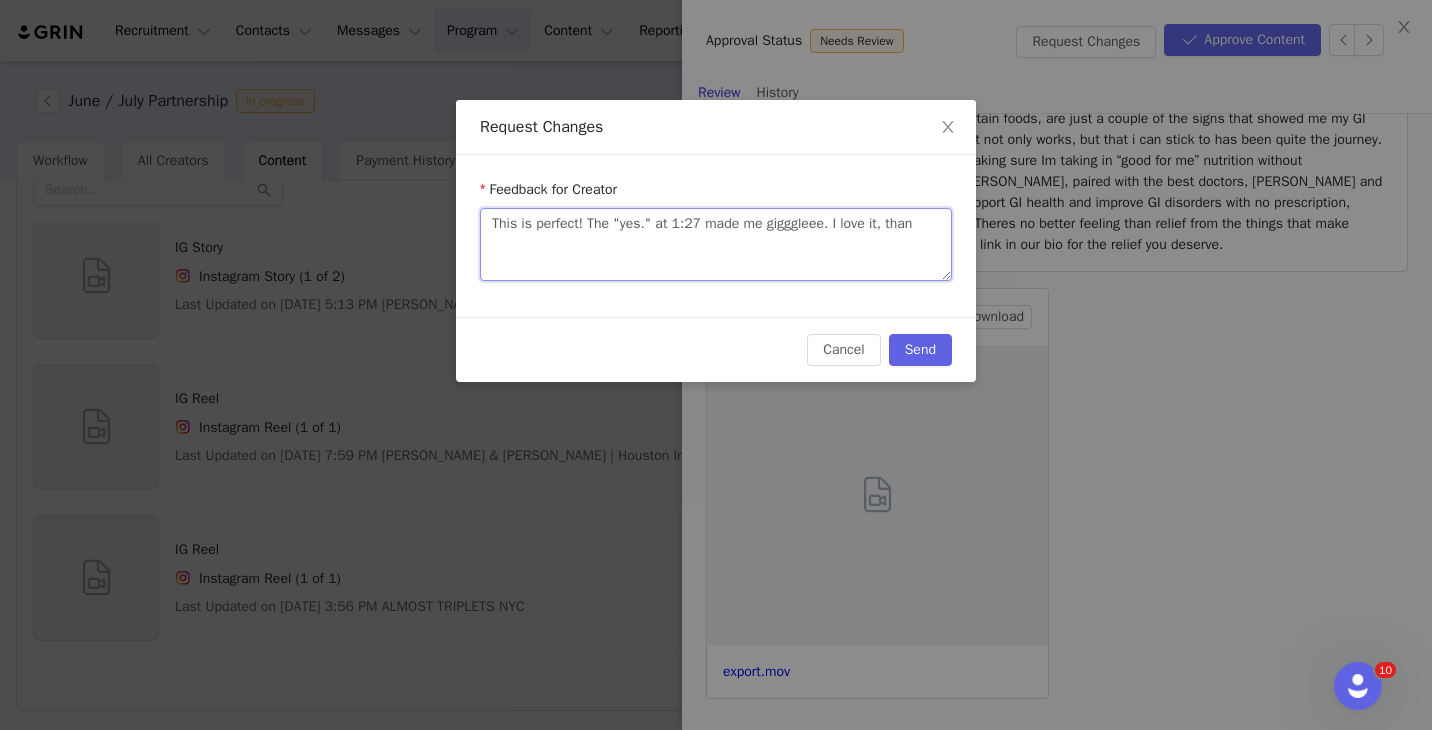 type 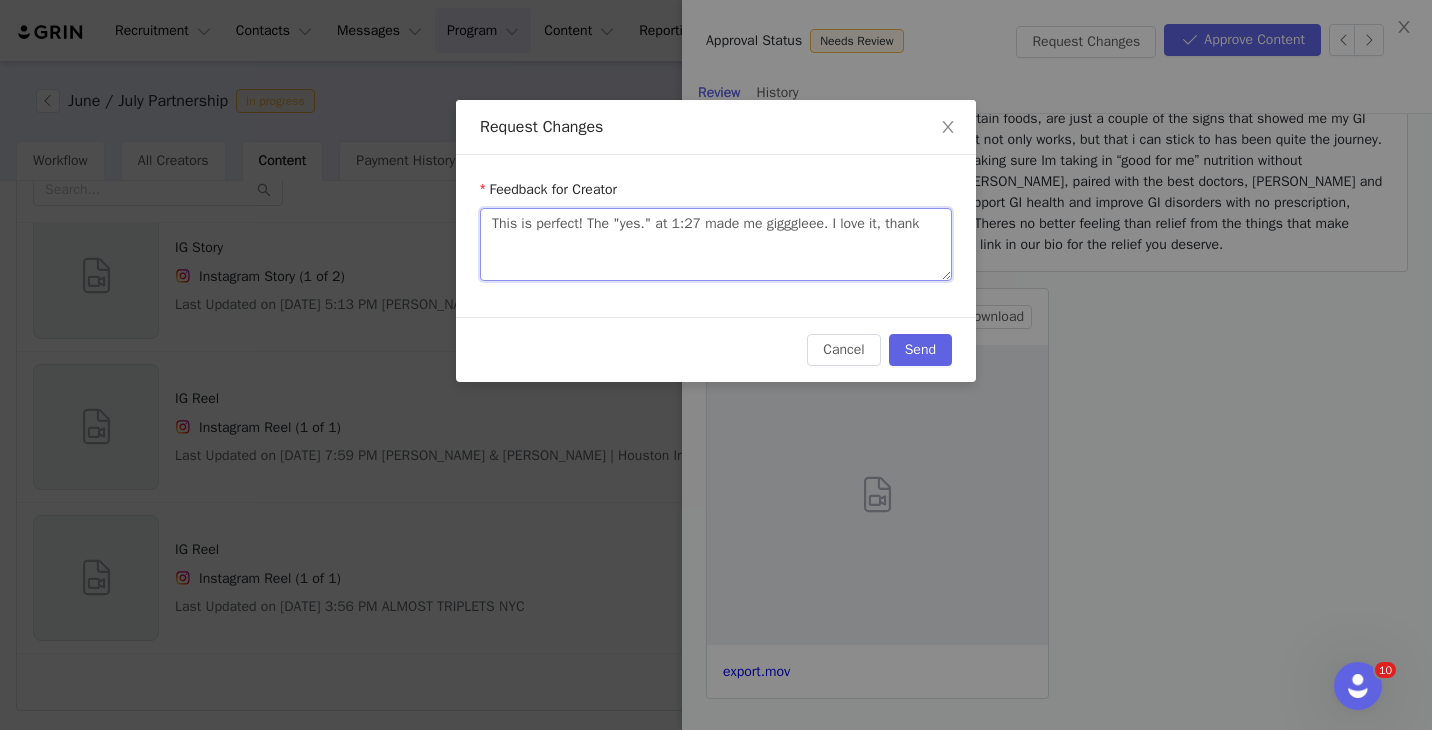type on "This is perfect! The "yes." at 1:27 made me gigggleee. I love it, thank" 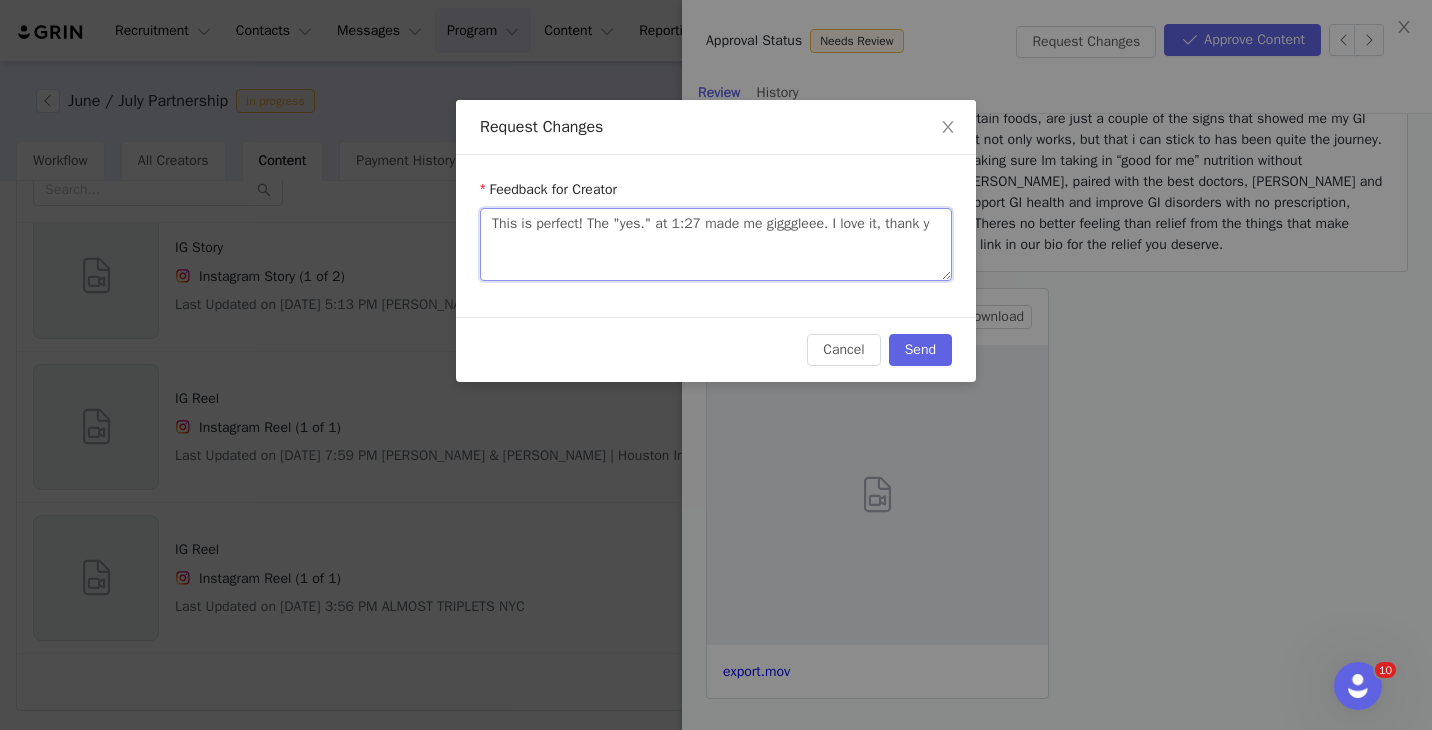 type 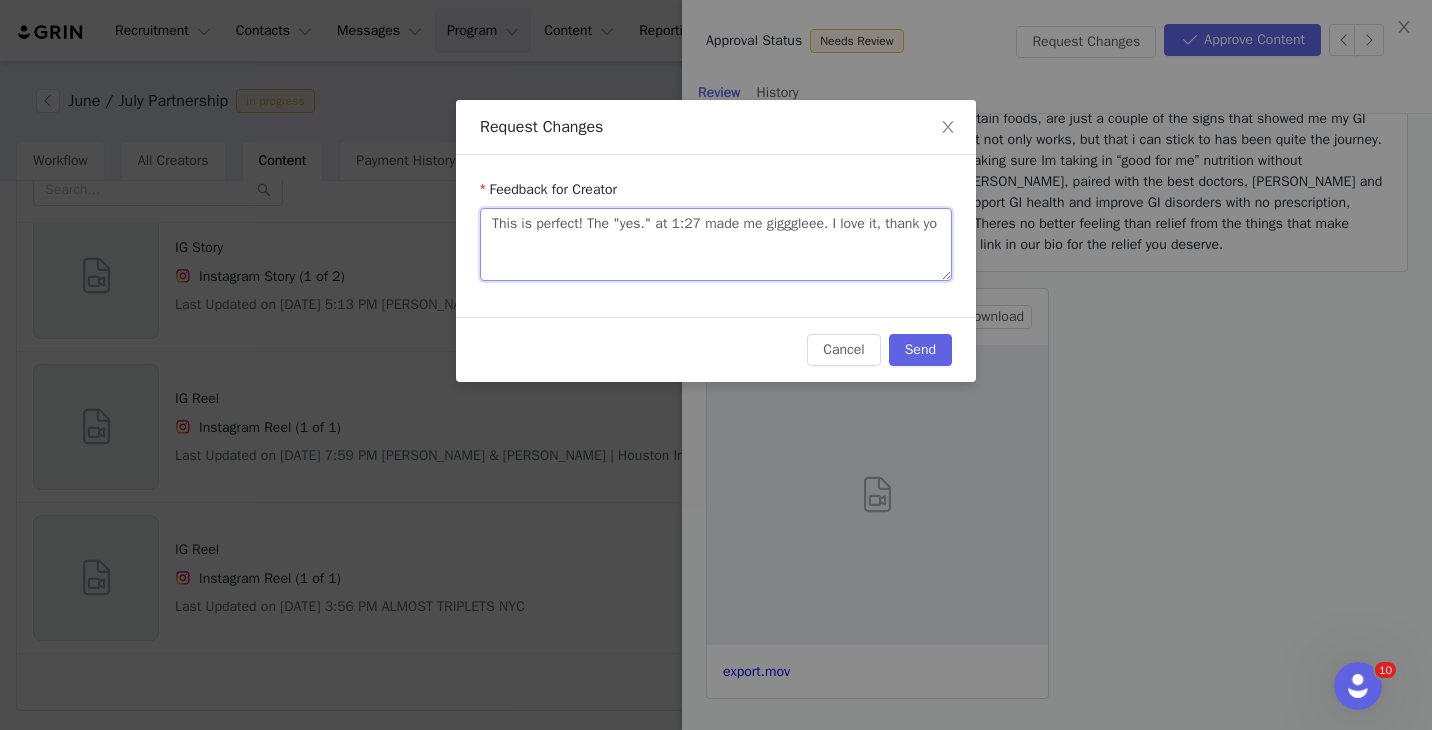 type 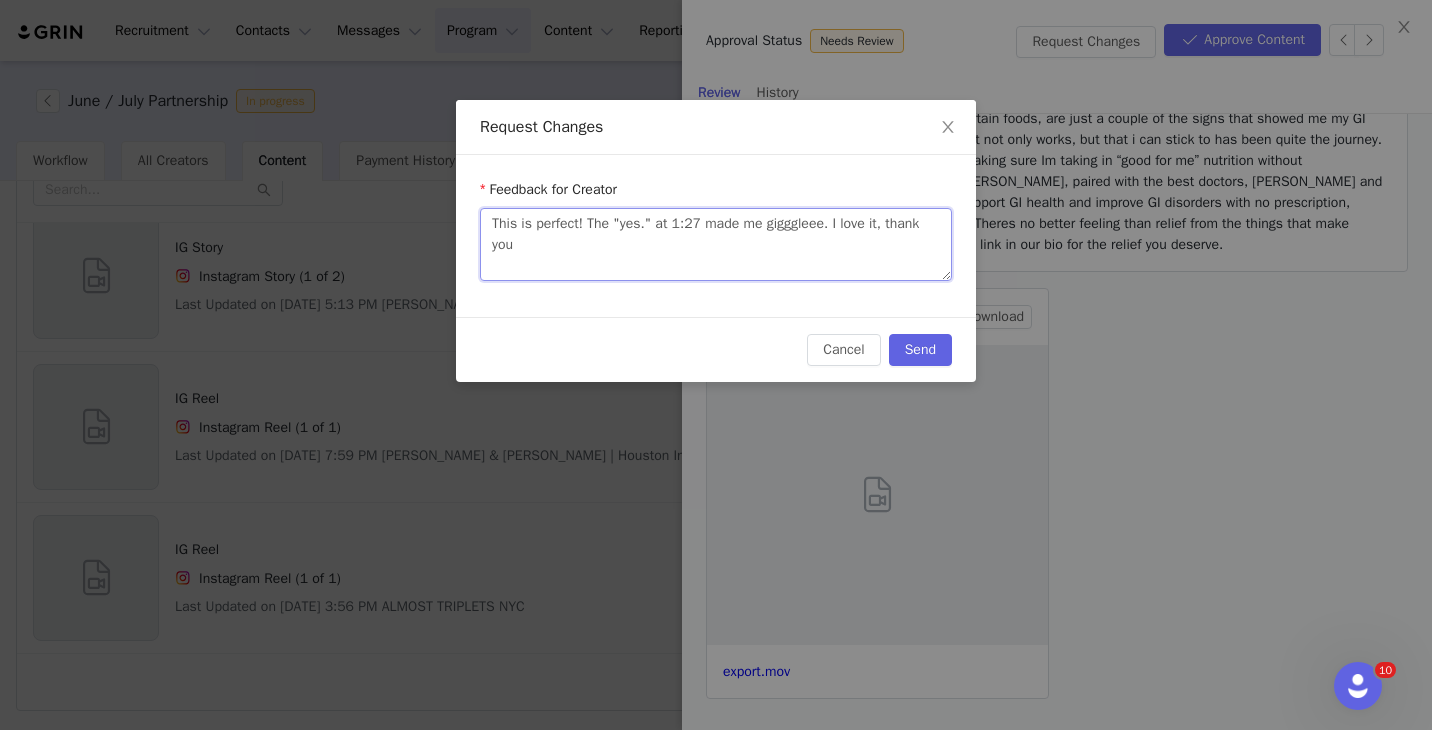 type 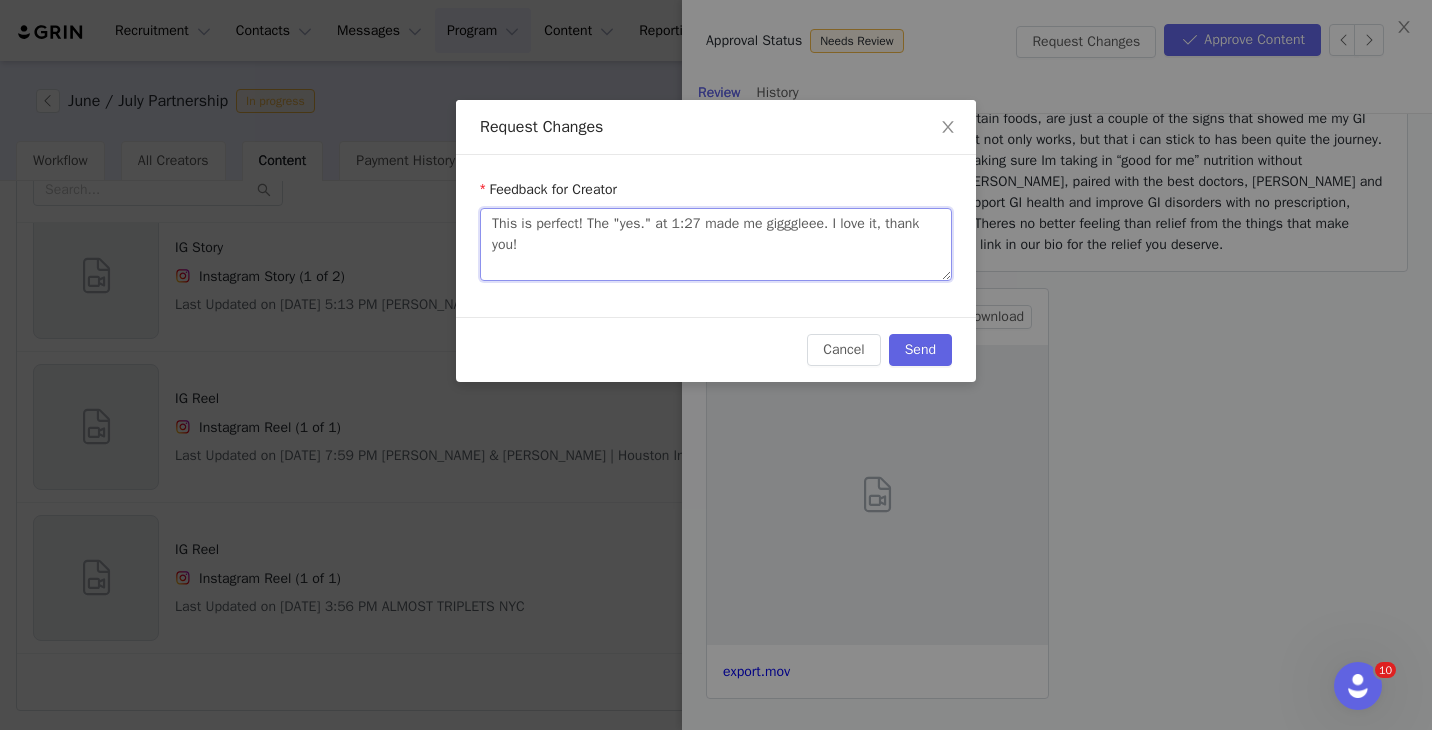 type 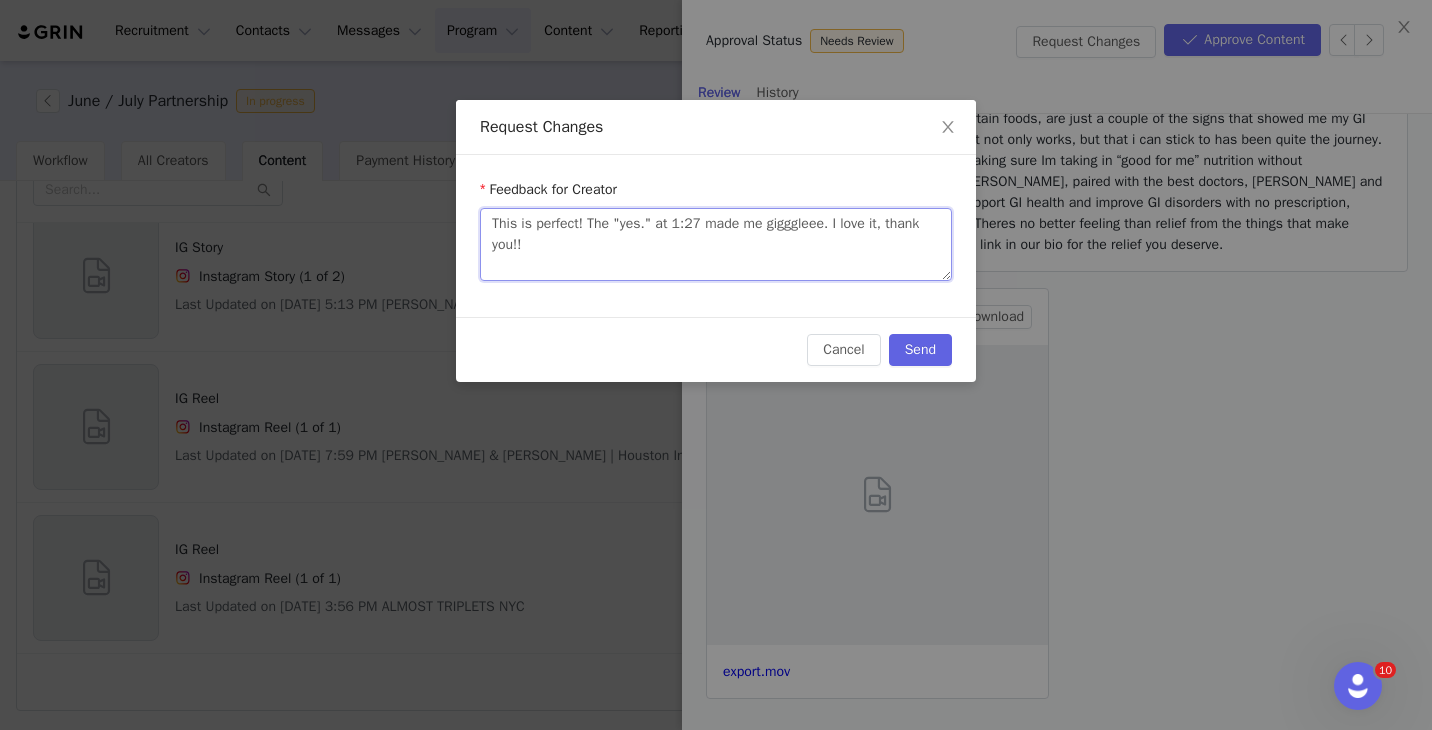 click on "This is perfect! The "yes." at 1:27 made me gigggleee. I love it, thank you!!" at bounding box center [716, 244] 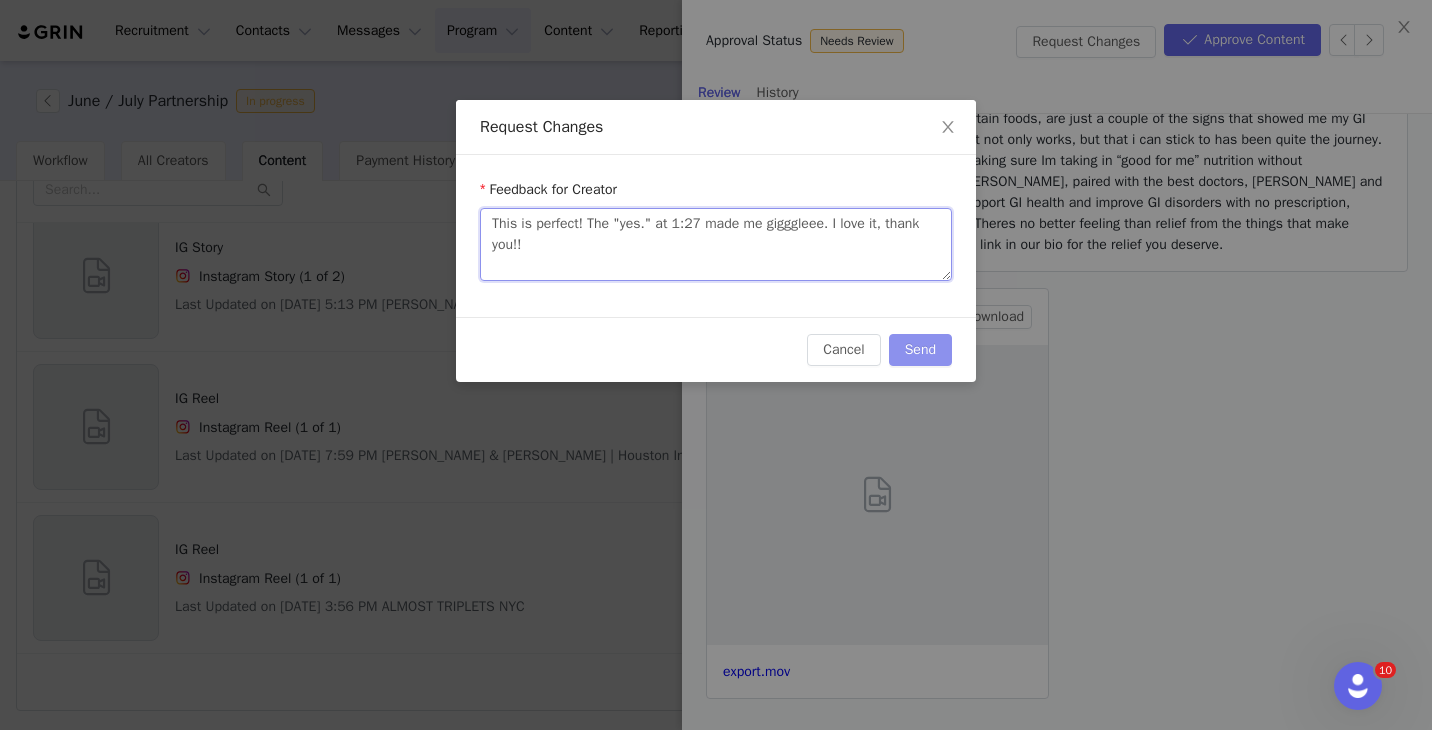 type on "This is perfect! The "yes." at 1:27 made me gigggleee. I love it, thank you!!" 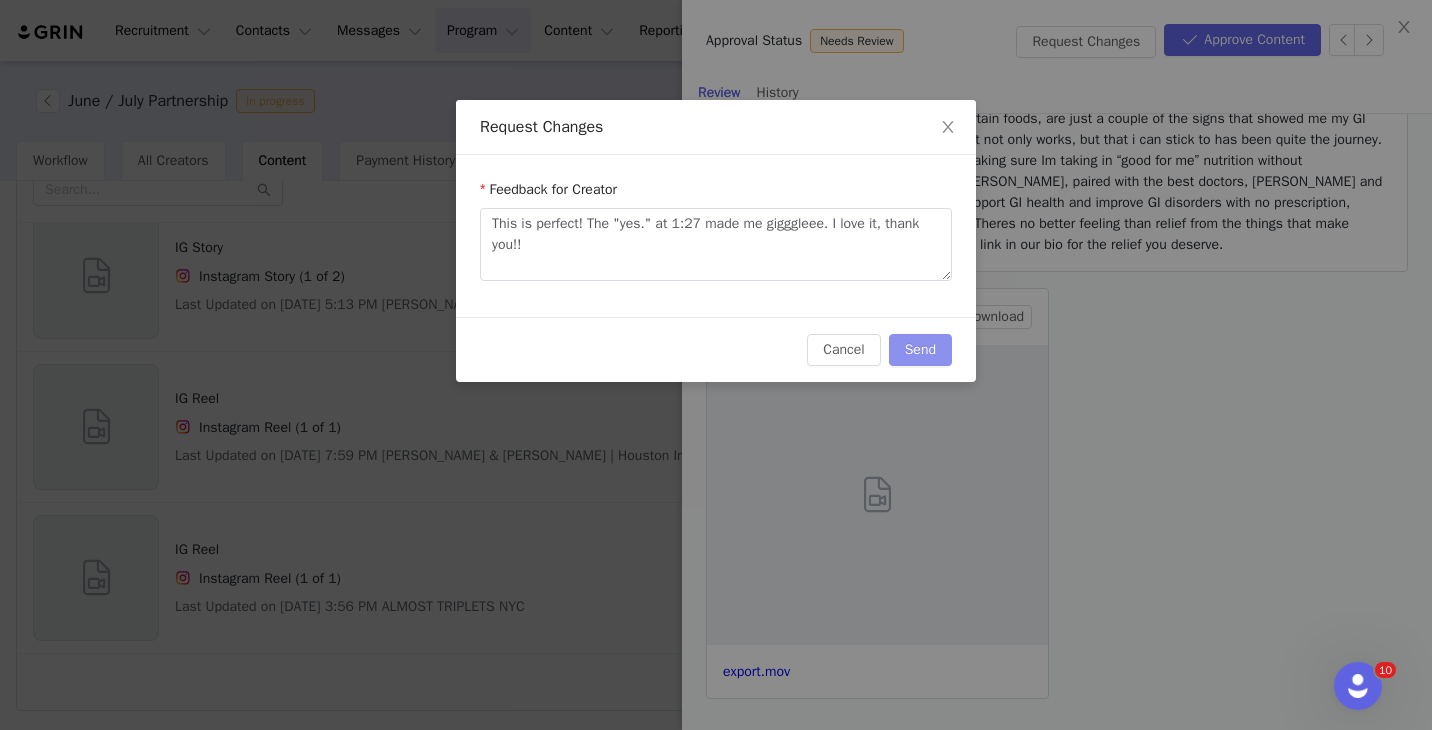 click on "Send" at bounding box center (920, 350) 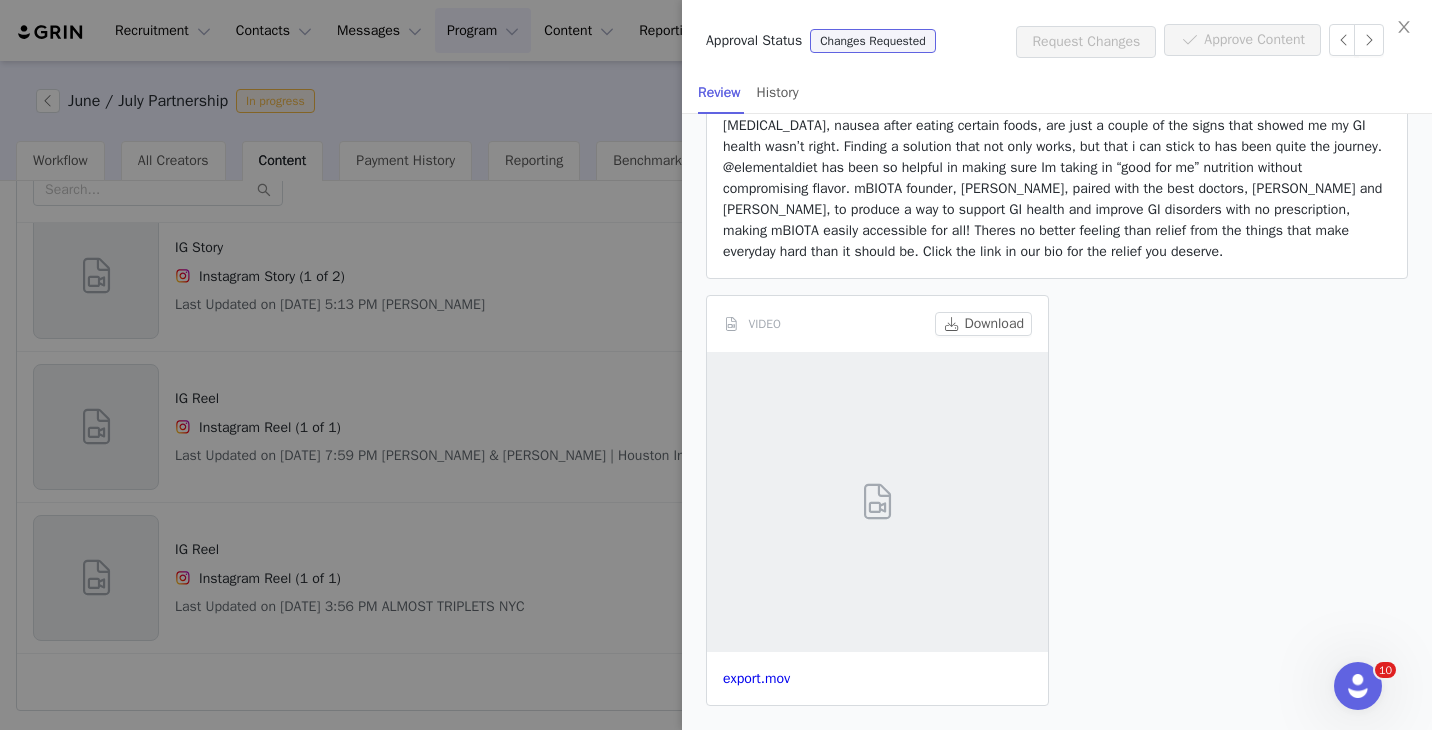 scroll, scrollTop: 430, scrollLeft: 0, axis: vertical 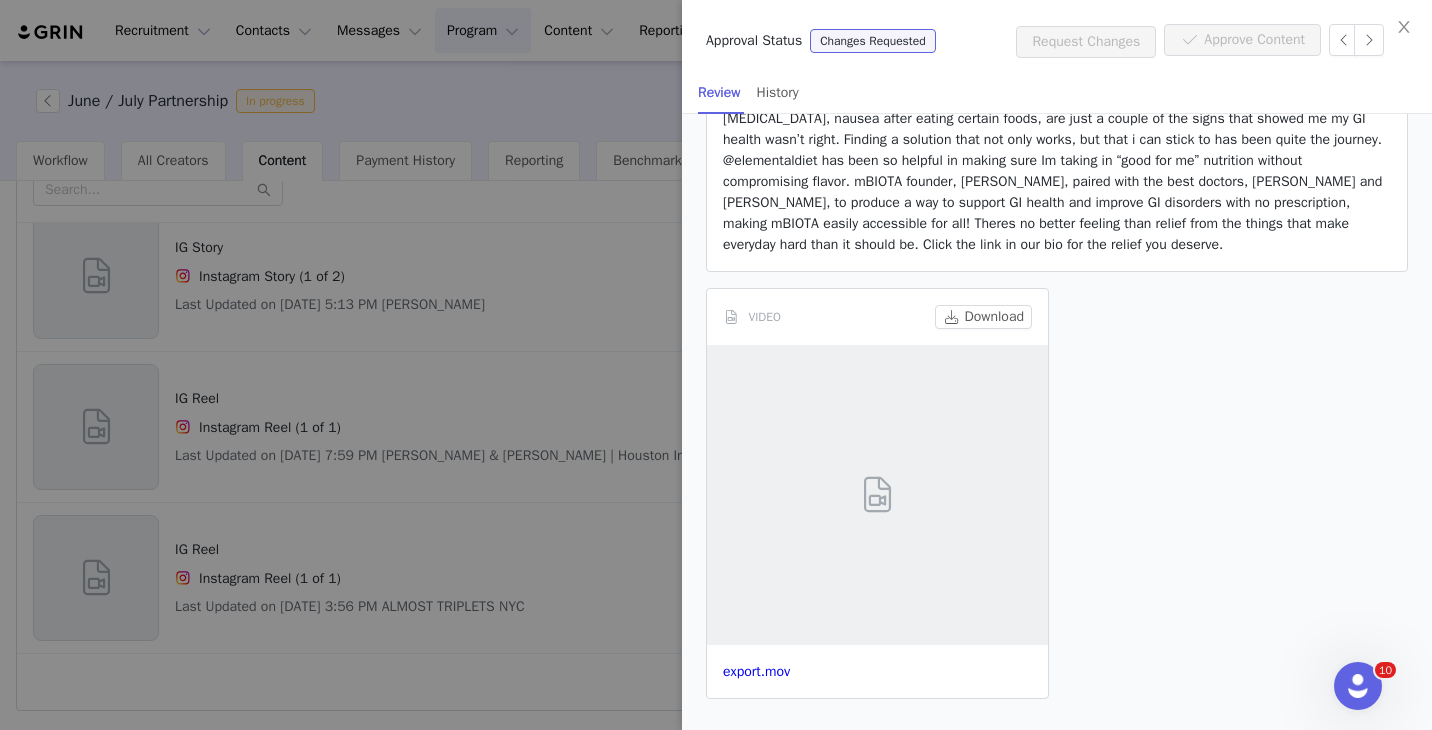 click at bounding box center (716, 365) 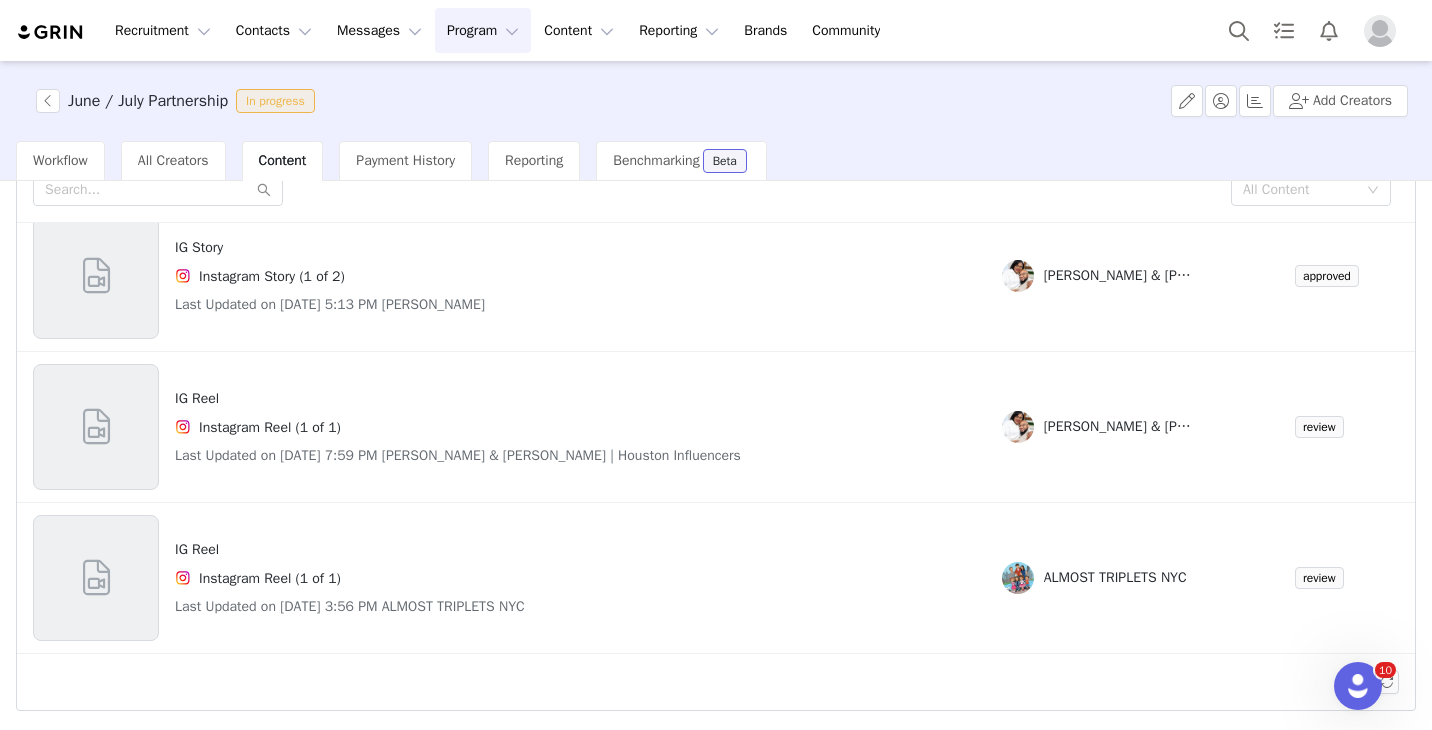 scroll, scrollTop: 0, scrollLeft: 0, axis: both 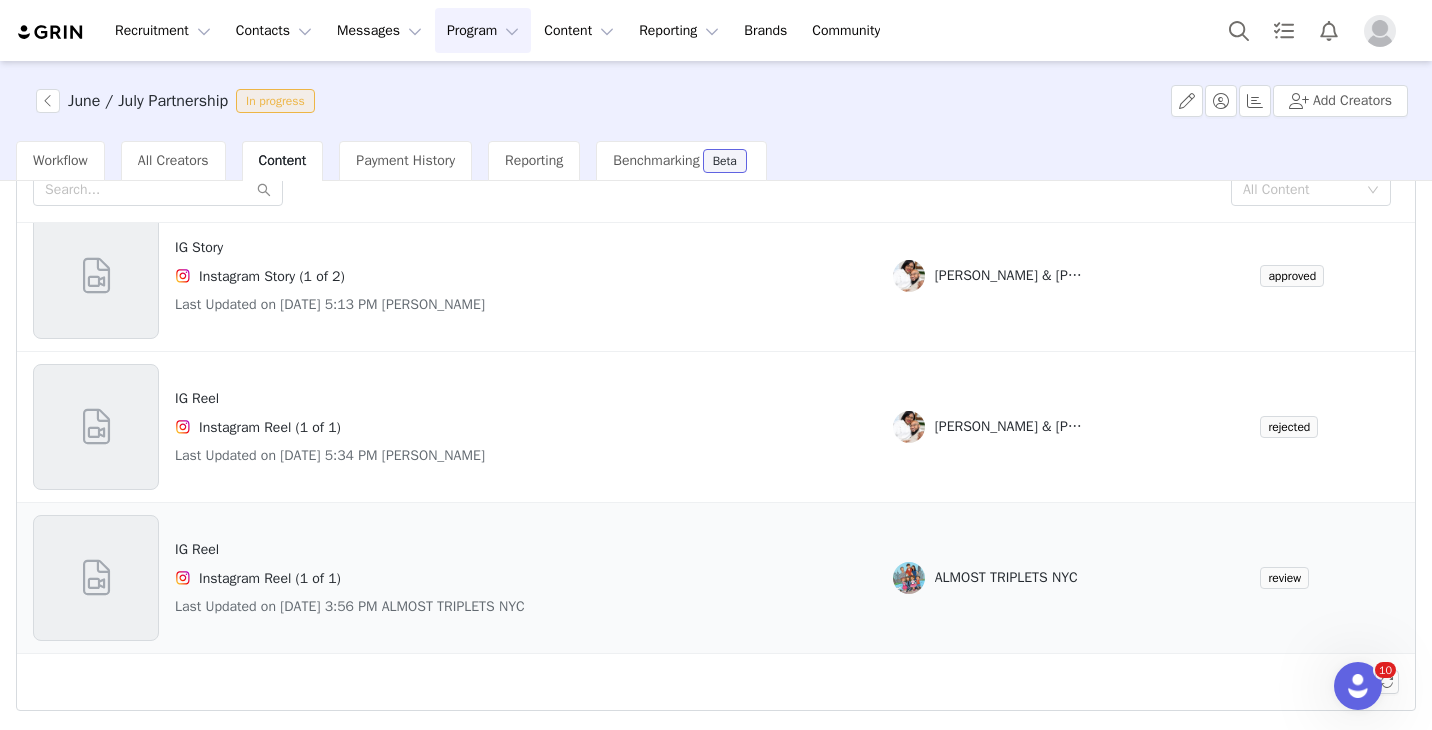click at bounding box center [96, 578] 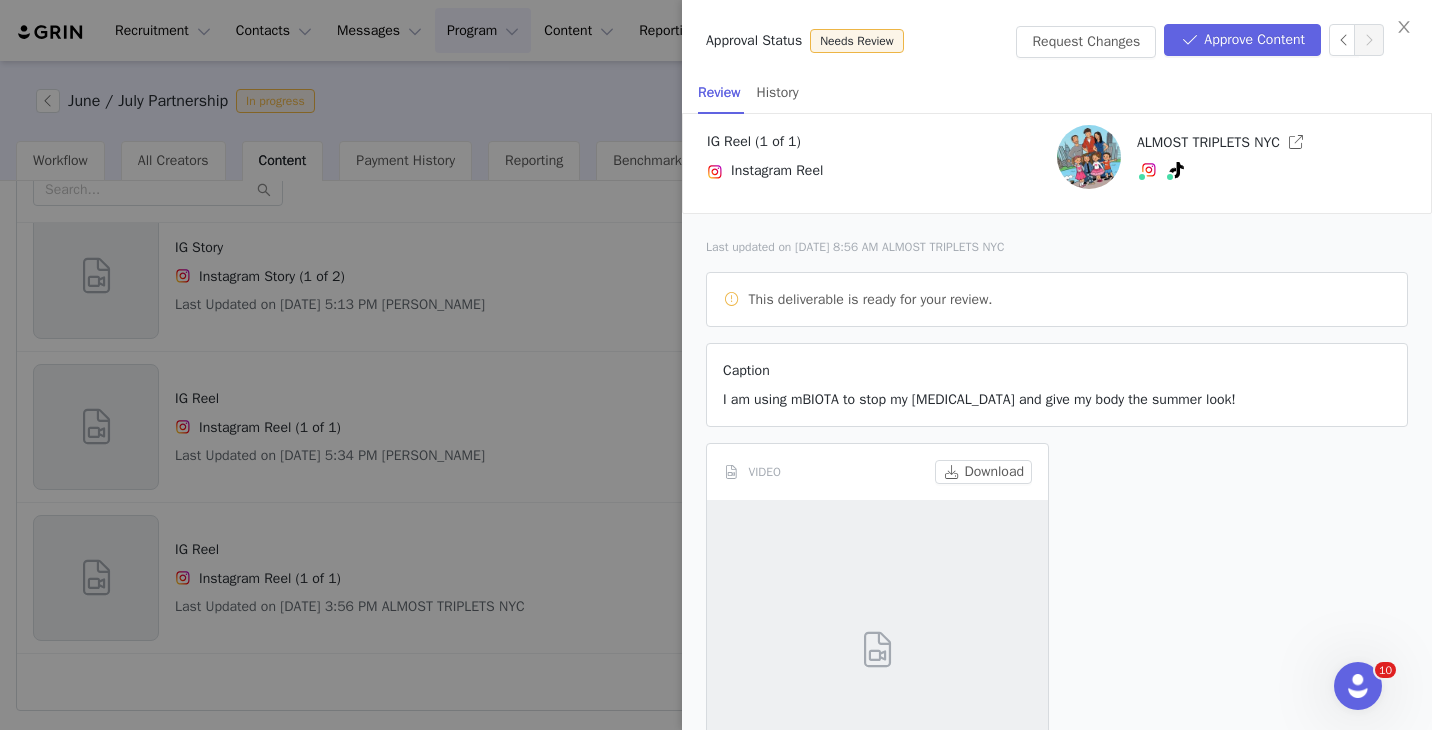 scroll, scrollTop: 167, scrollLeft: 0, axis: vertical 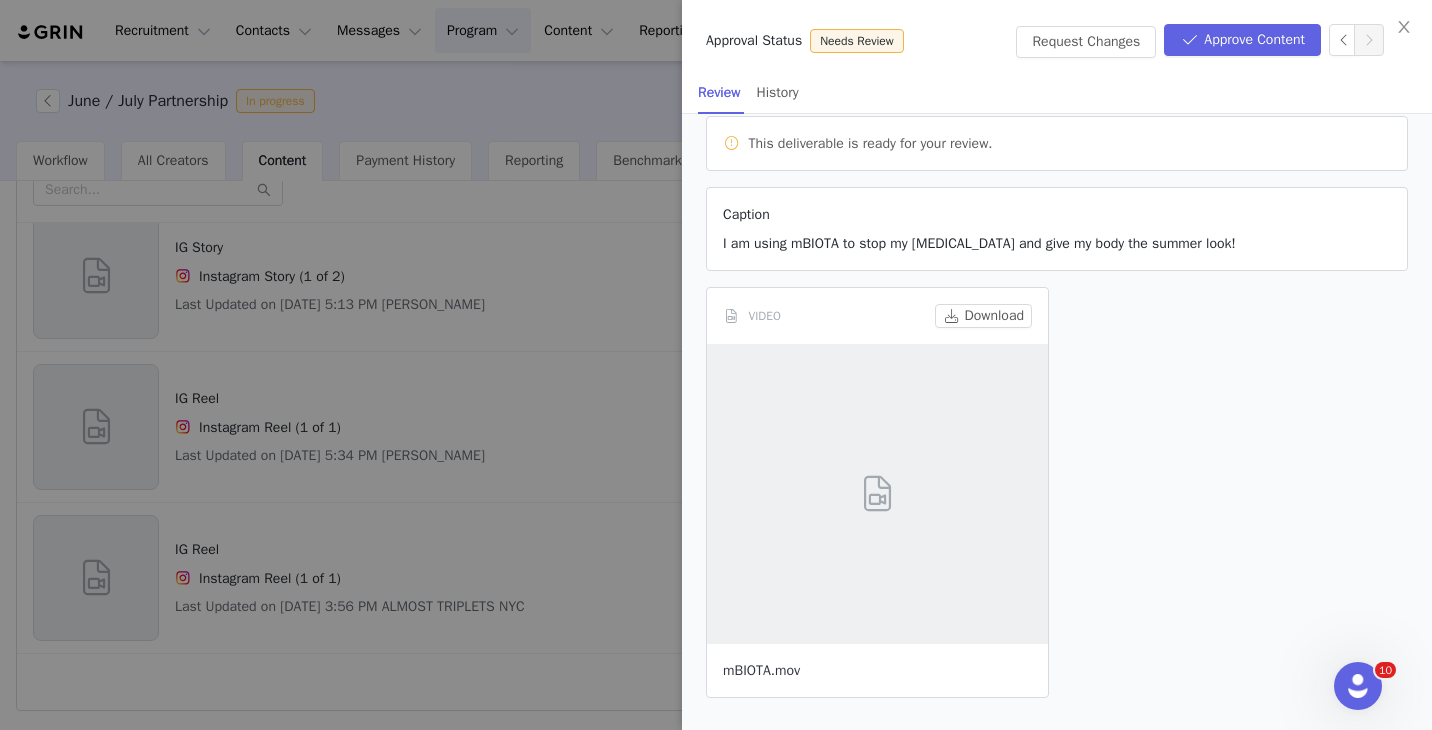 click on "mBIOTA.mov" at bounding box center (761, 670) 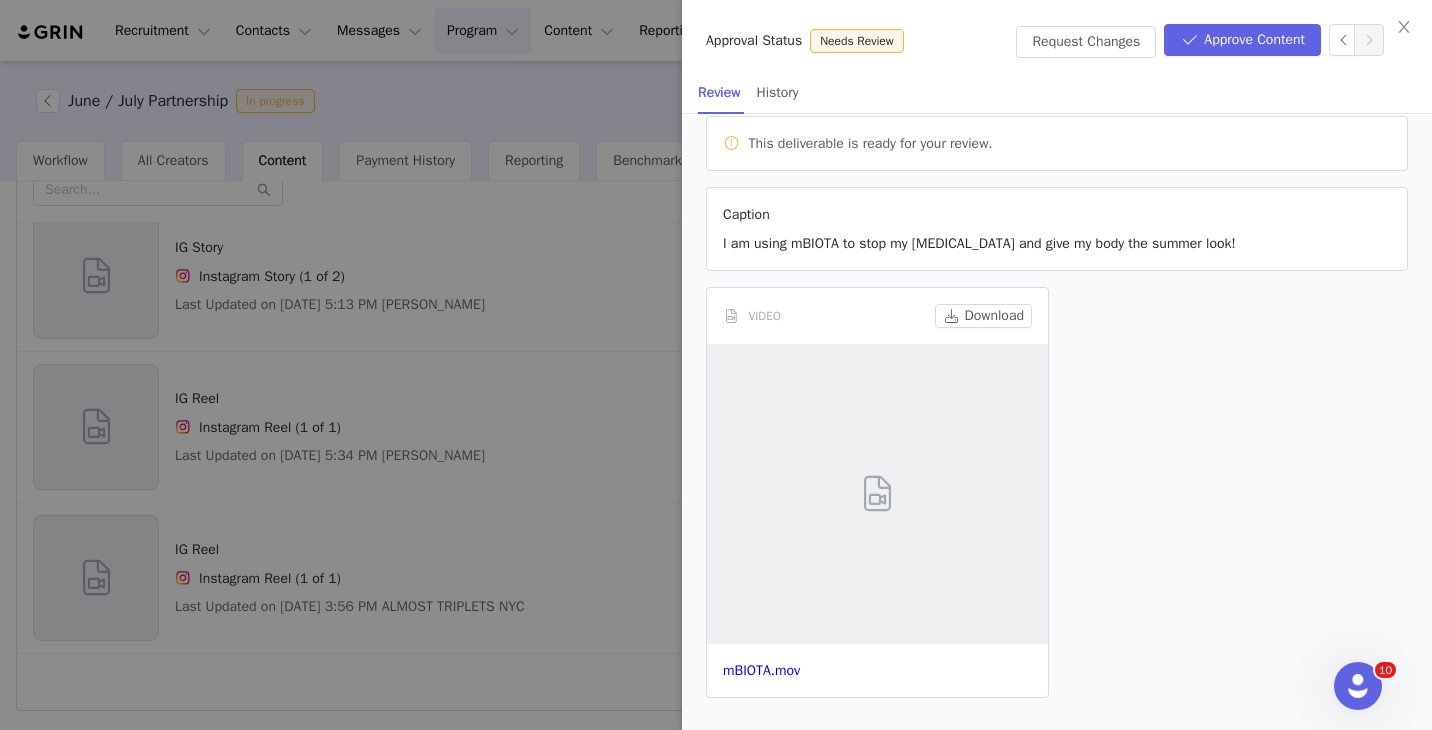 click on "VIDEO Download mBIOTA.mov" at bounding box center (1057, 492) 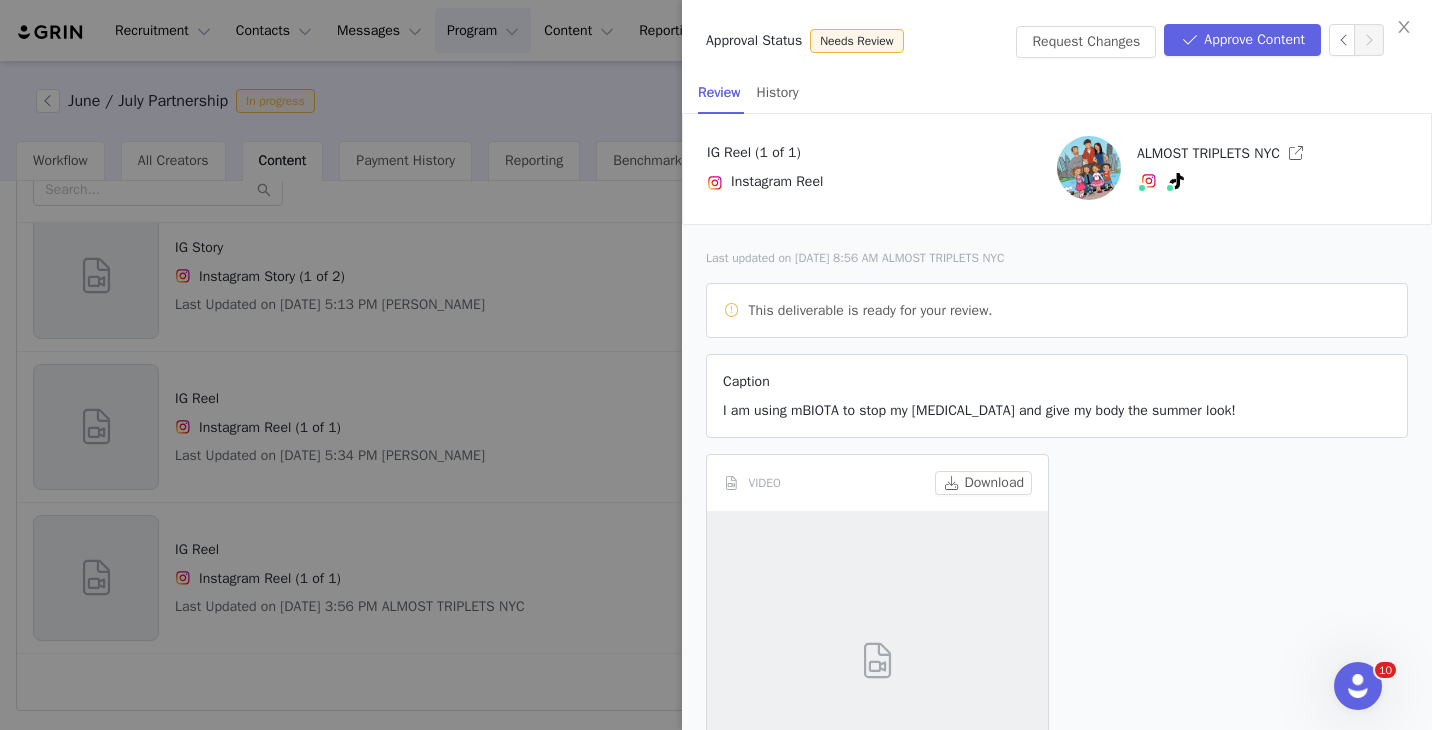 scroll, scrollTop: 167, scrollLeft: 0, axis: vertical 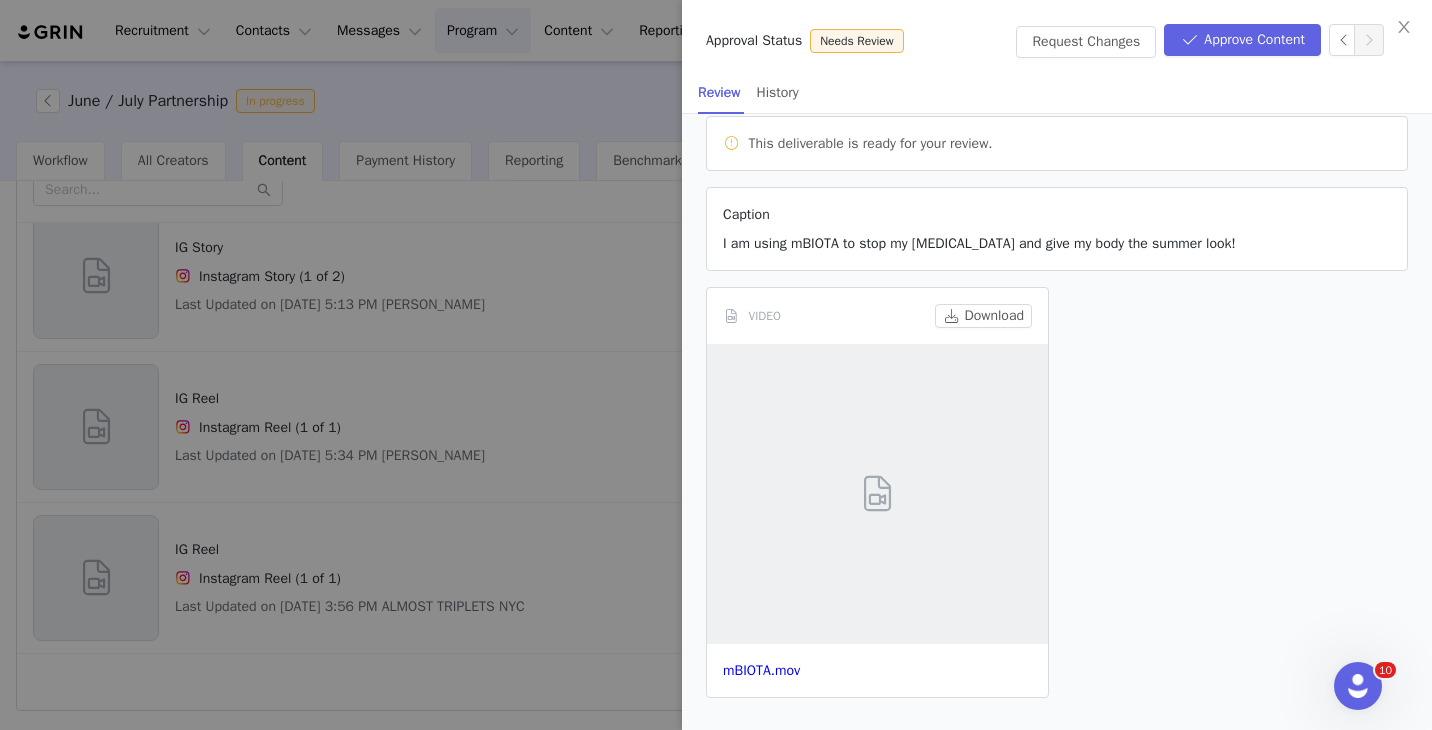 click at bounding box center [716, 365] 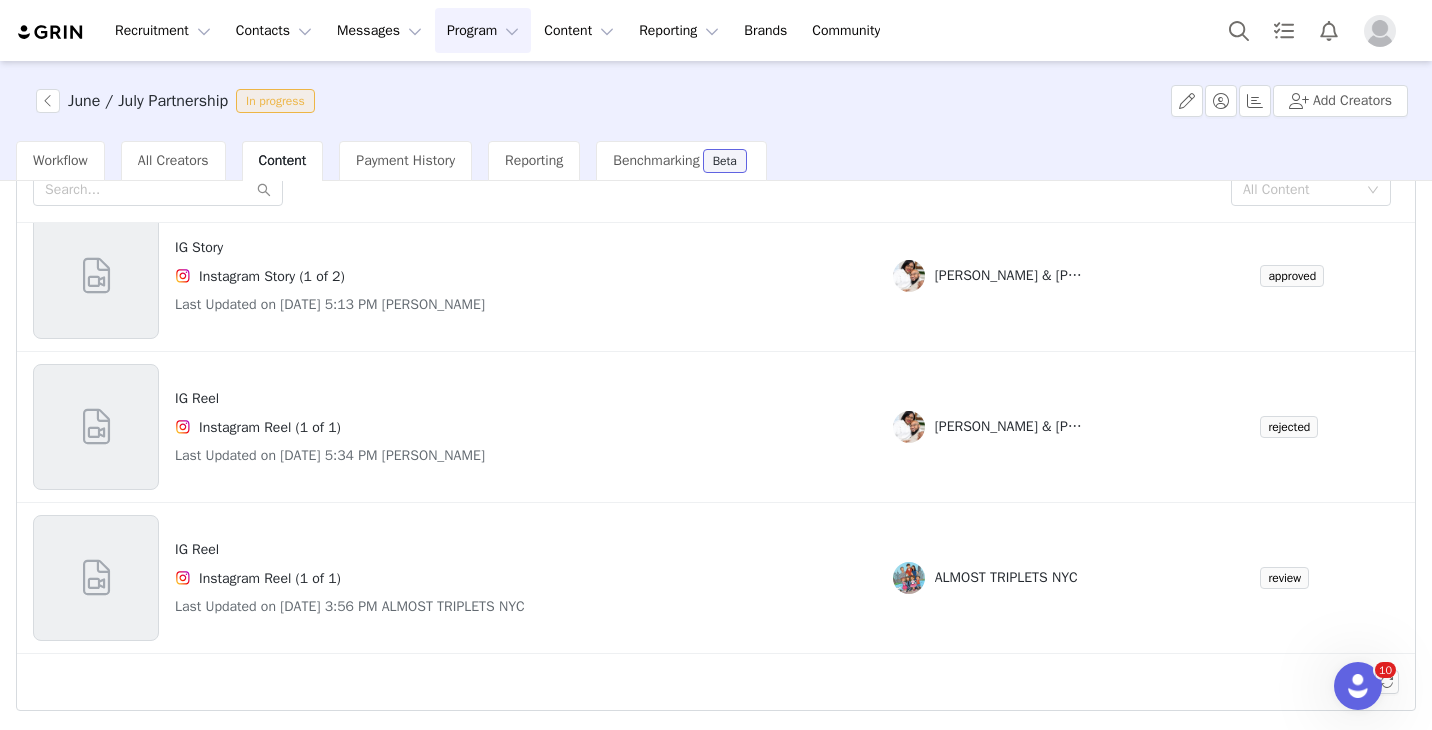 scroll, scrollTop: 392, scrollLeft: 0, axis: vertical 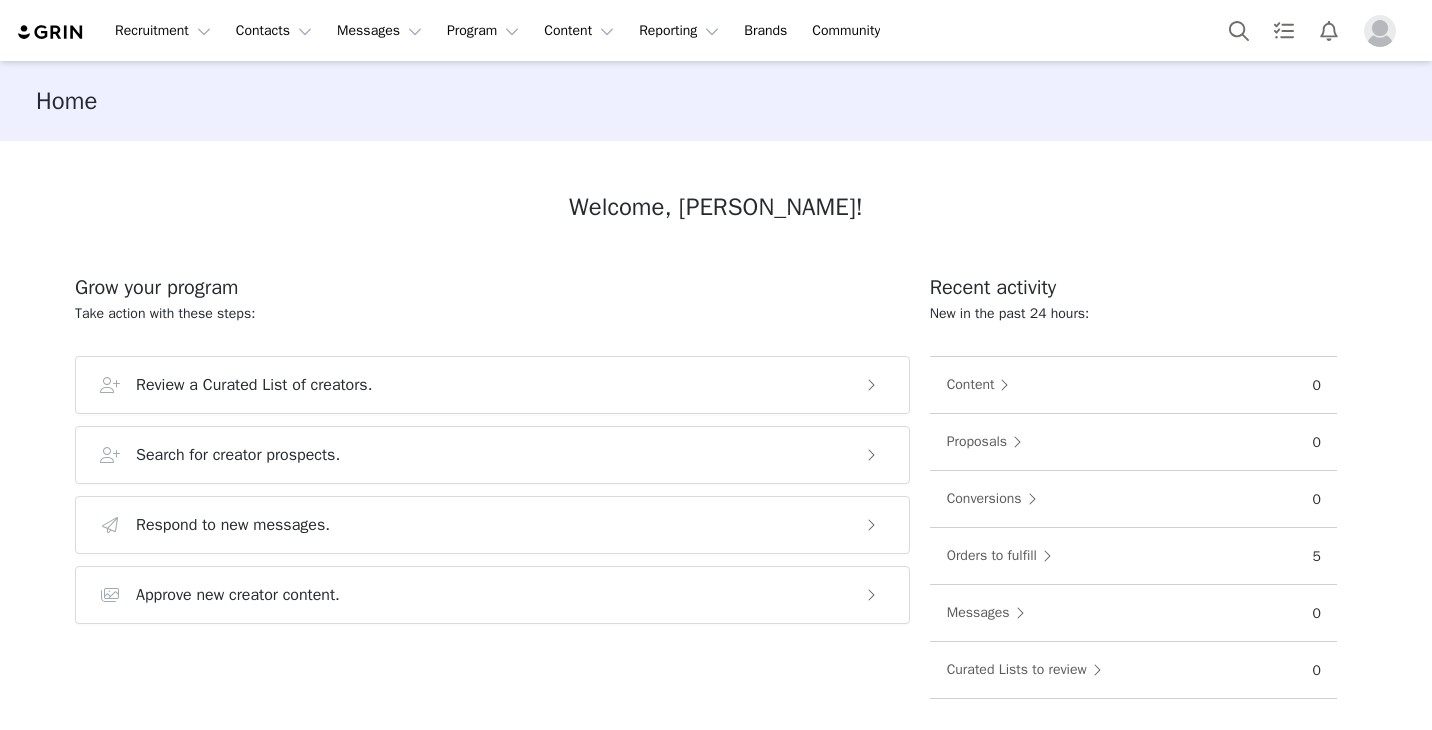 click at bounding box center (1380, 31) 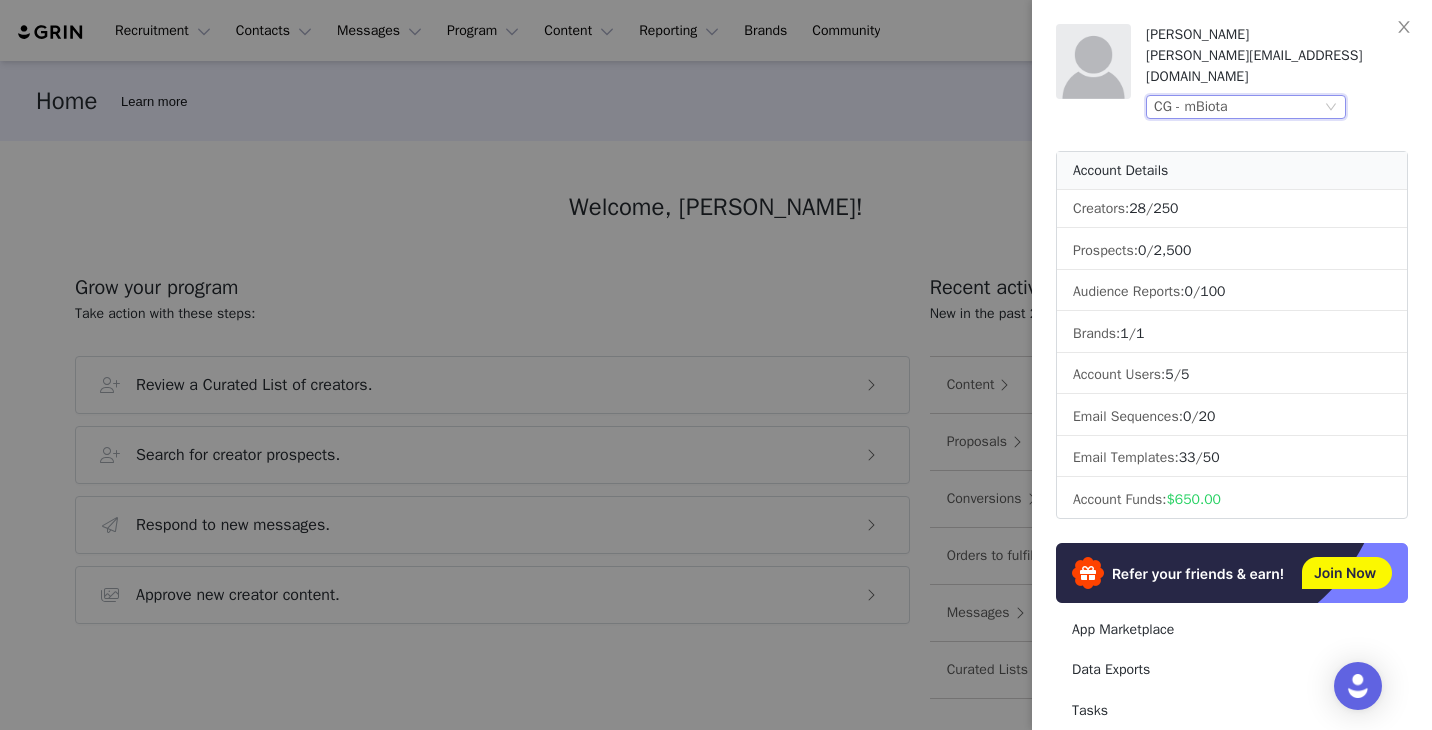click on "CG - mBiota" at bounding box center [1191, 107] 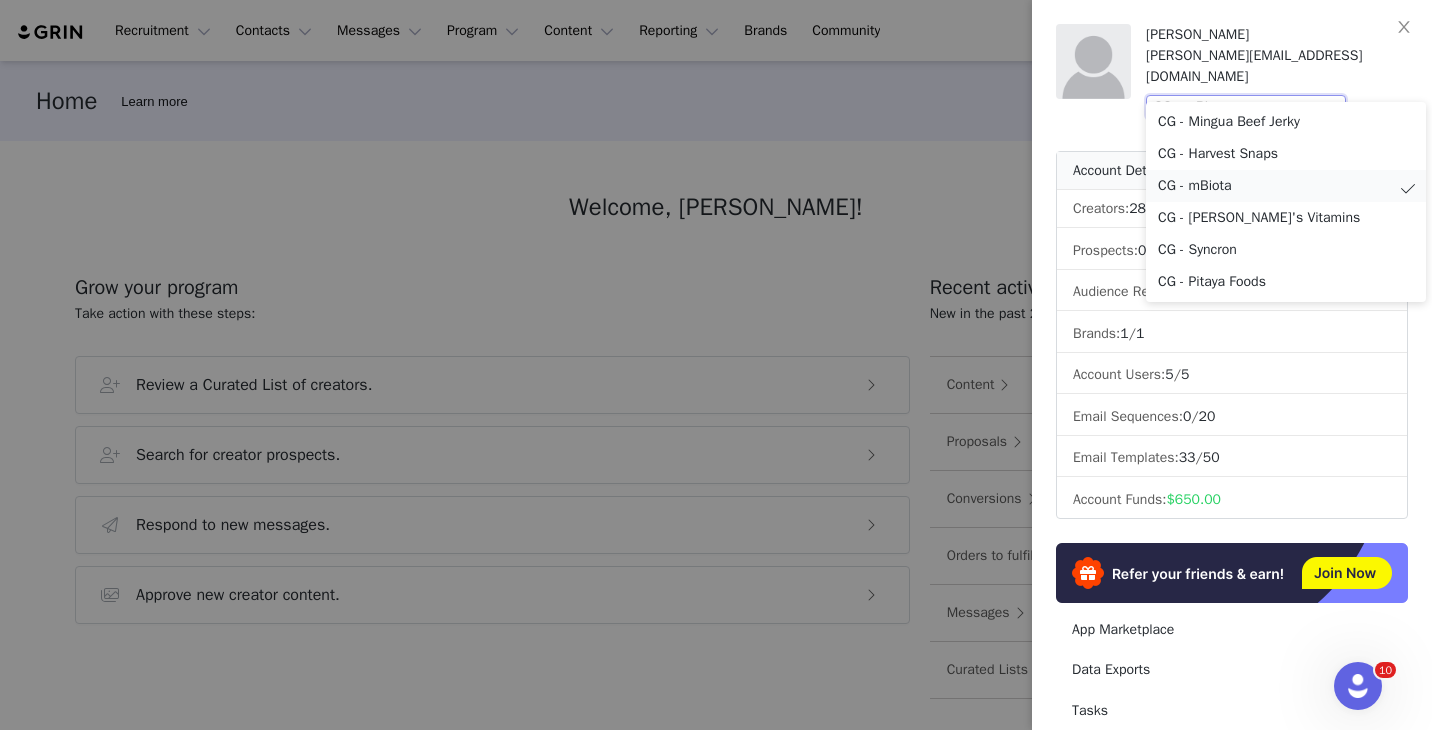 scroll, scrollTop: 0, scrollLeft: 0, axis: both 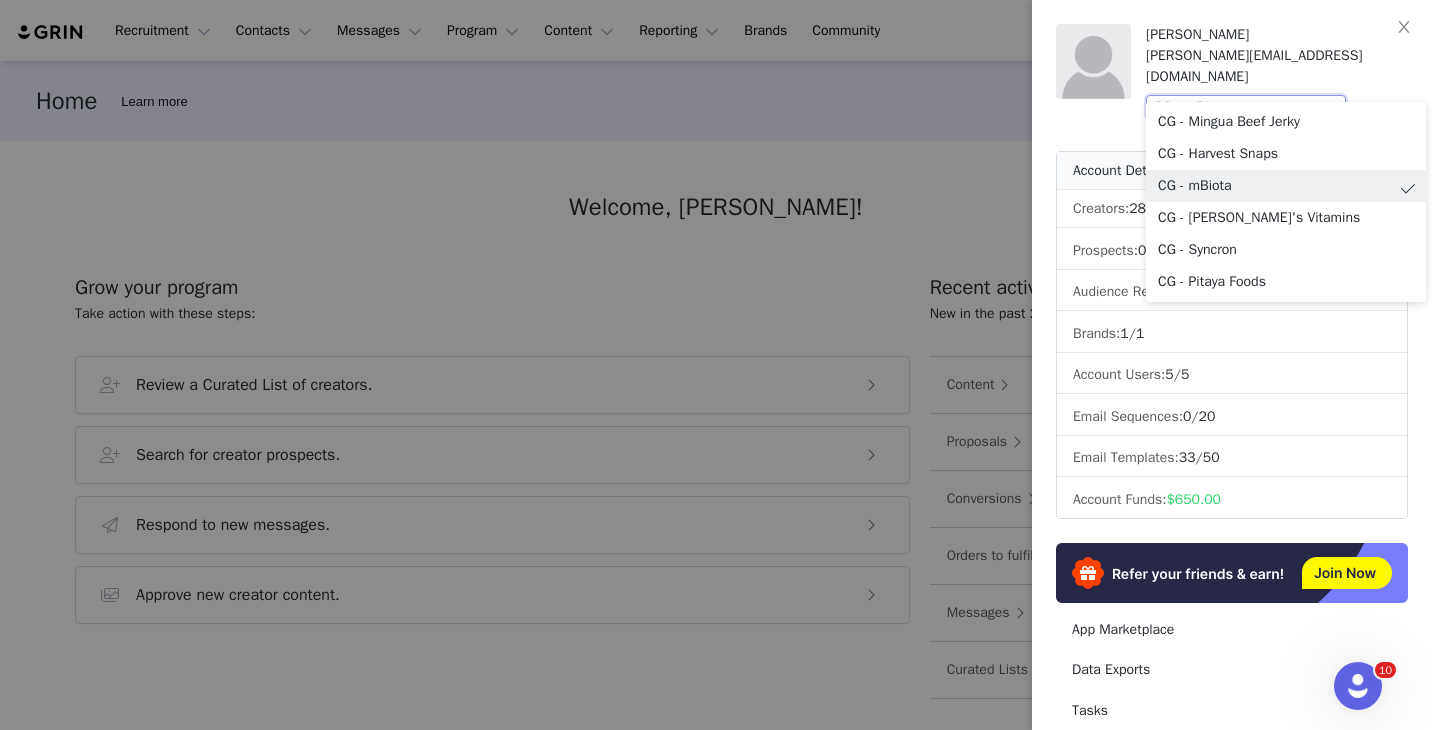click at bounding box center (716, 365) 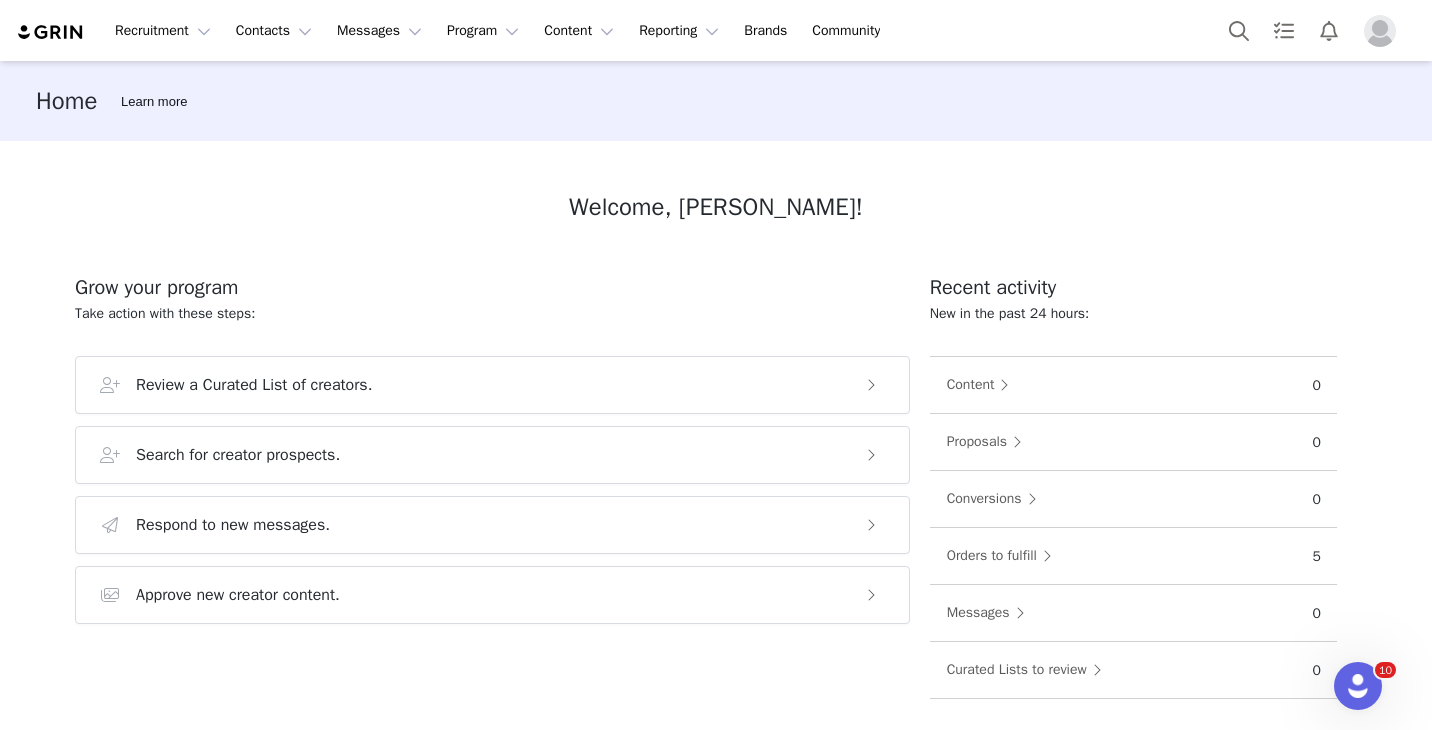 click on "Recruitment Recruitment Creator Search Curated Lists Landing Pages Web Extension AI Creator Search Beta Contacts Contacts Creators Prospects Applicants Messages Messages Dashboard Inbox Templates Sequences Program Program Activations Partnerships Payments Affiliates Content Content Creator Content Media Library Social Listening Reporting Reporting Dashboard Report Builder Brands Brands Community Community" at bounding box center [716, 30] 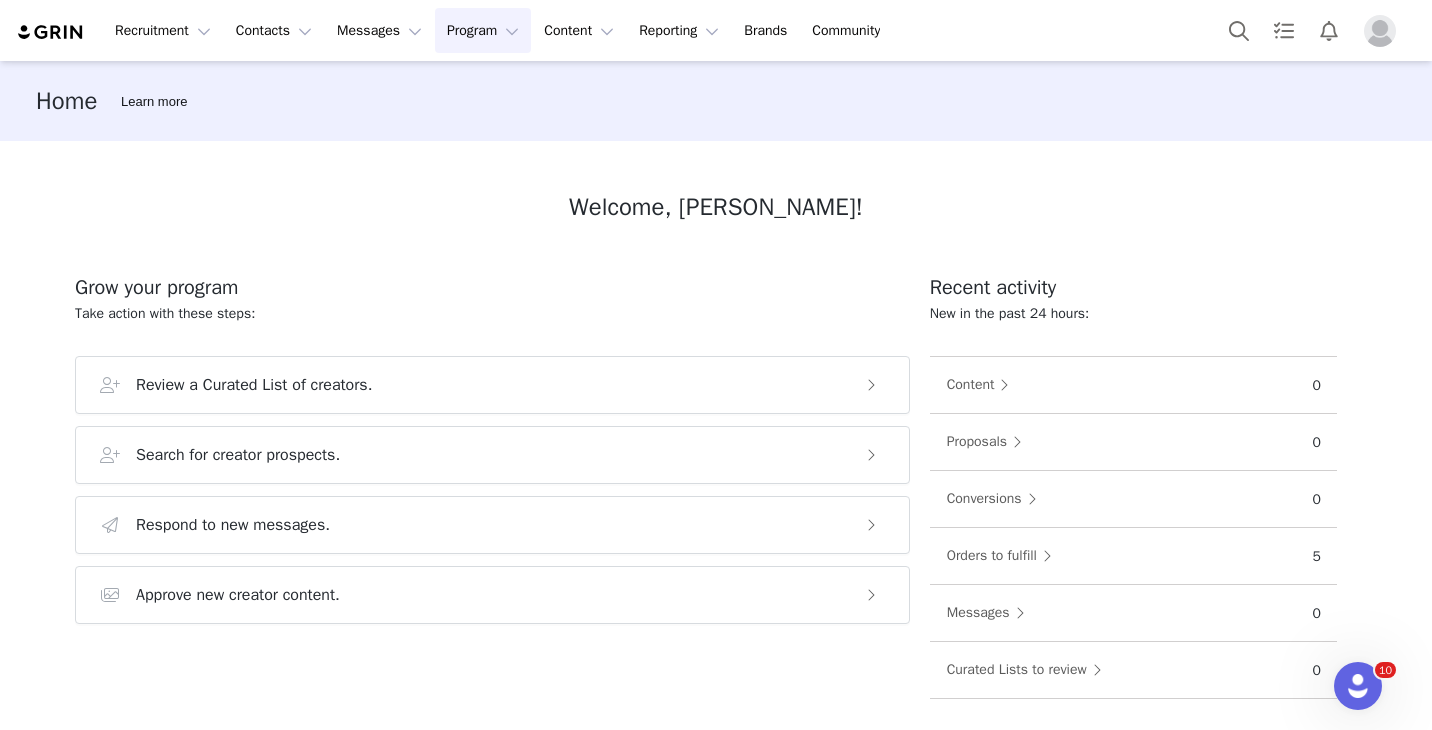 click on "Program Program" at bounding box center [483, 30] 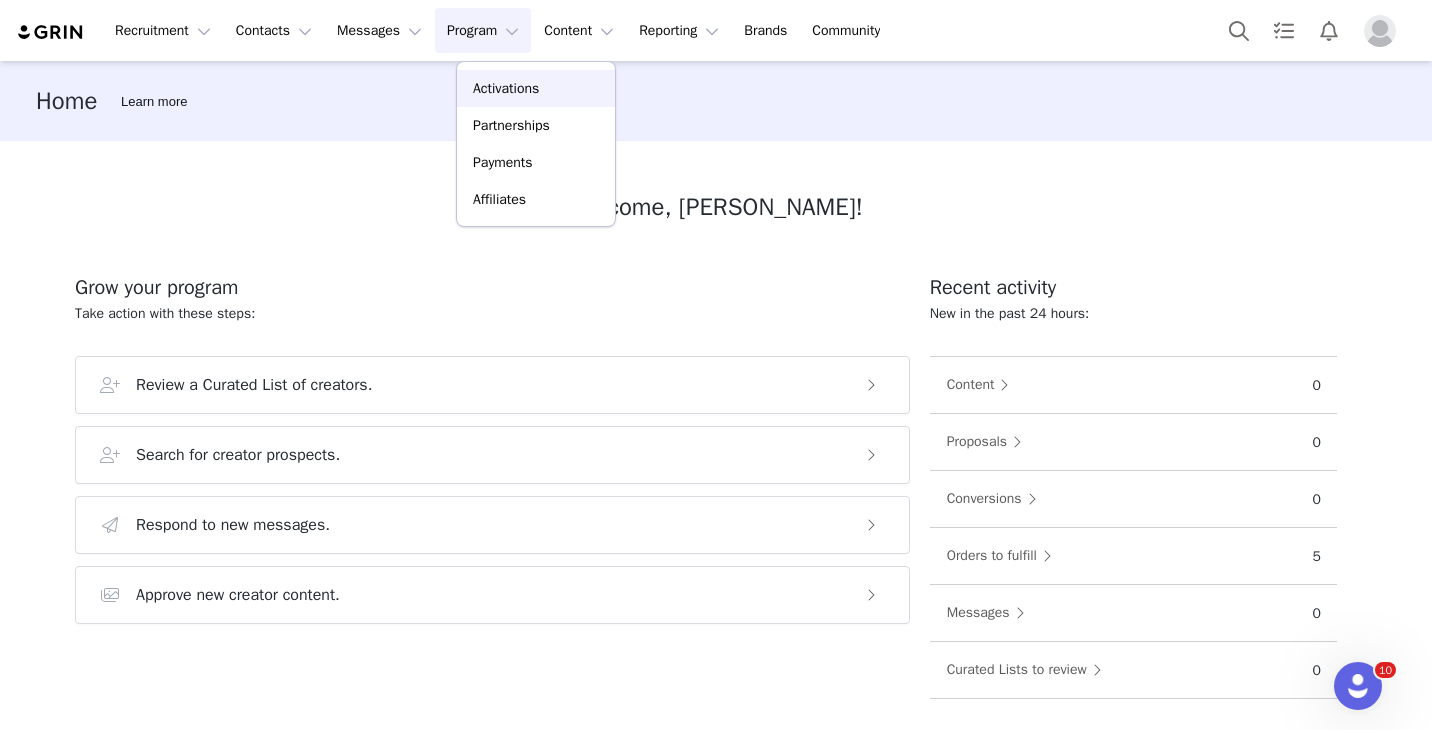 click on "Activations" at bounding box center (506, 88) 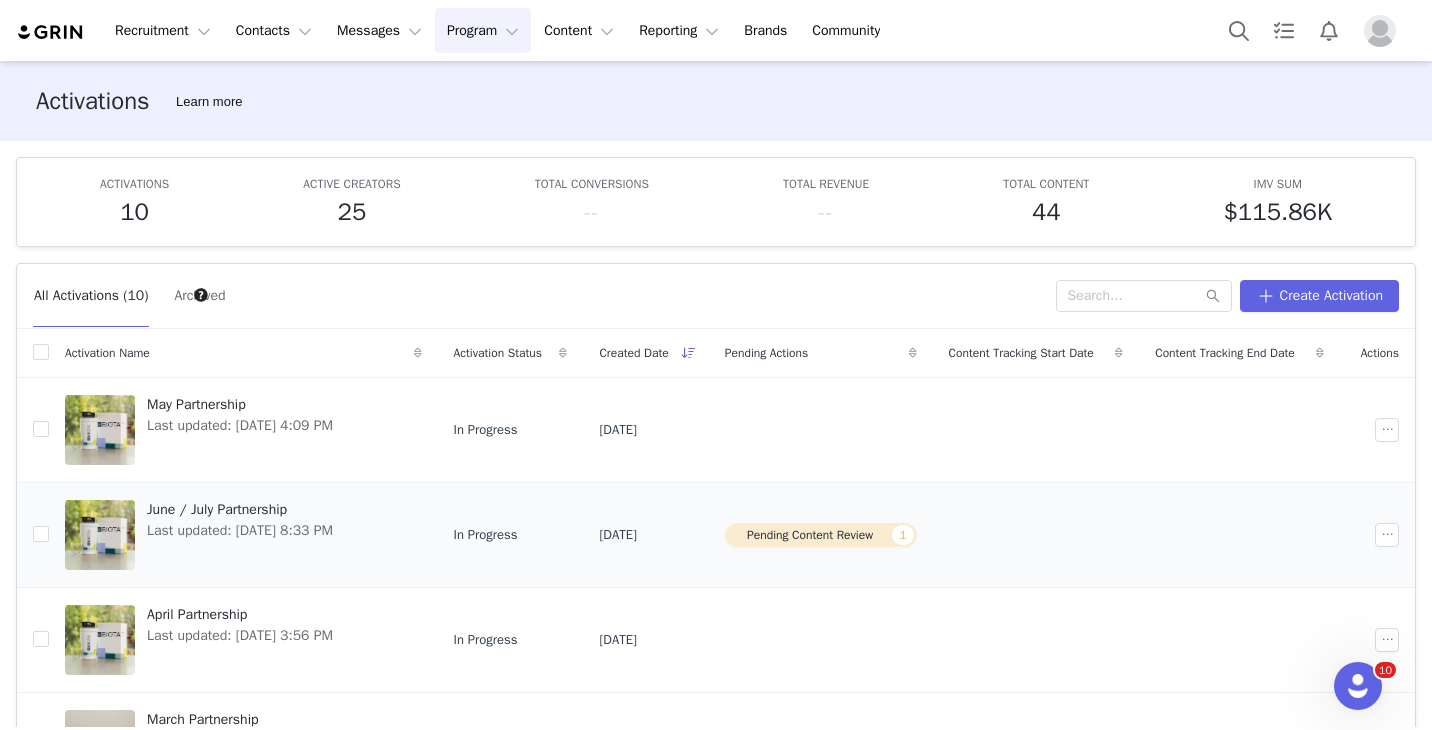 click on "June / July Partnership" at bounding box center [240, 509] 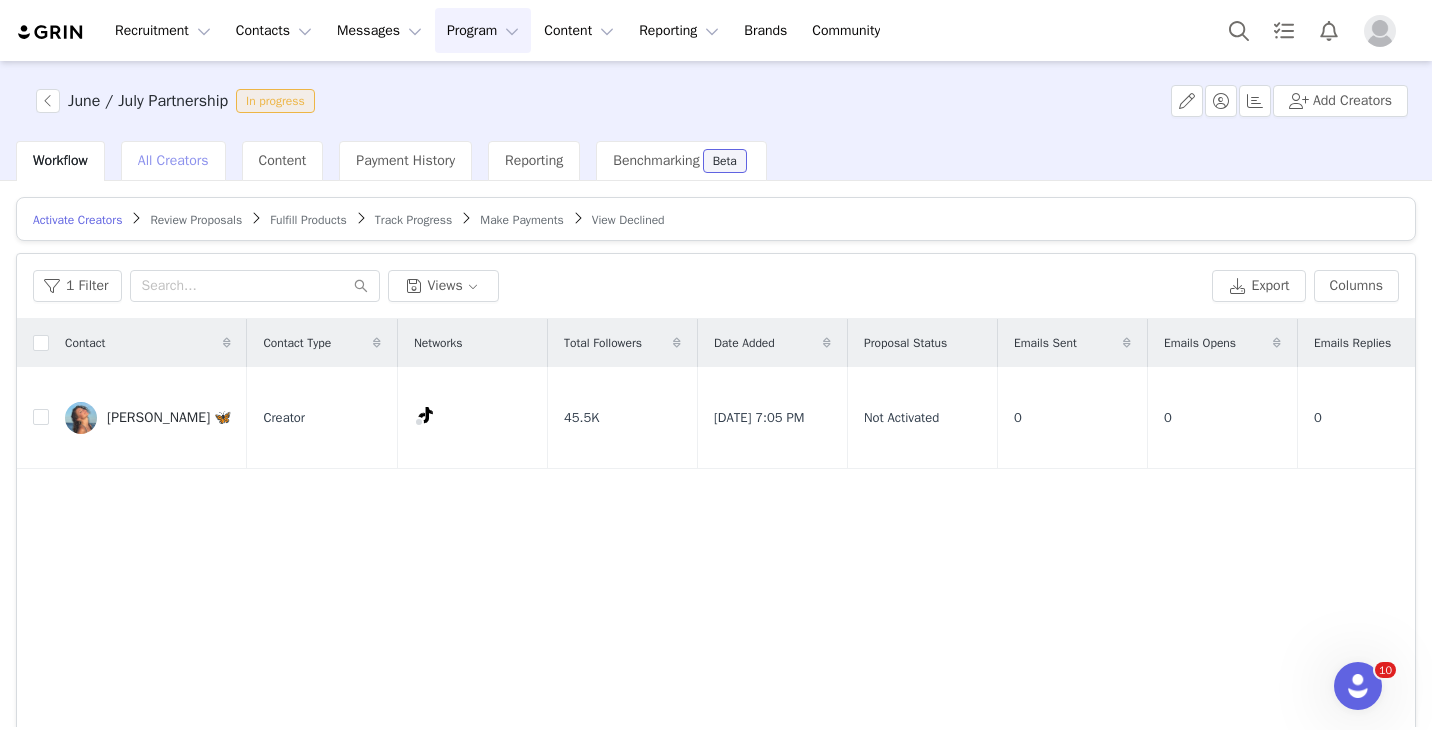 click on "All Creators" at bounding box center (173, 161) 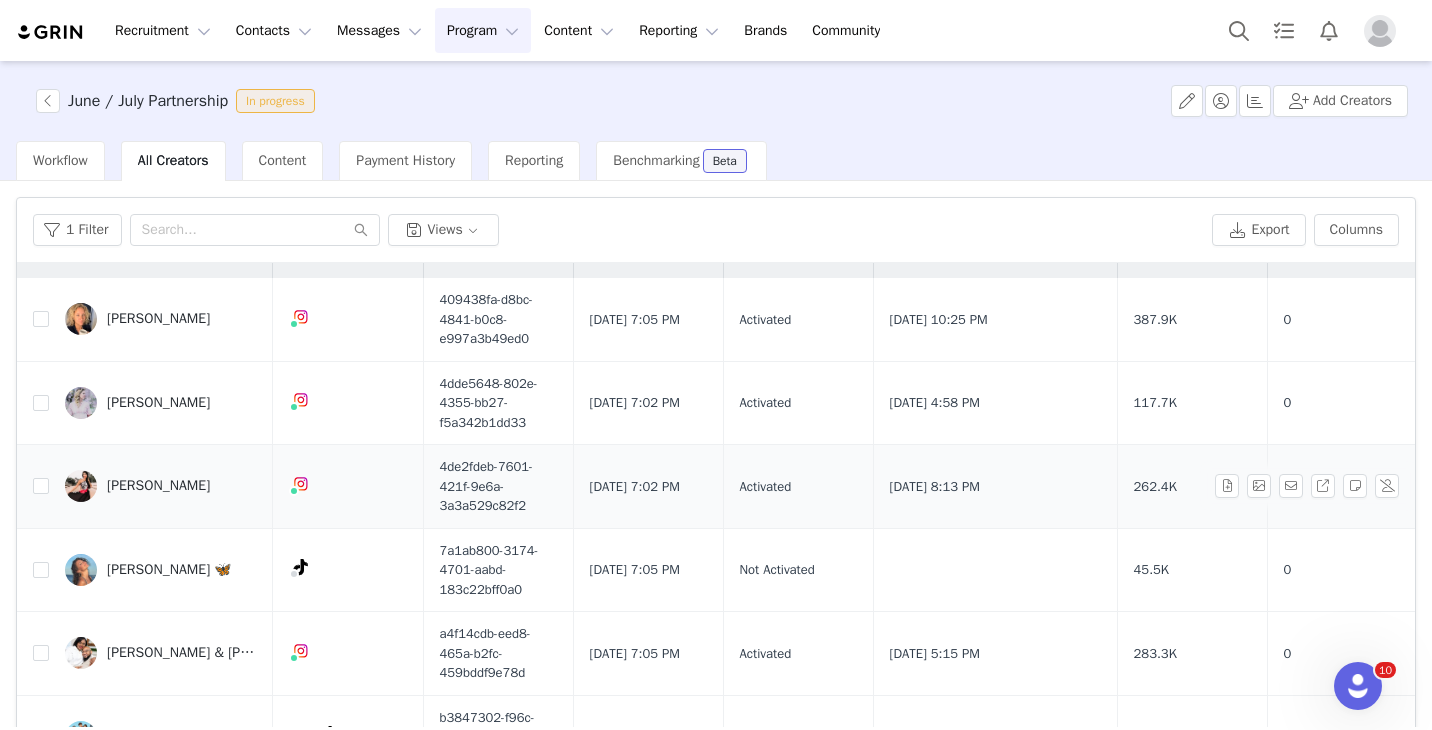 scroll, scrollTop: 155, scrollLeft: 0, axis: vertical 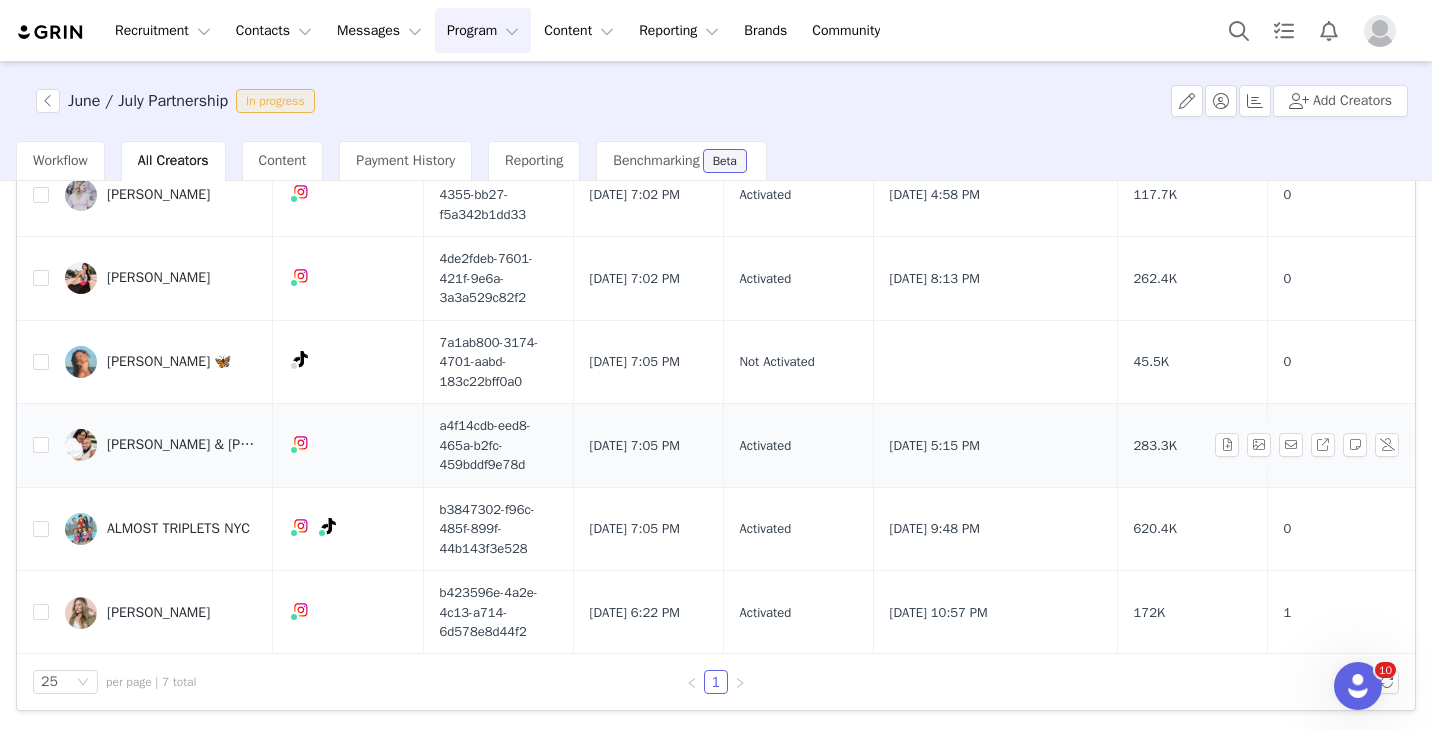 click on "[PERSON_NAME] & [PERSON_NAME] [PERSON_NAME] | Houston Influencers" at bounding box center (182, 445) 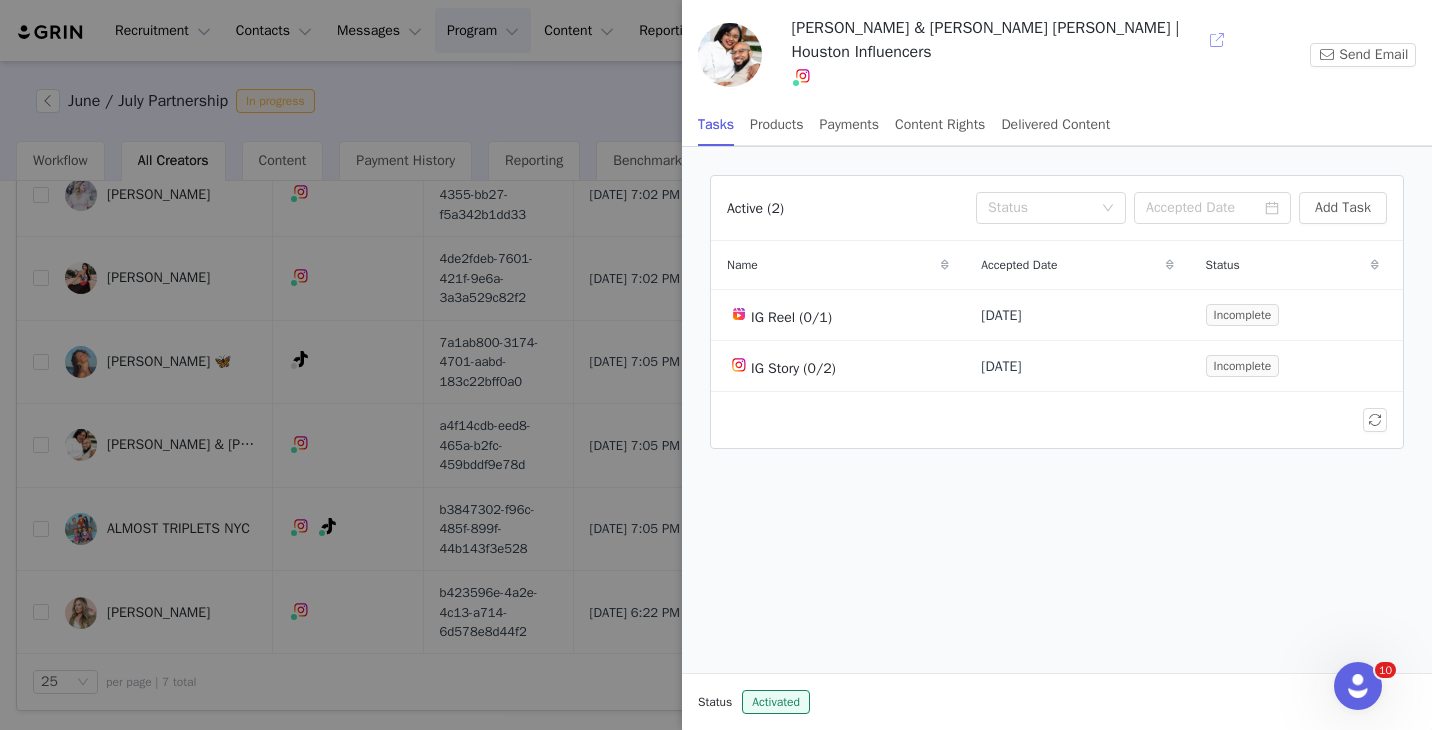 click at bounding box center (1217, 40) 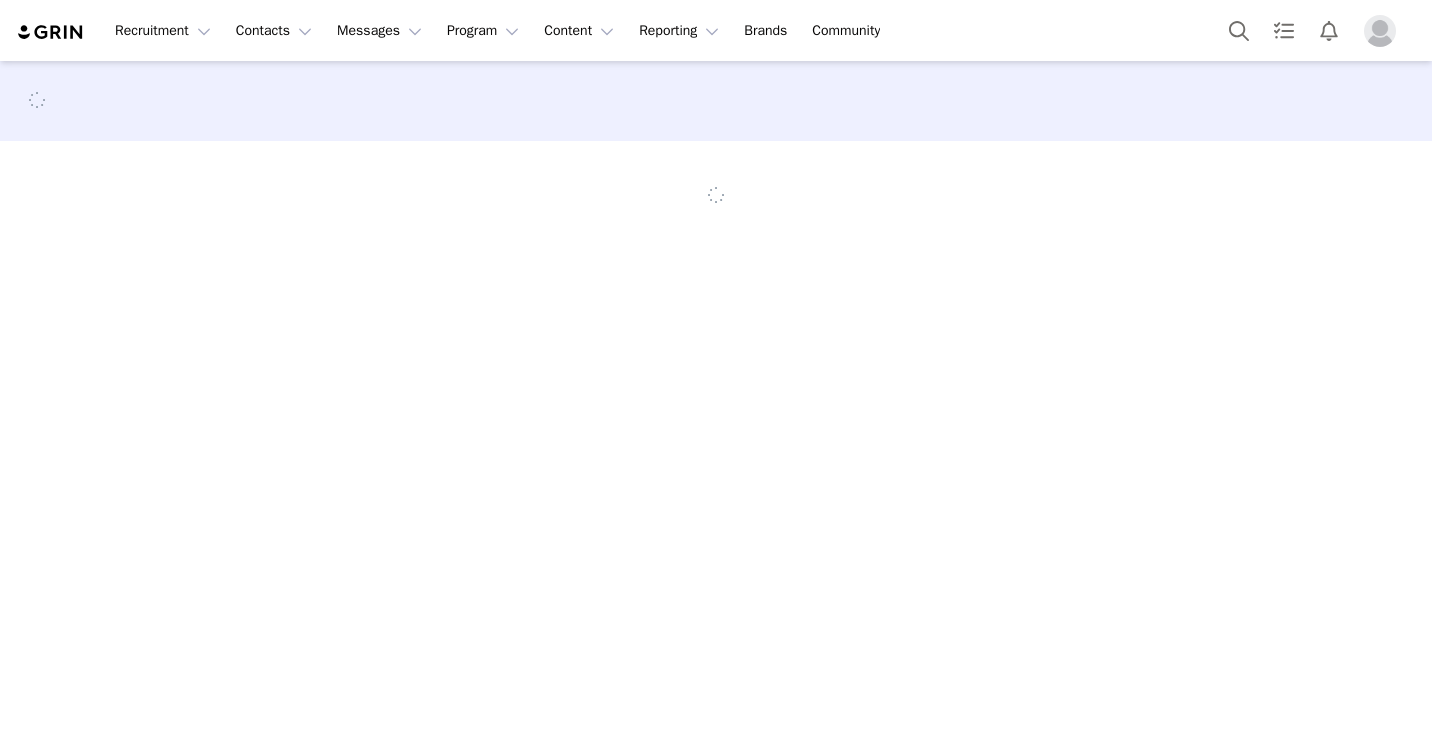 scroll, scrollTop: 0, scrollLeft: 0, axis: both 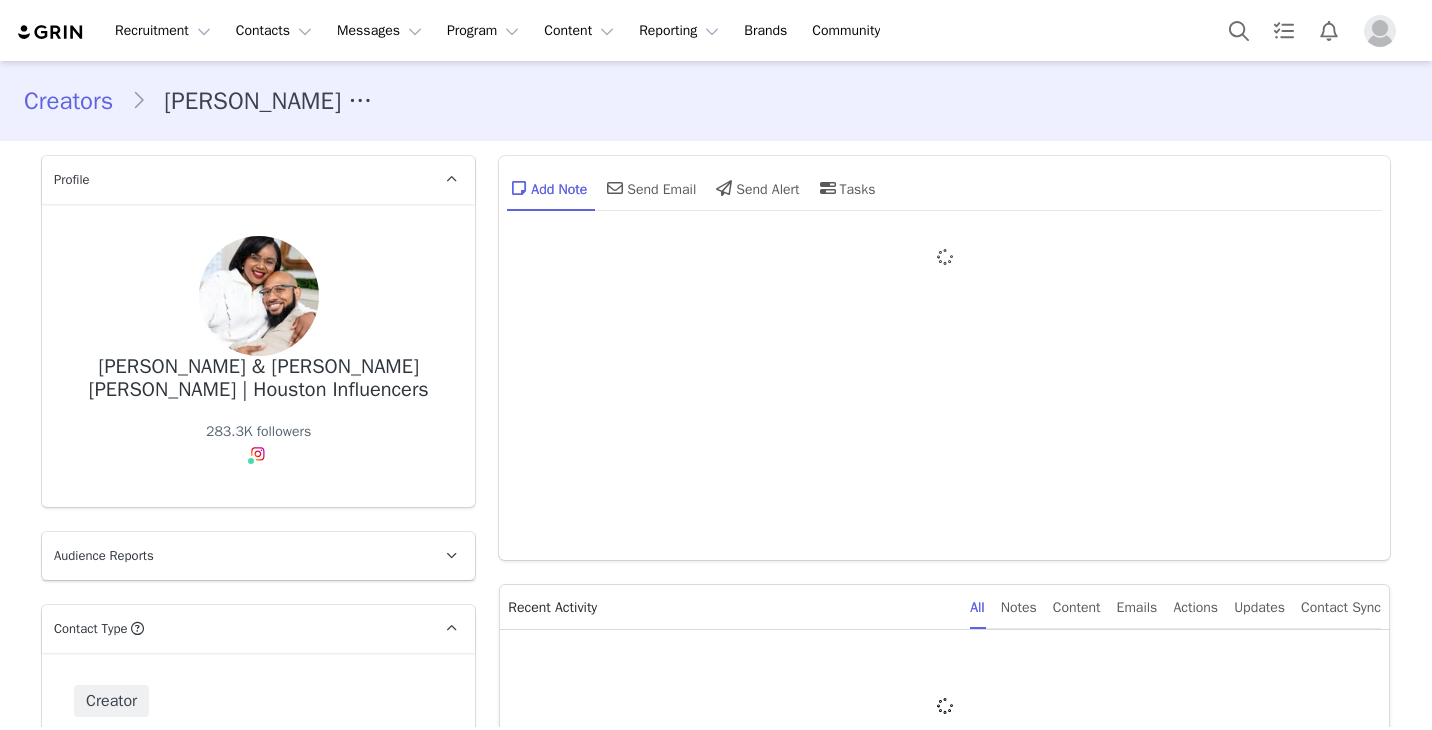 type on "+1 ([GEOGRAPHIC_DATA])" 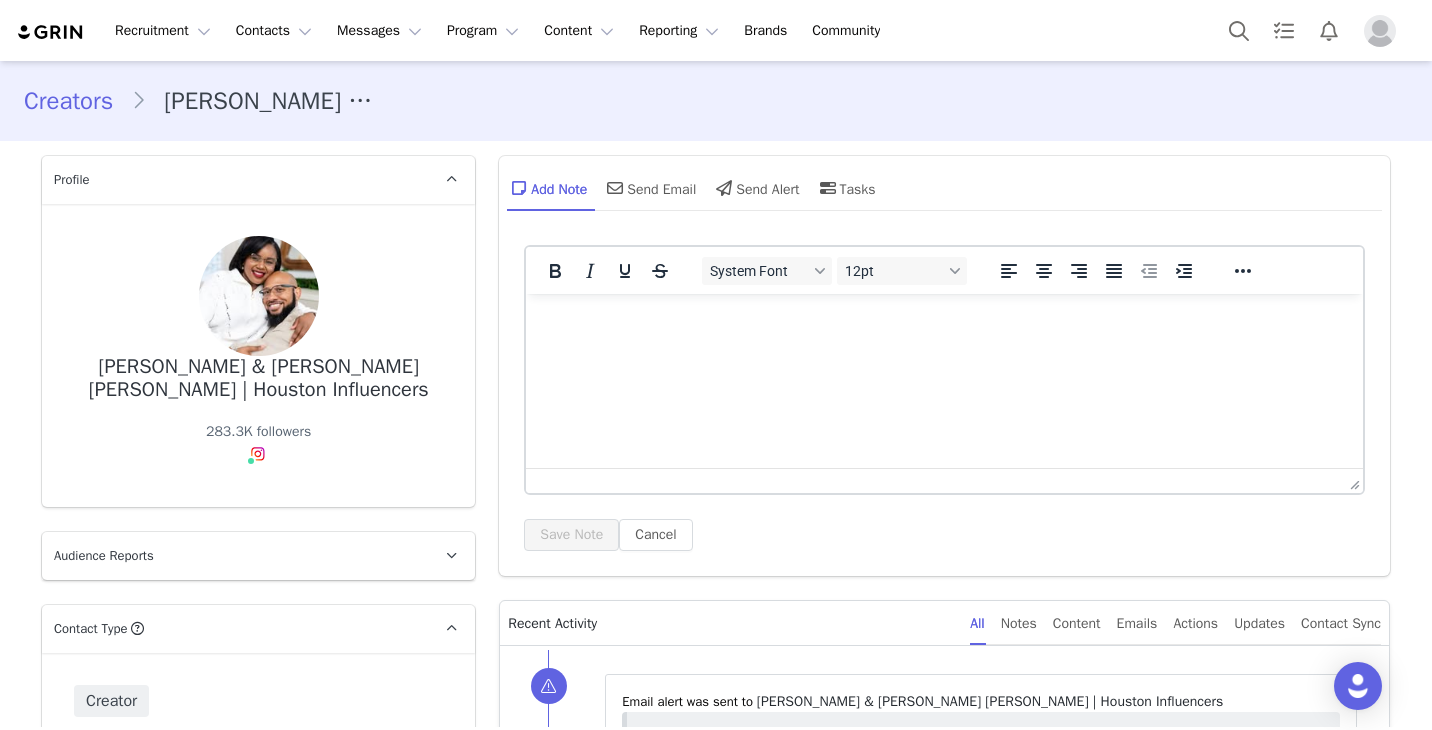 scroll, scrollTop: 0, scrollLeft: 0, axis: both 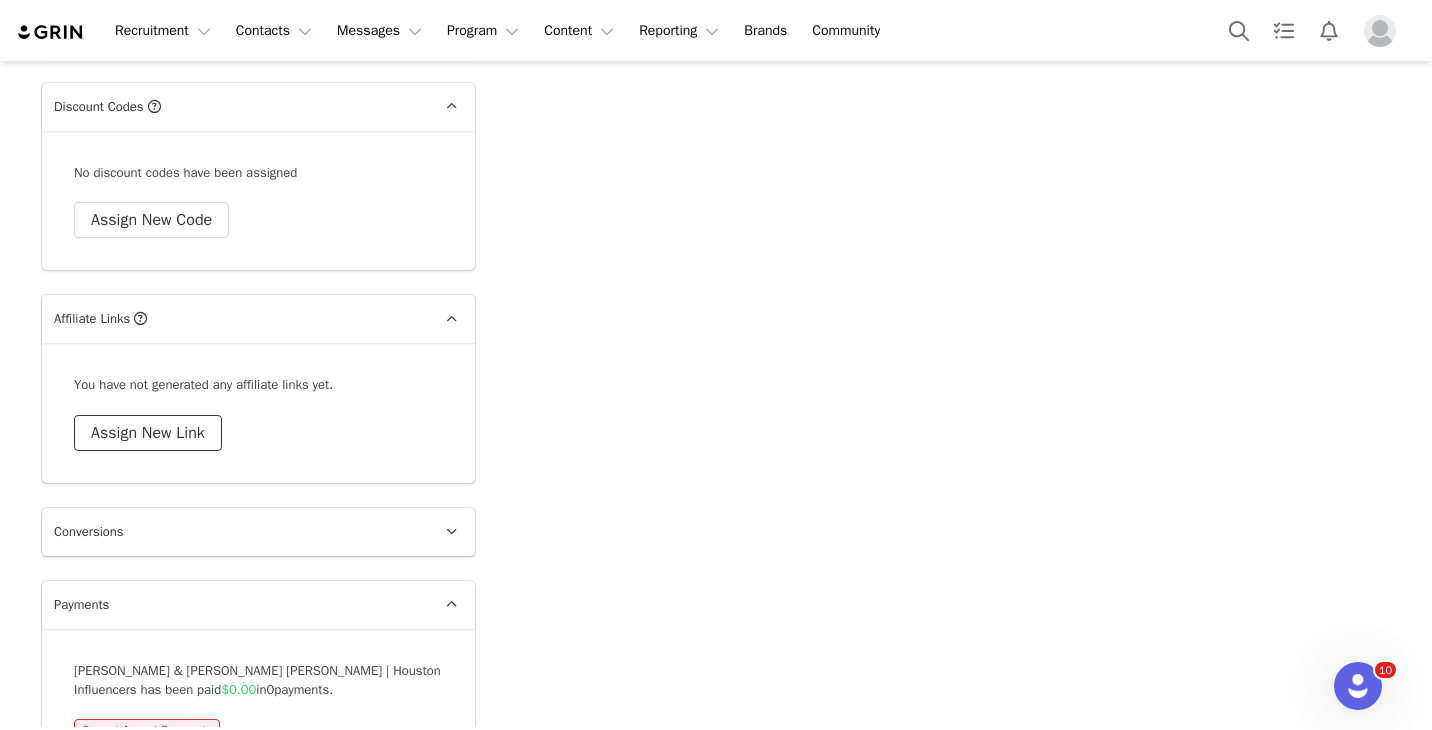 click on "Assign New Link" at bounding box center [148, 433] 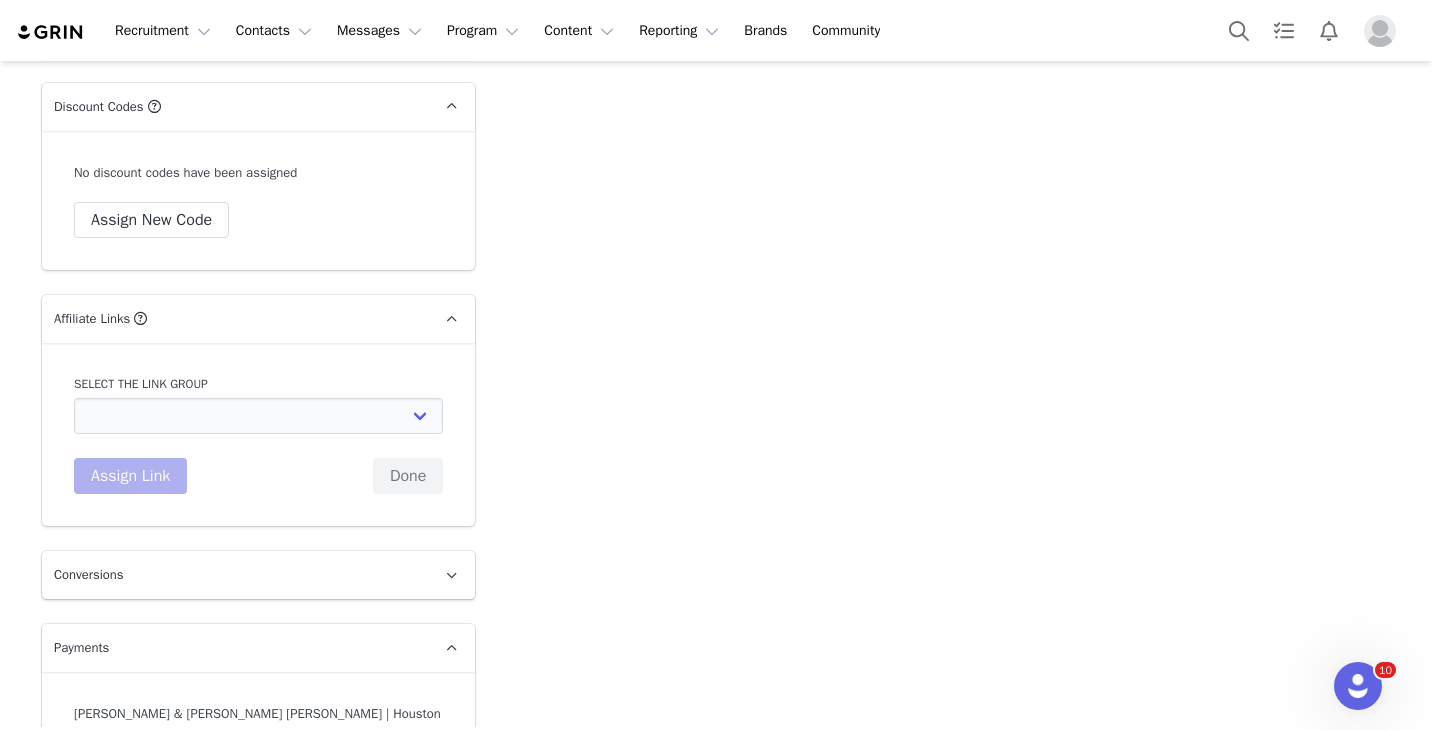 click on "Select the link group   Mbiota Conversion Link: [URL][DOMAIN_NAME]   Sibo LP: [URL][DOMAIN_NAME]   Sibo Awareness: [URL][DOMAIN_NAME]   Assign Link  Done" at bounding box center (258, 434) 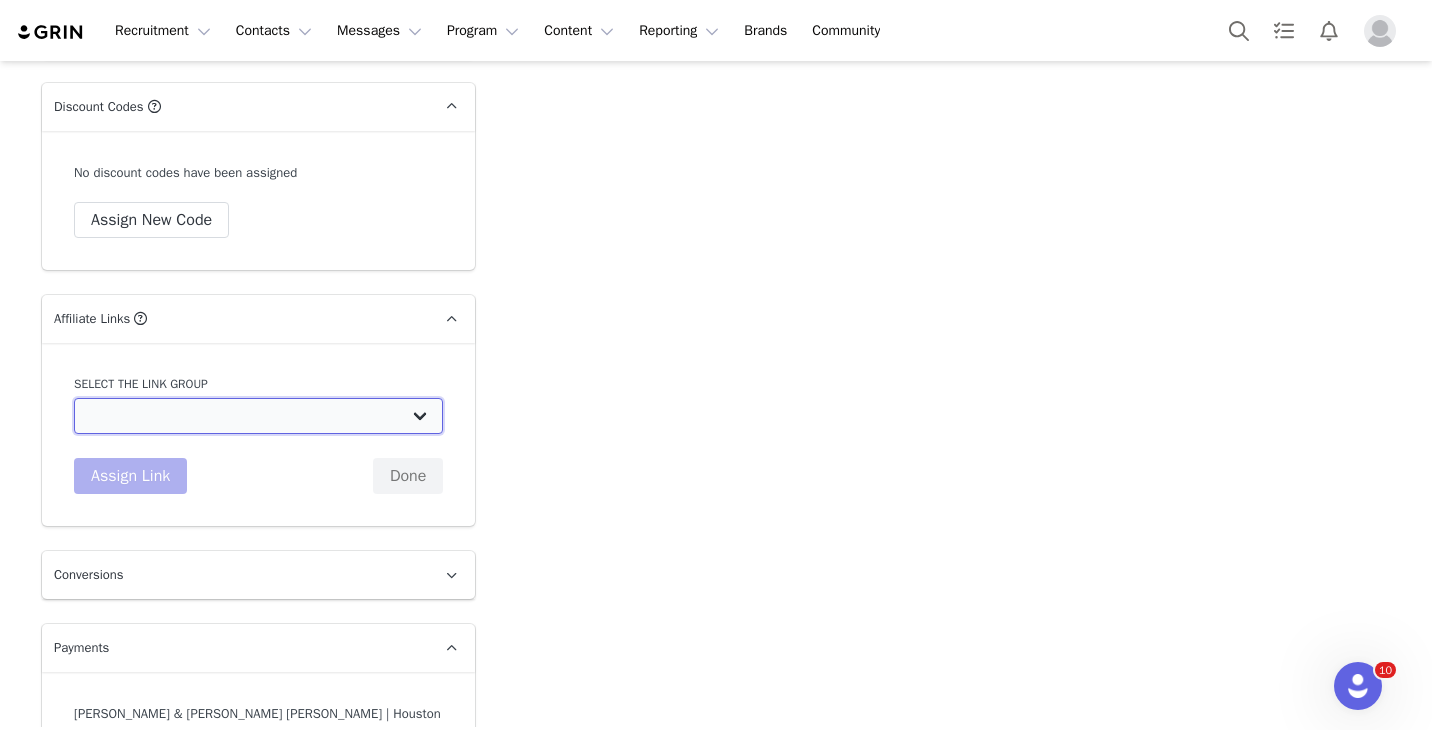 click on "Mbiota Conversion Link: [URL][DOMAIN_NAME]   Sibo LP: [URL][DOMAIN_NAME]   Sibo Awareness: [URL][DOMAIN_NAME]" at bounding box center (258, 416) 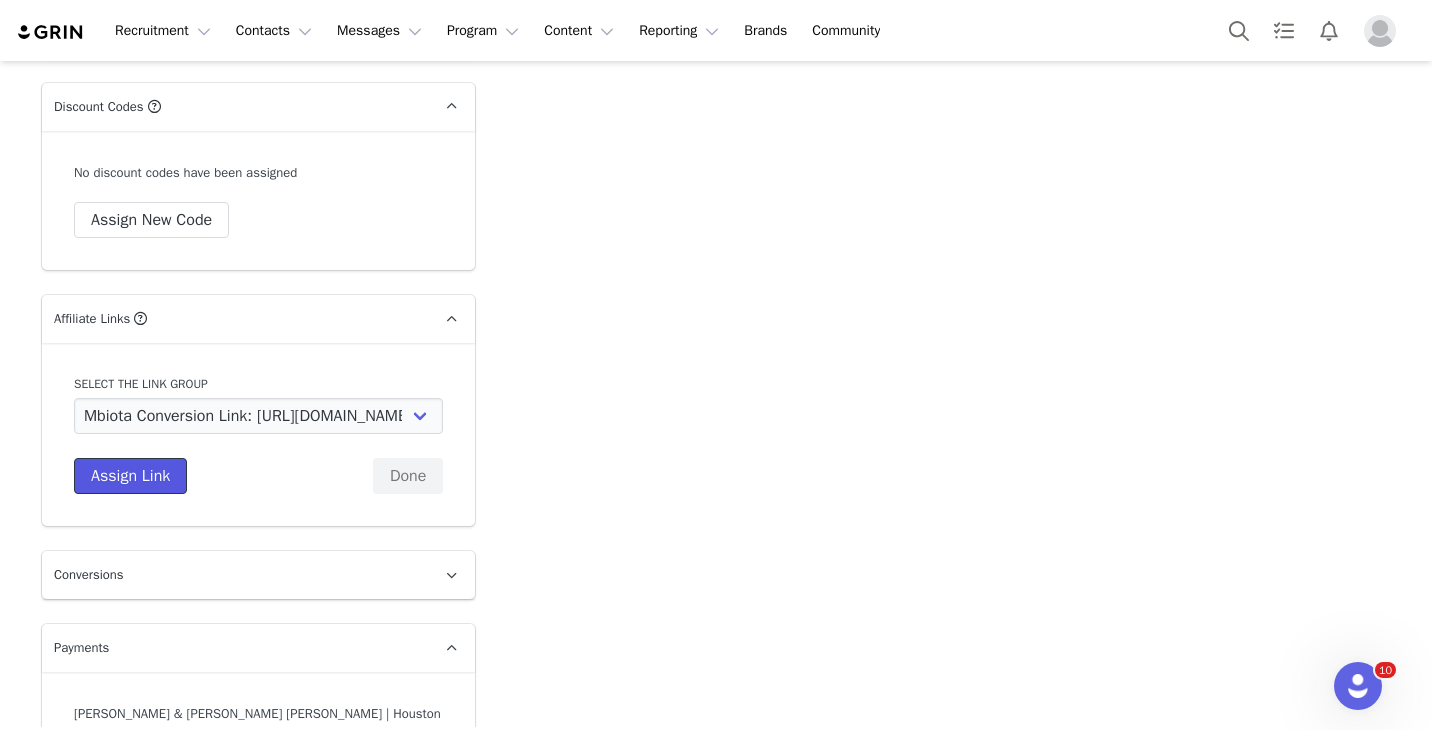 click on "Assign Link" at bounding box center (130, 476) 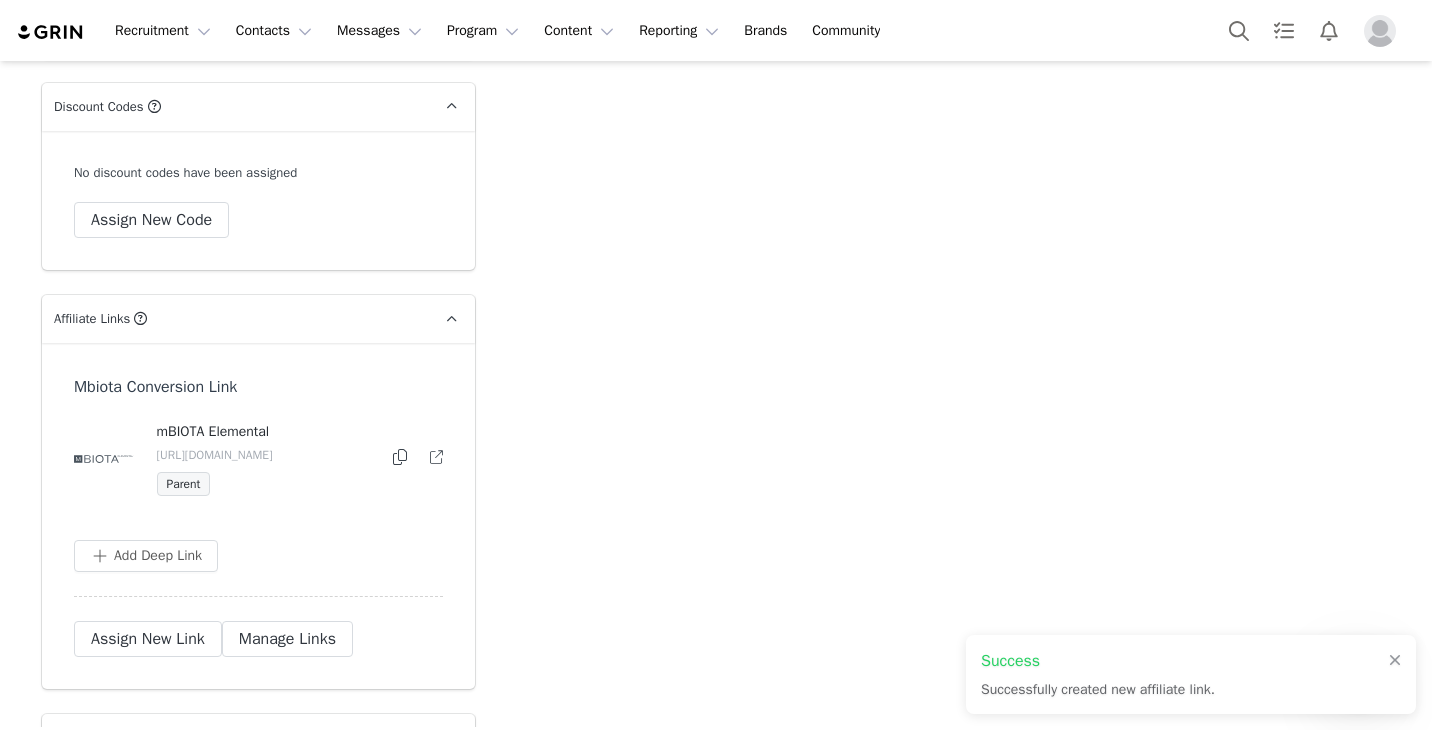 click at bounding box center (400, 457) 